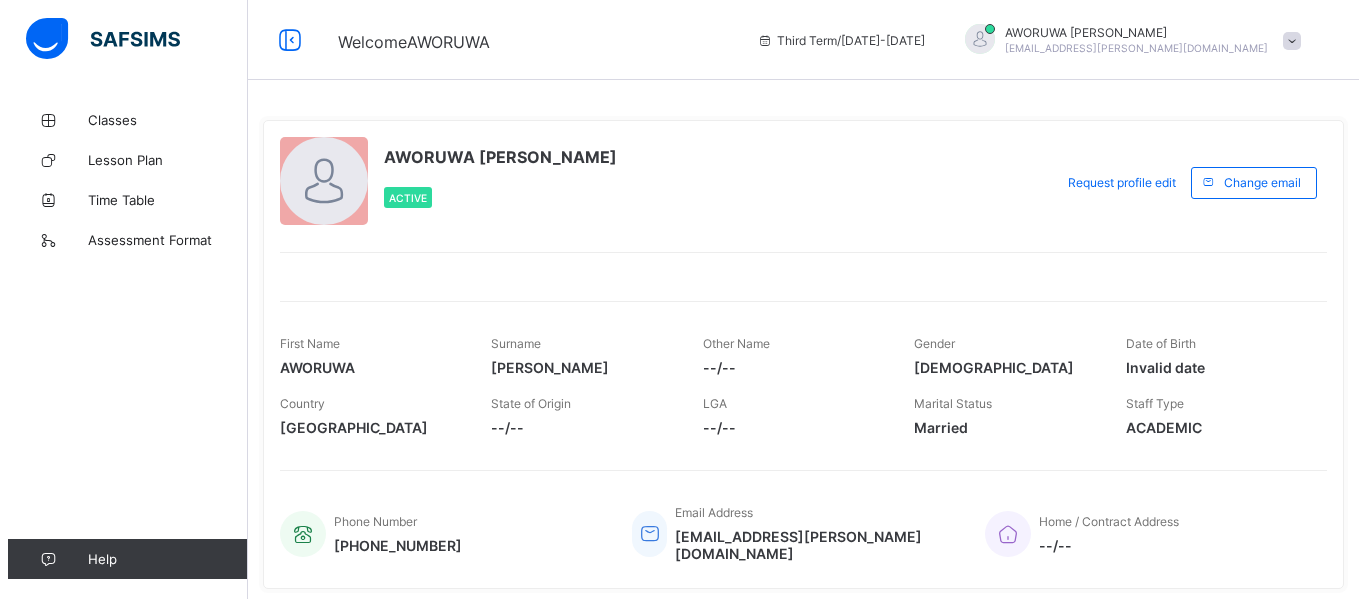 scroll, scrollTop: 0, scrollLeft: 0, axis: both 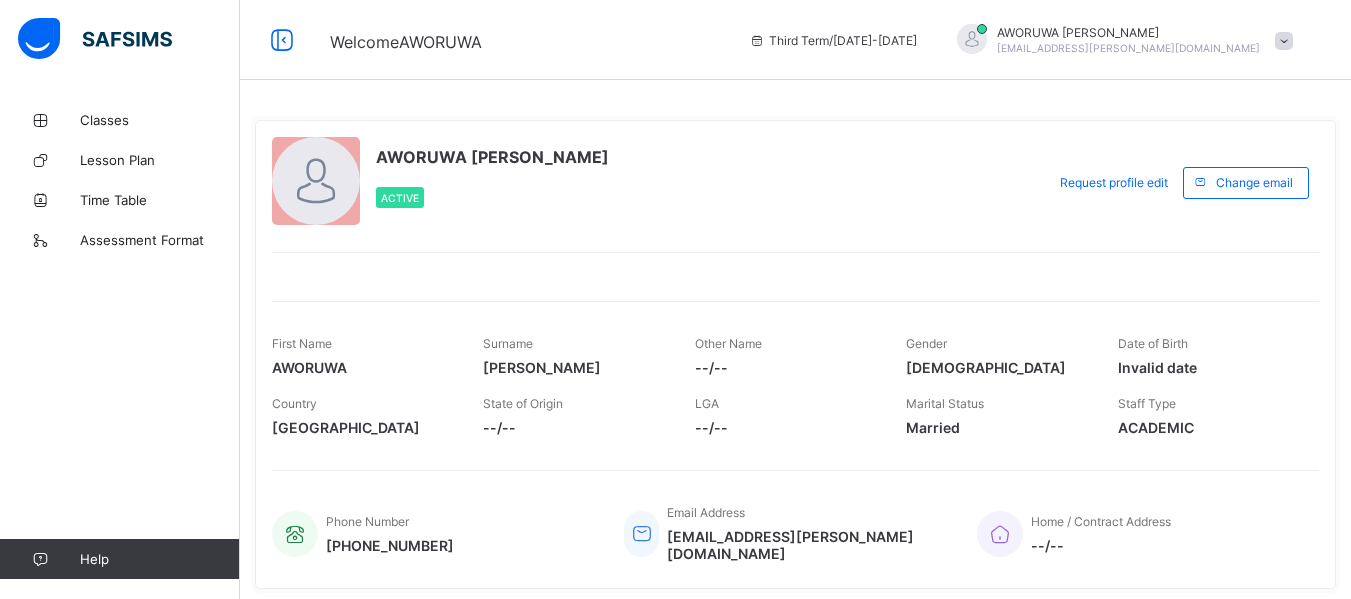 click at bounding box center (1284, 41) 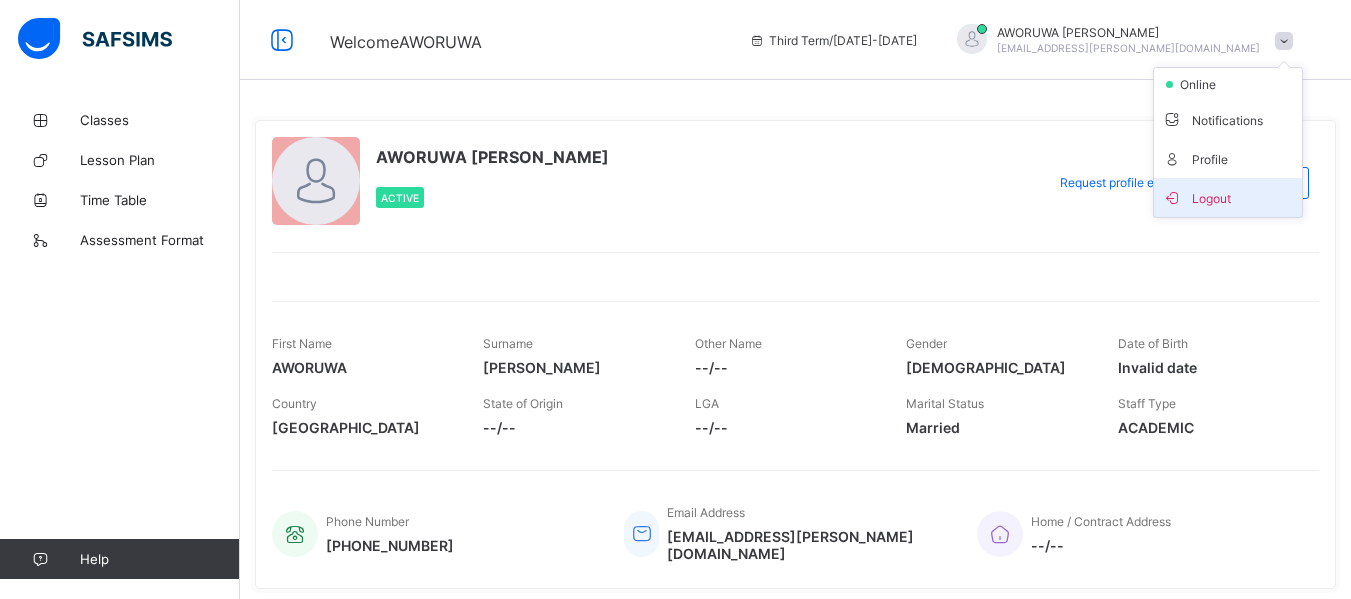 click on "Logout" at bounding box center [1228, 197] 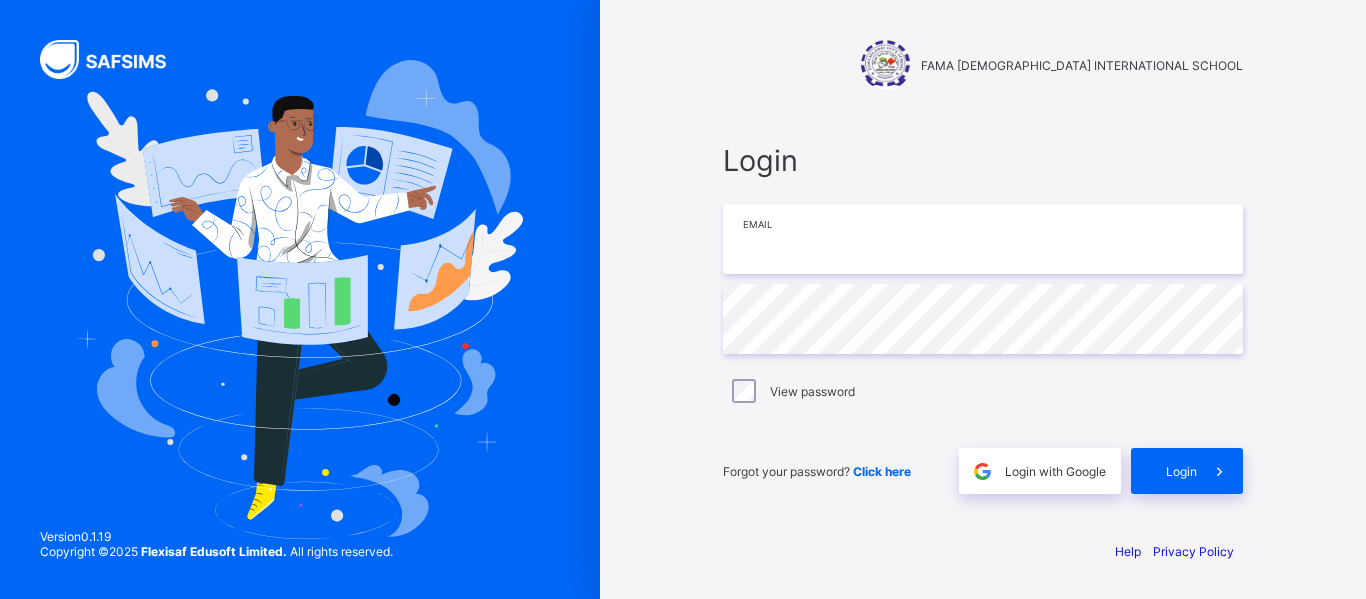 click at bounding box center (983, 239) 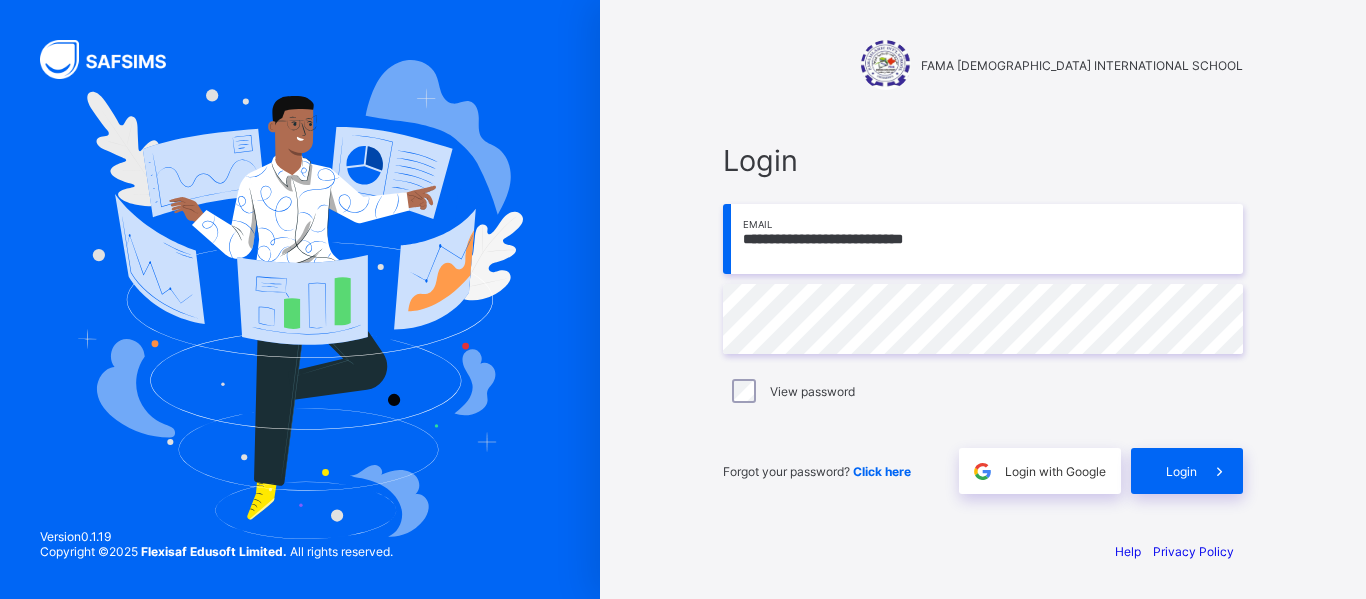 type on "**********" 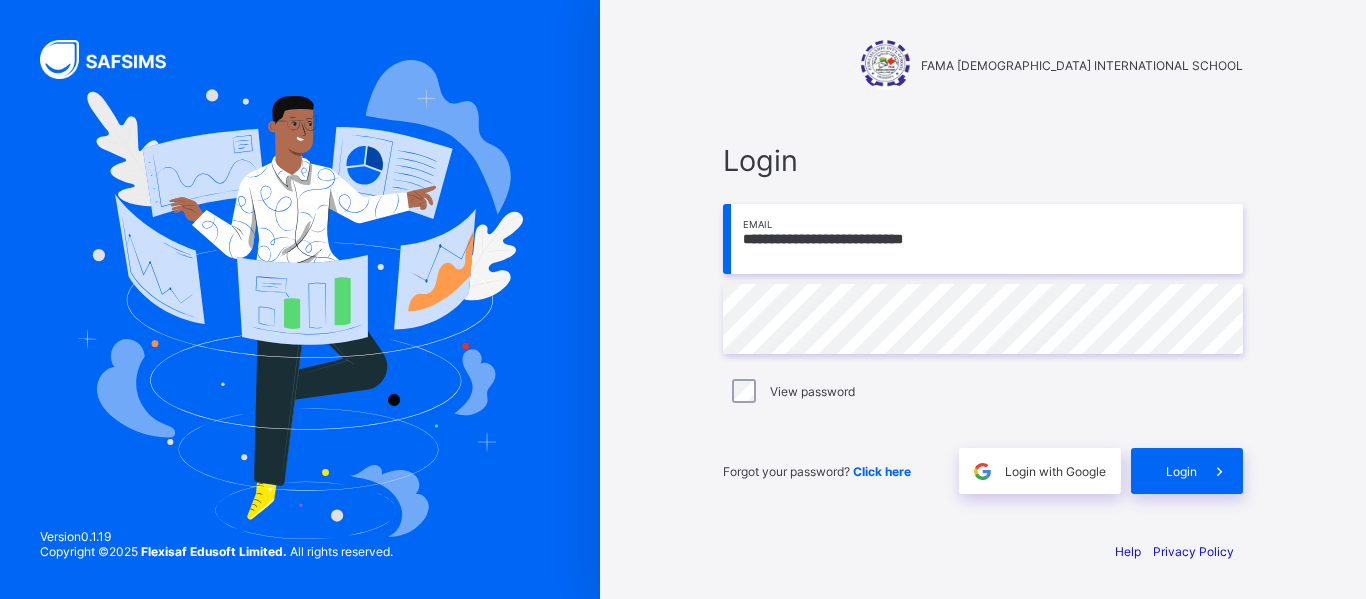 scroll, scrollTop: 0, scrollLeft: 0, axis: both 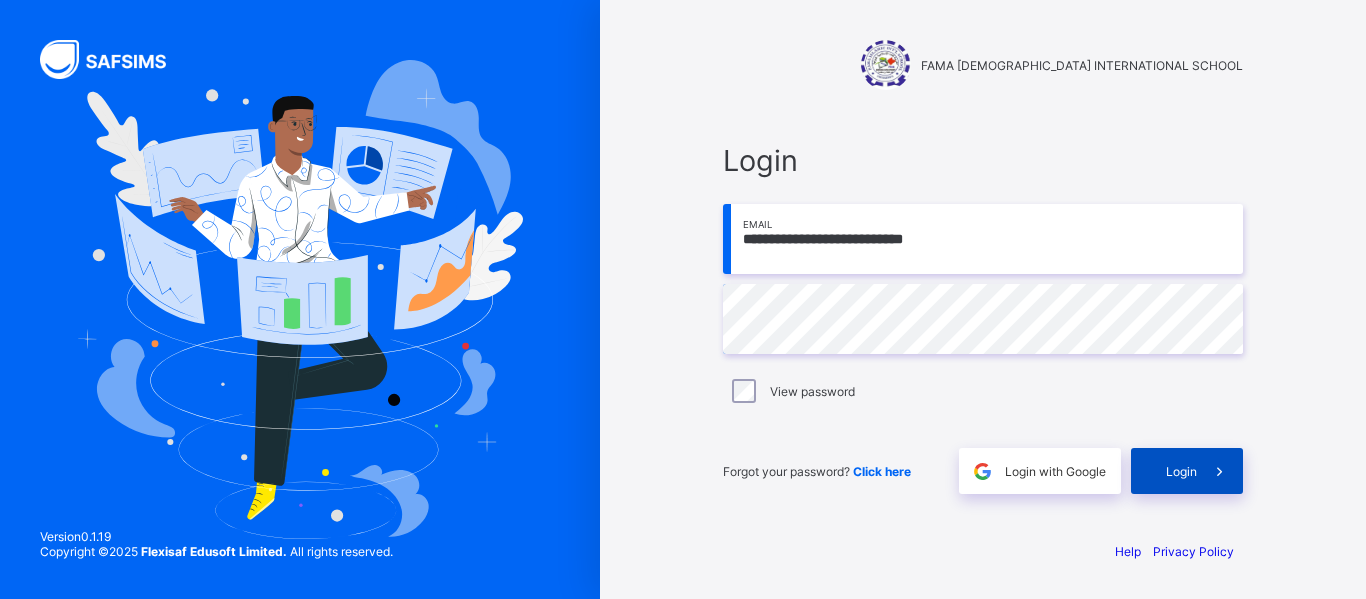 click on "Login" at bounding box center [1181, 471] 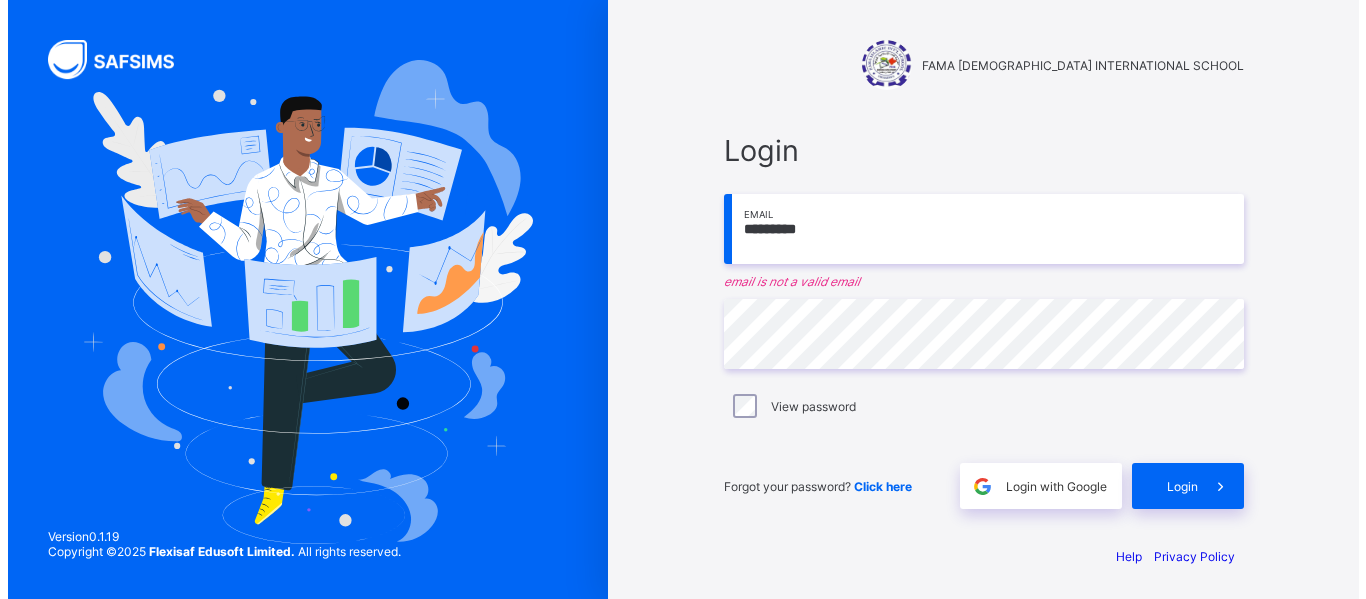 scroll, scrollTop: 0, scrollLeft: 0, axis: both 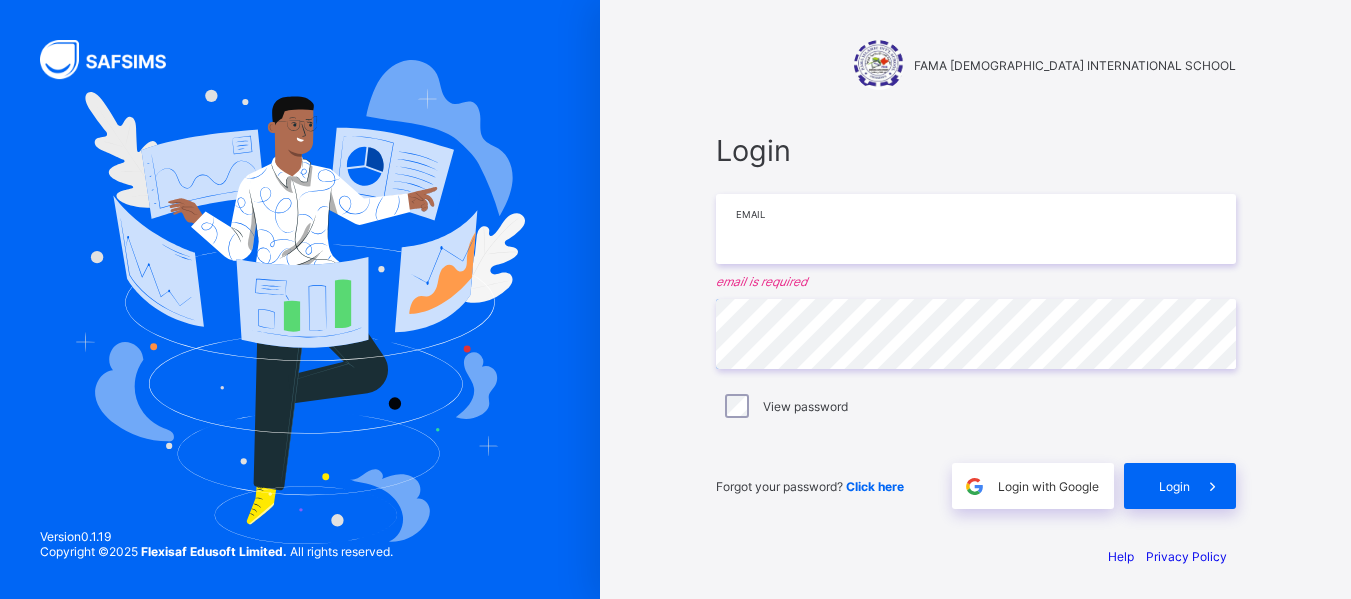 click at bounding box center [976, 229] 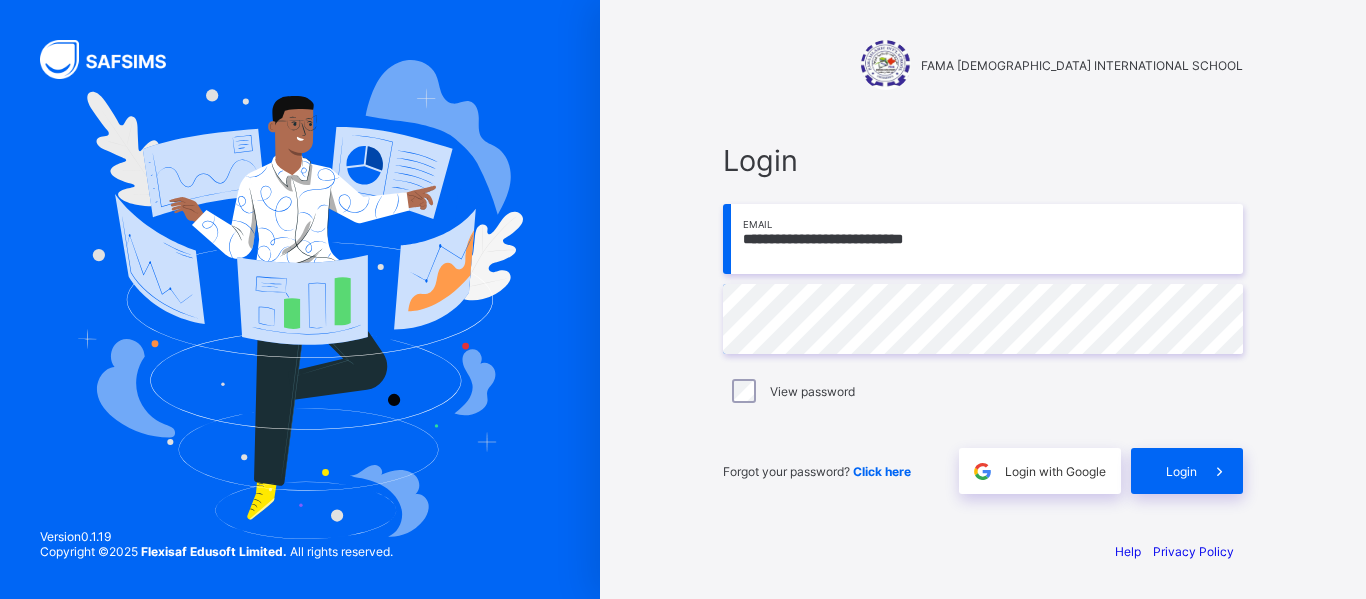 click on "**********" at bounding box center [983, 239] 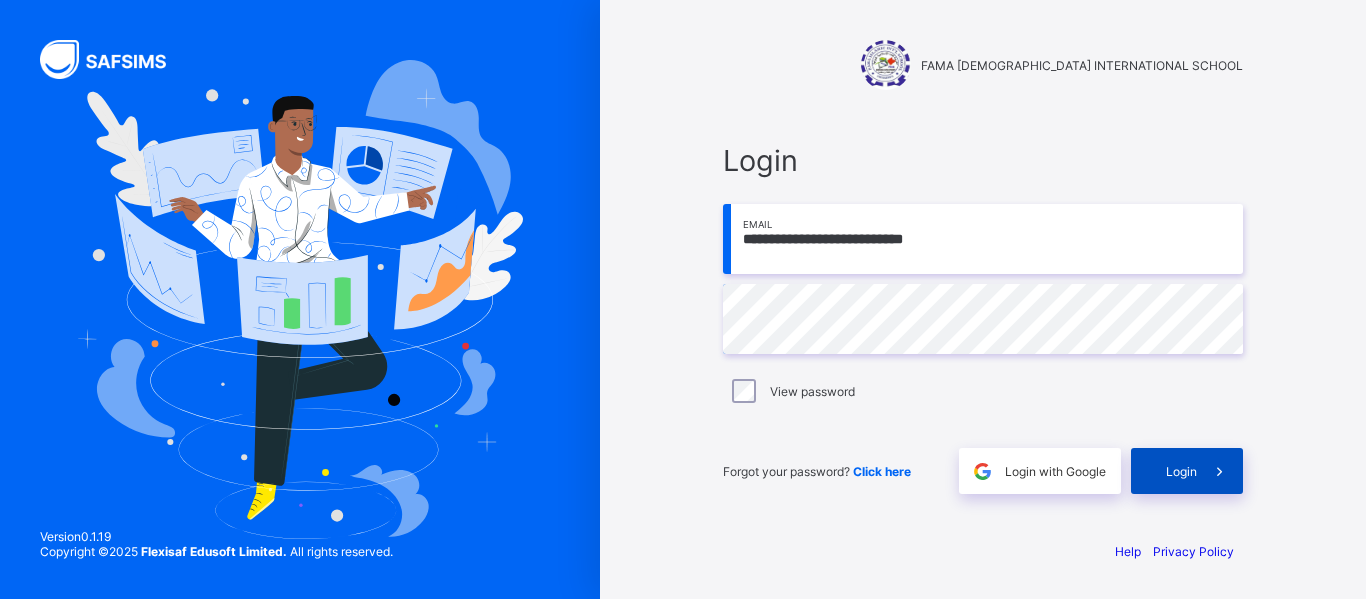 type on "**********" 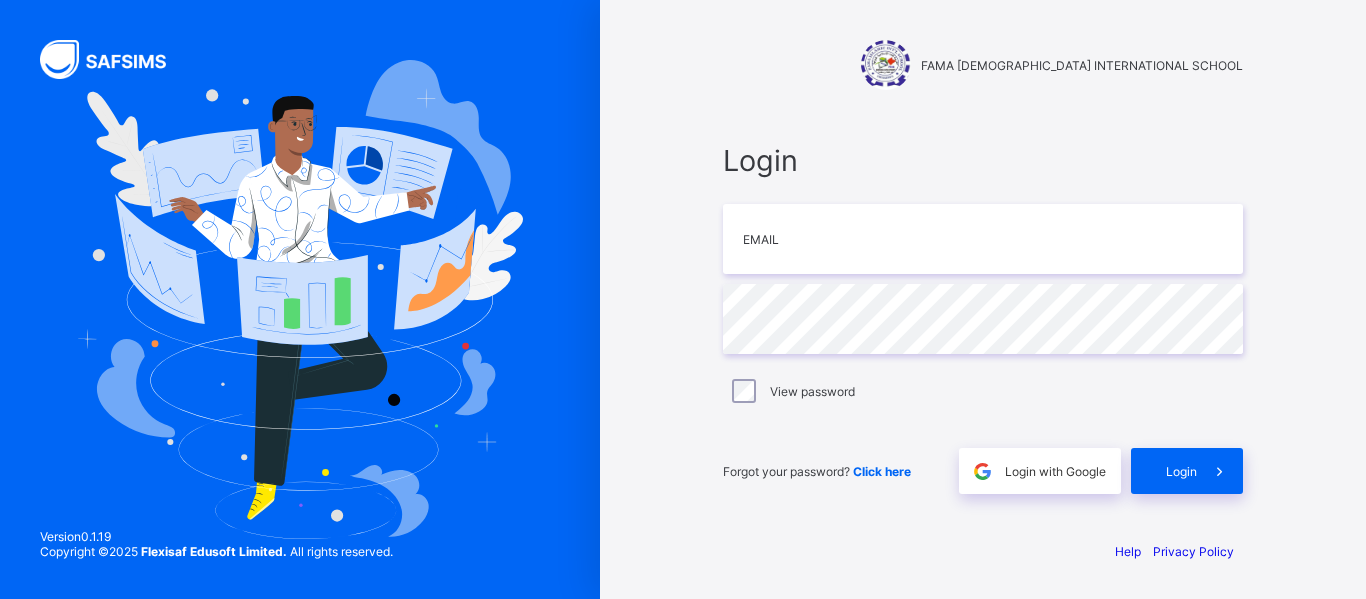 scroll, scrollTop: 0, scrollLeft: 0, axis: both 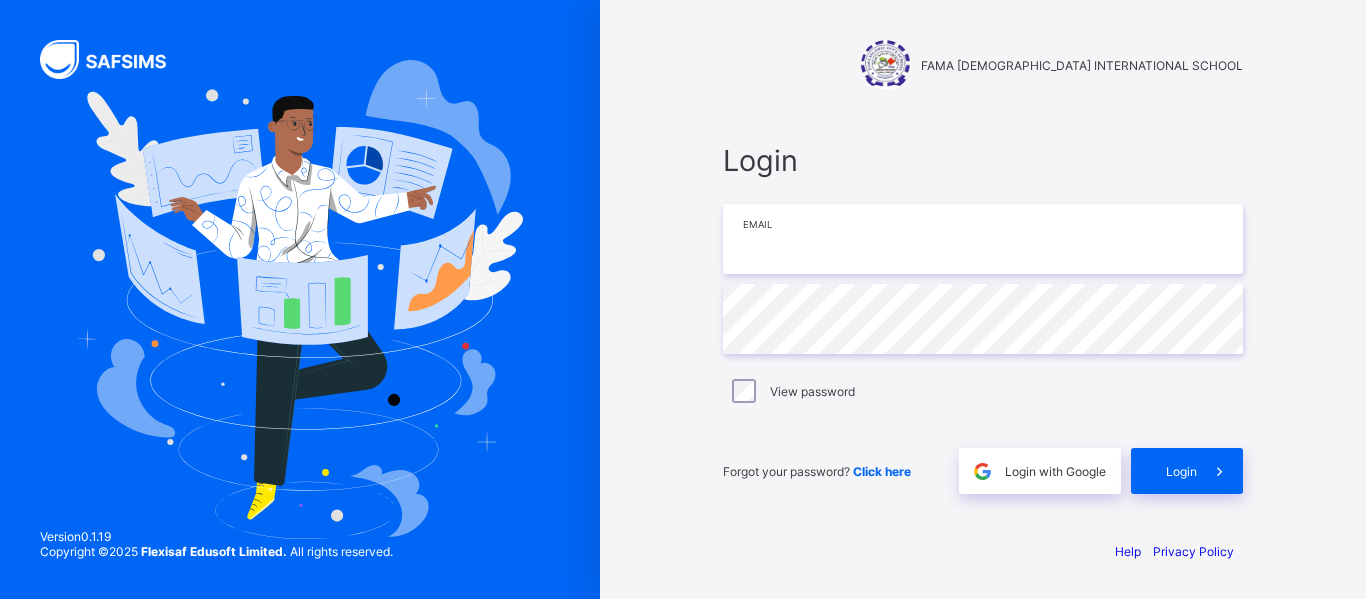 click at bounding box center (983, 239) 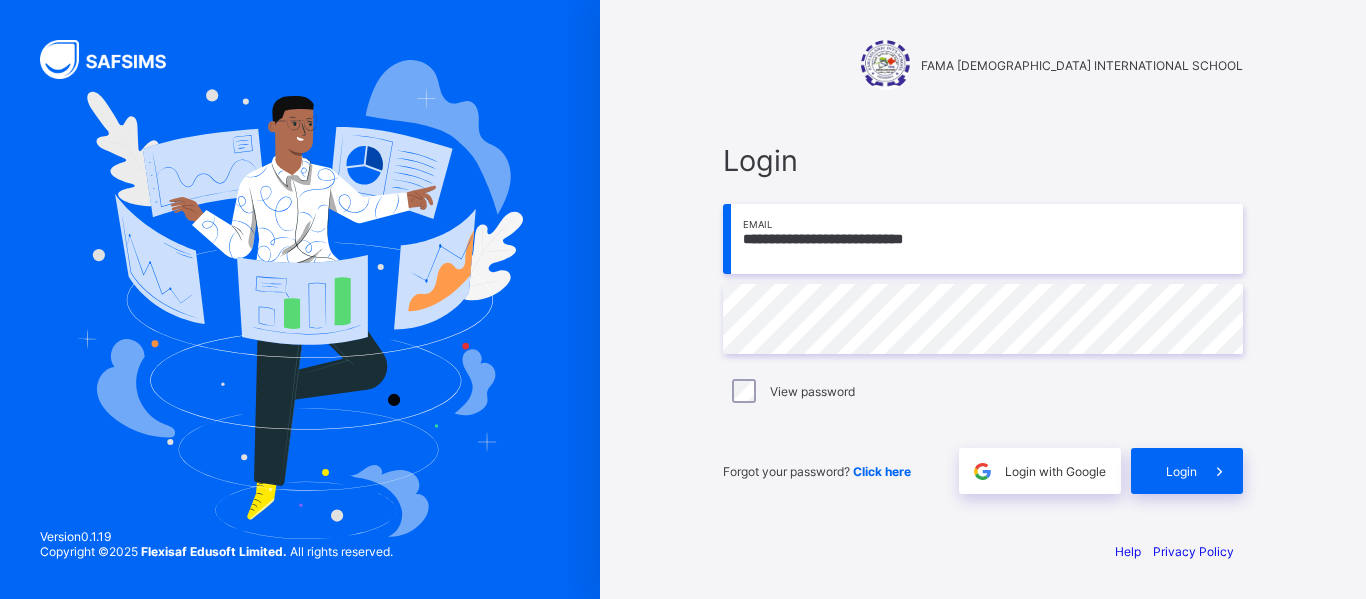 type on "**********" 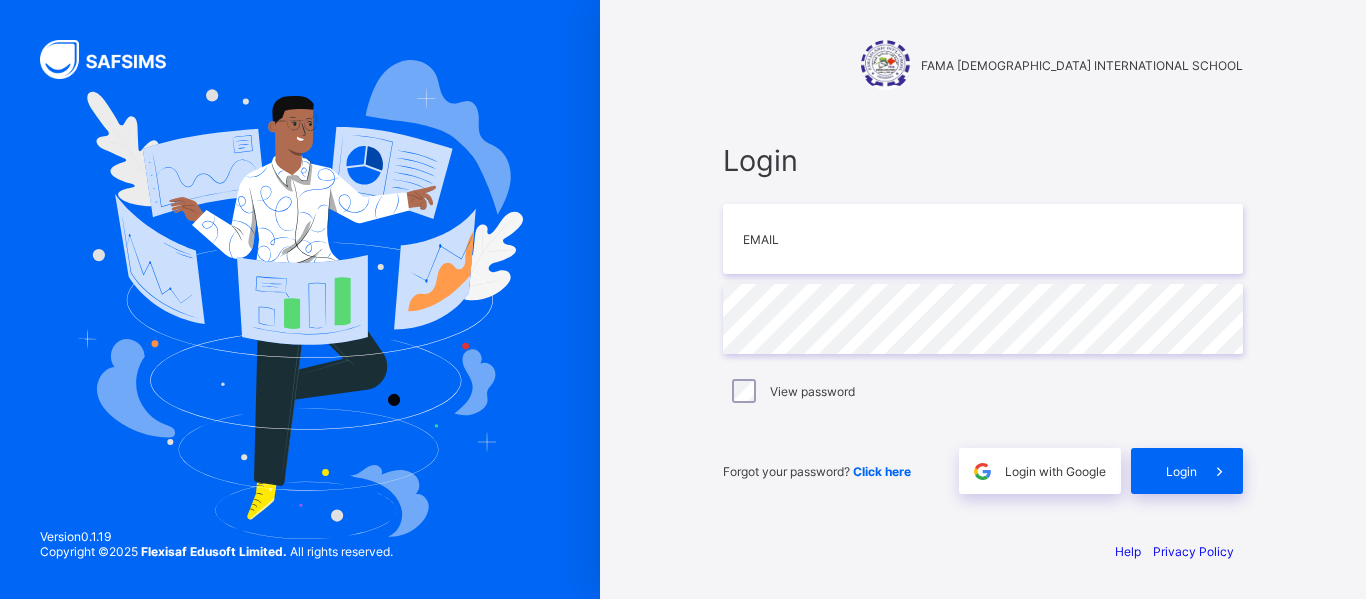 scroll, scrollTop: 0, scrollLeft: 0, axis: both 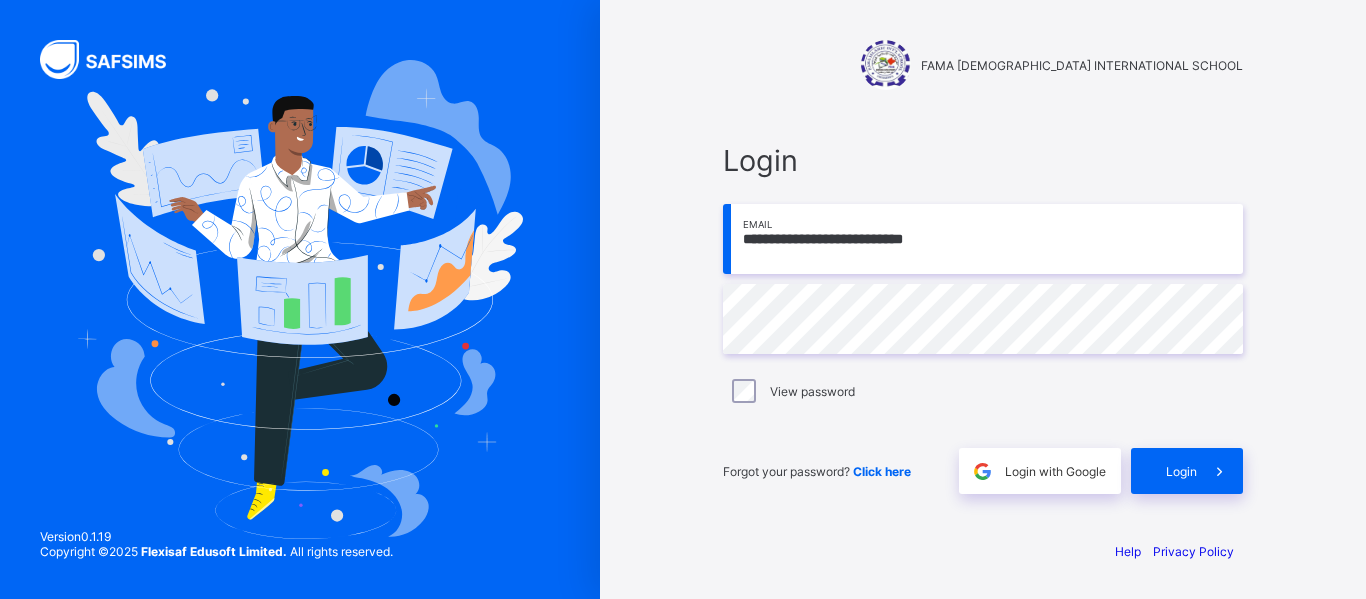 type on "**********" 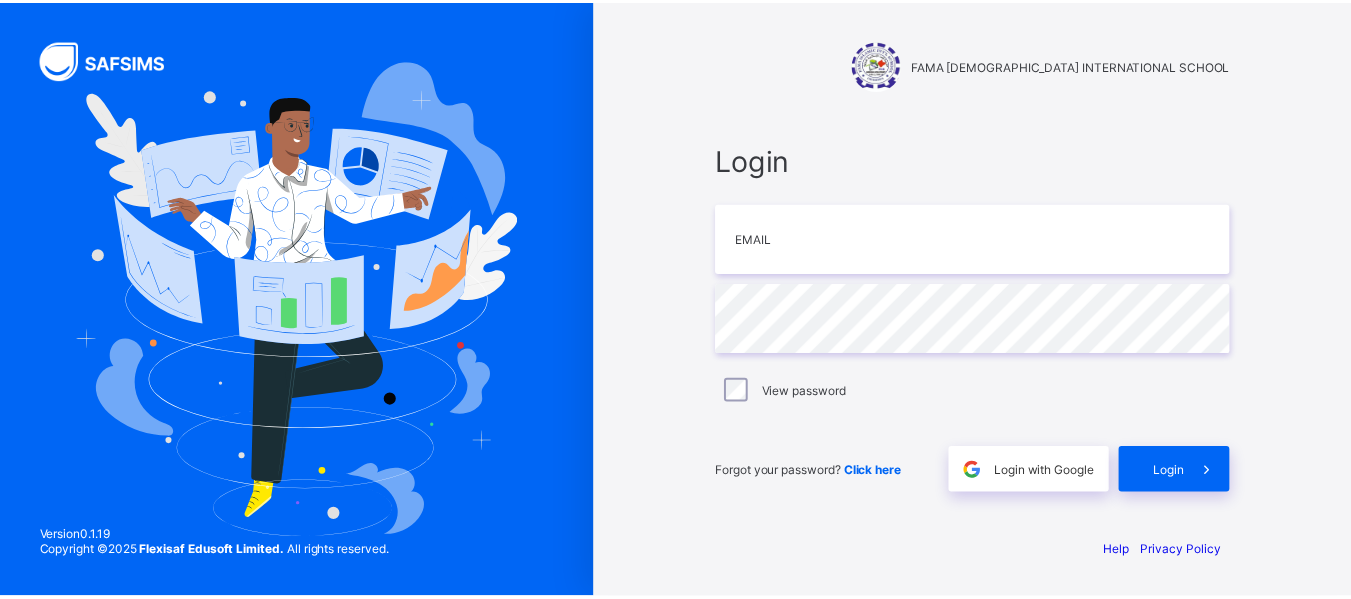 scroll, scrollTop: 0, scrollLeft: 0, axis: both 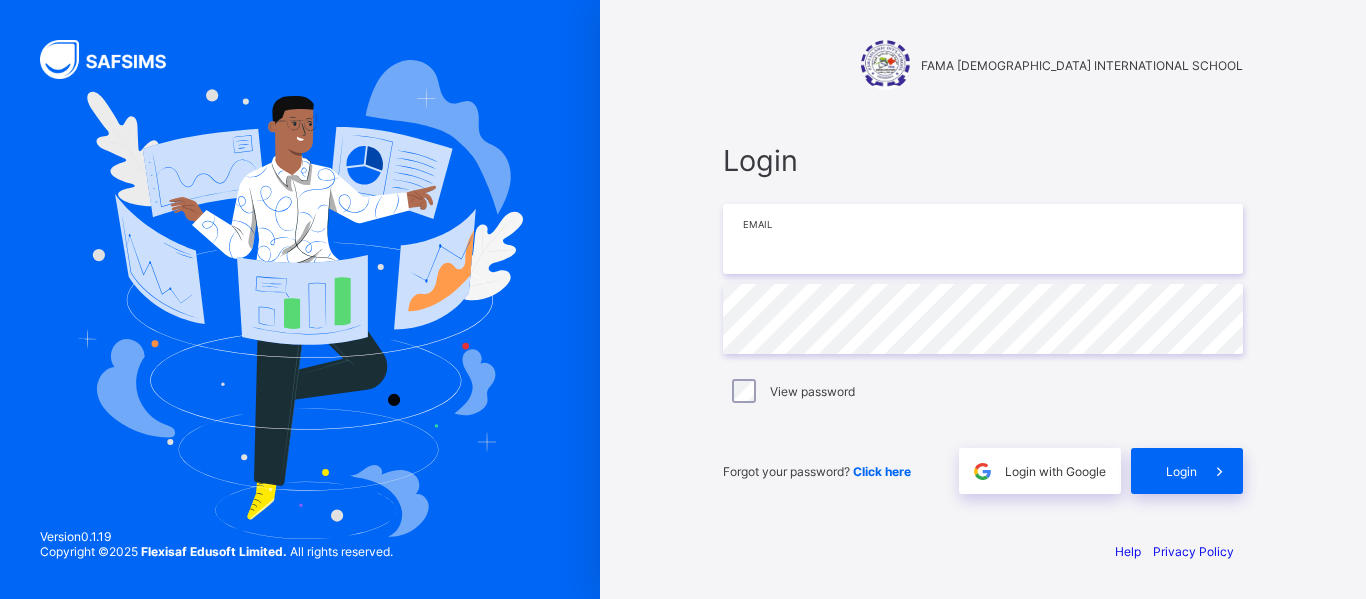 click at bounding box center (983, 239) 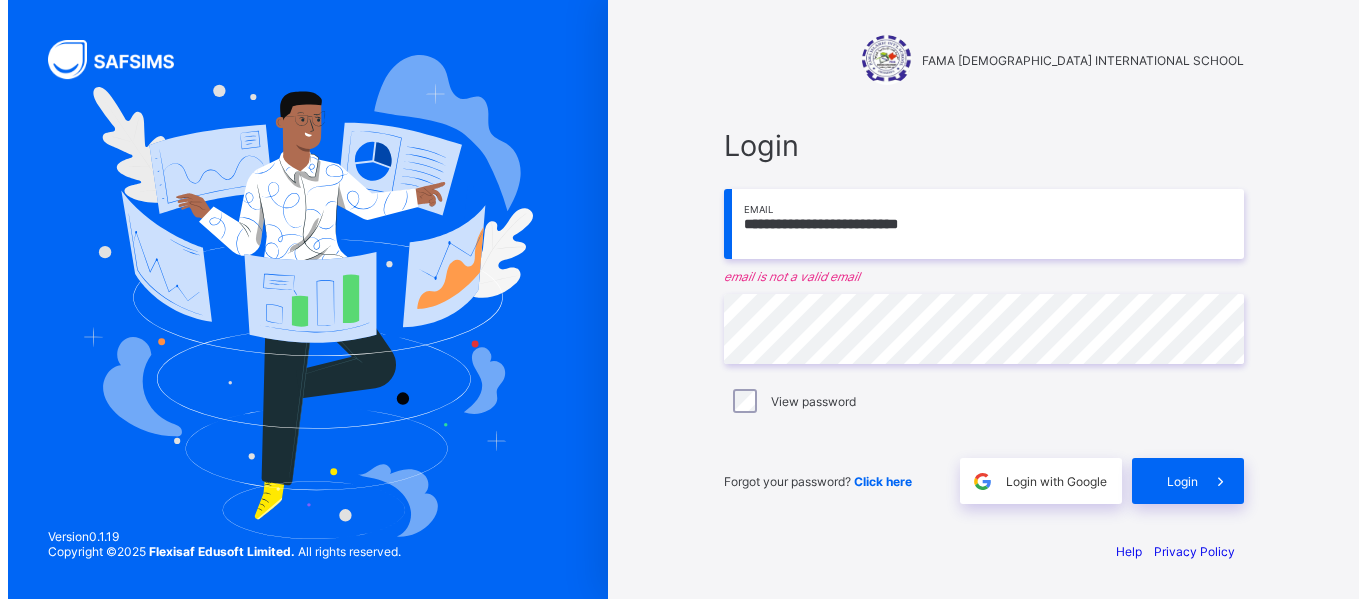 scroll, scrollTop: 0, scrollLeft: 0, axis: both 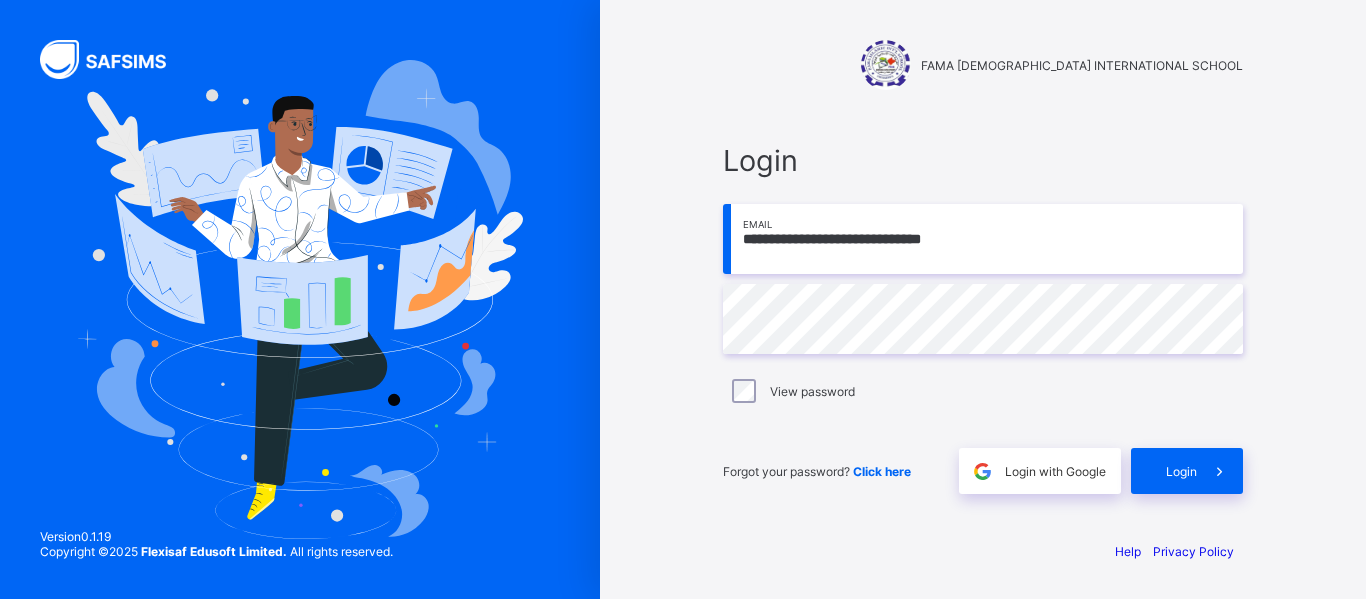 type on "**********" 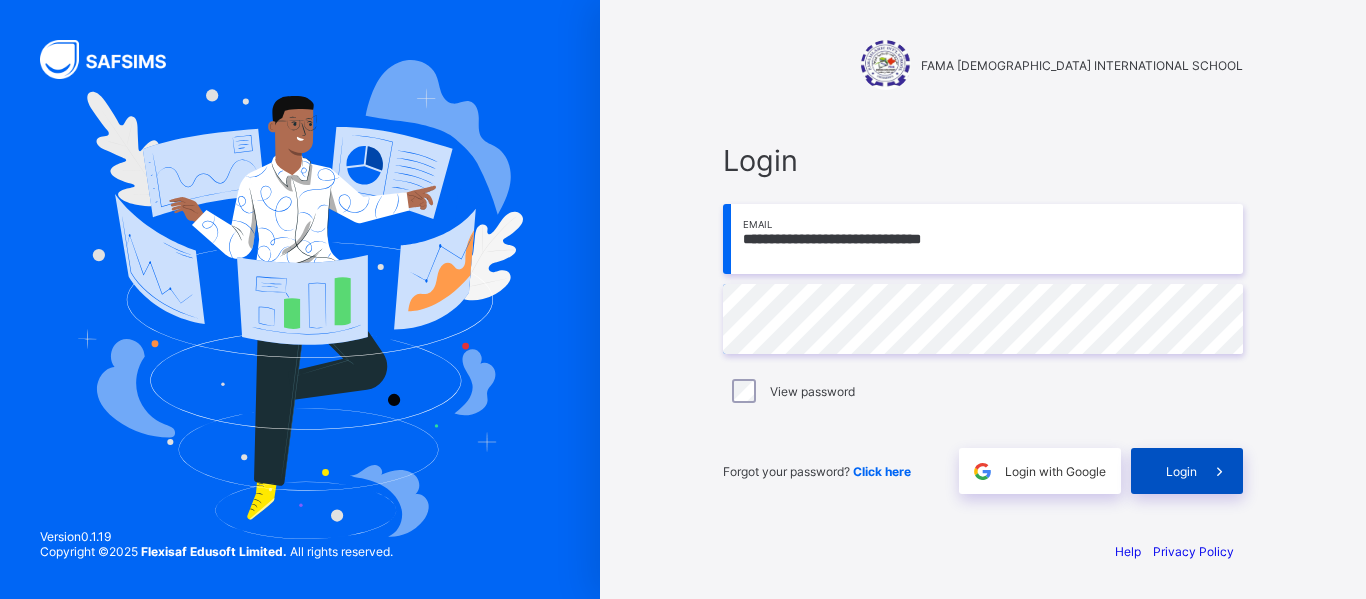 click on "Login" at bounding box center (1187, 471) 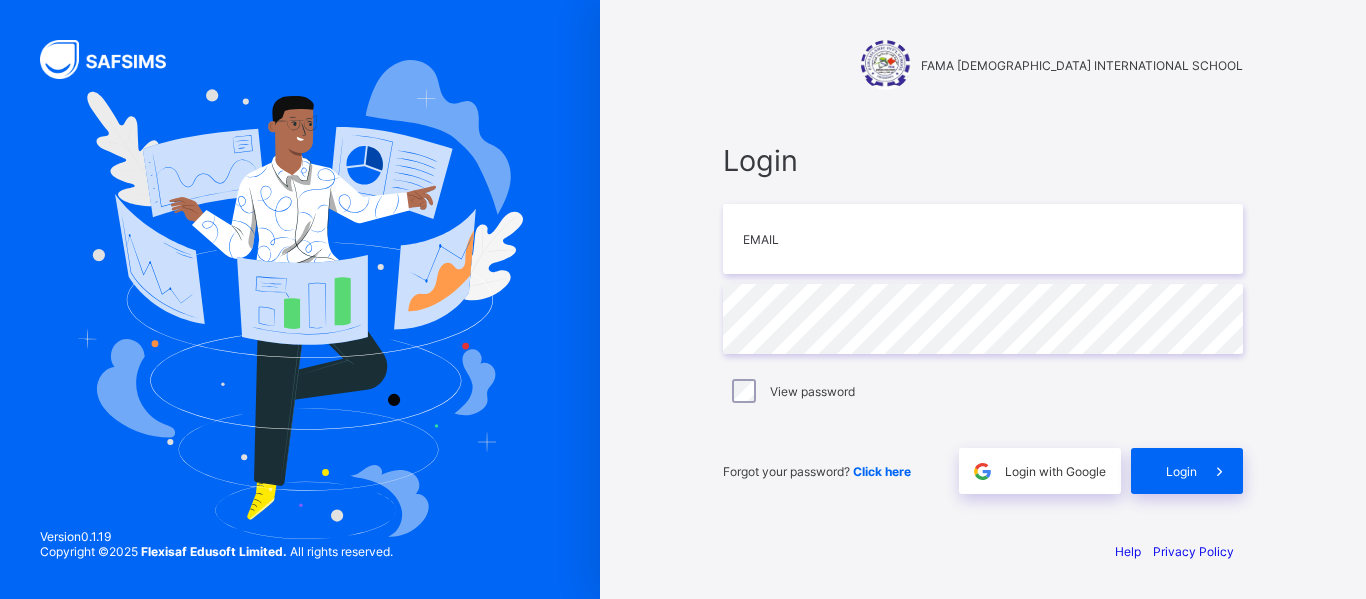 scroll, scrollTop: 0, scrollLeft: 0, axis: both 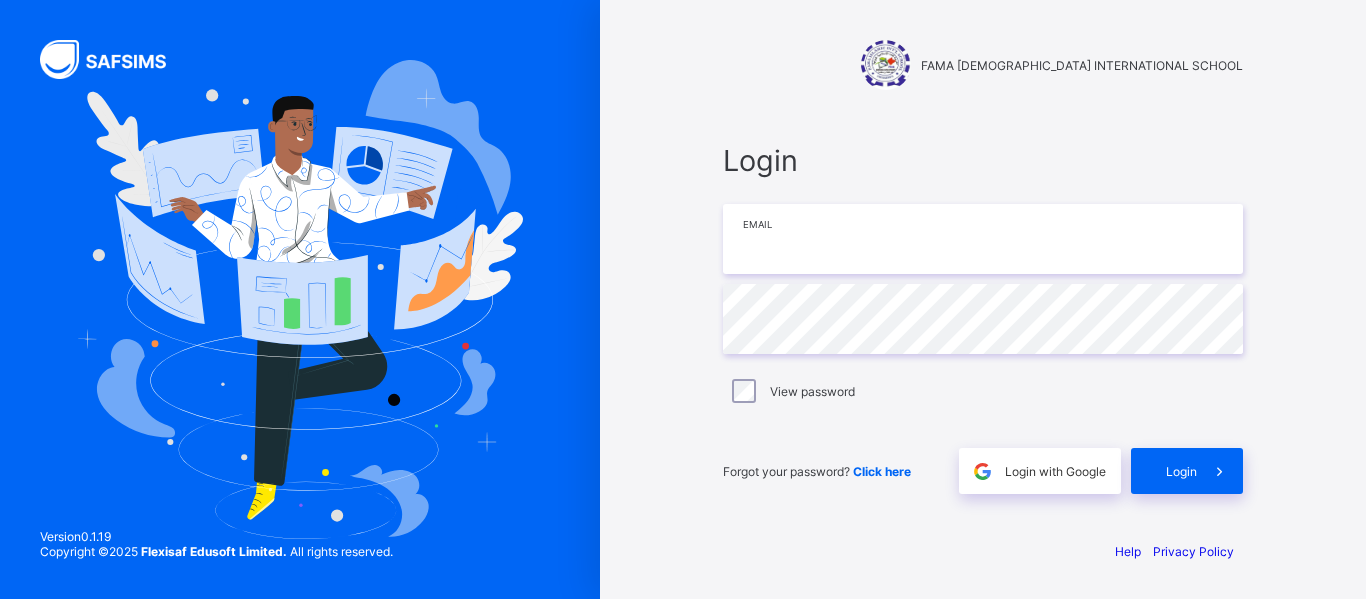 click at bounding box center [983, 239] 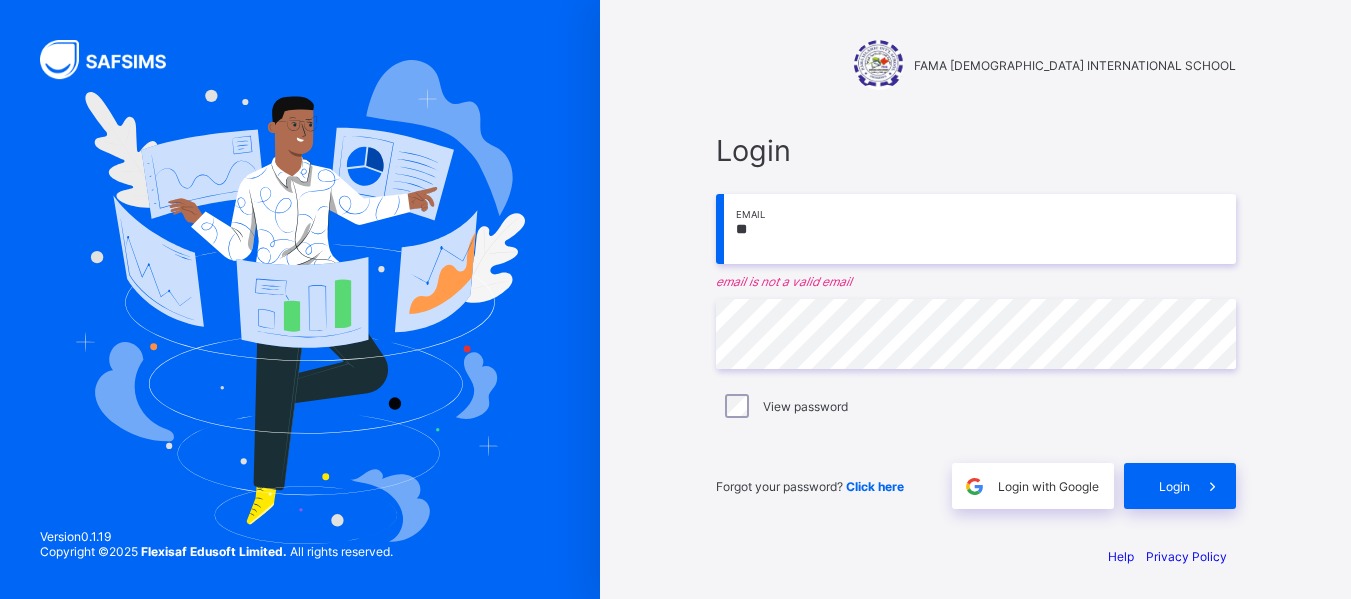 type on "**********" 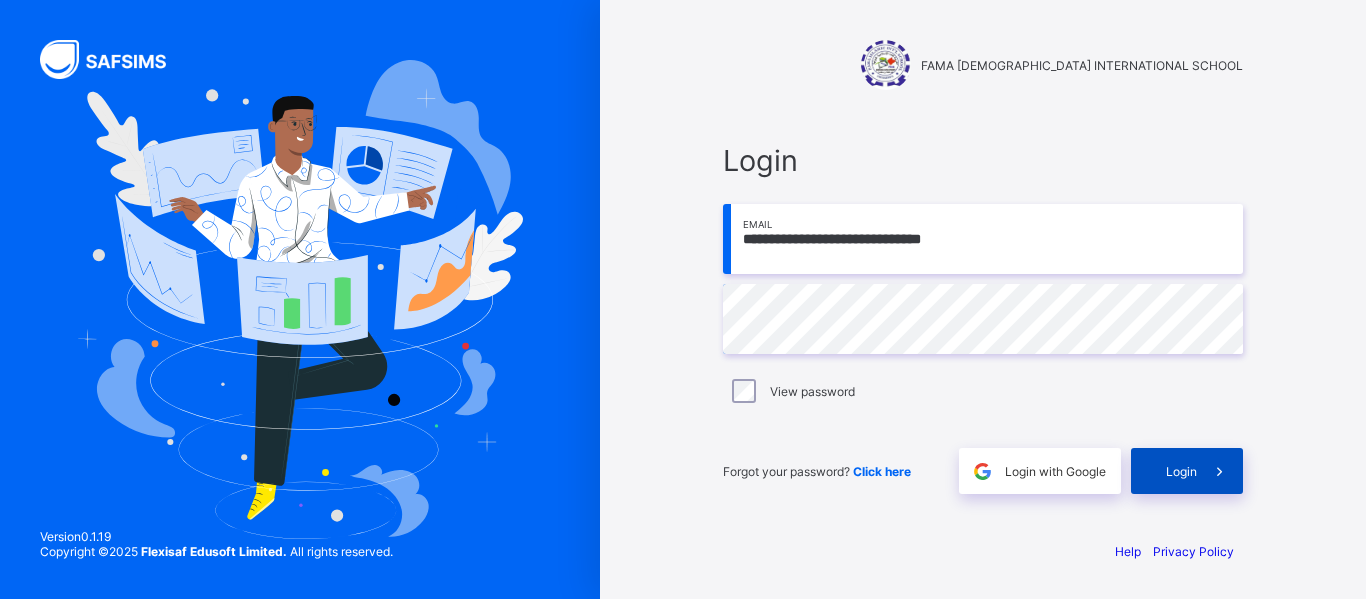 click on "Login" at bounding box center (1181, 471) 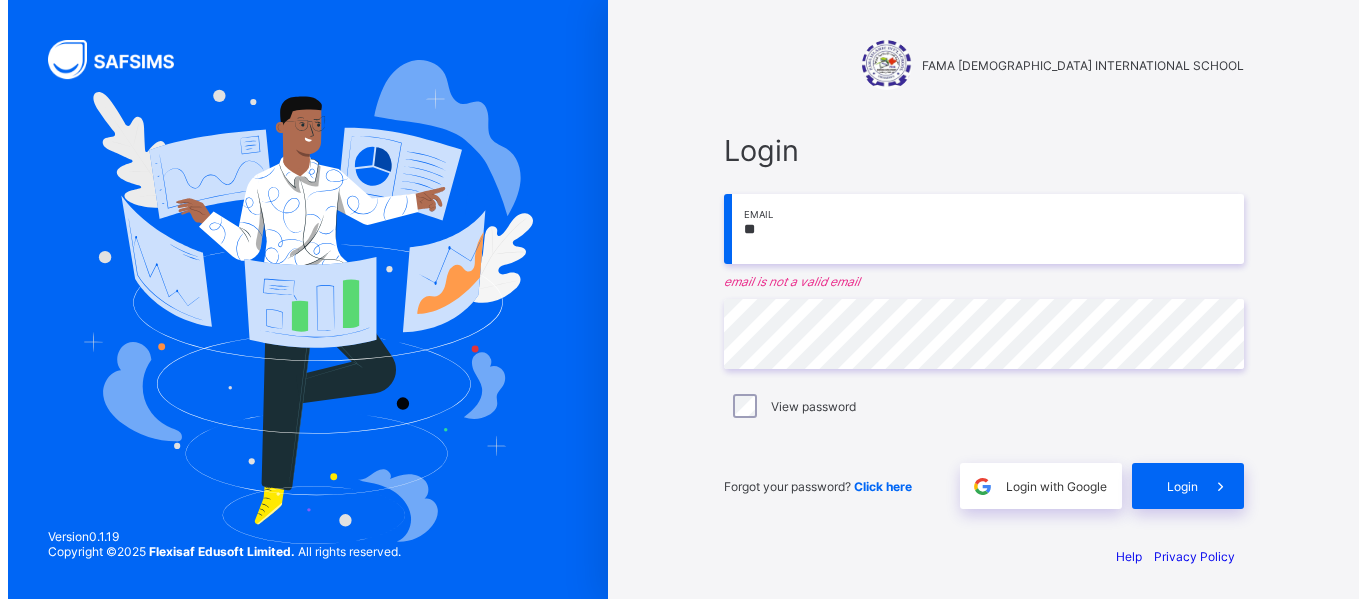 scroll, scrollTop: 0, scrollLeft: 0, axis: both 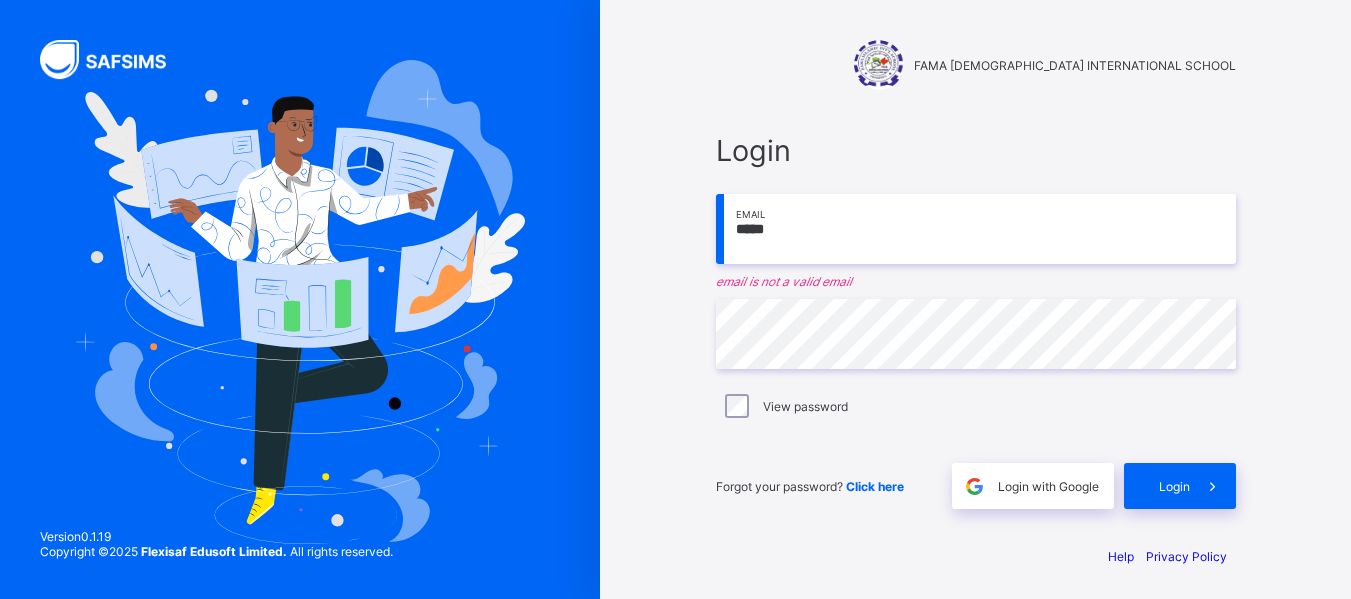 type on "**********" 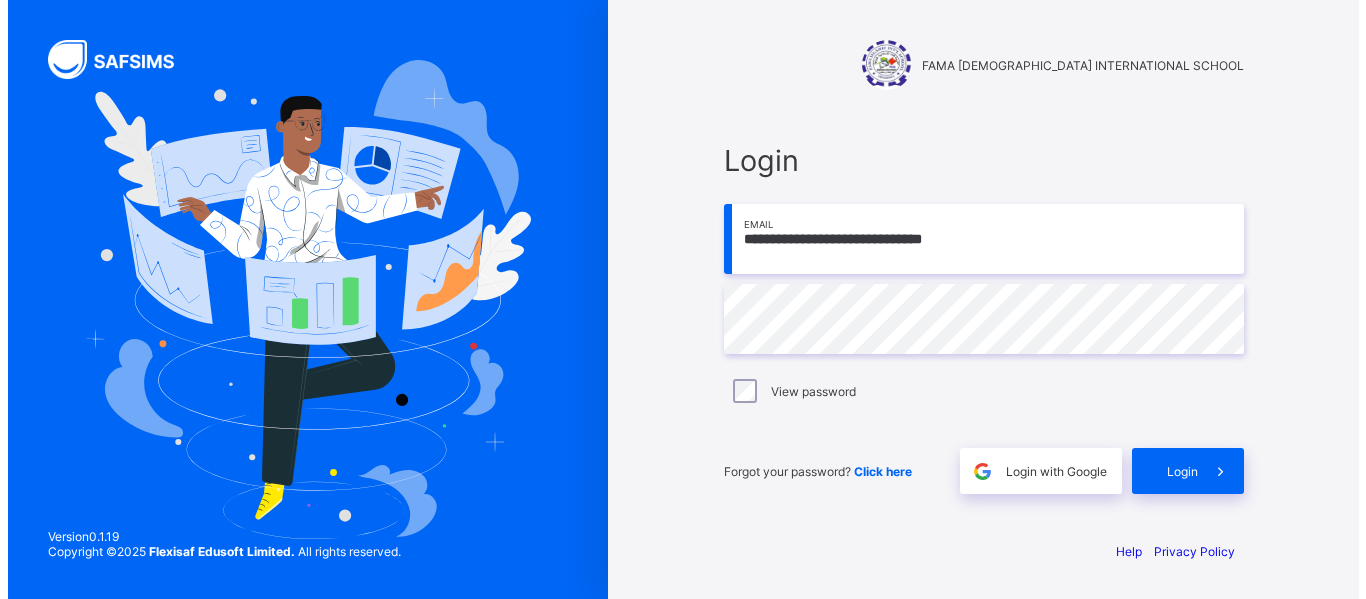 scroll, scrollTop: 0, scrollLeft: 0, axis: both 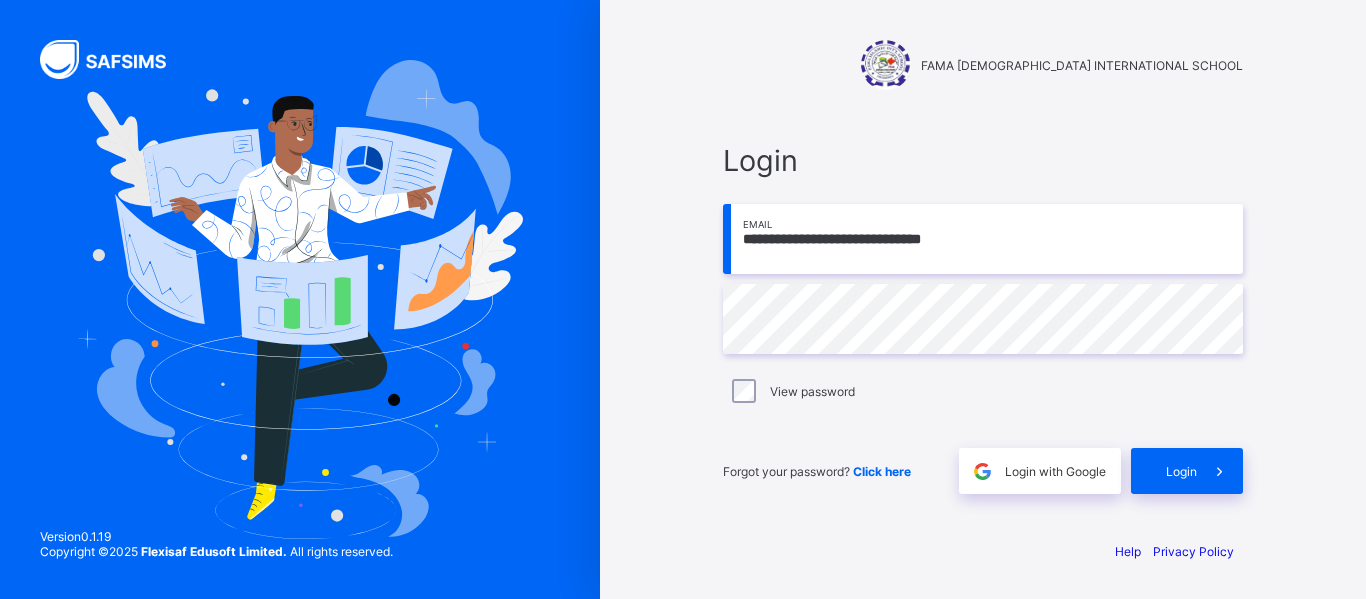 click on "Click here" at bounding box center [882, 471] 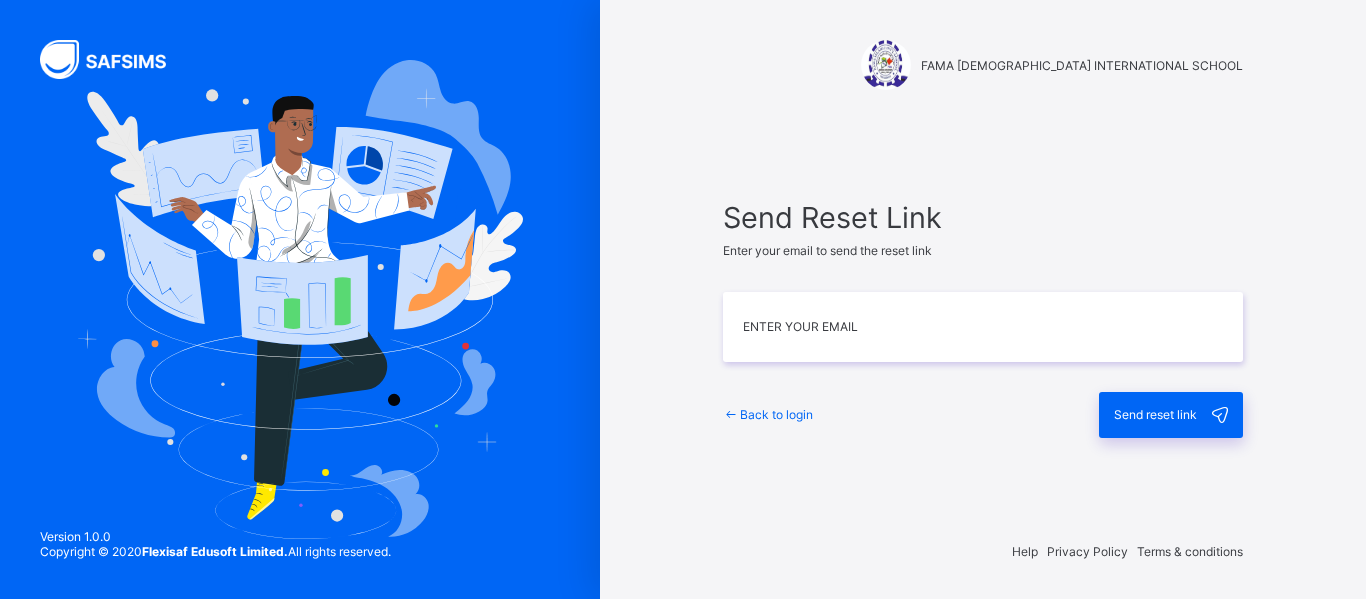scroll, scrollTop: 0, scrollLeft: 0, axis: both 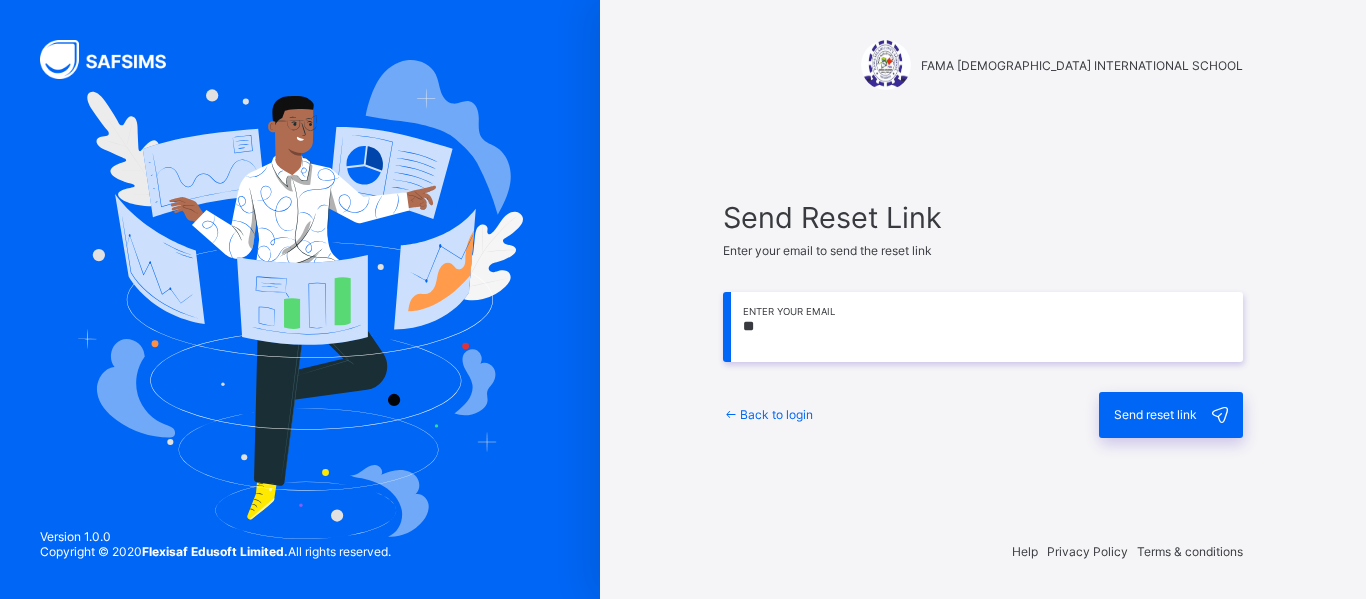 type on "*" 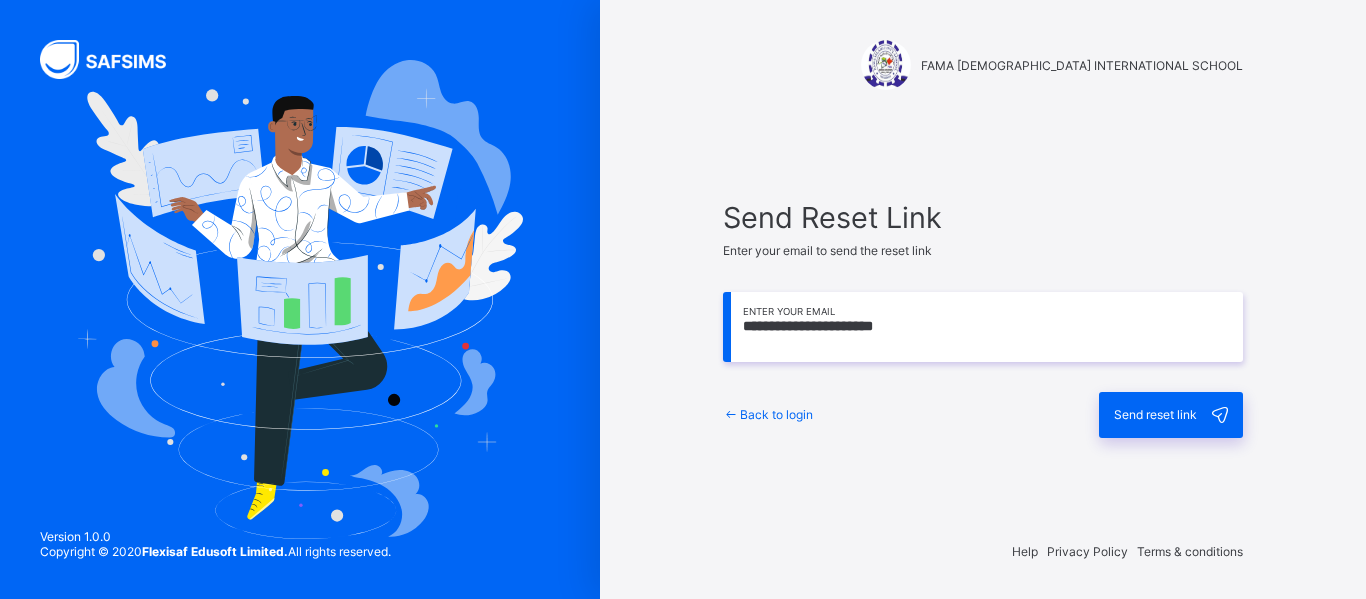 type on "**********" 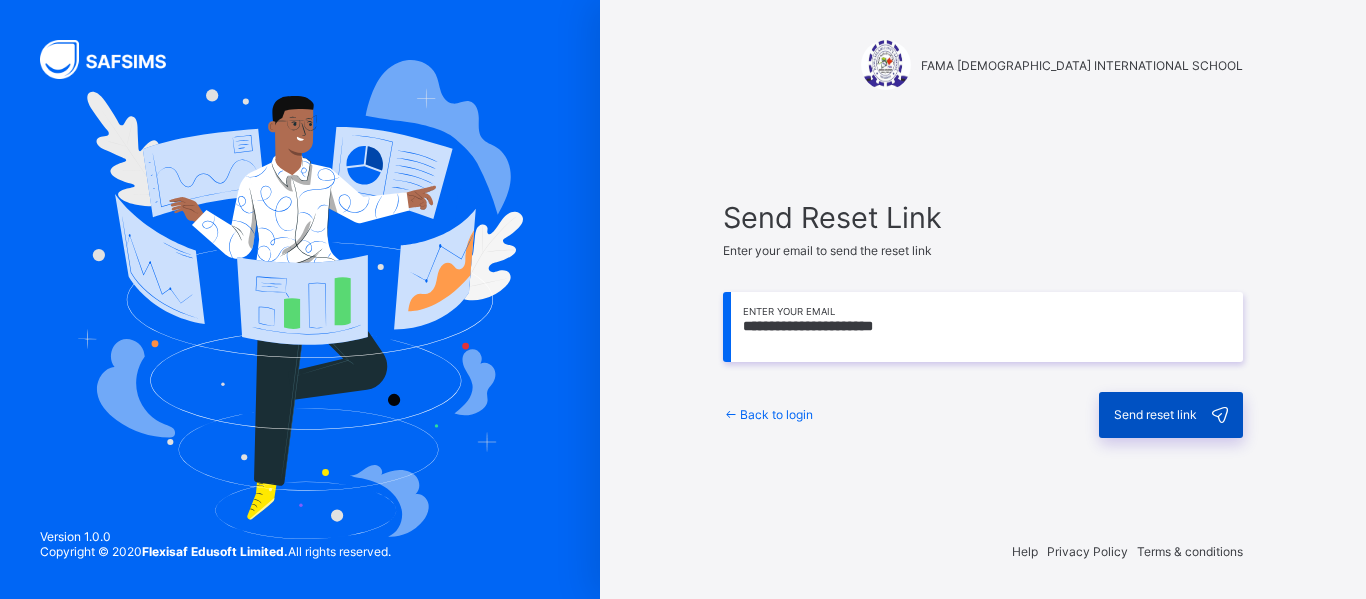 click on "Send reset link" at bounding box center (1155, 414) 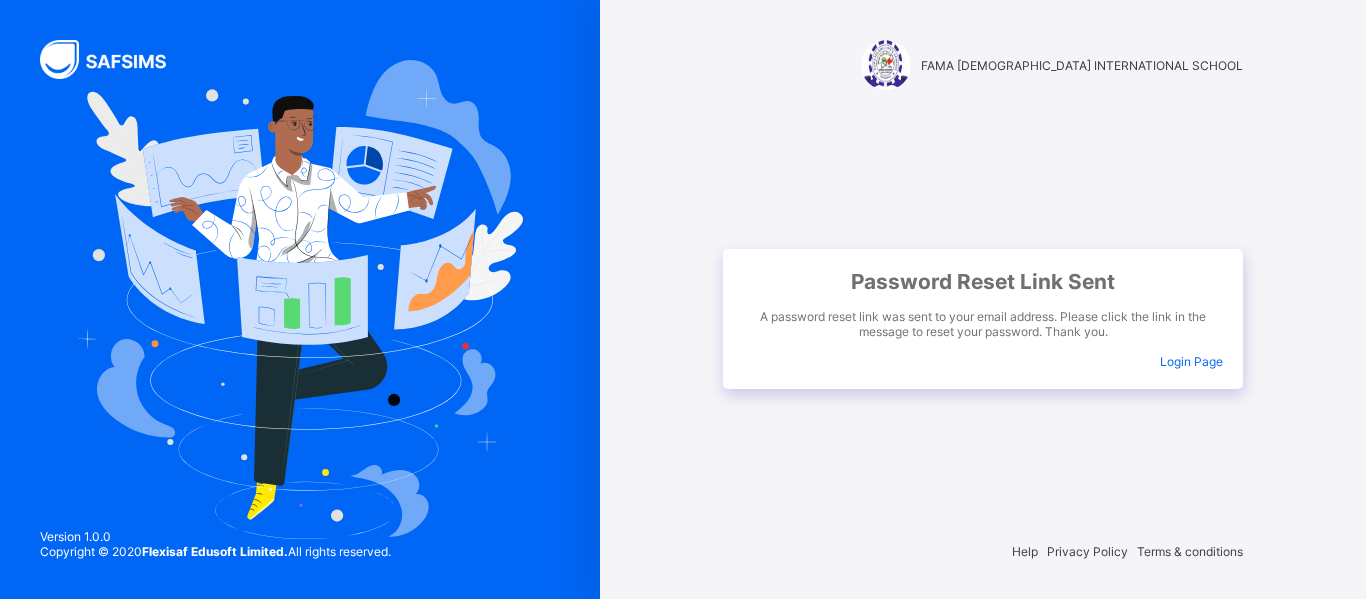 click on "Login Page" at bounding box center [1191, 361] 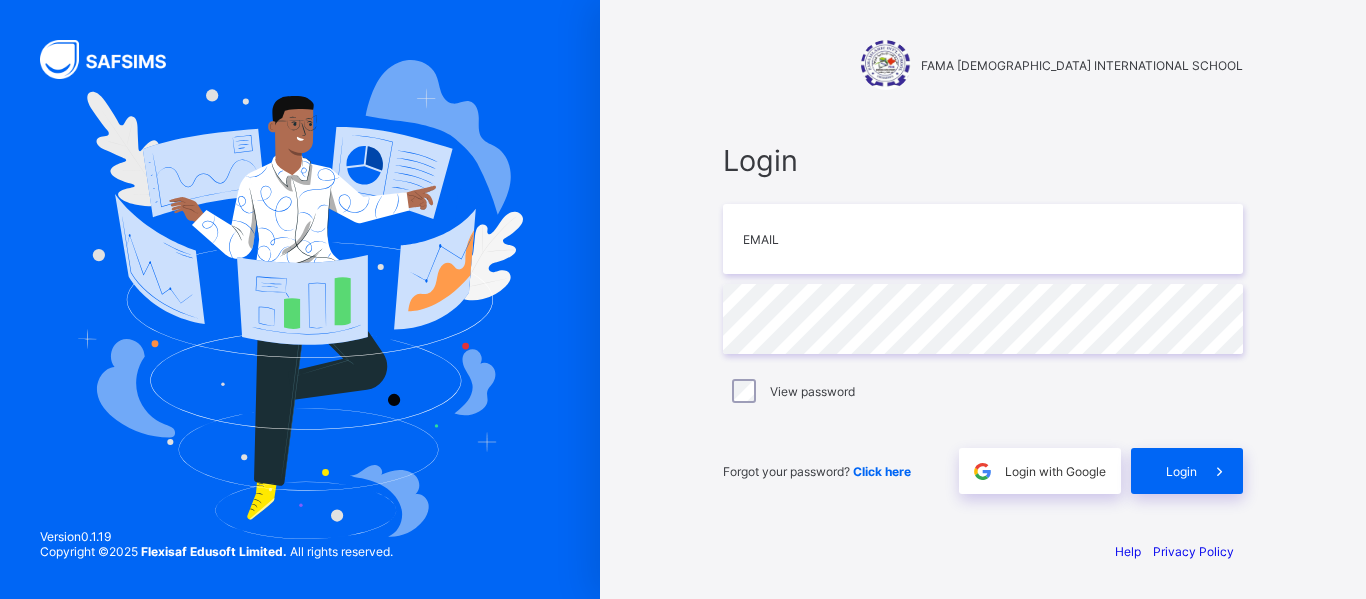 scroll, scrollTop: 0, scrollLeft: 0, axis: both 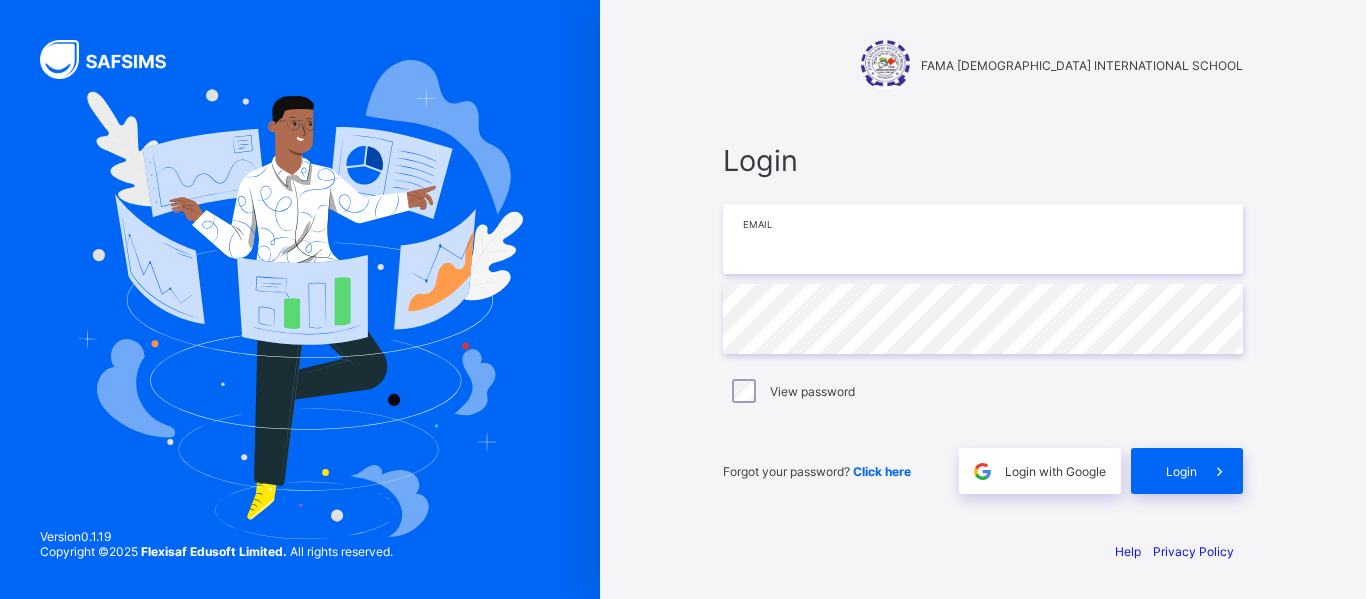 click at bounding box center [983, 239] 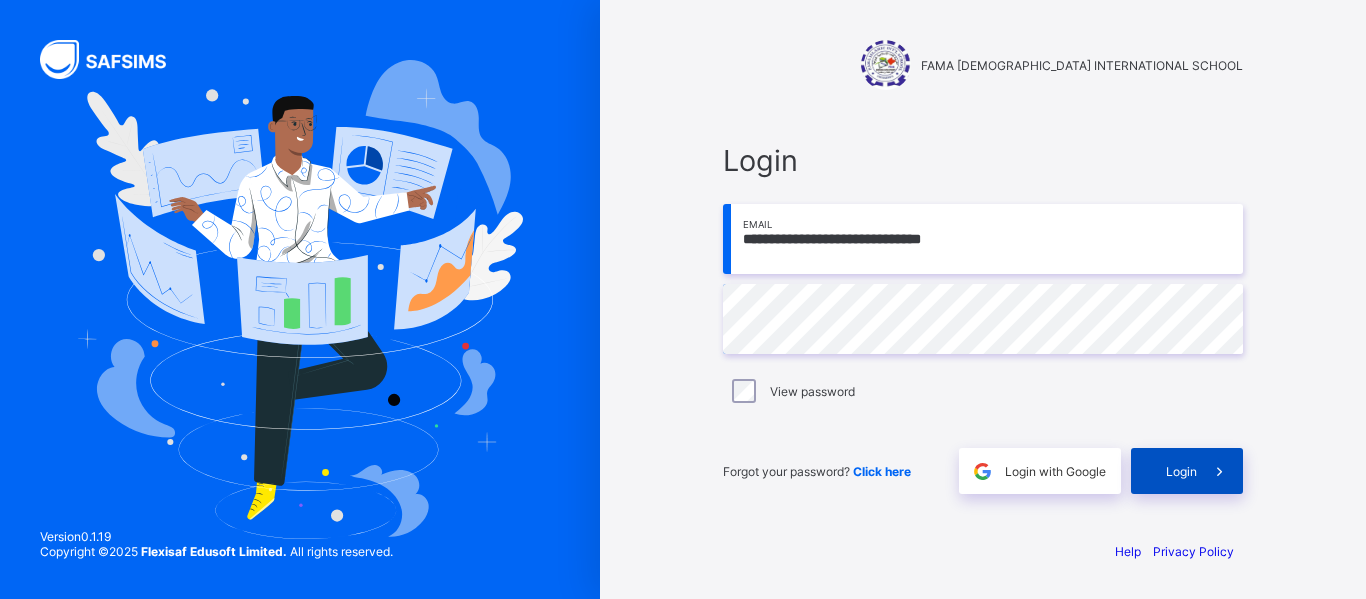 click on "Login" at bounding box center [1187, 471] 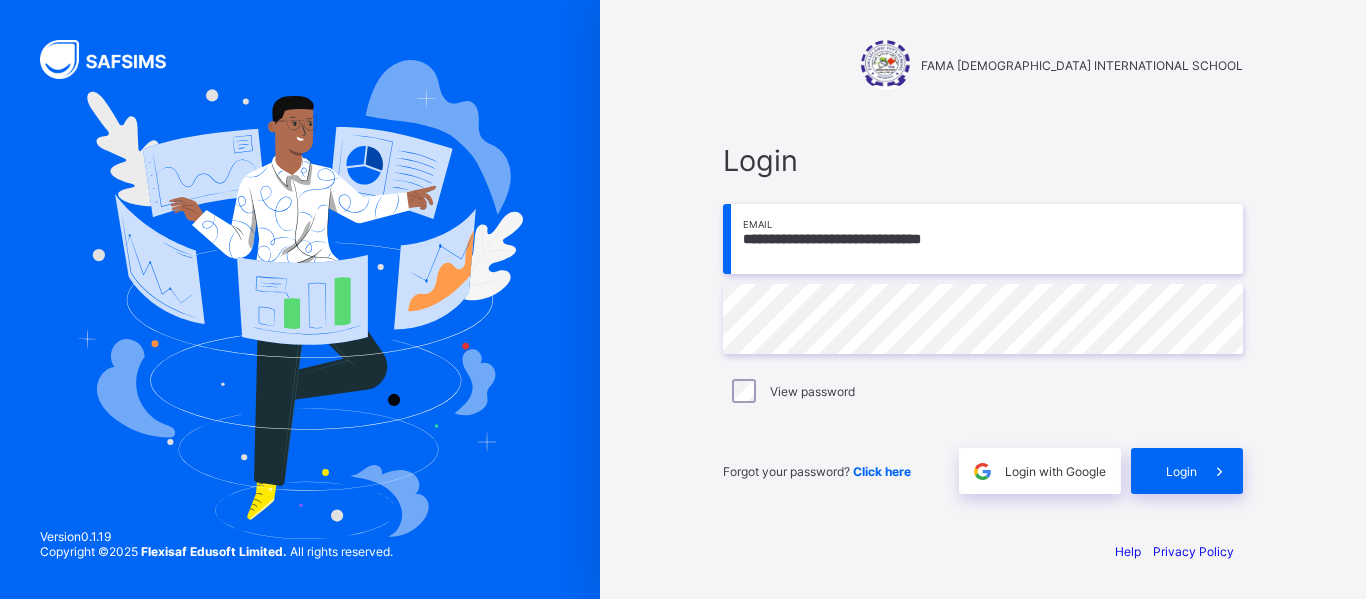 scroll, scrollTop: 0, scrollLeft: 0, axis: both 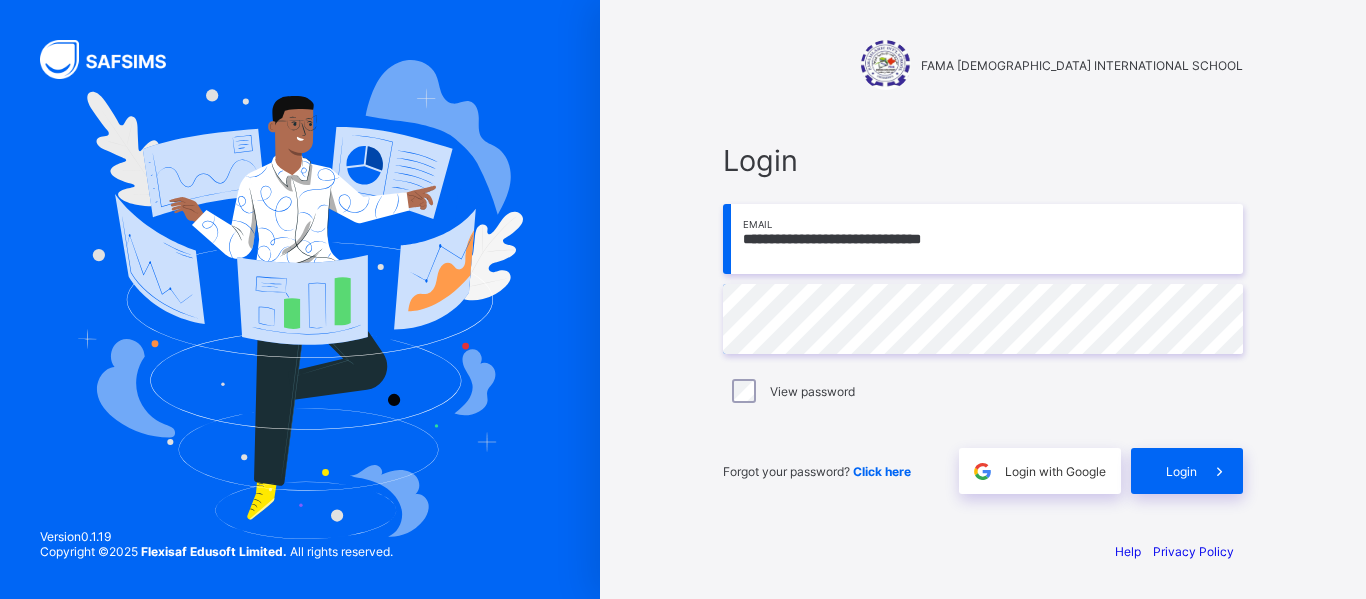 click on "**********" at bounding box center [983, 318] 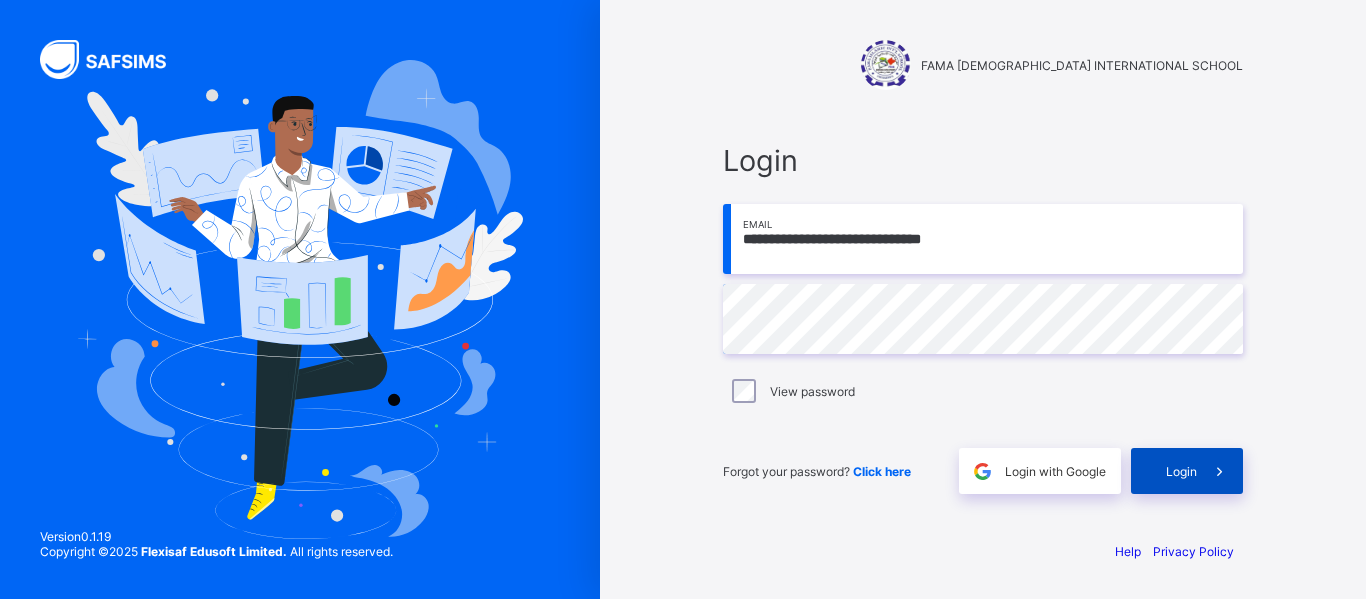 click on "Login" at bounding box center (1187, 471) 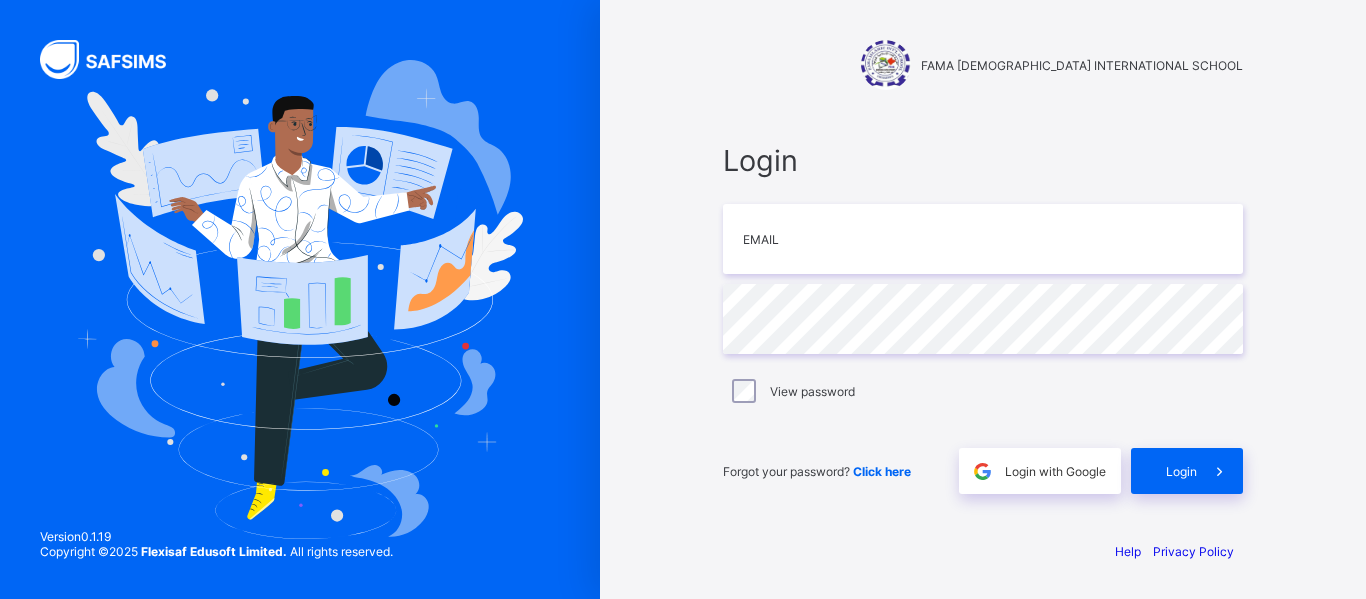 scroll, scrollTop: 0, scrollLeft: 0, axis: both 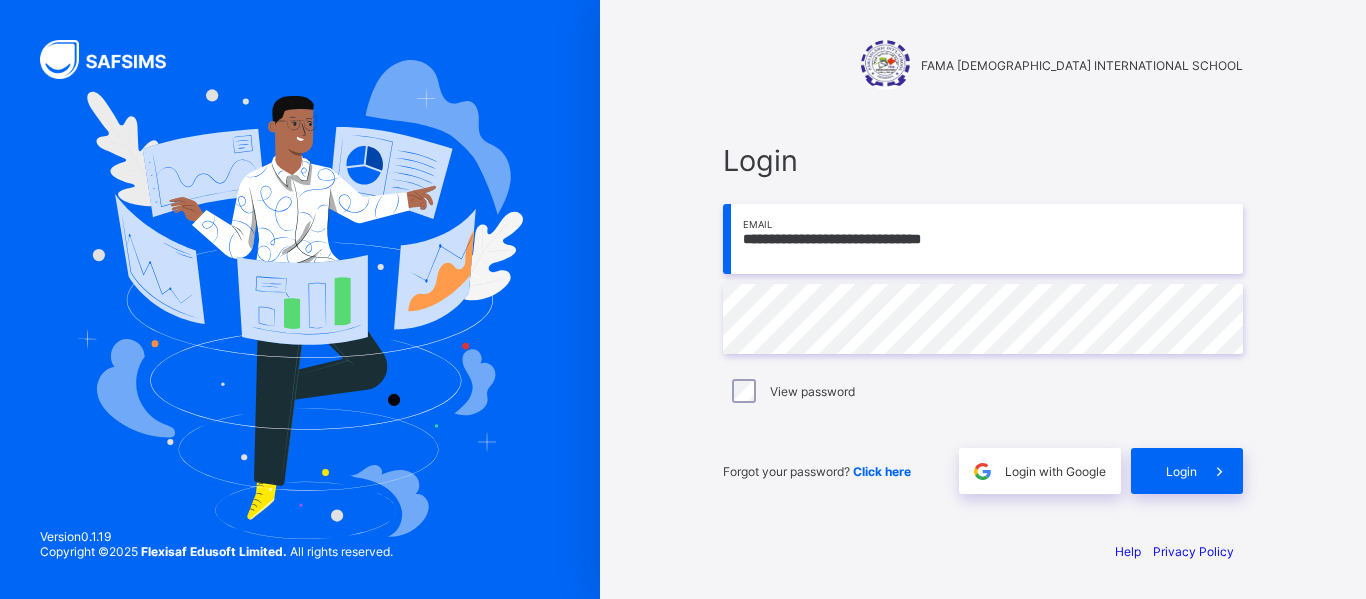 click on "**********" at bounding box center [983, 239] 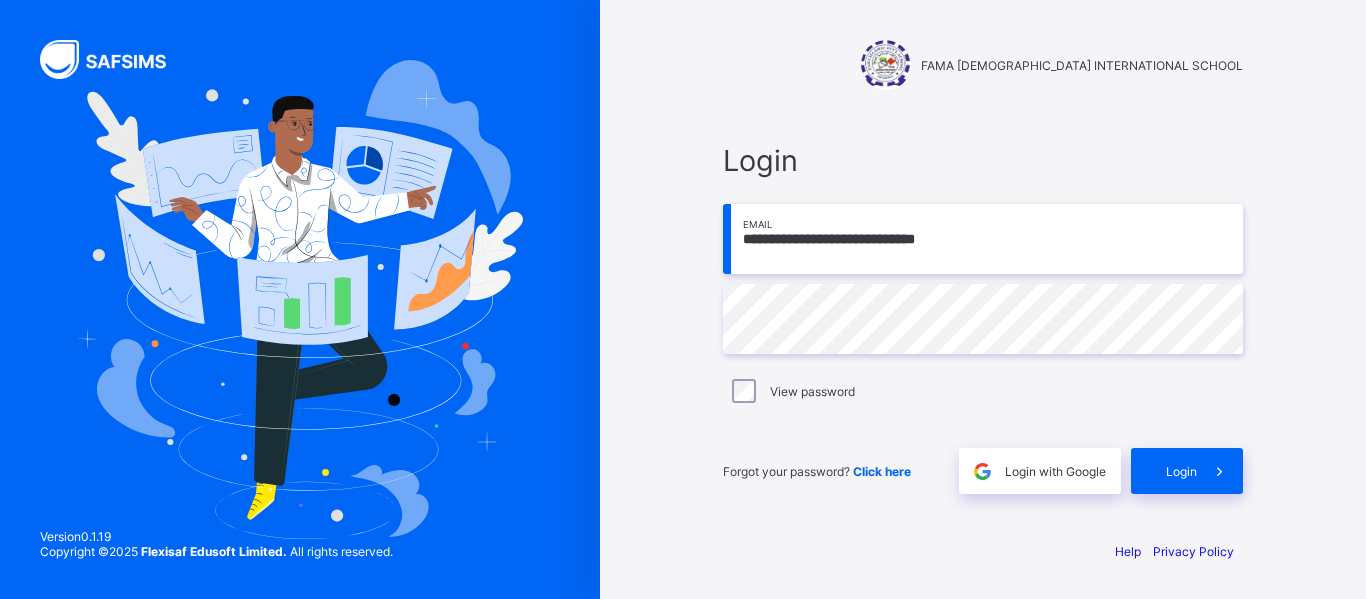 type on "**********" 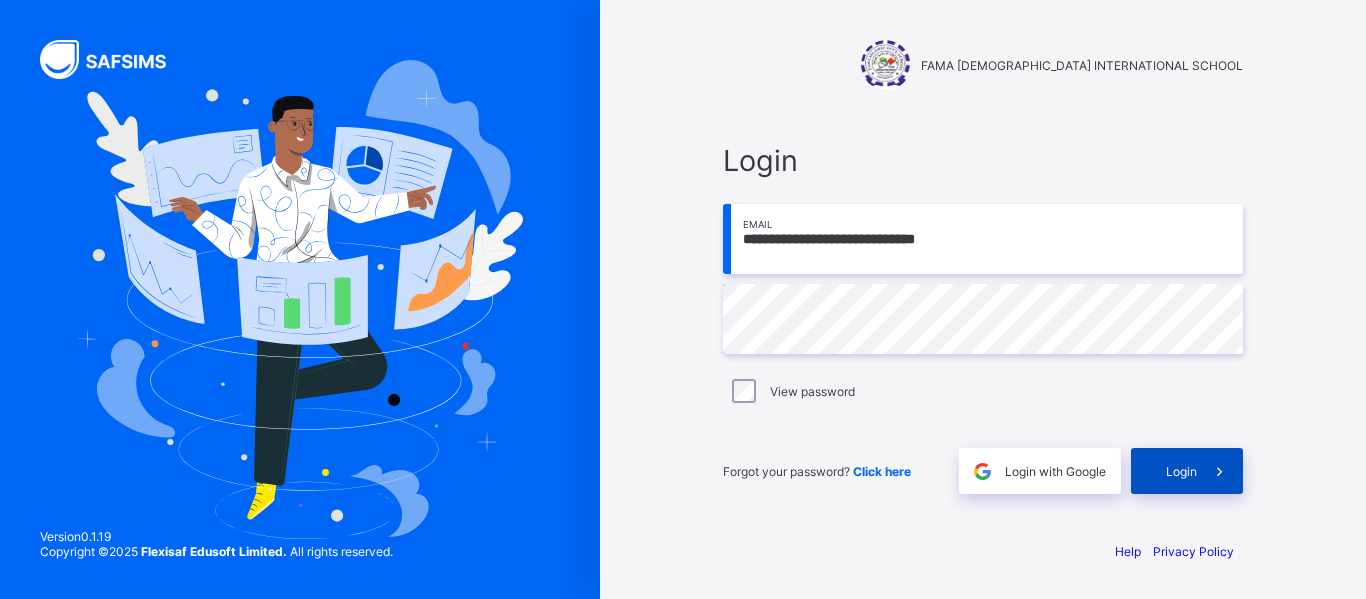 click on "Login" at bounding box center (1187, 471) 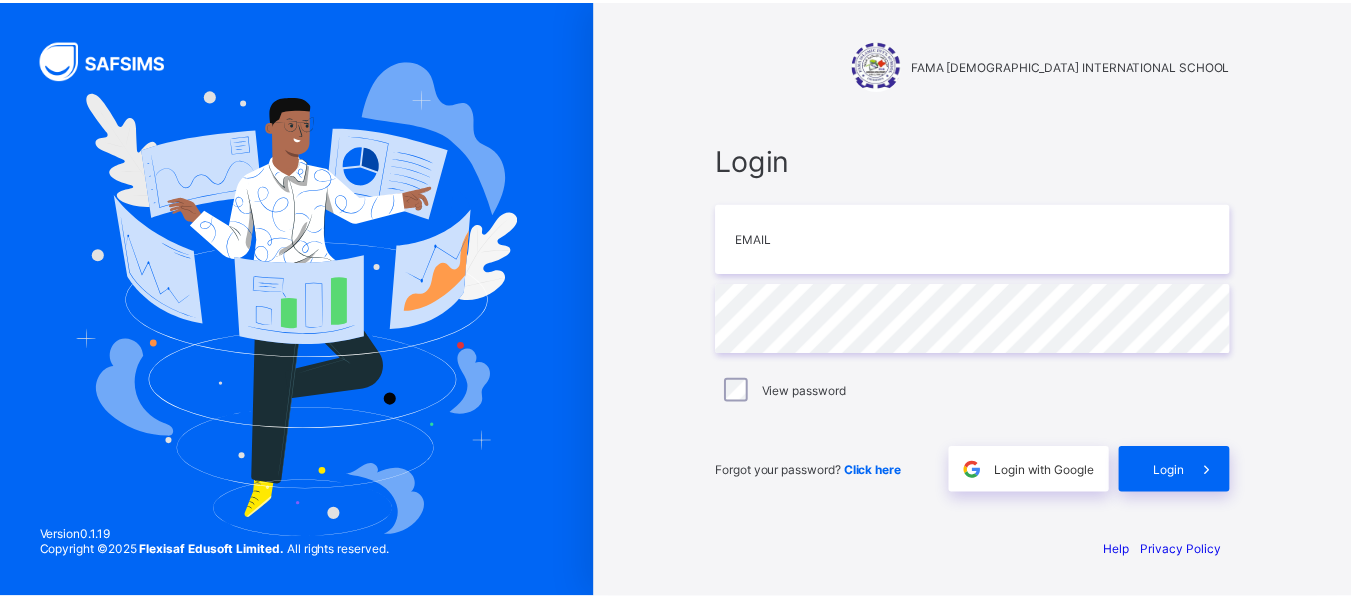 scroll, scrollTop: 0, scrollLeft: 0, axis: both 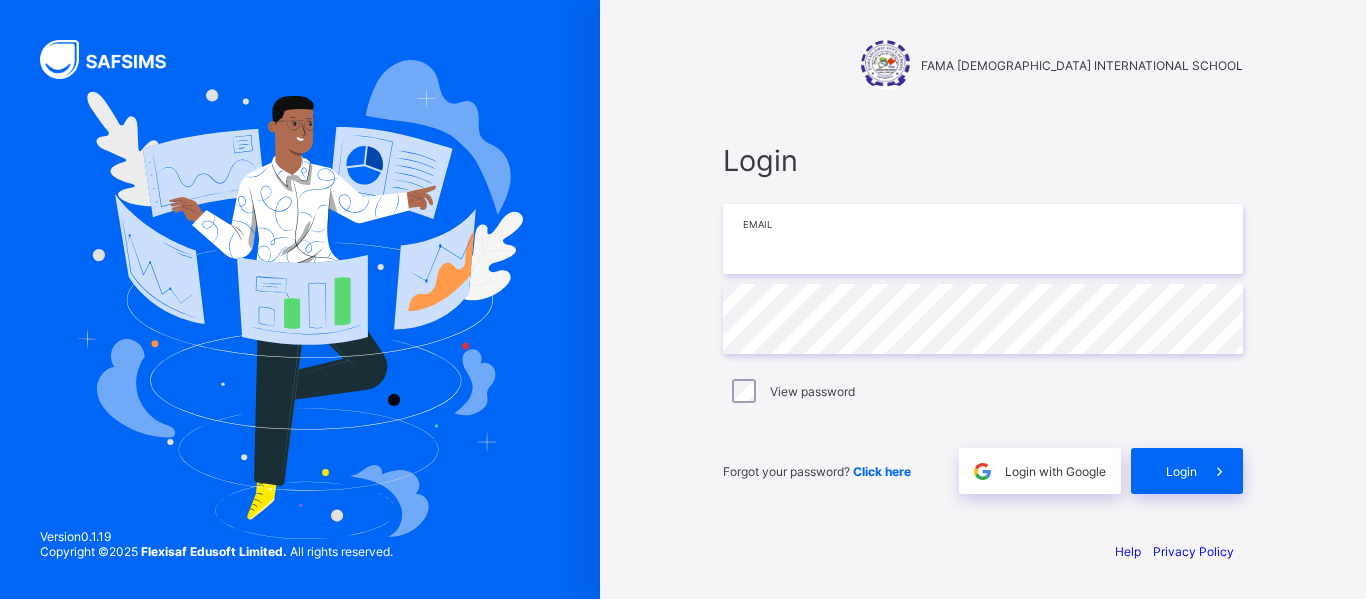 click at bounding box center [983, 239] 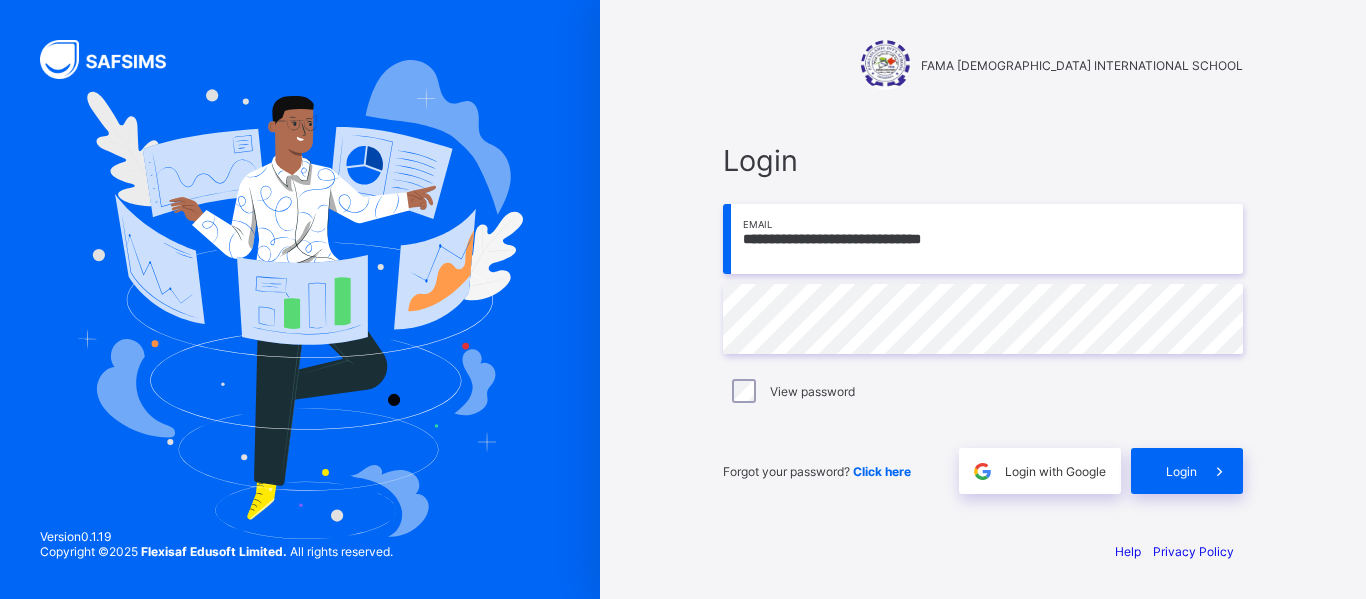 click on "**********" at bounding box center [983, 239] 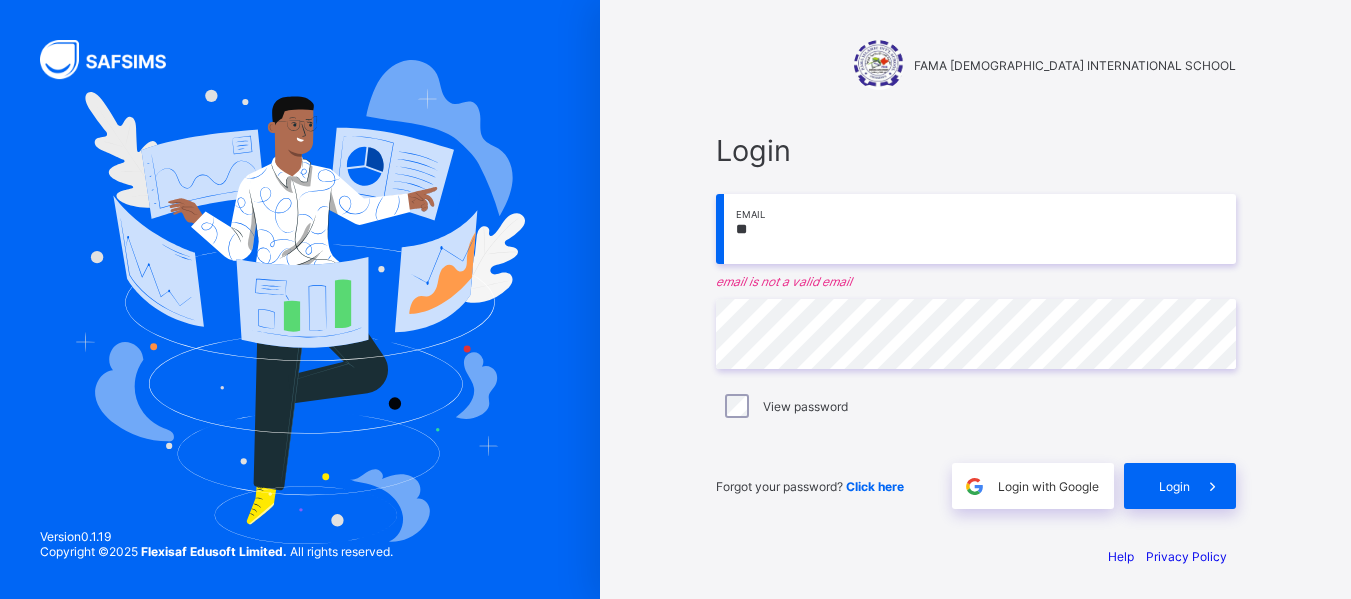 type on "*" 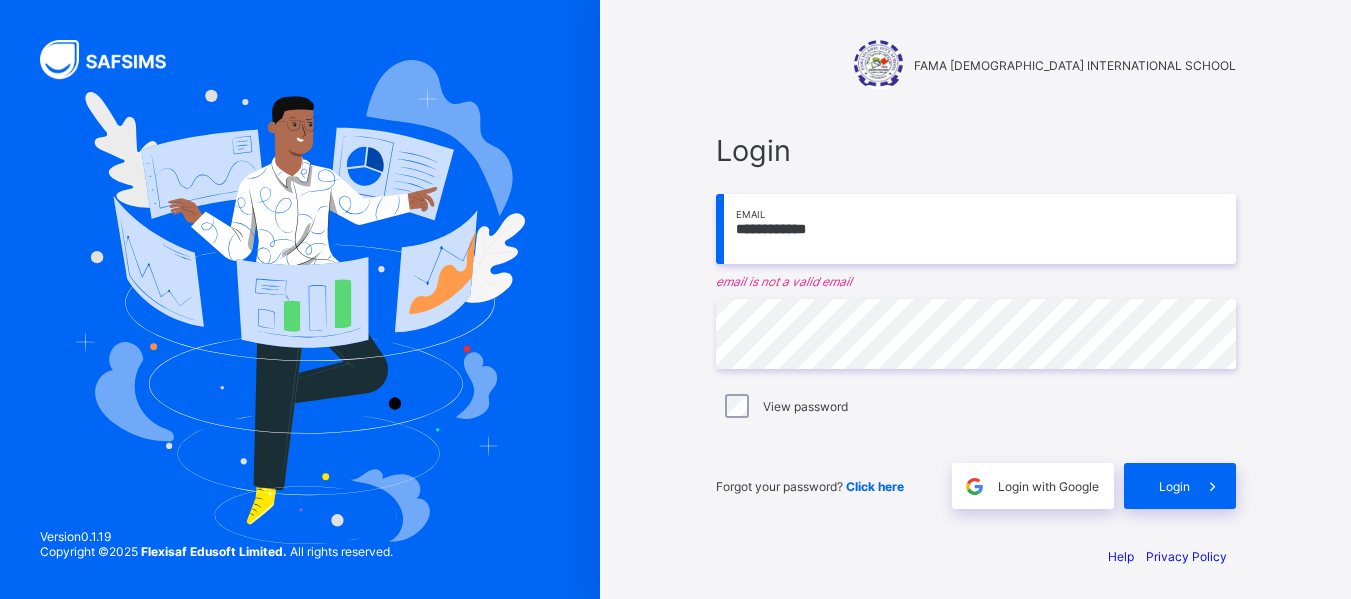 type on "**********" 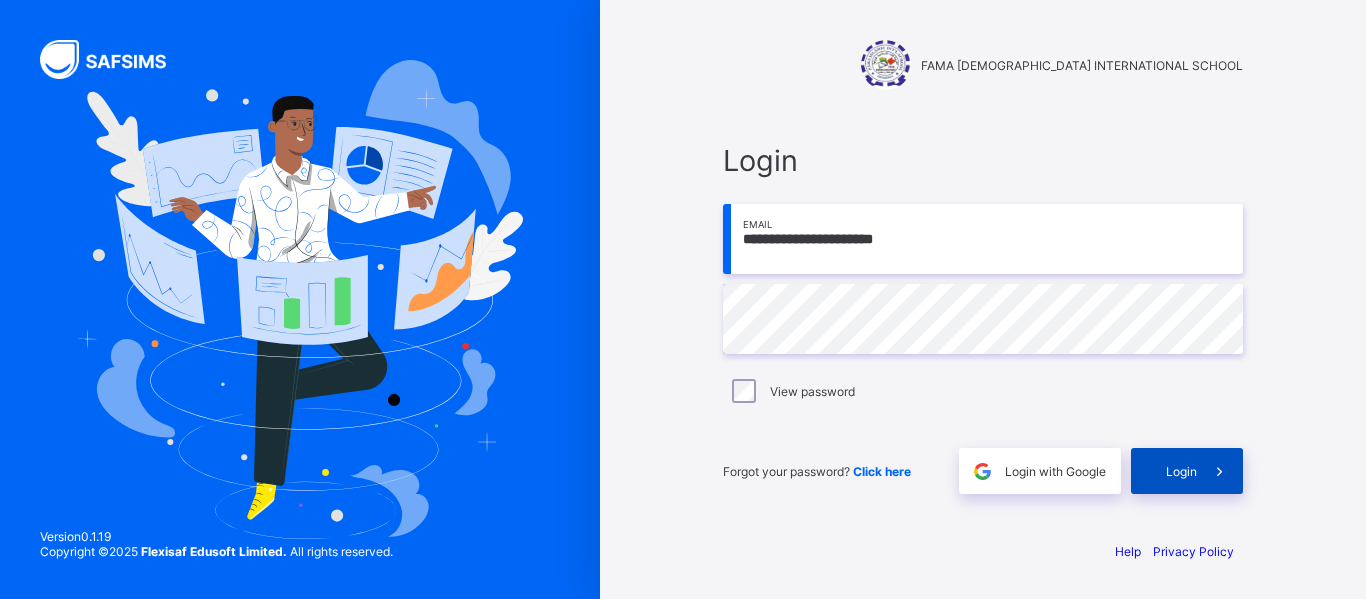 click on "Login" at bounding box center (1181, 471) 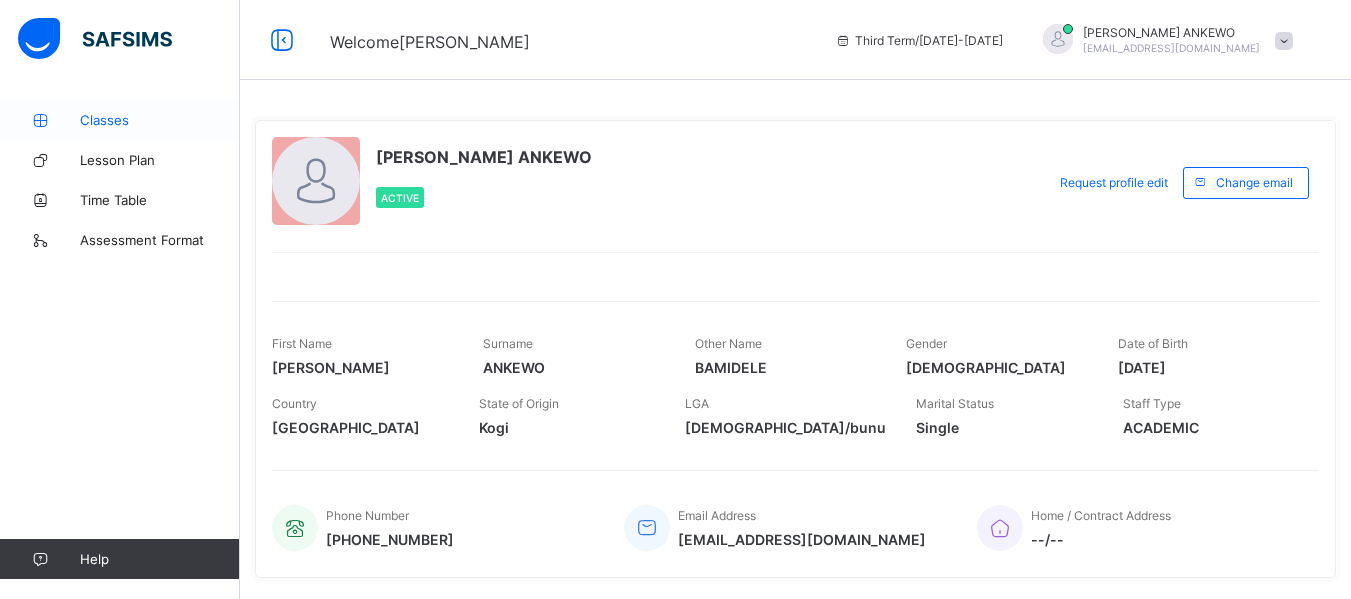 click on "Classes" at bounding box center (160, 120) 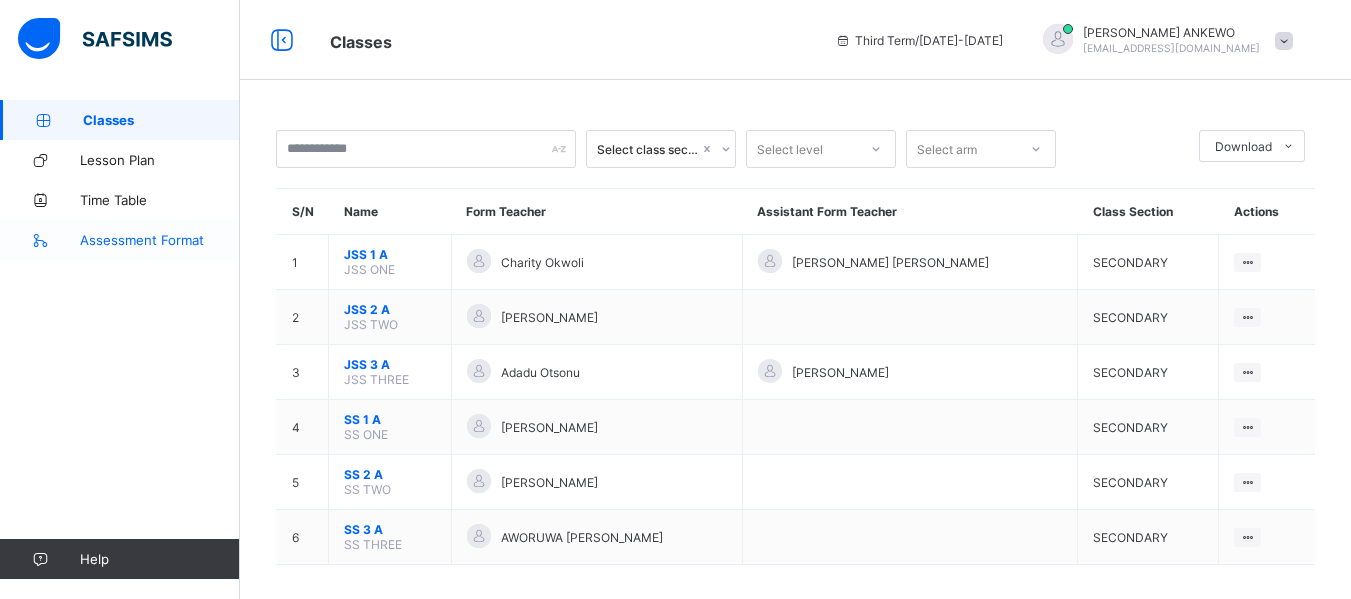 click on "Assessment Format" at bounding box center [120, 240] 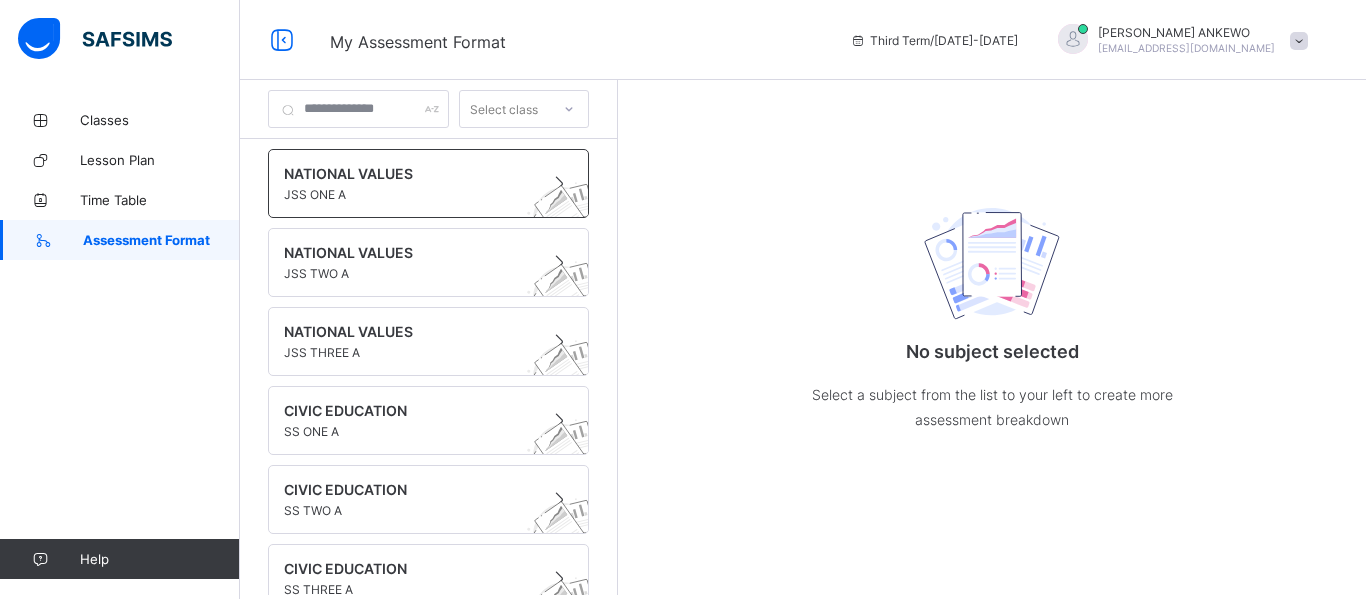 click on "NATIONAL VALUES     JSS ONE A" at bounding box center (428, 183) 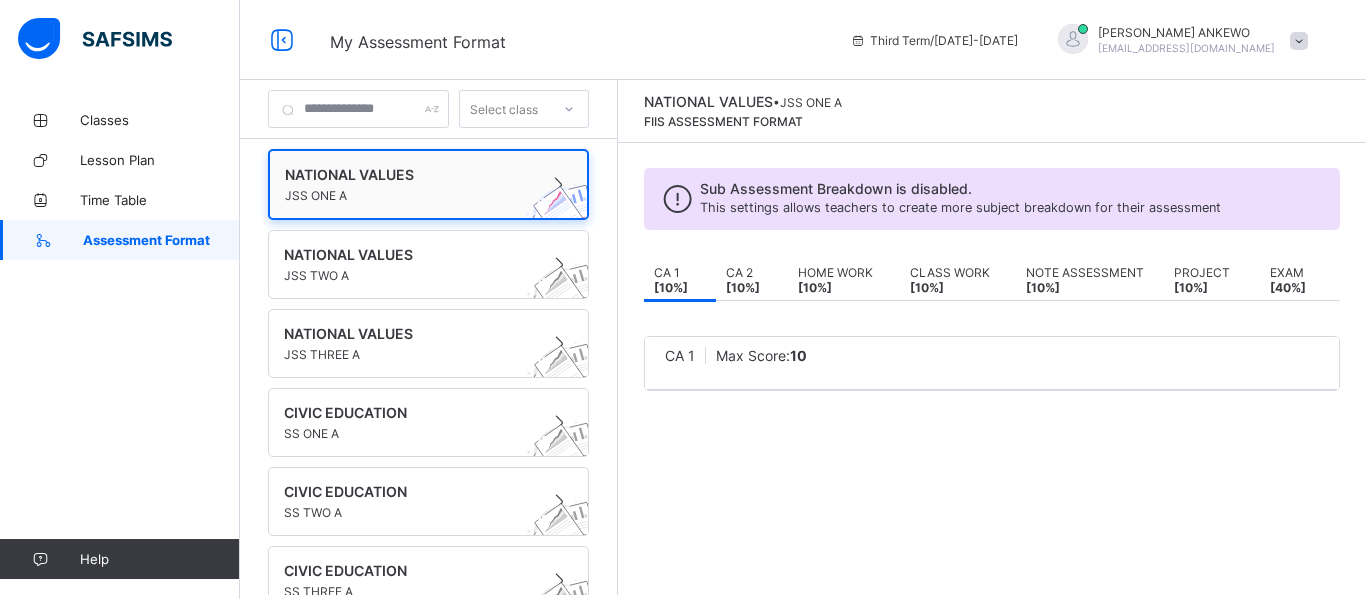 click at bounding box center [565, 221] 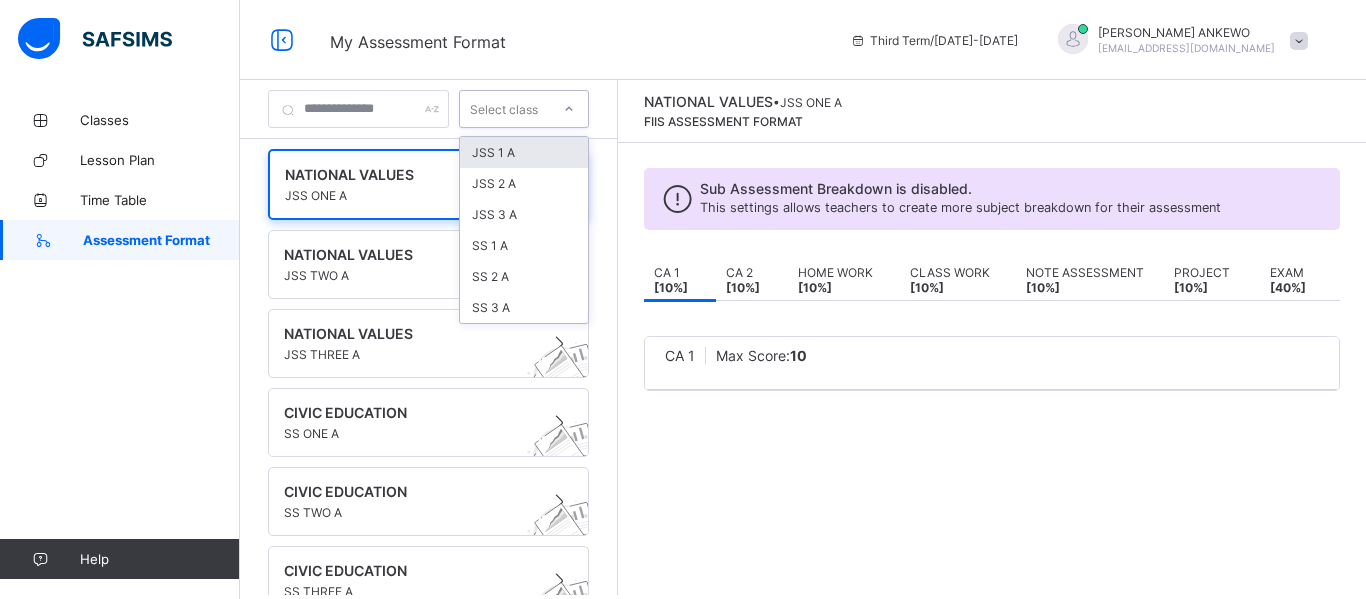 click on "Select class" at bounding box center [504, 109] 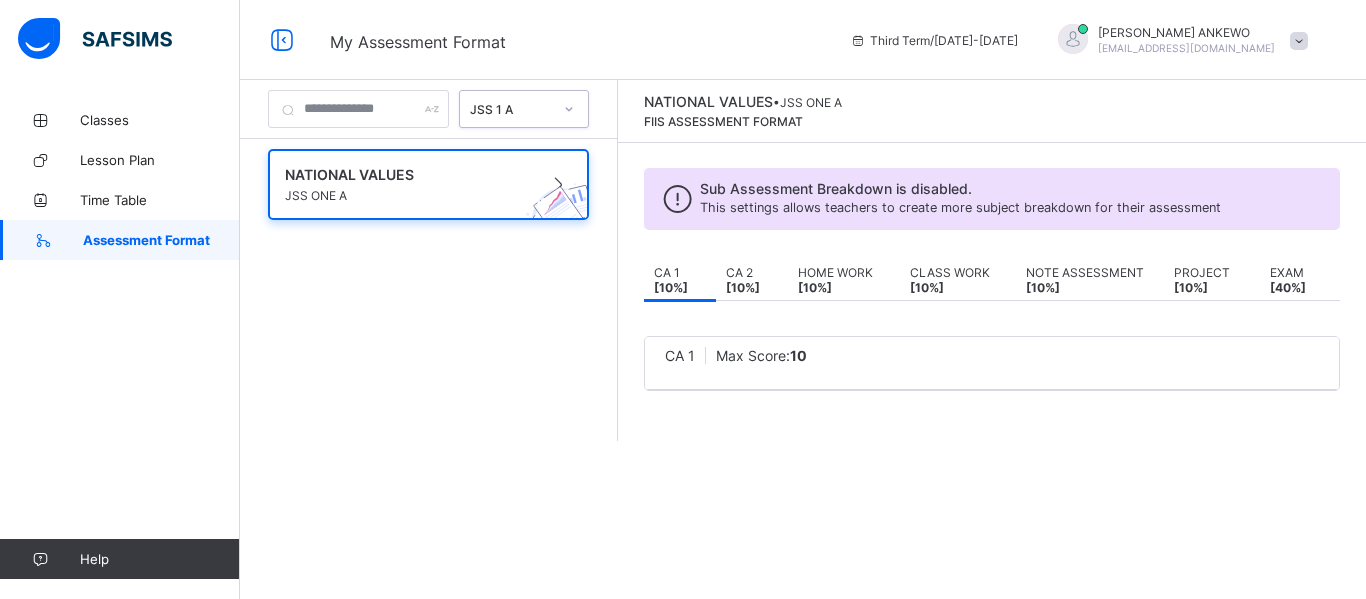 click on "NATIONAL VALUES     JSS ONE A" at bounding box center [428, 184] 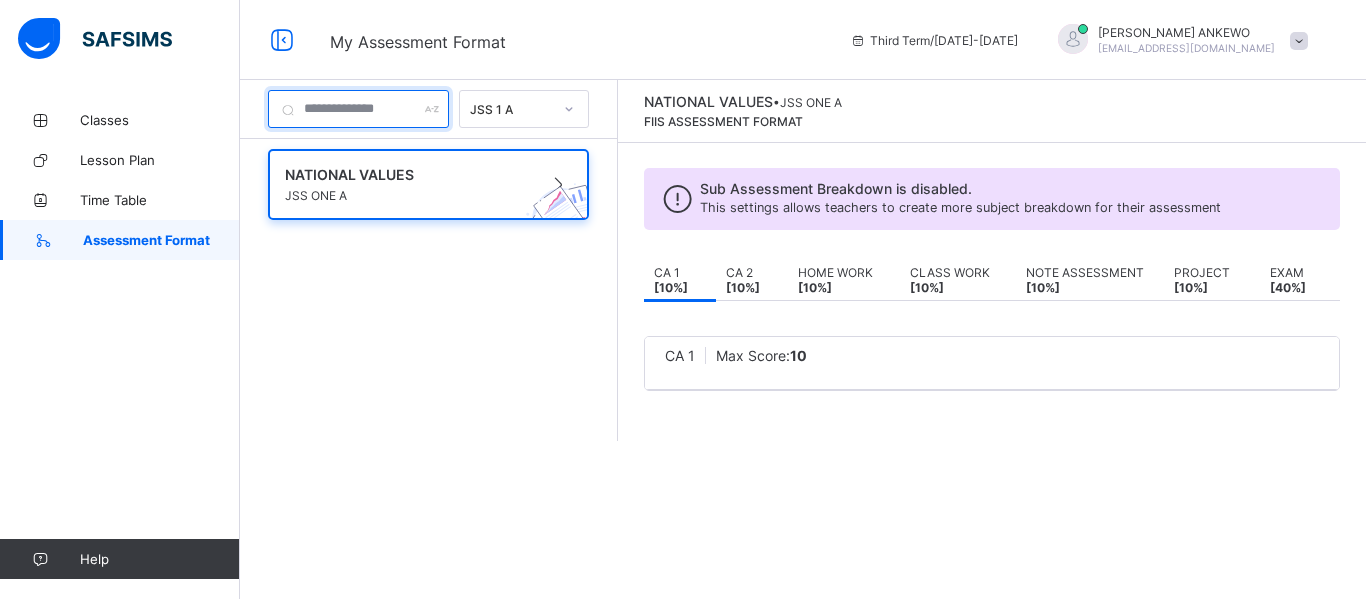 click at bounding box center (358, 109) 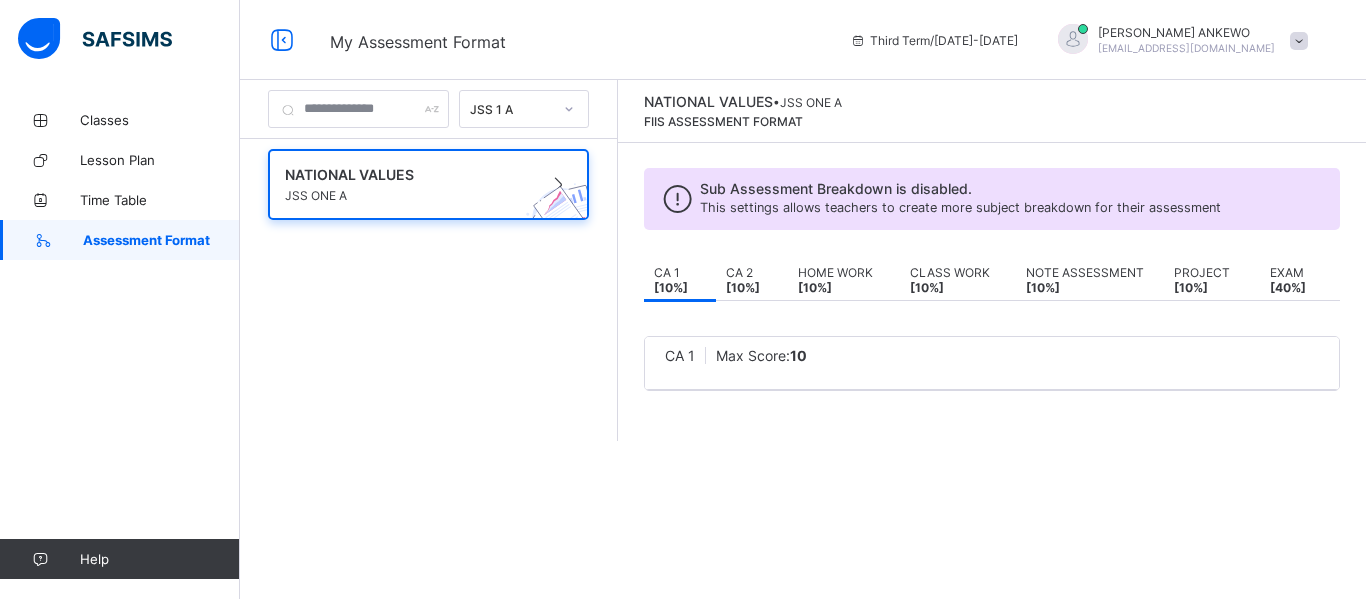 click on "Third Term  /  [DATE]-[DATE]" at bounding box center [934, 40] 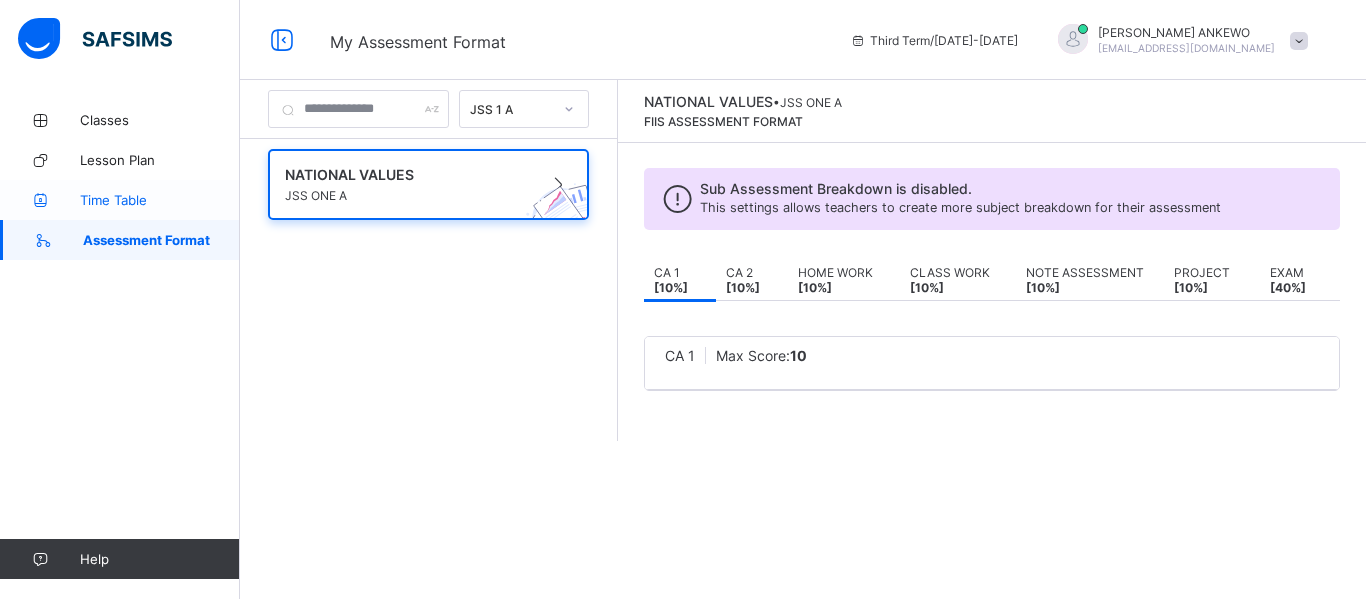click on "Time Table" at bounding box center [120, 200] 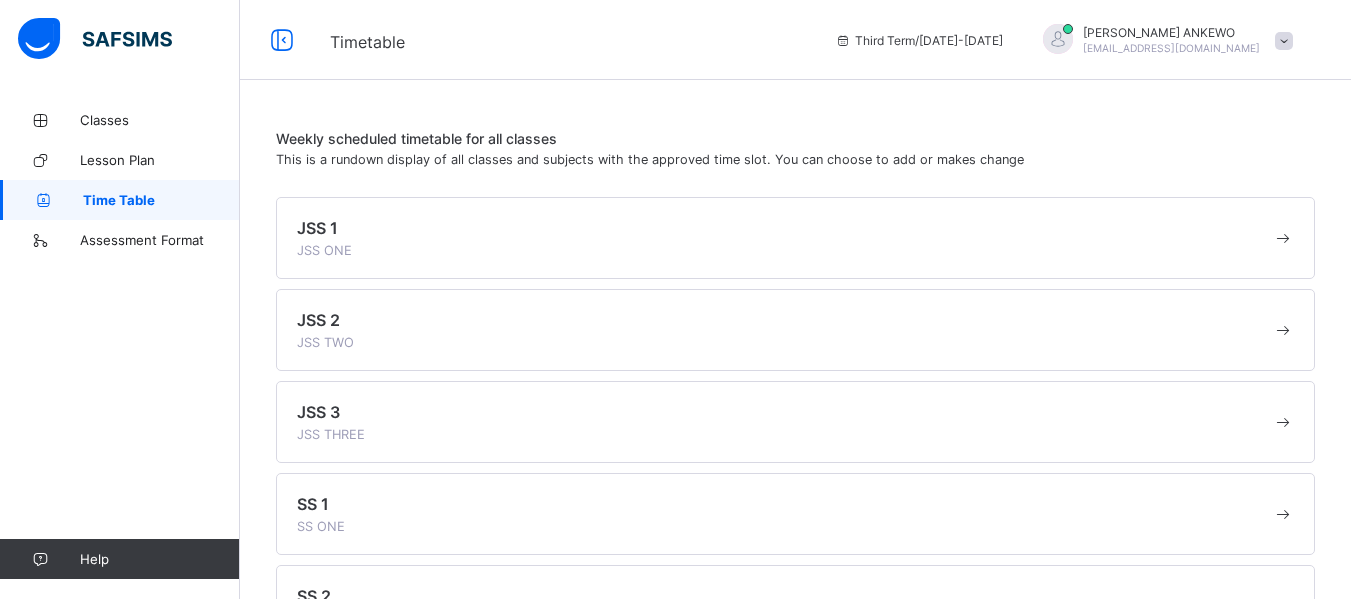click on "JSS 1 JSS ONE" at bounding box center [784, 238] 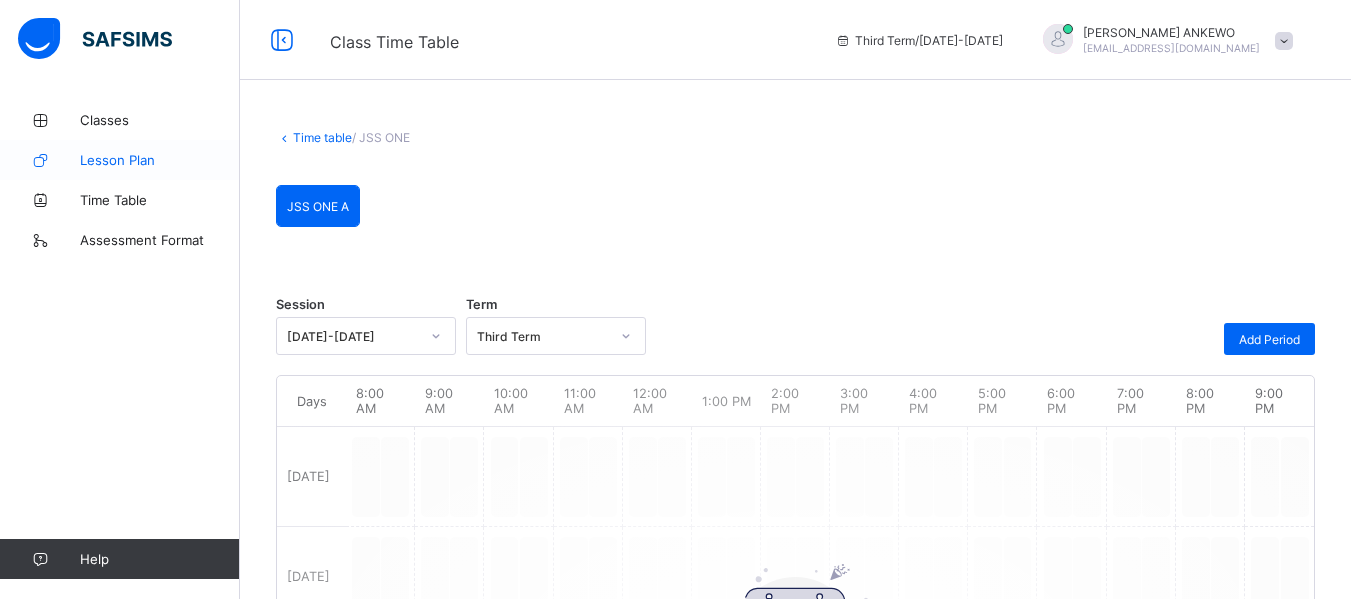 click on "Lesson Plan" at bounding box center (160, 160) 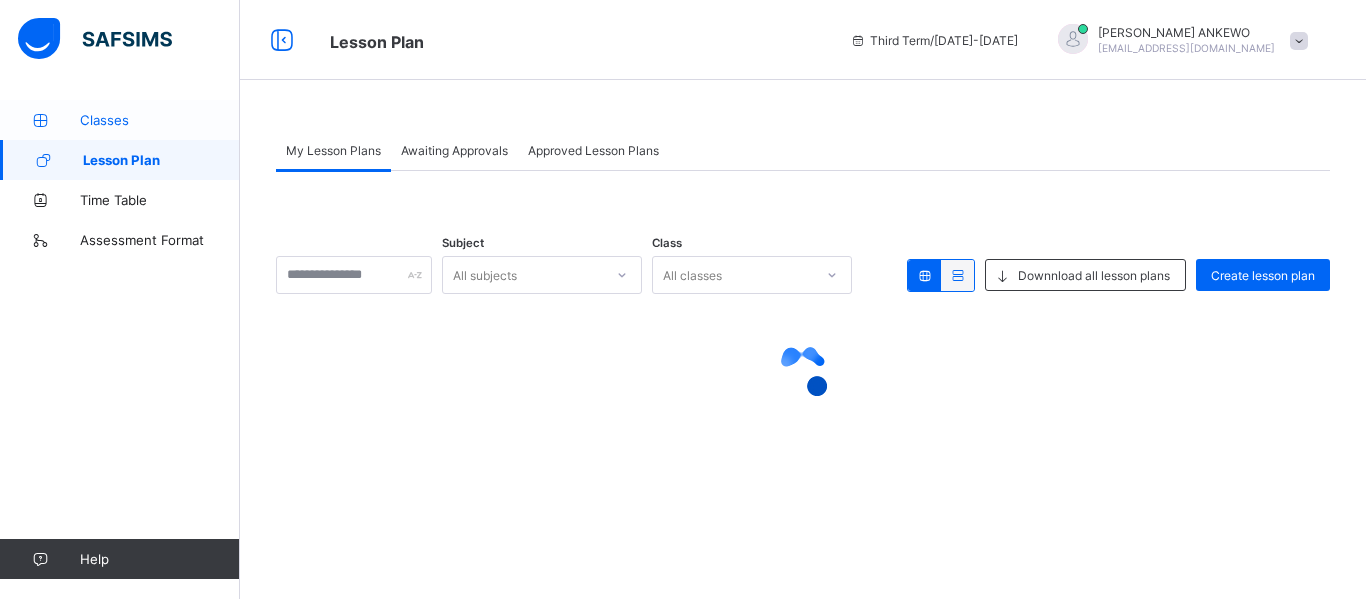 click on "Classes" at bounding box center (160, 120) 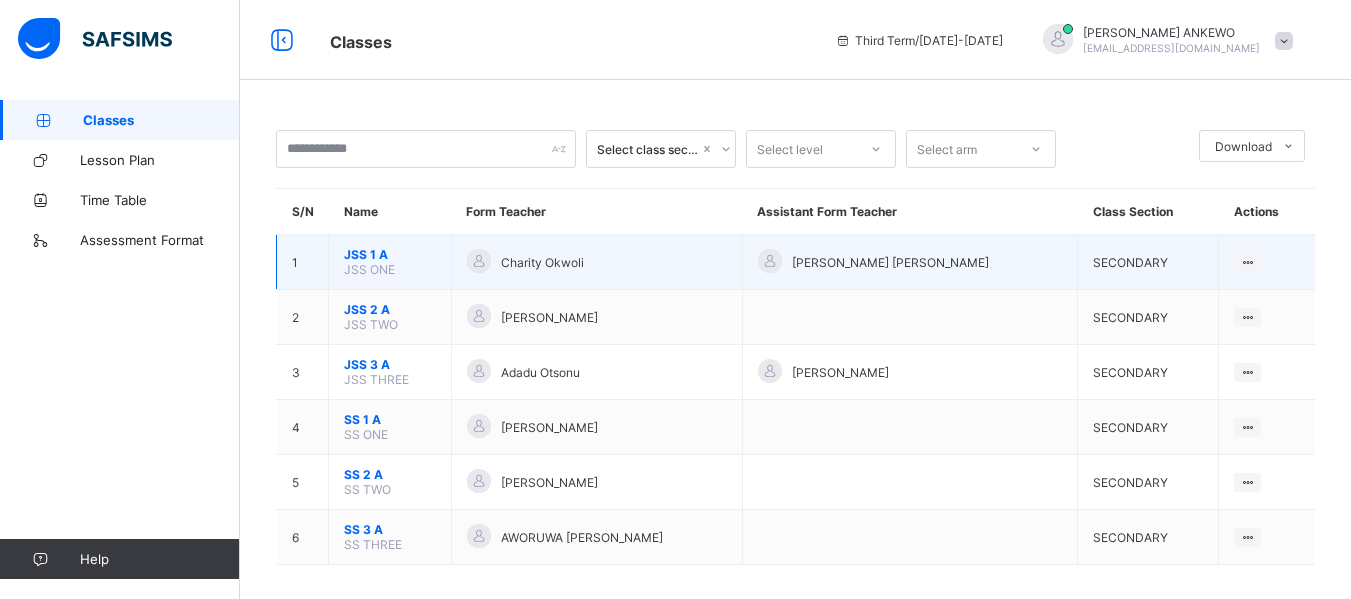 click on "JSS 1   A" at bounding box center (390, 254) 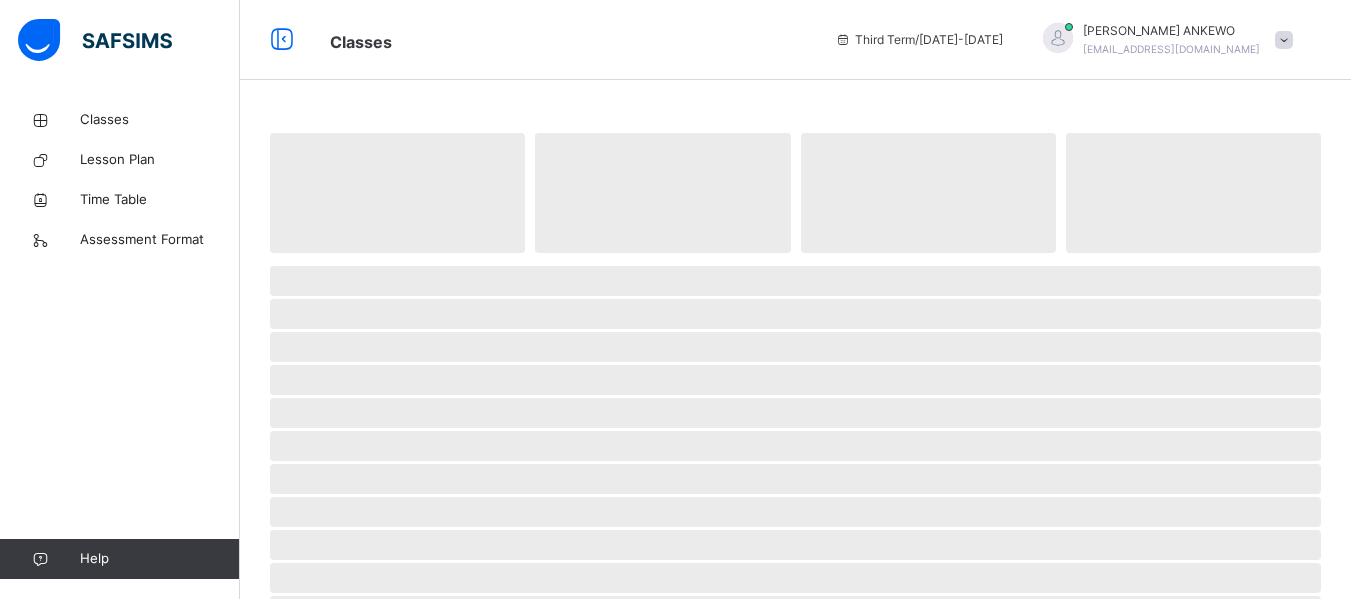 click at bounding box center [795, 258] 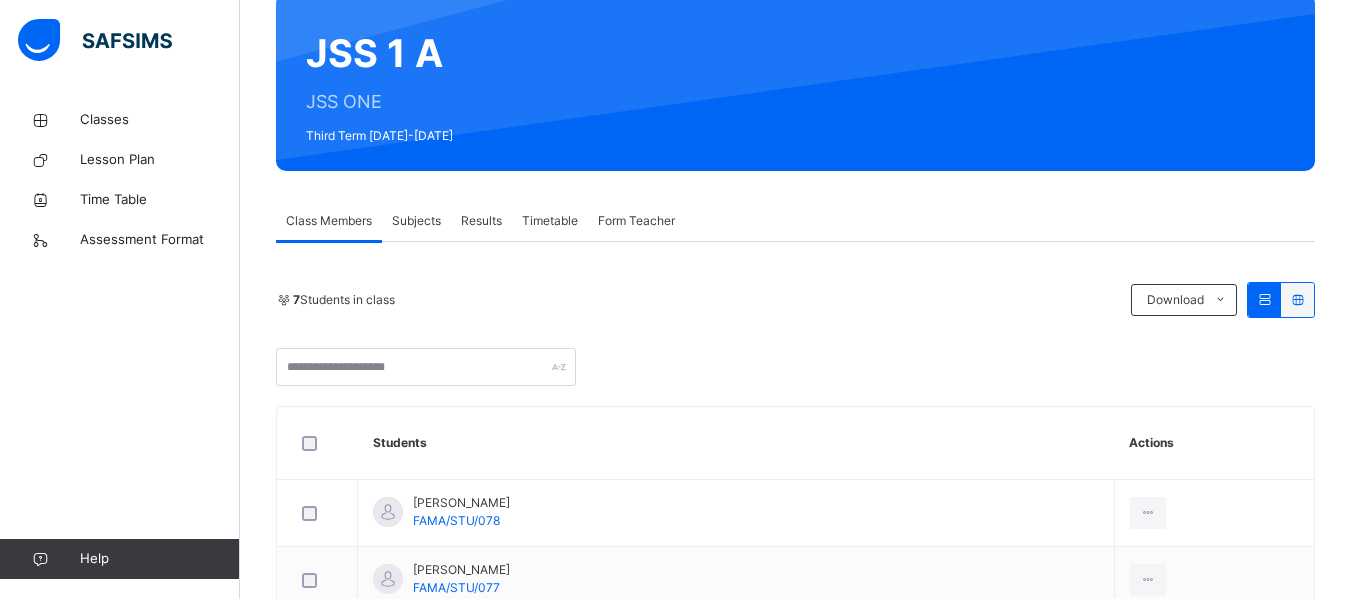 scroll, scrollTop: 177, scrollLeft: 0, axis: vertical 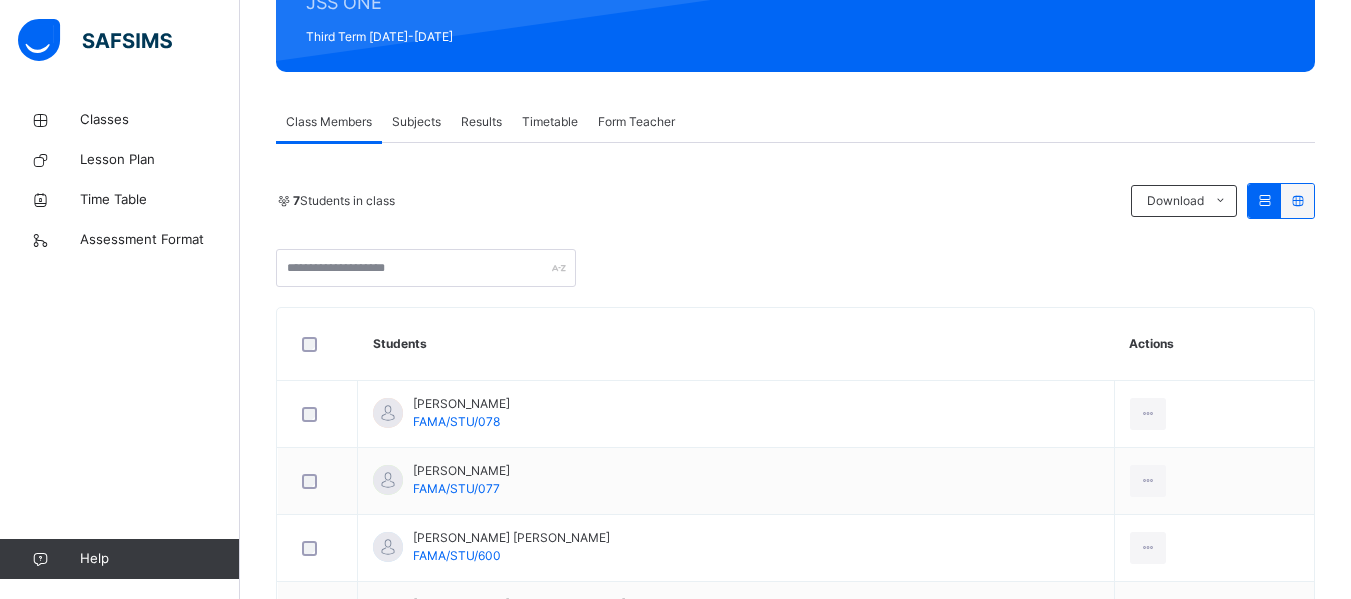 click on "Subjects" at bounding box center [416, 122] 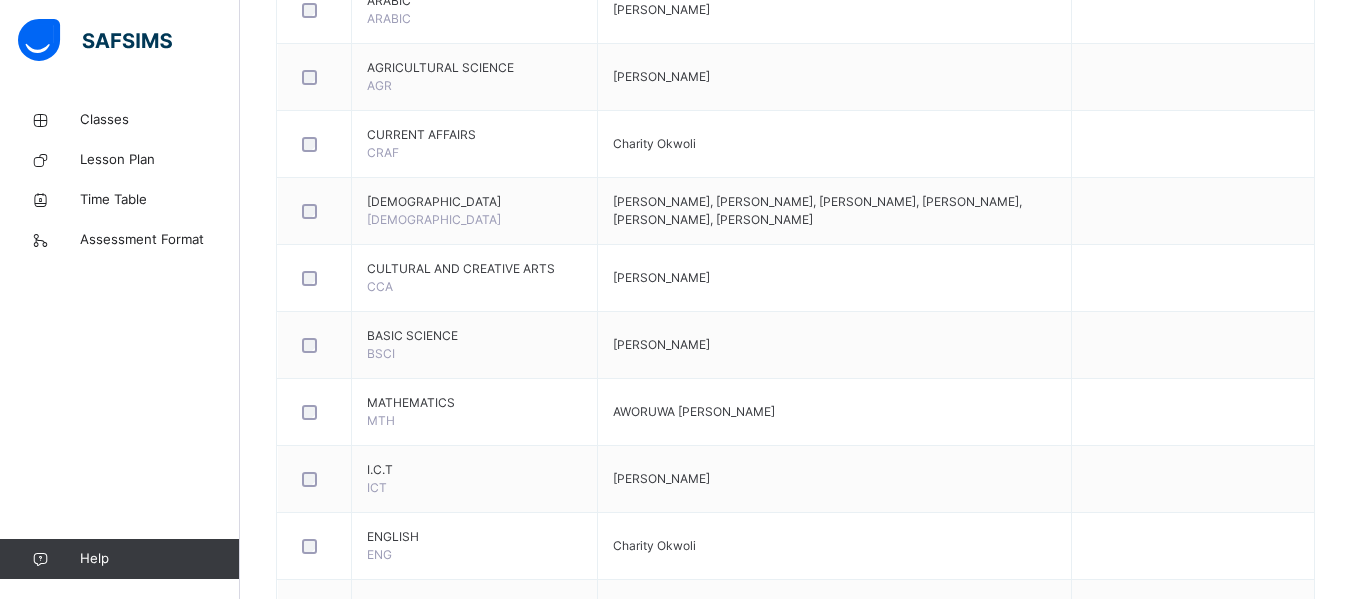 scroll, scrollTop: 602, scrollLeft: 0, axis: vertical 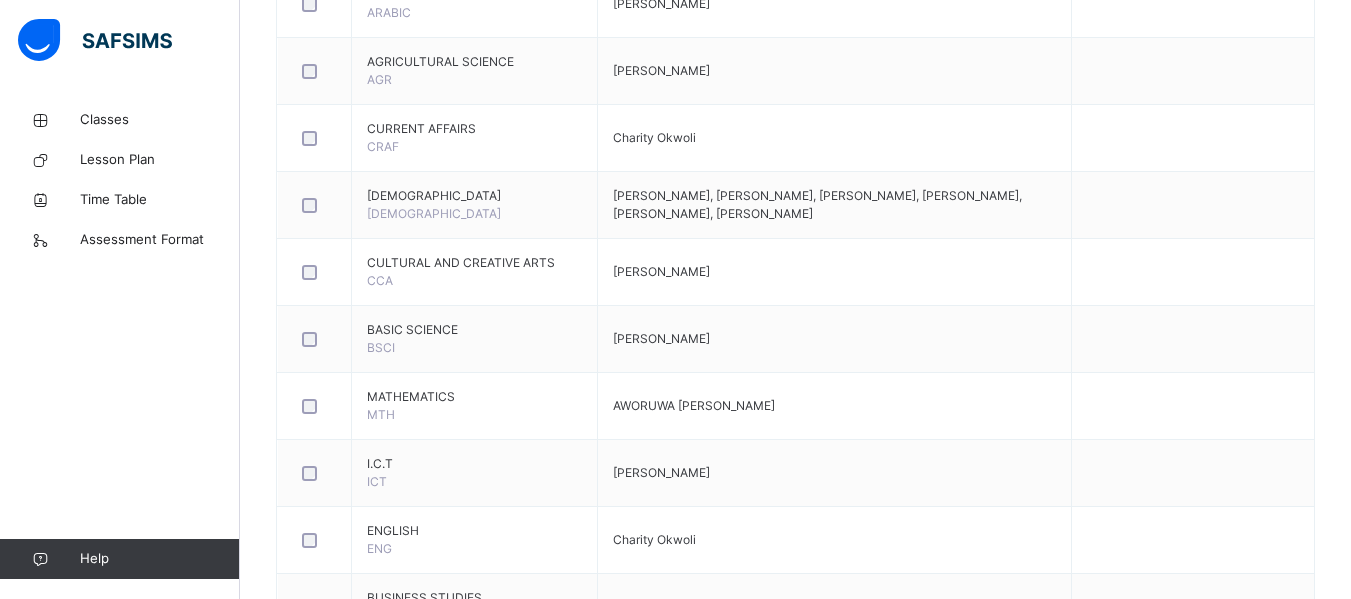 click on "Back  / JSS 1 A JSS 1 A JSS ONE Third Term [DATE]-[DATE] Class Members Subjects Results Timetable Form Teacher Subjects More Options   7  Students in class Download Pdf Report Excel Report FAMA [DEMOGRAPHIC_DATA] INTERNATIONAL SCHOOL Date: [DATE] 11:24:54 am Class Members Class:  JSS 1 A Total no. of Students:  7 Term:  Third Term Session:  [DATE]-[DATE] S/NO Admission No. Last Name First Name Other Name 1 [PERSON_NAME]/STU/078 [PERSON_NAME] 2 [PERSON_NAME]/STU/077 [PERSON_NAME] 3 [PERSON_NAME]/STU/600 [PERSON_NAME] [PERSON_NAME] 4 [PERSON_NAME]/STU/080 EL-[PERSON_NAME] [PERSON_NAME] 5 [PERSON_NAME]/STU/081 EL-[PERSON_NAME]'IL [PERSON_NAME] 6 [PERSON_NAME]/STU/152 USMAN [PERSON_NAME] 7 [PERSON_NAME]/STU/153 AUWAL MUSA   Students Actions [PERSON_NAME] [PERSON_NAME]/STU/078 [PERSON_NAME] [PERSON_NAME]/STU/077 [PERSON_NAME] [PERSON_NAME]/STU/600 [PERSON_NAME] El-[PERSON_NAME]/STU/080 Isma'il Ibrahim El-[PERSON_NAME]/STU/081 [PERSON_NAME] [PERSON_NAME]/STU/152 [PERSON_NAME] FAMA/STU/153 × Add Student Students Without Class   Customers There are currently no records. Cancel Save × Cancel Upload XLSX File" at bounding box center [795, 349] 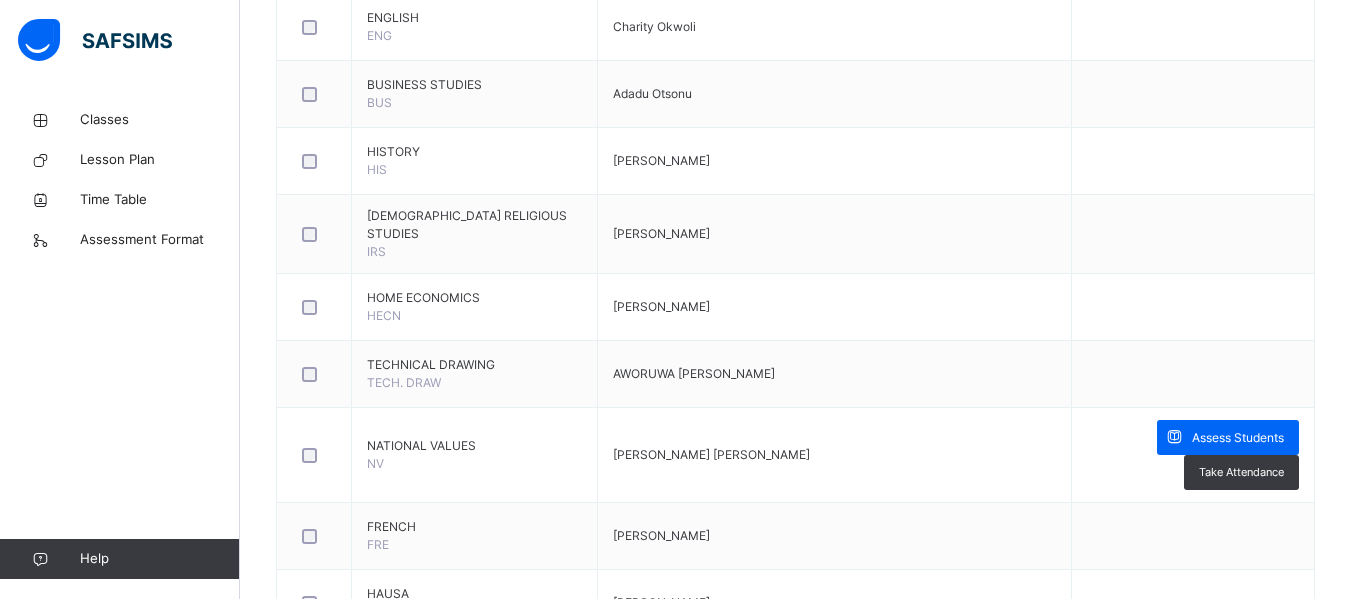 scroll, scrollTop: 1121, scrollLeft: 0, axis: vertical 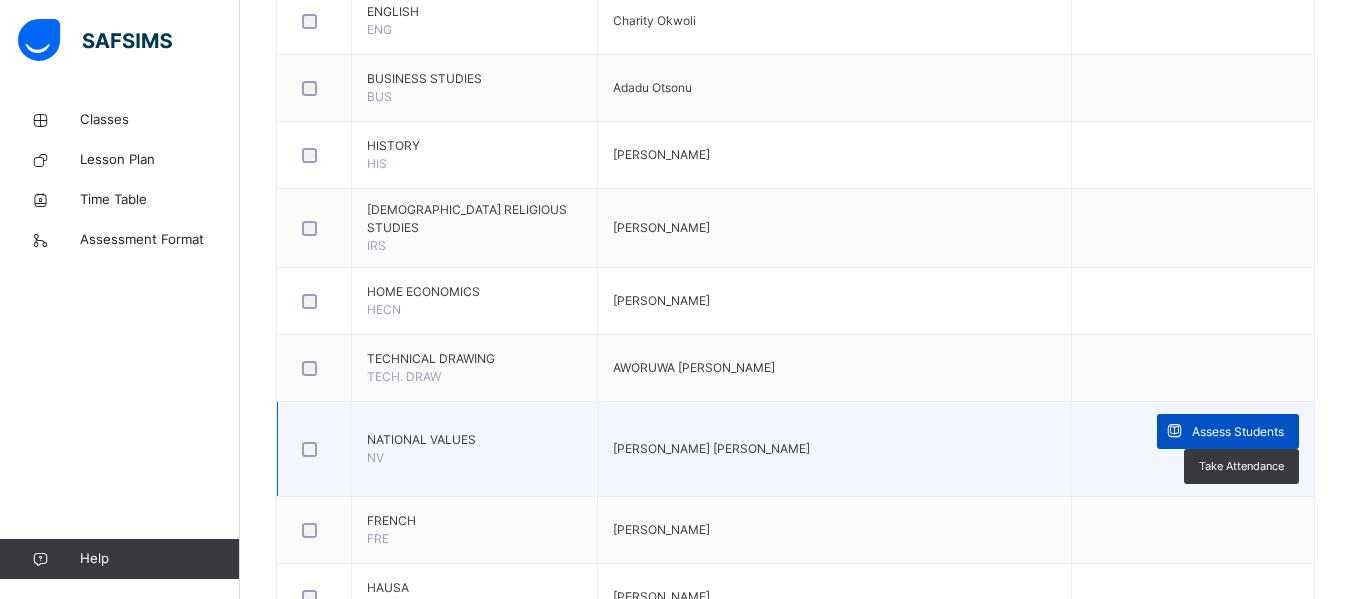 click at bounding box center [1174, 431] 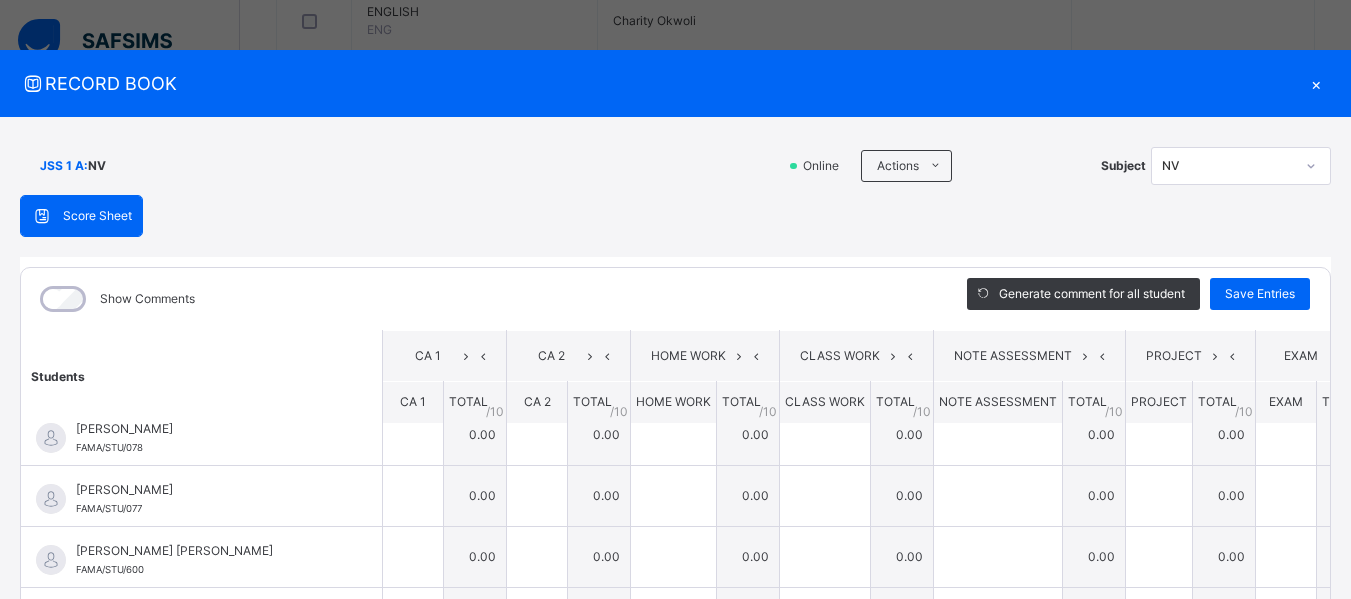 scroll, scrollTop: 0, scrollLeft: 0, axis: both 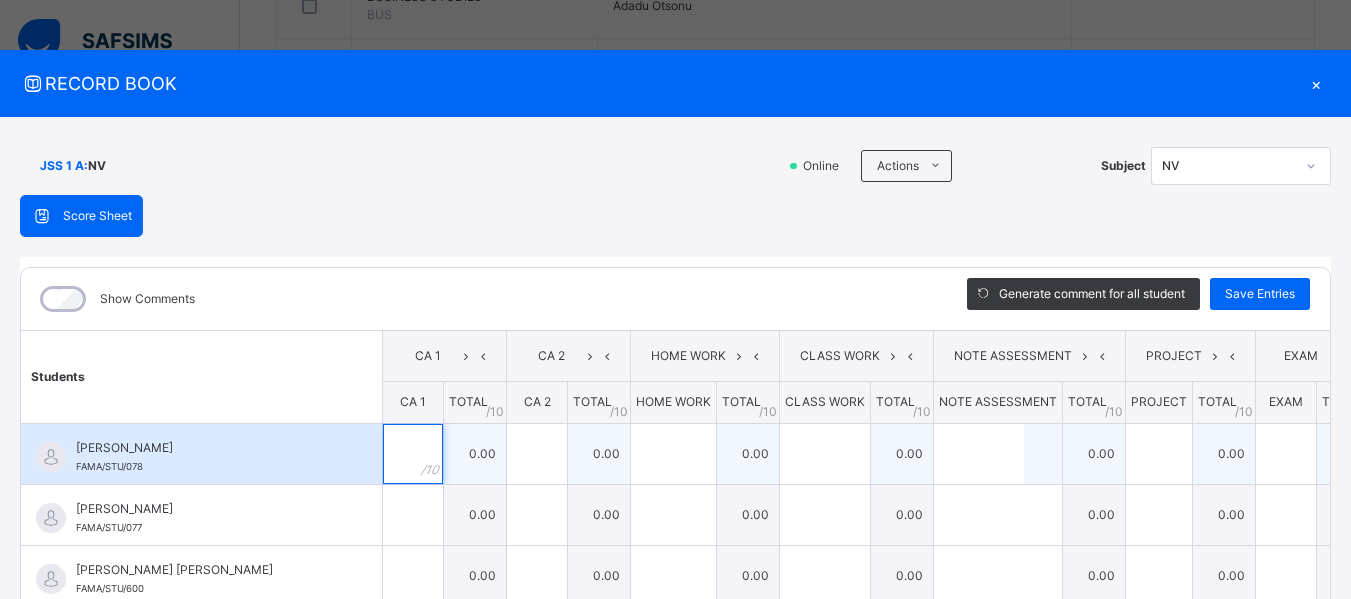click at bounding box center [413, 454] 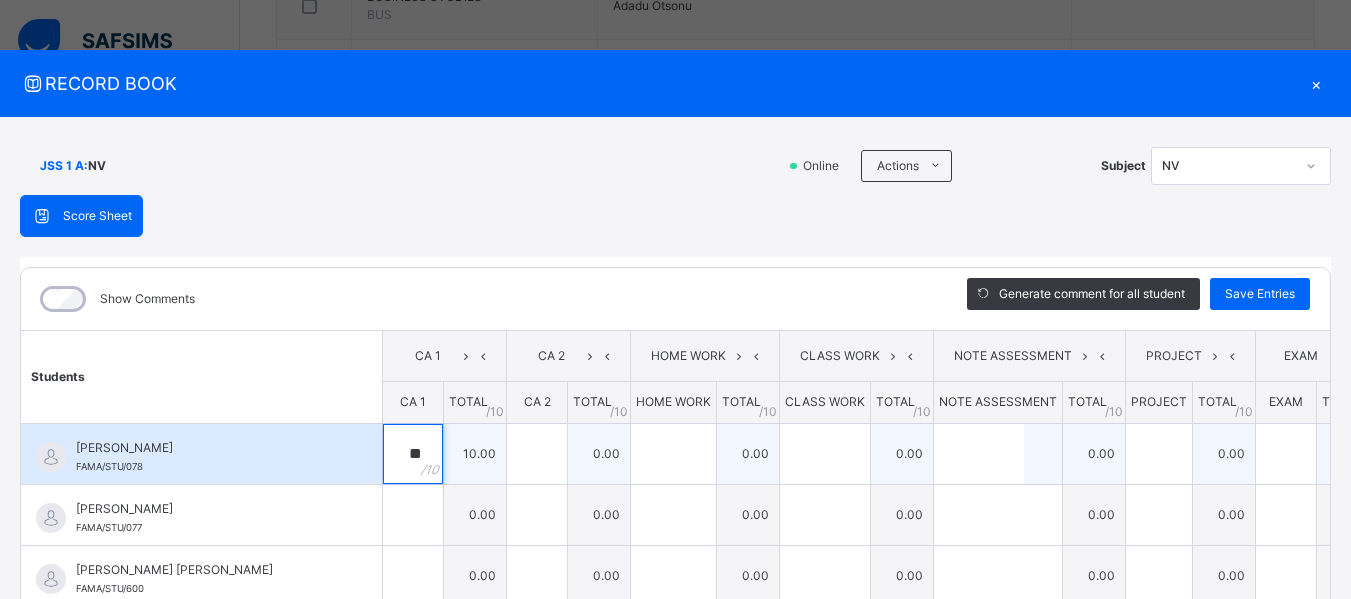 type on "**" 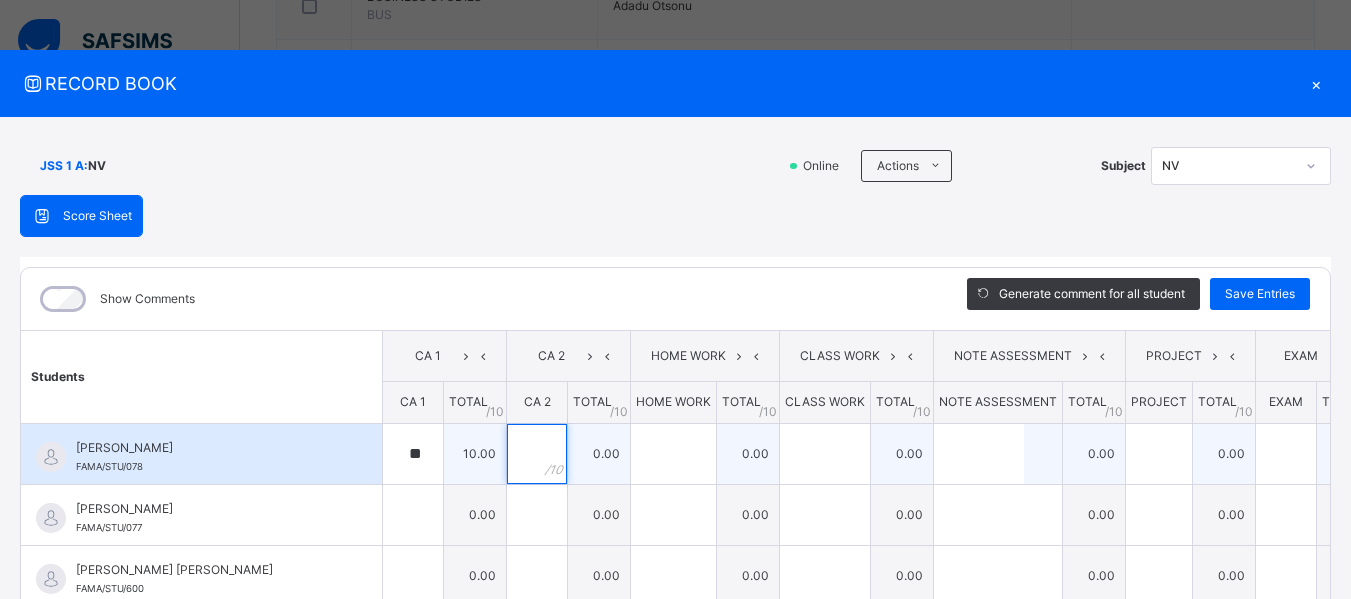 click at bounding box center (537, 454) 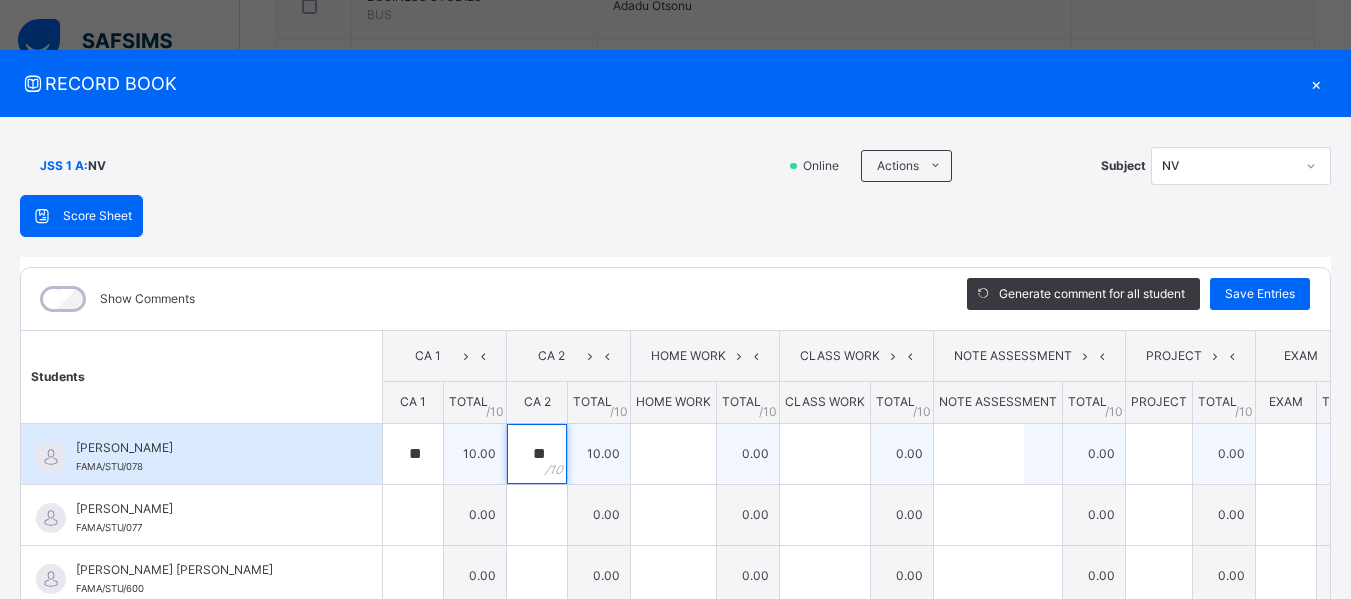 type on "**" 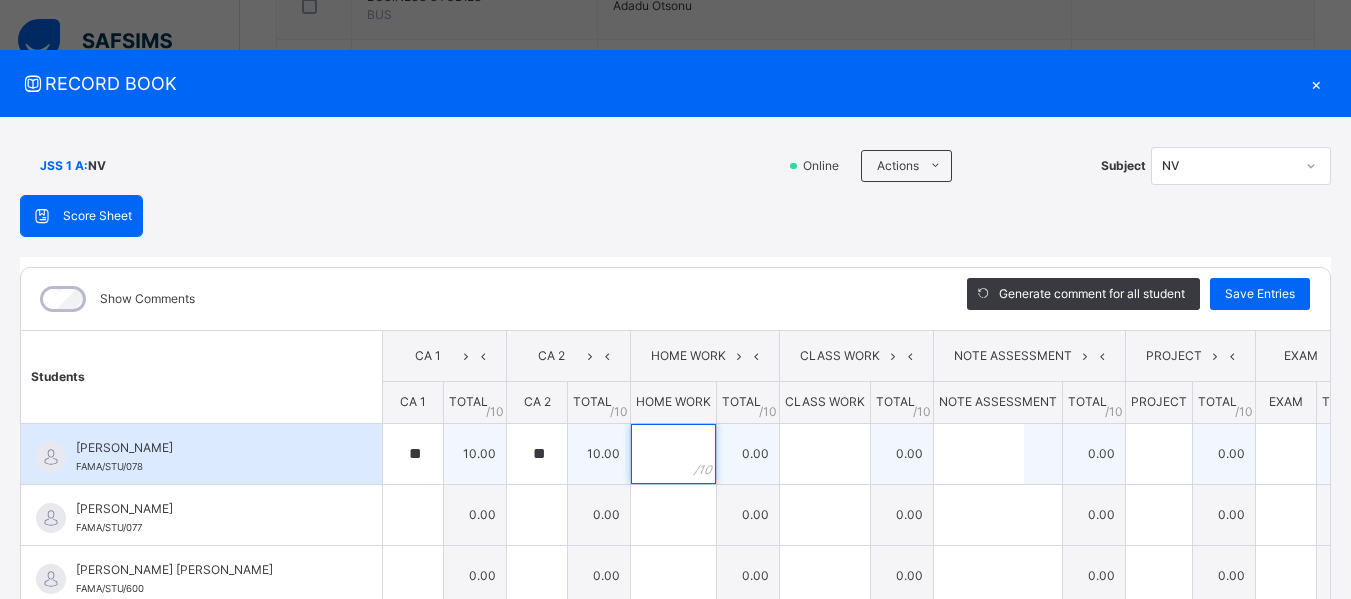click at bounding box center (673, 454) 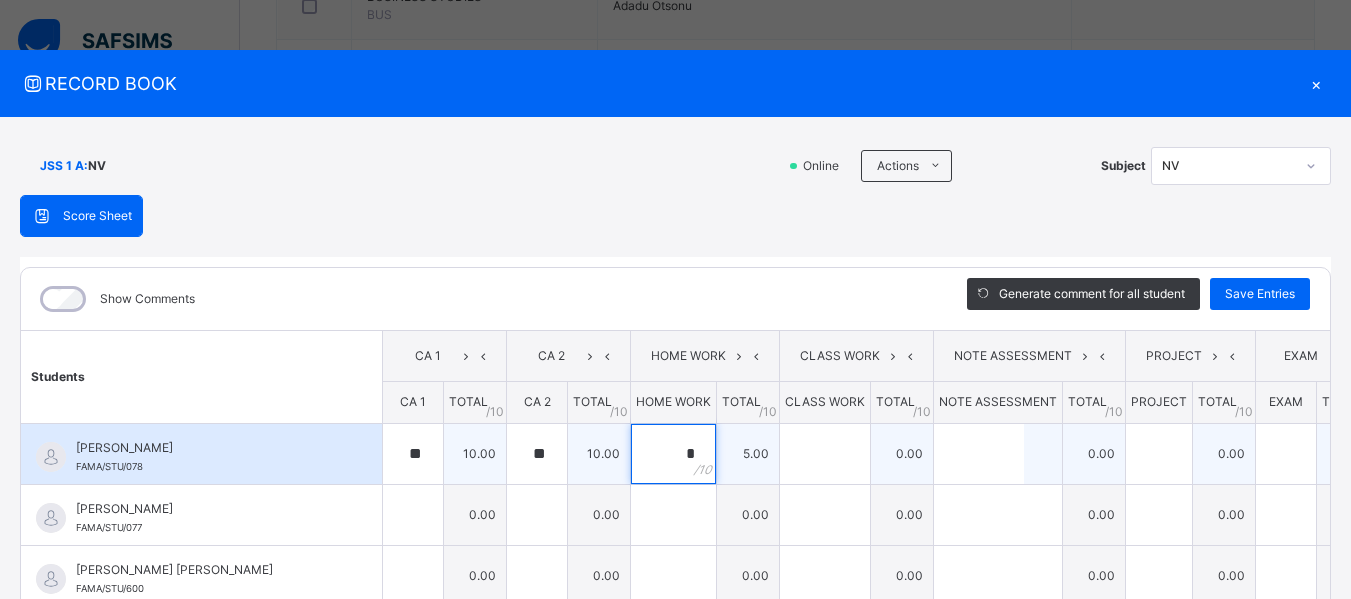 type on "*" 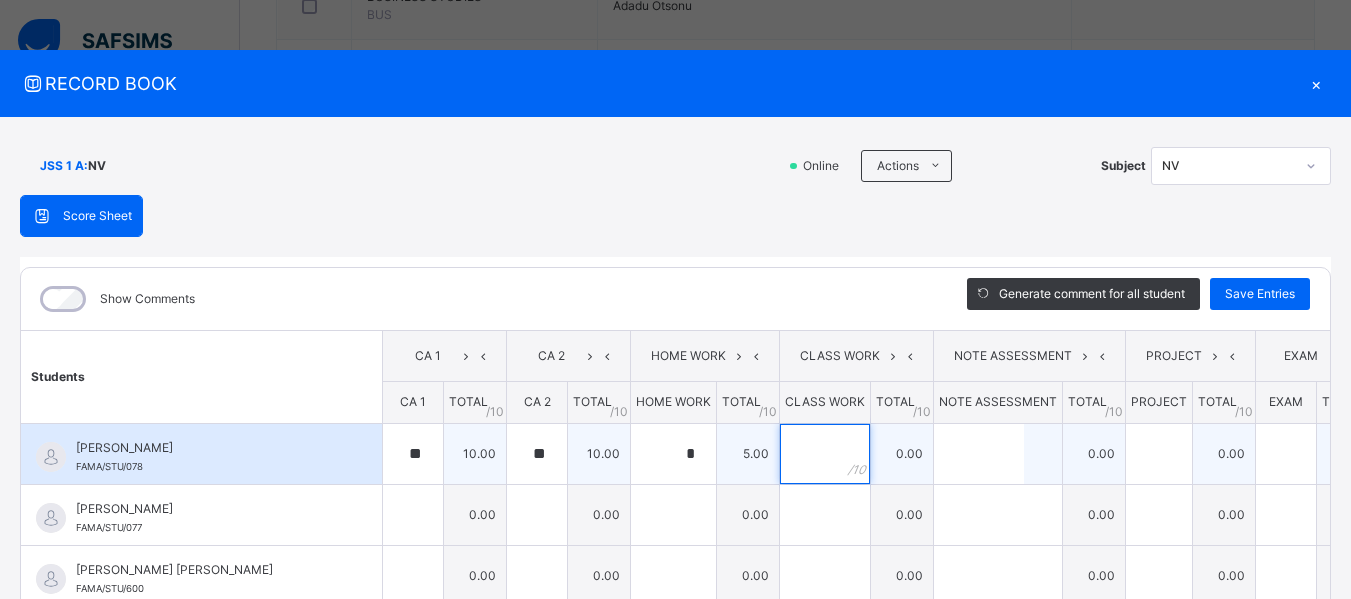 click at bounding box center (825, 454) 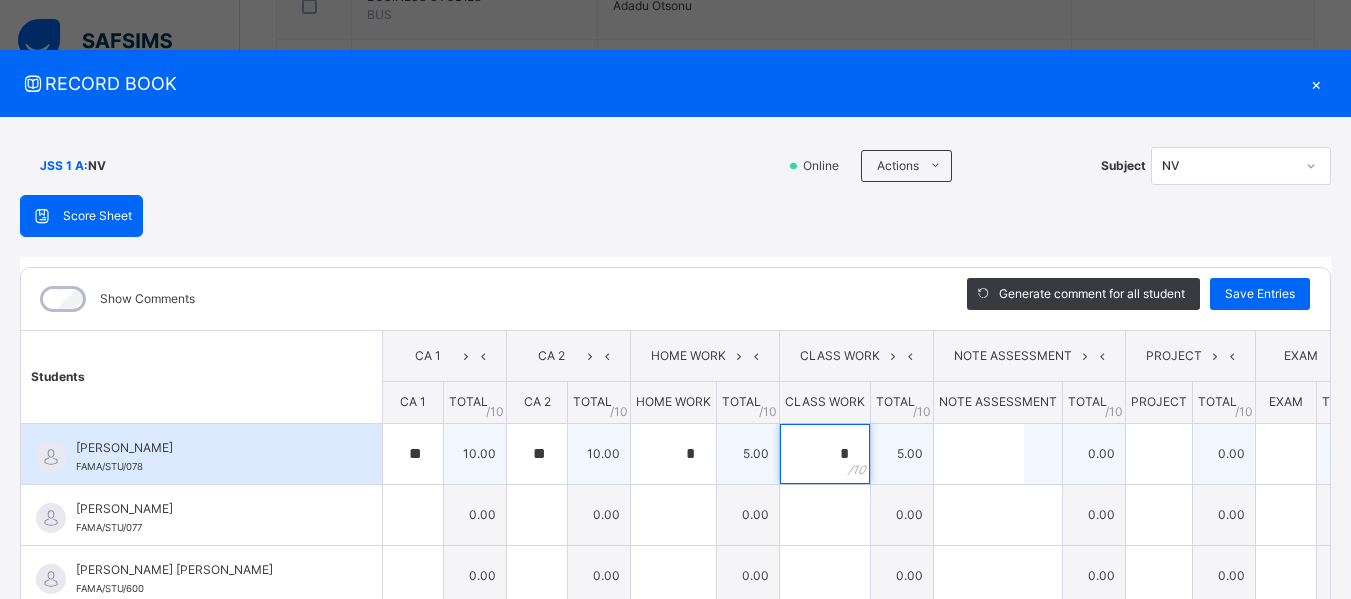 type on "*" 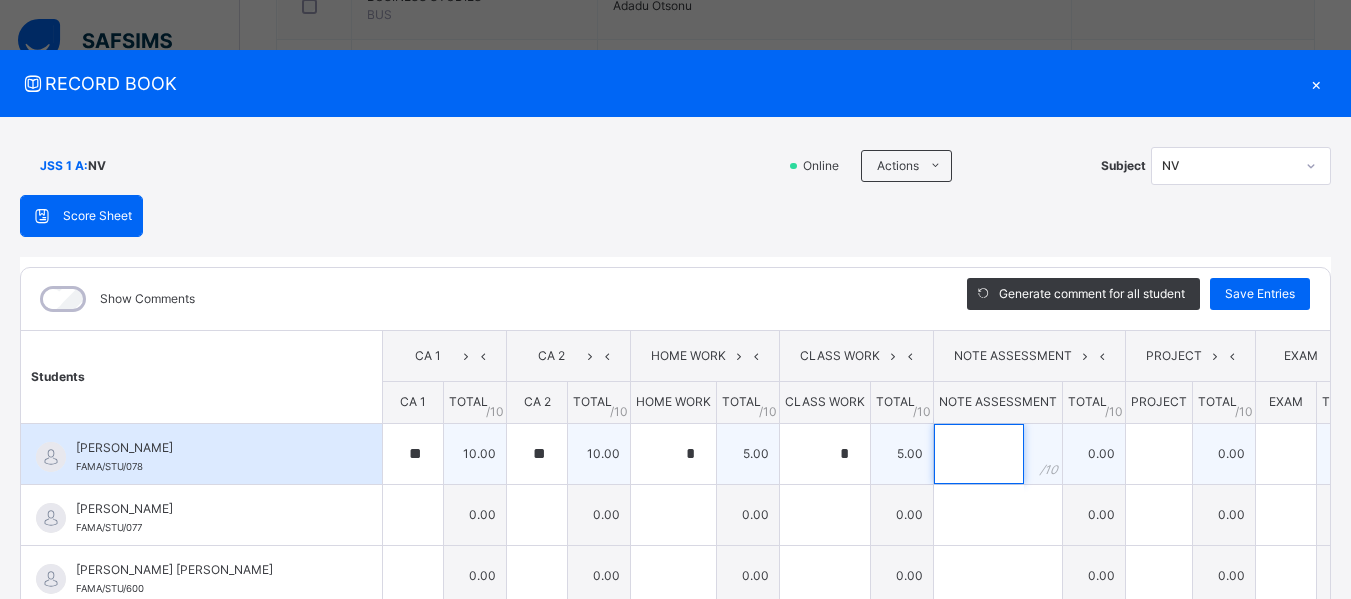 click at bounding box center (979, 454) 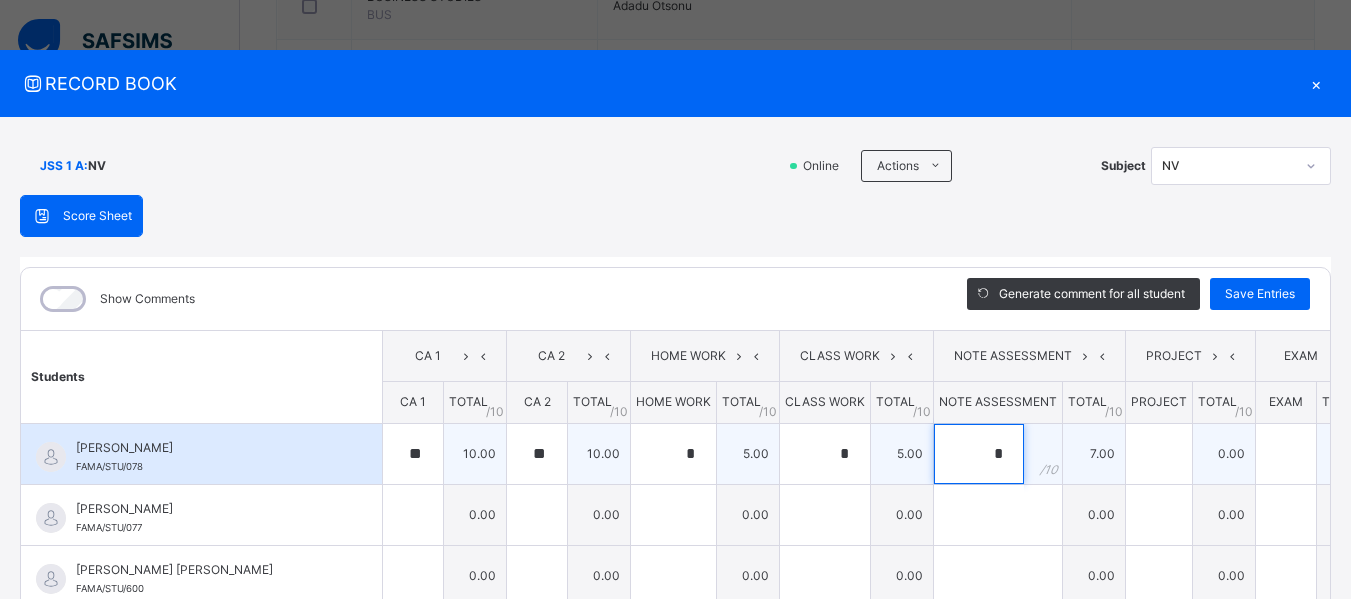 type on "*" 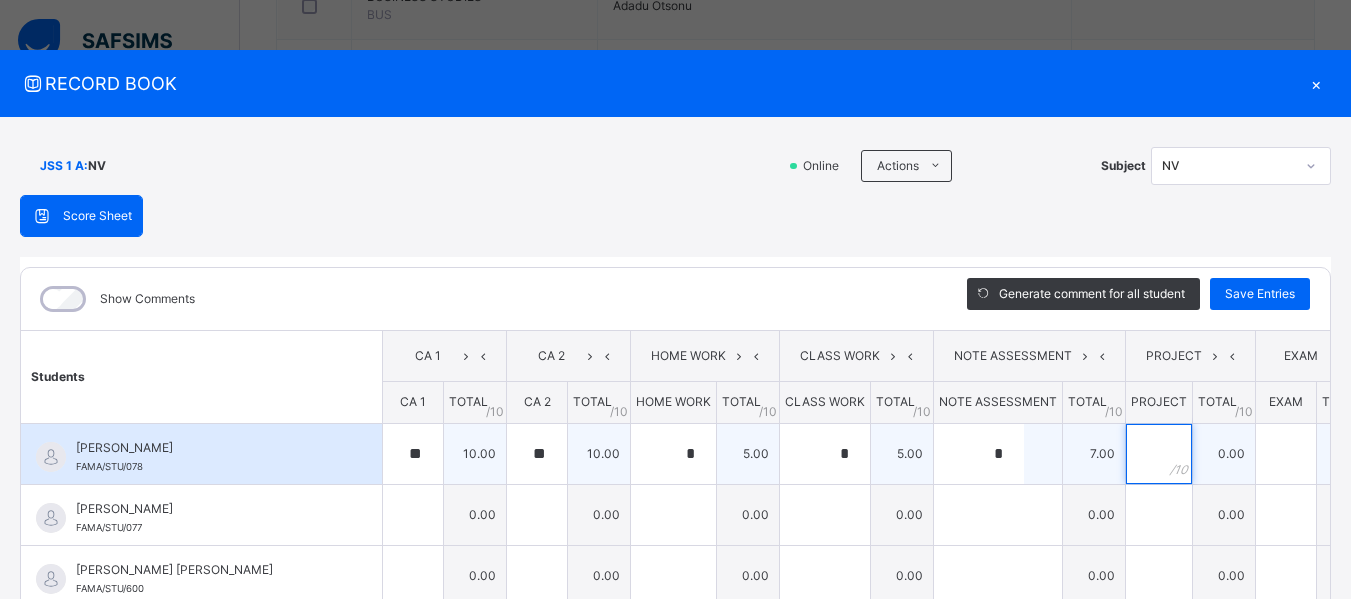 click at bounding box center [1159, 454] 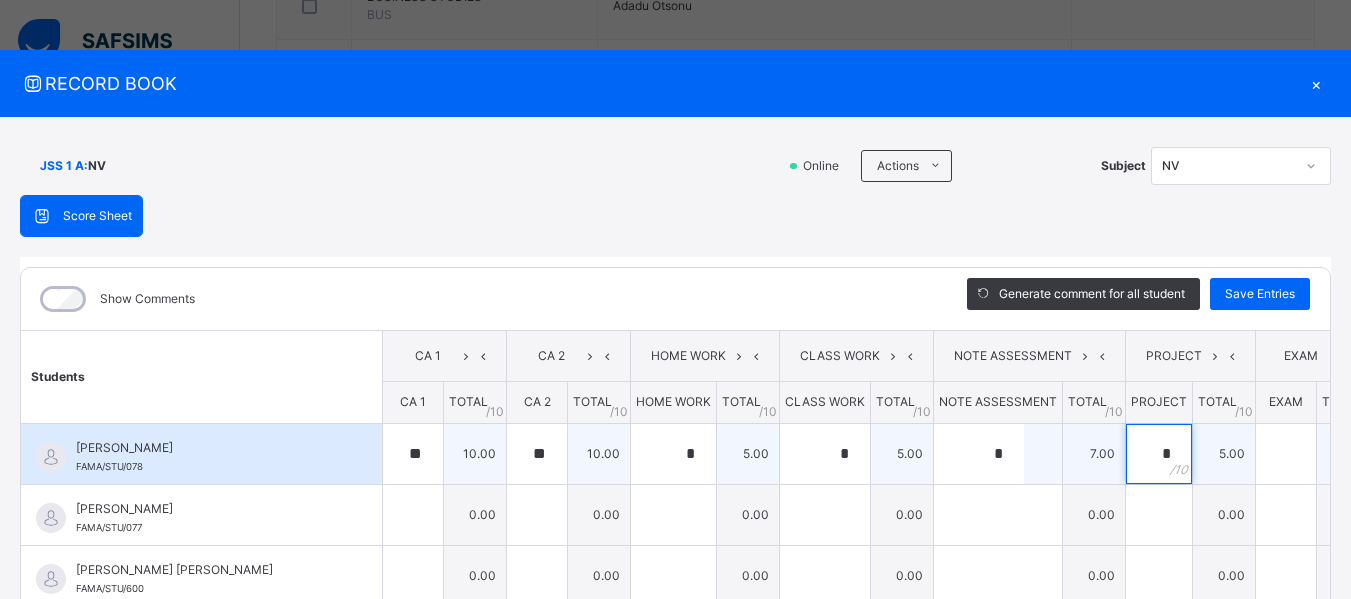 type on "*" 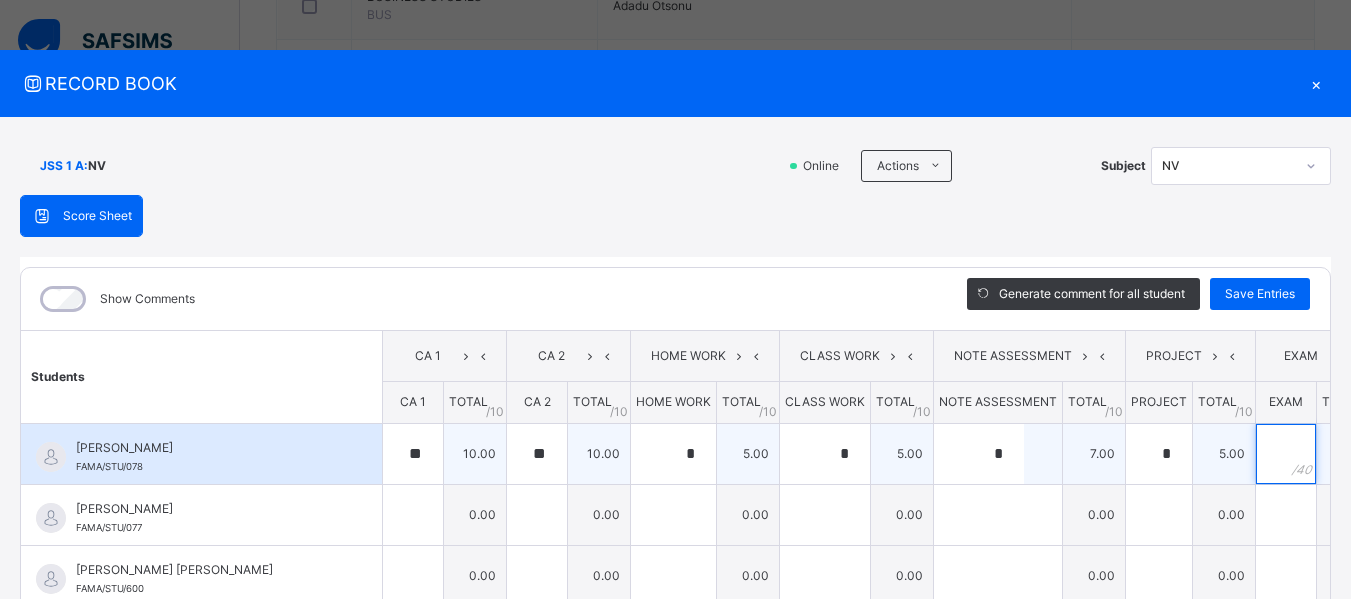 click at bounding box center (1286, 454) 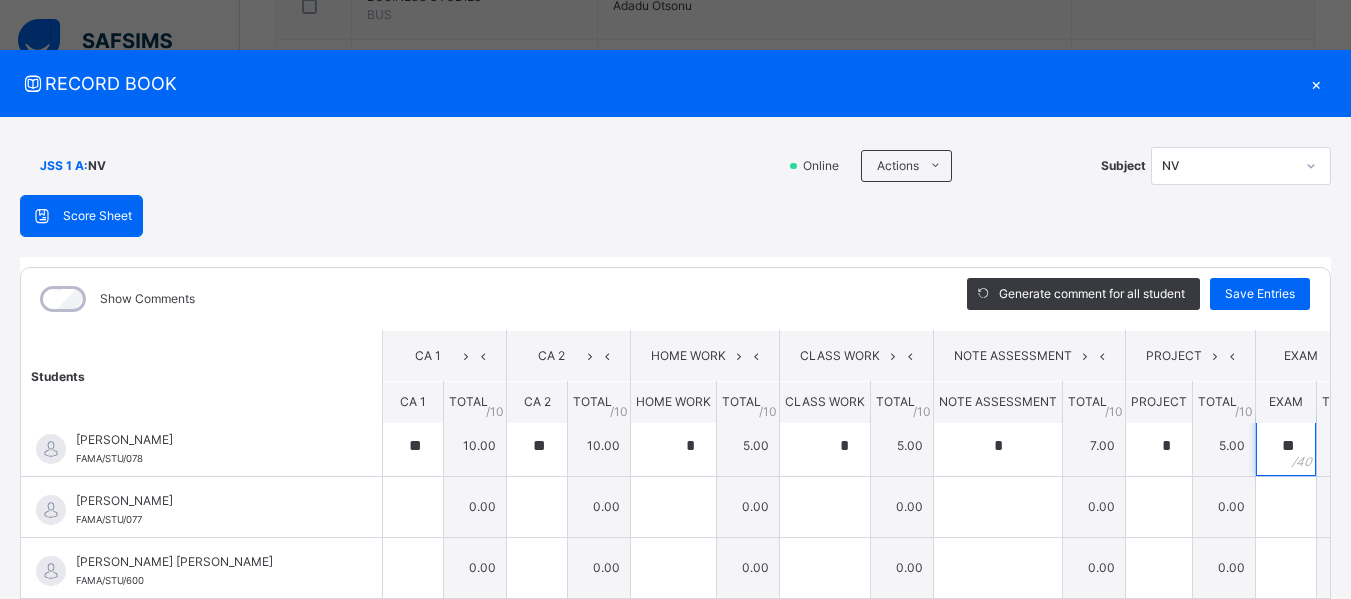 scroll, scrollTop: 0, scrollLeft: 0, axis: both 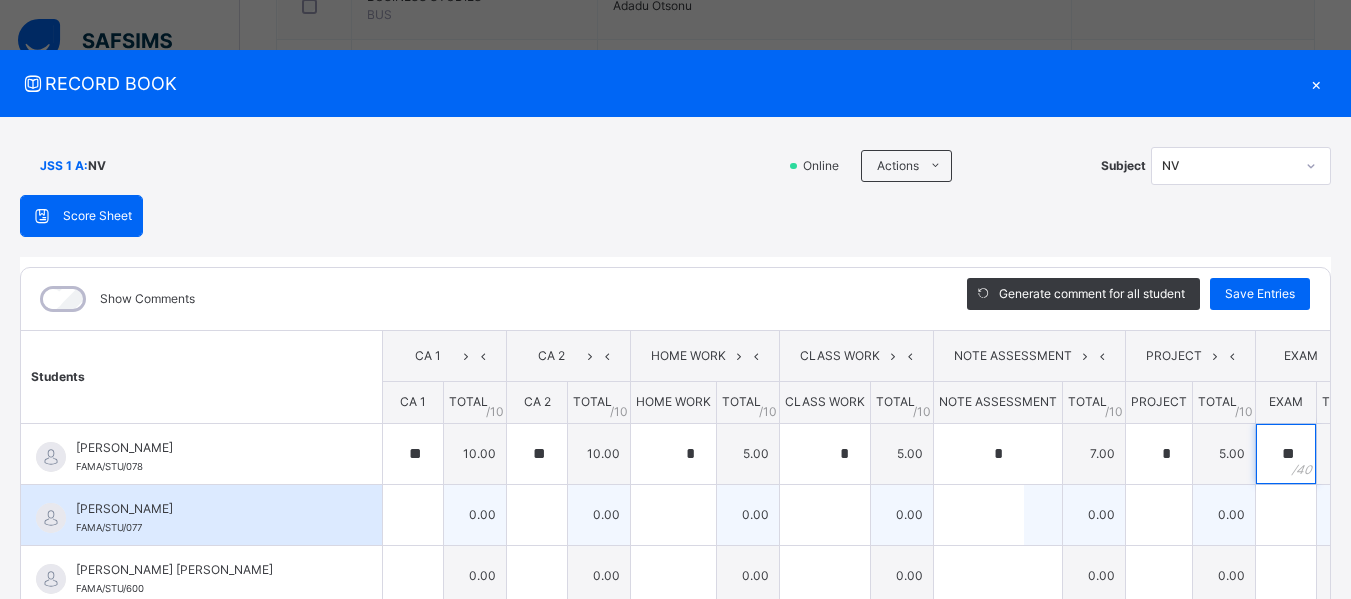 type on "**" 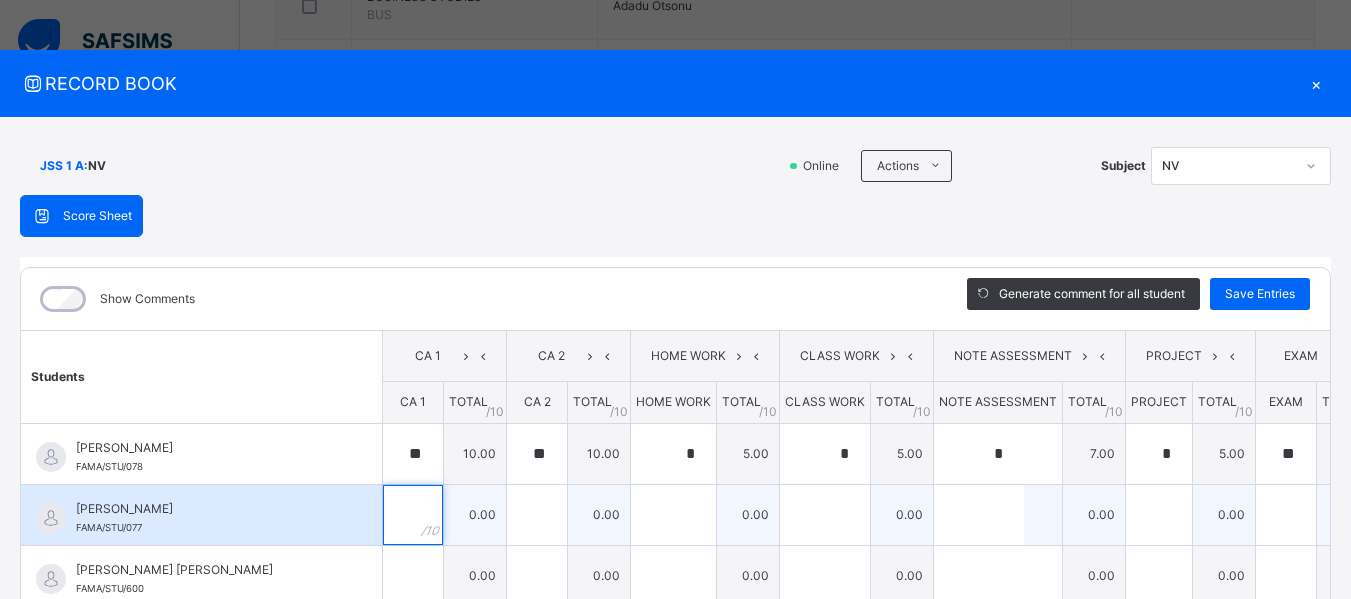 click at bounding box center (413, 515) 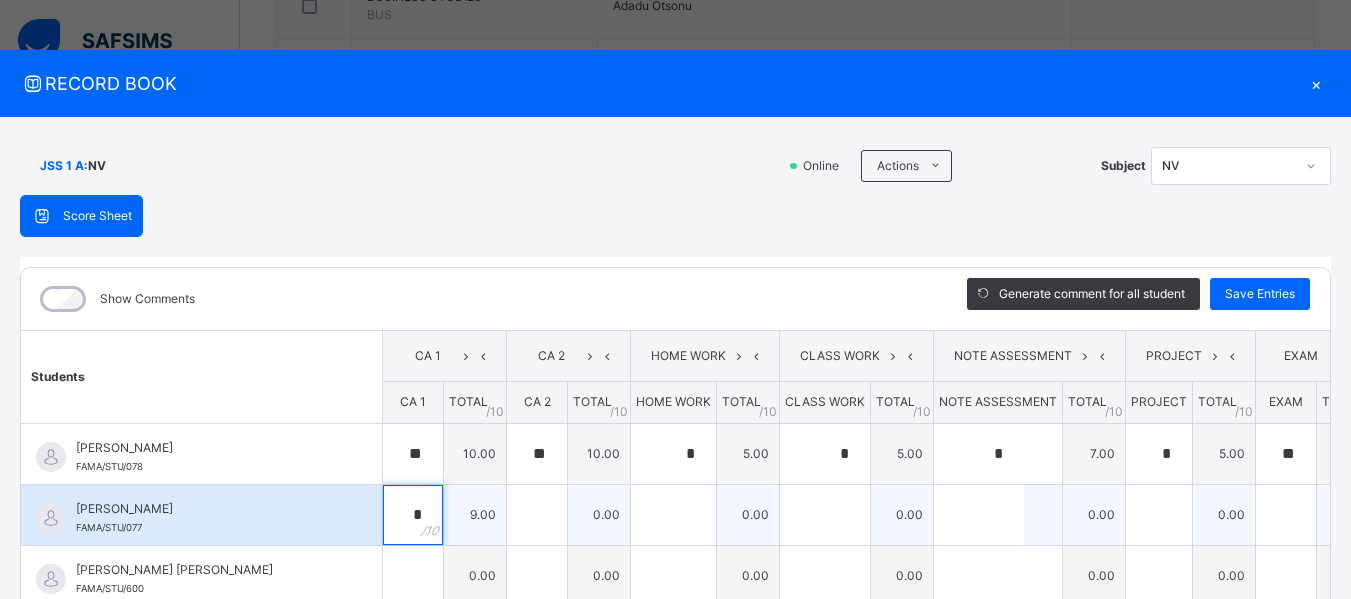 type on "*" 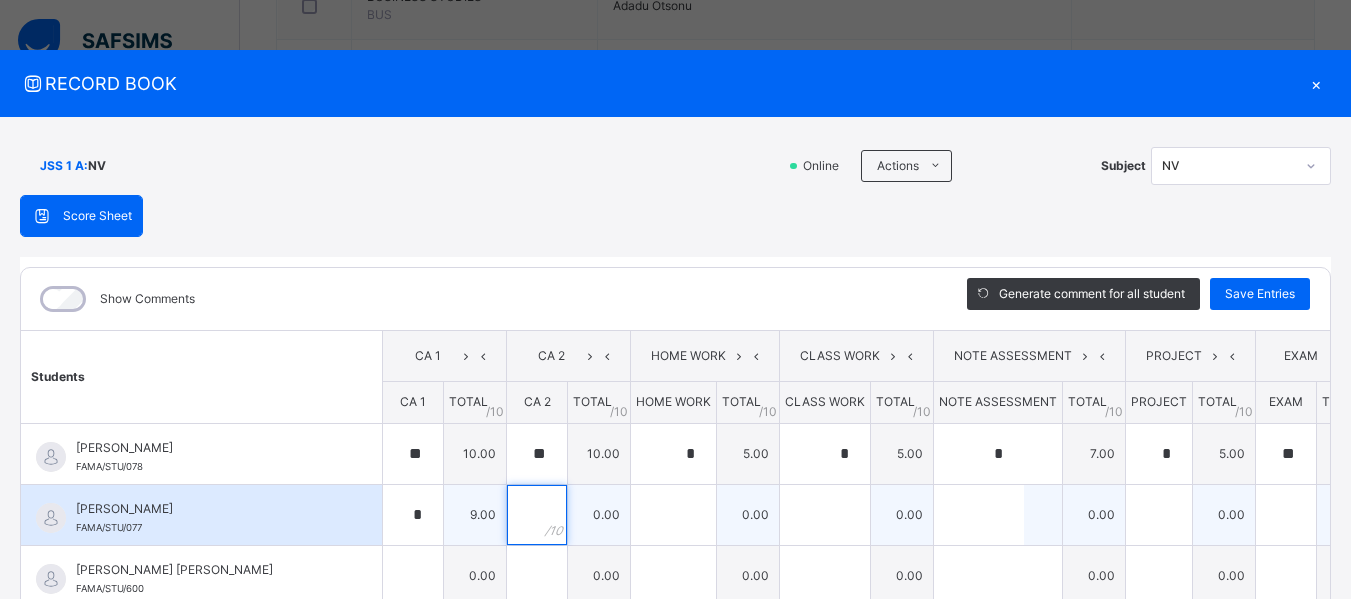 click at bounding box center (537, 515) 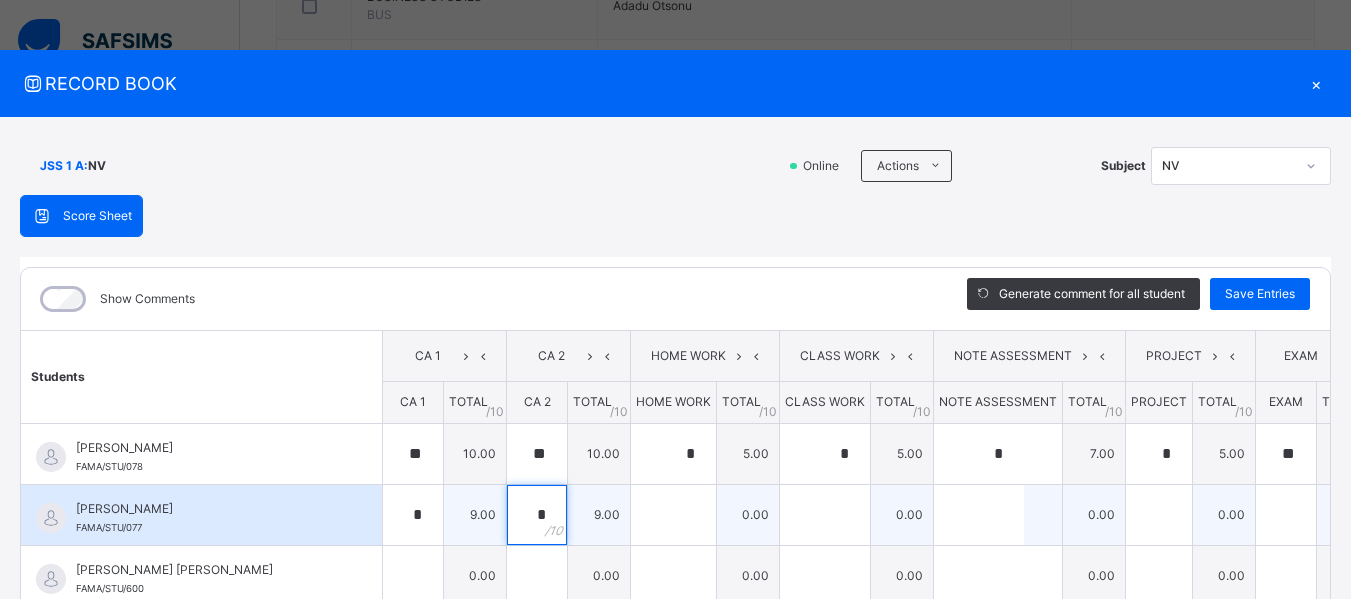 type on "*" 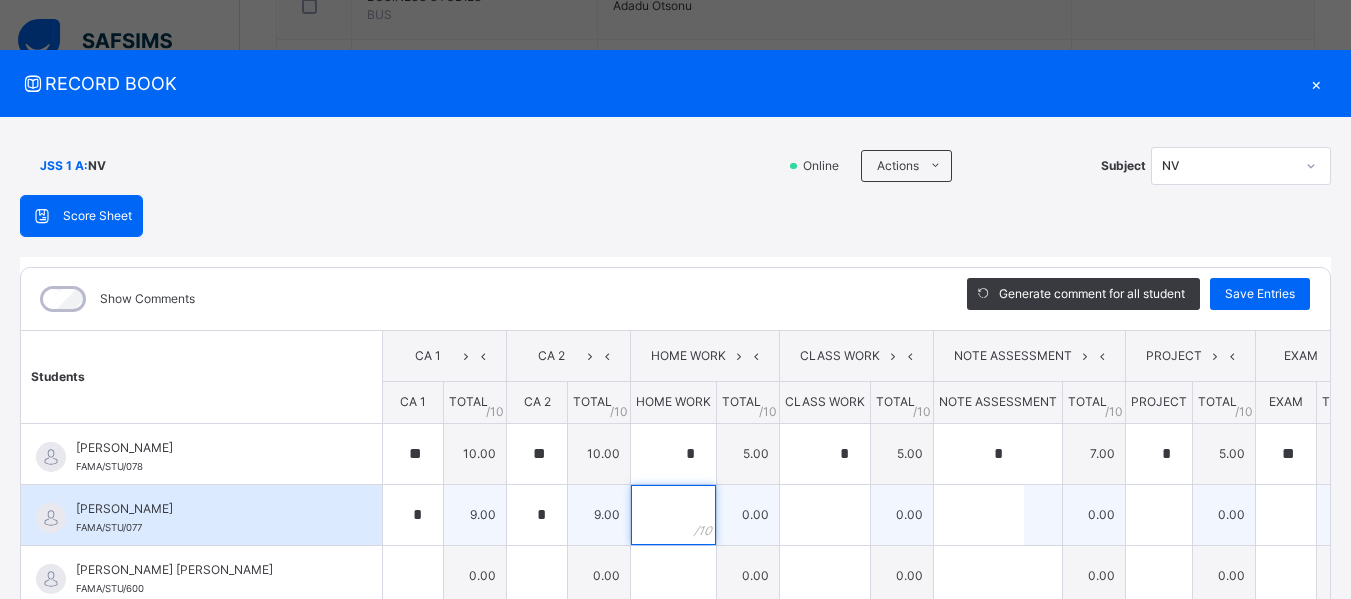 click at bounding box center [673, 515] 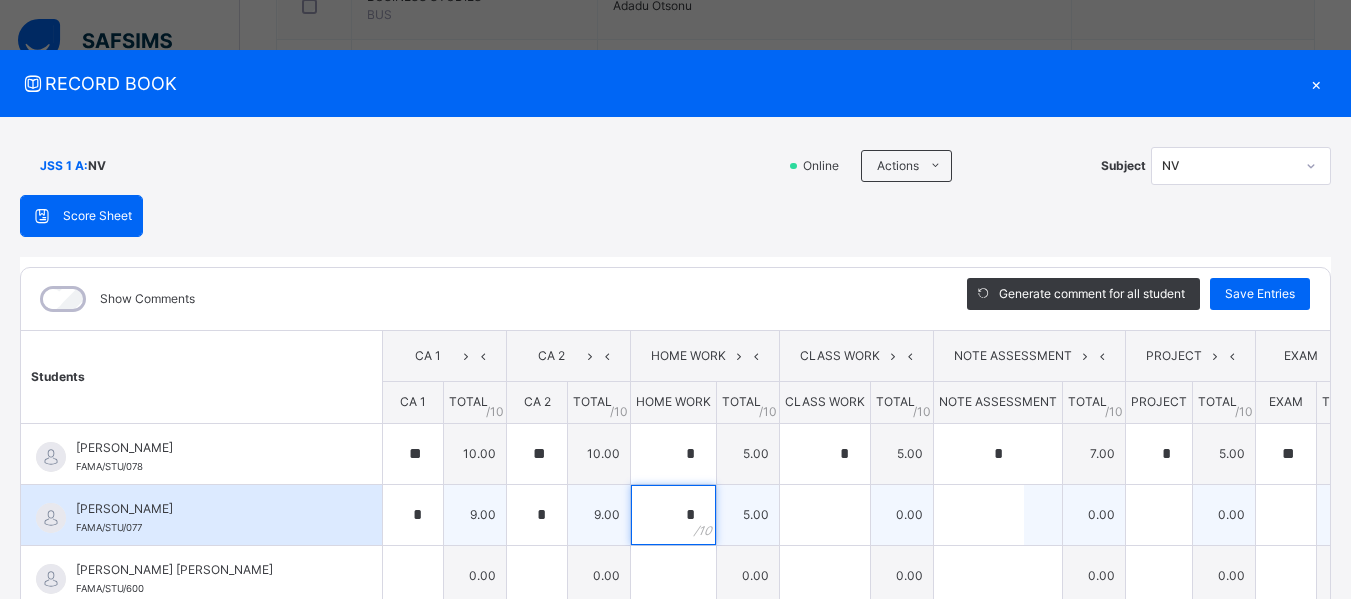 type on "*" 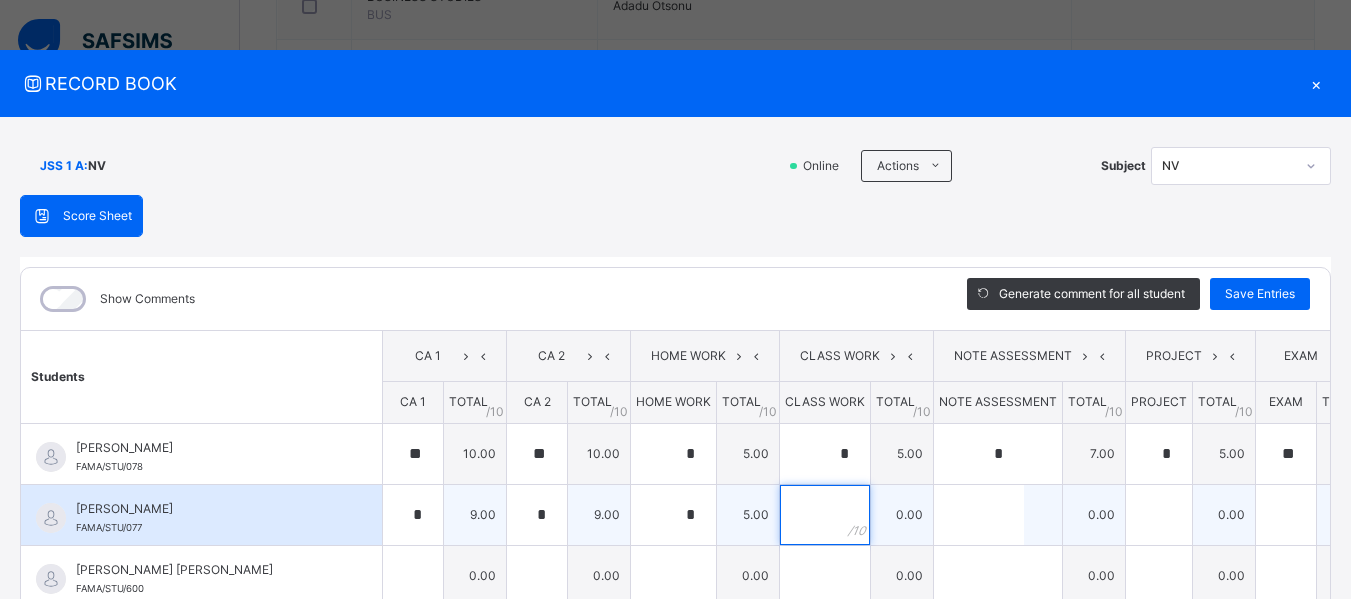 click at bounding box center [825, 515] 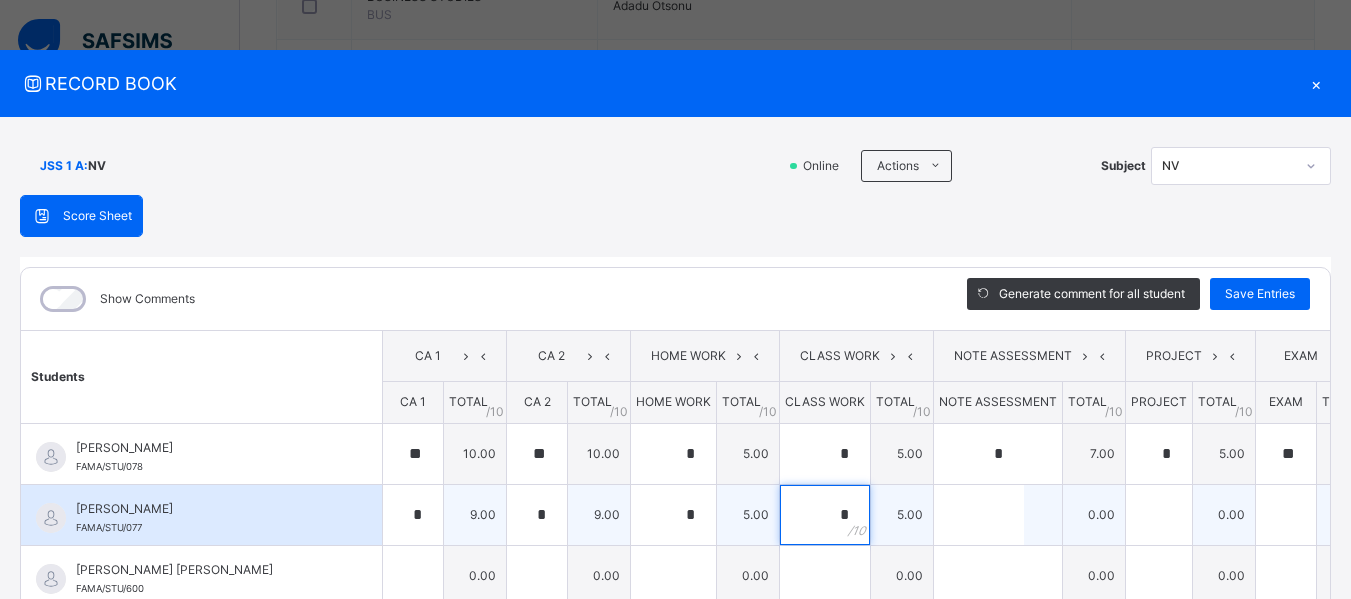 type on "*" 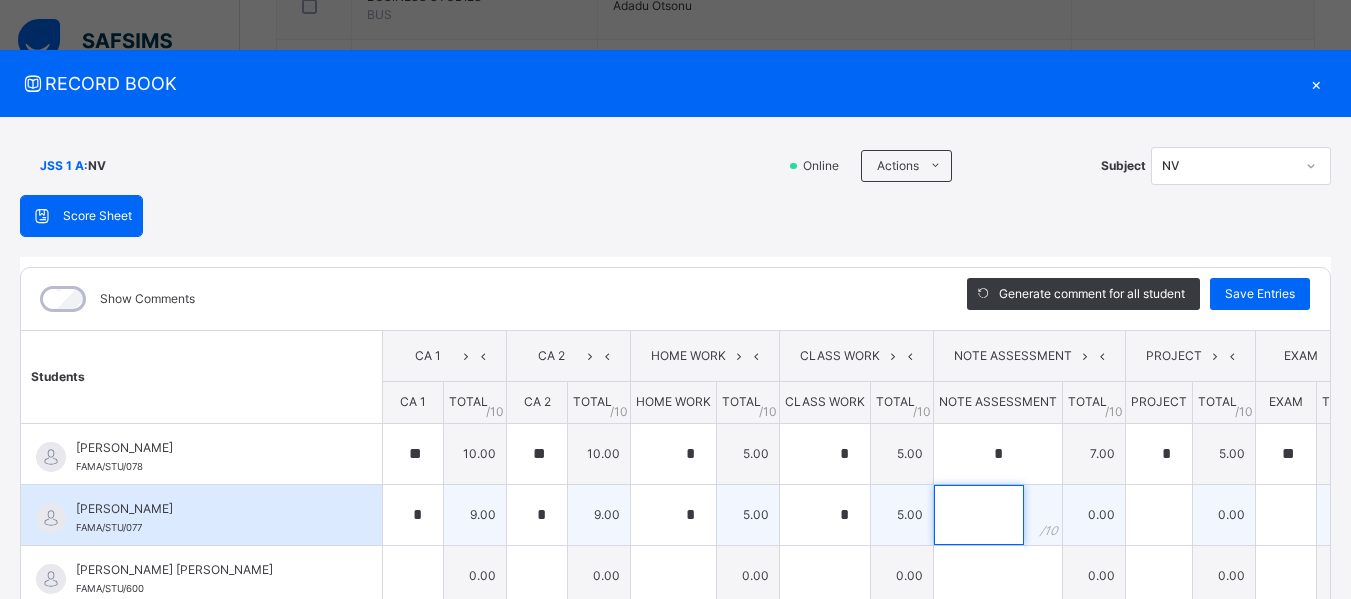 click at bounding box center [979, 515] 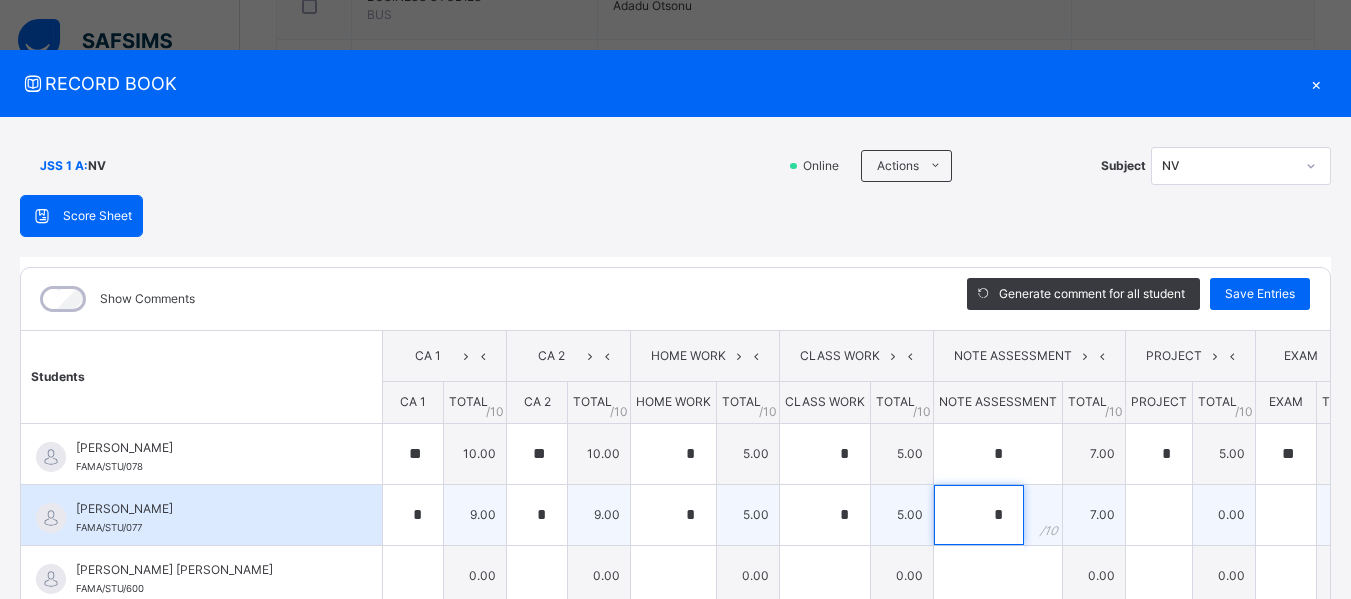 type on "*" 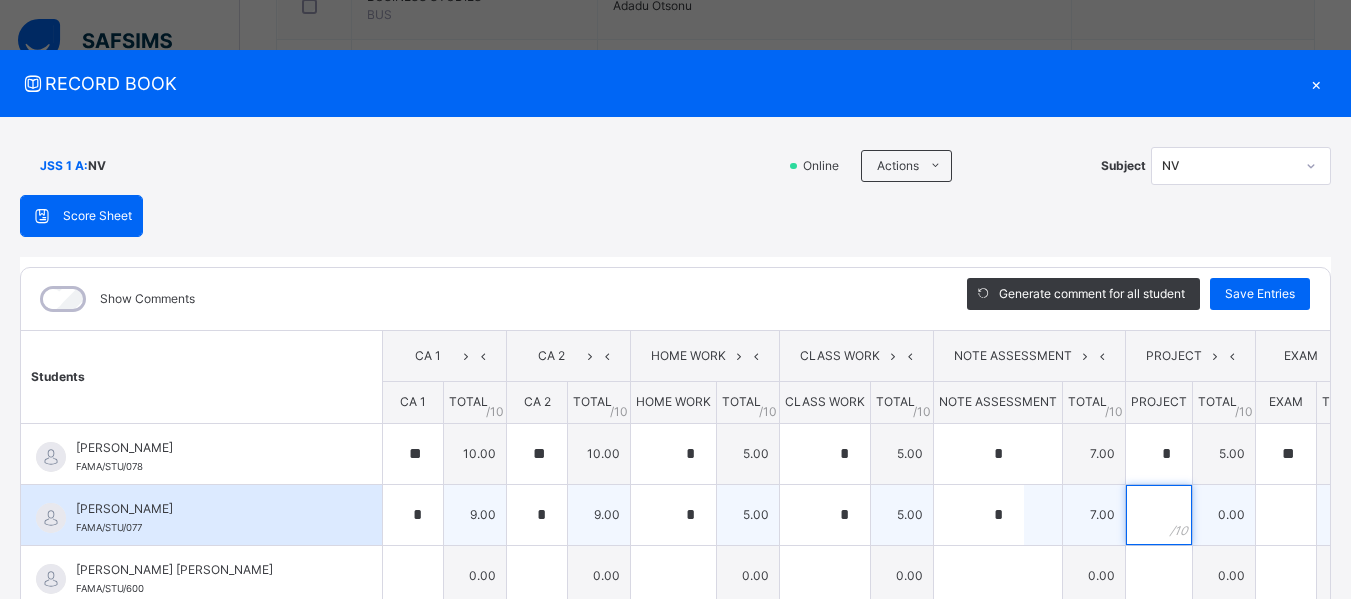 click at bounding box center (1159, 515) 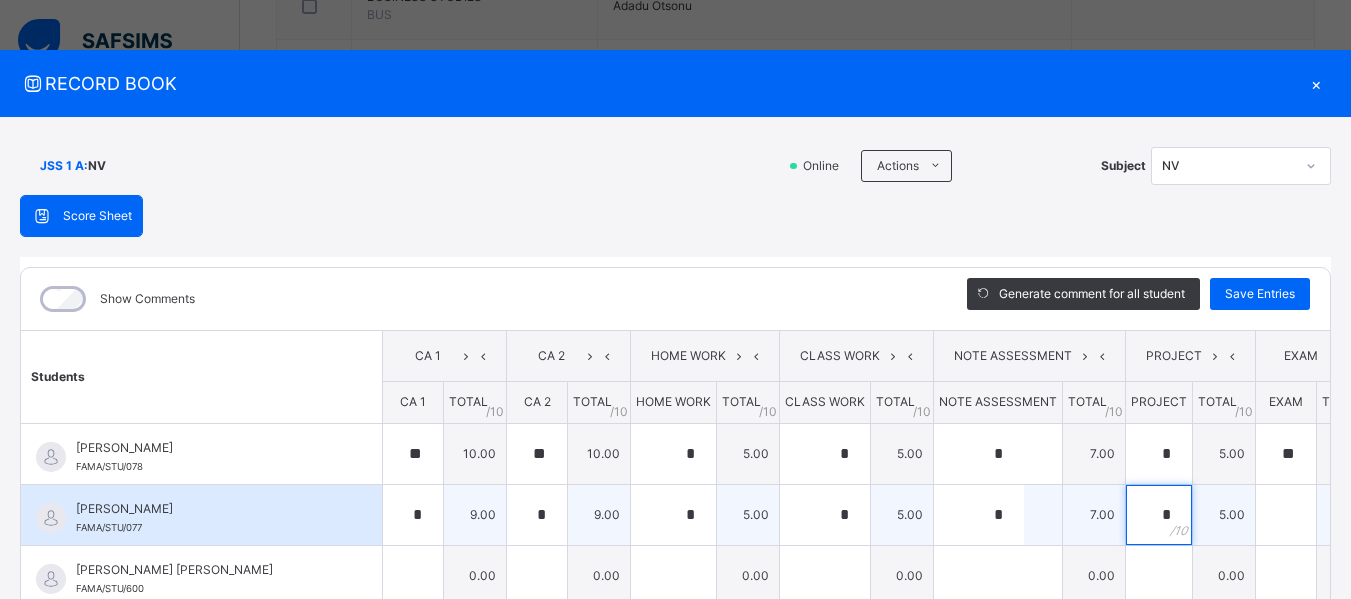 type on "*" 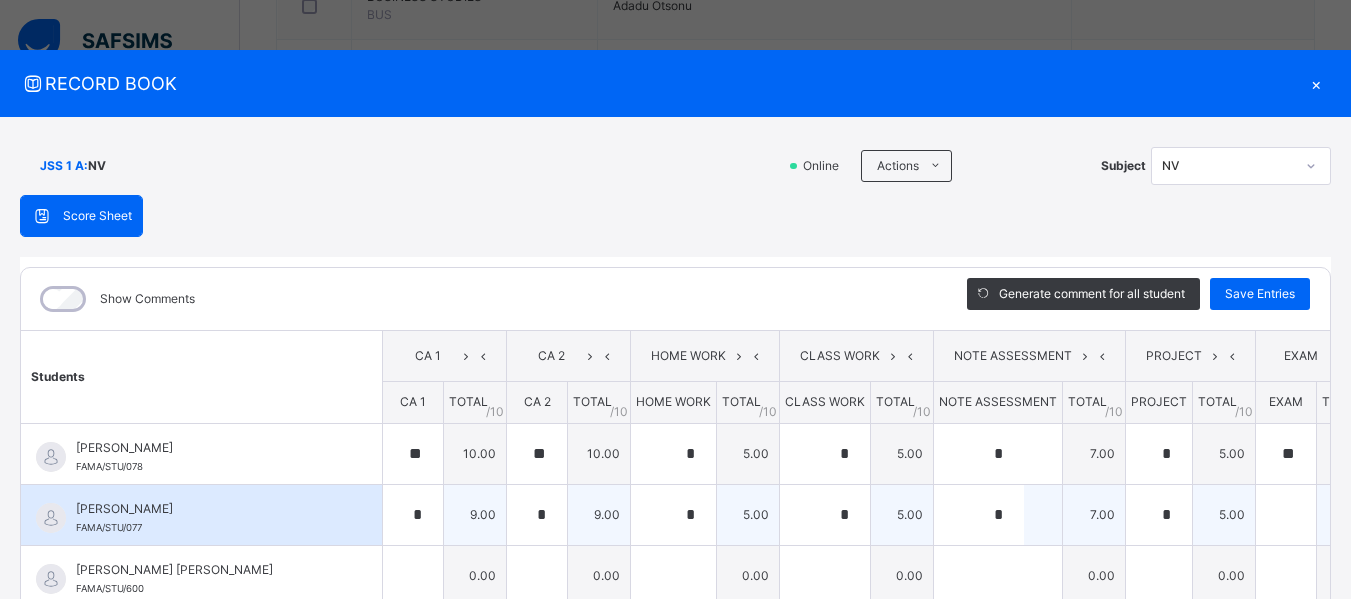 drag, startPoint x: 1222, startPoint y: 512, endPoint x: 1195, endPoint y: 512, distance: 27 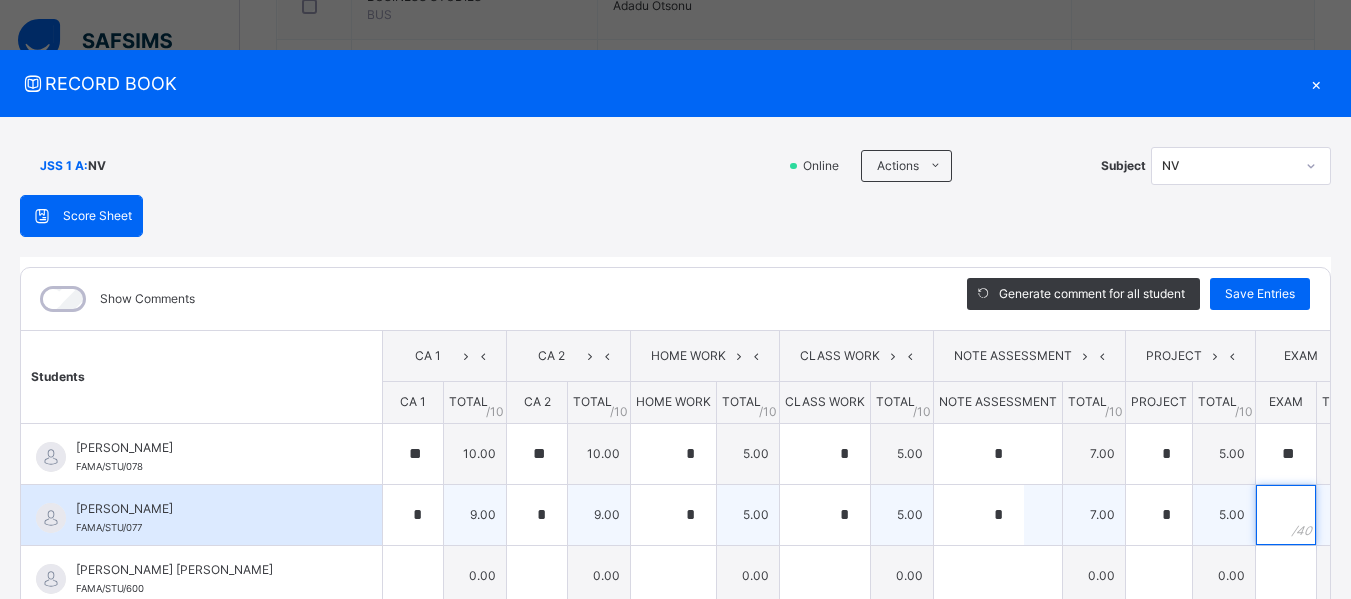 click at bounding box center [1286, 515] 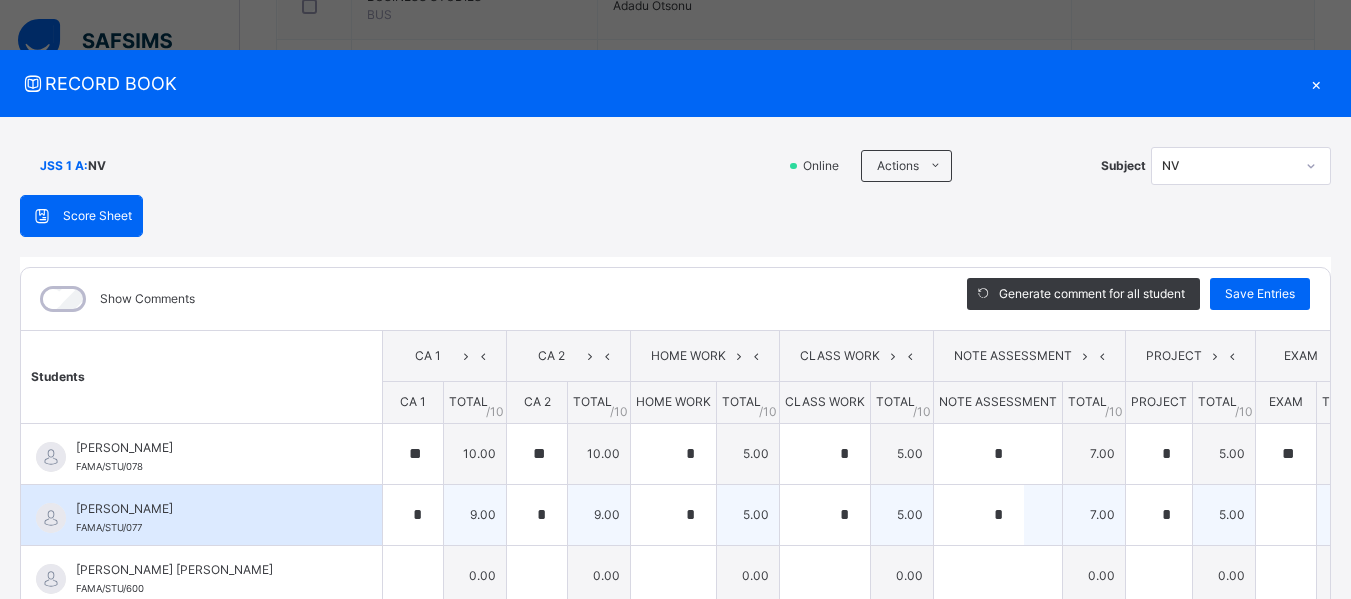 click at bounding box center [1286, 515] 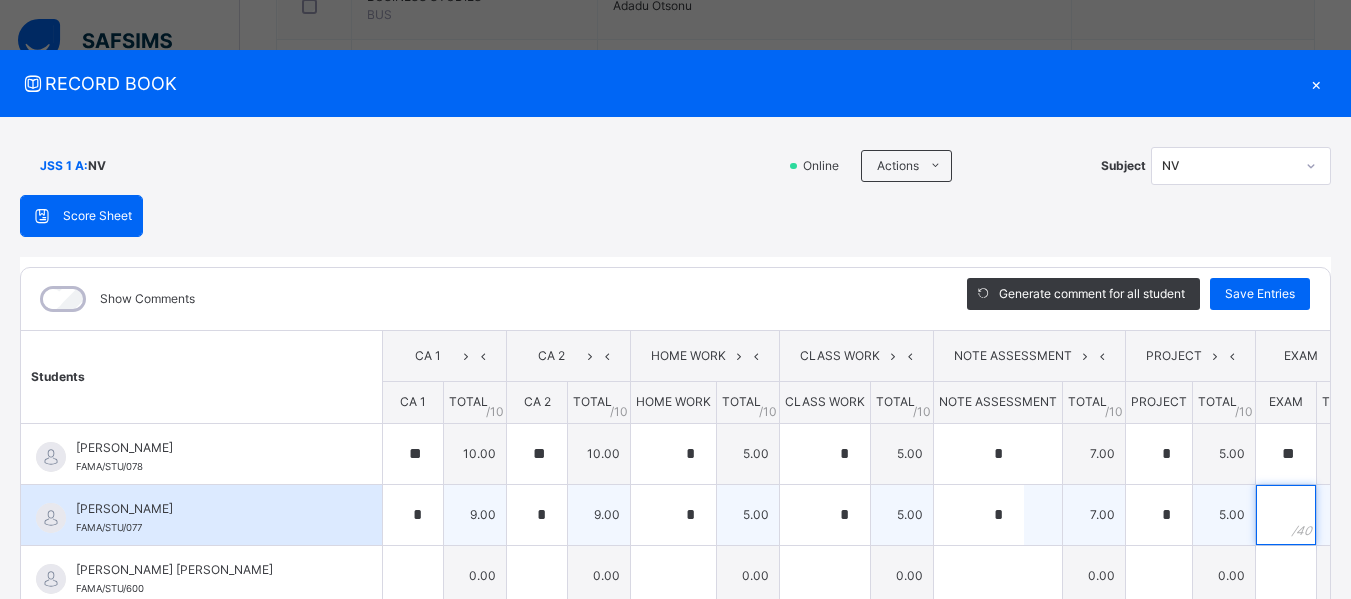 click at bounding box center [1286, 515] 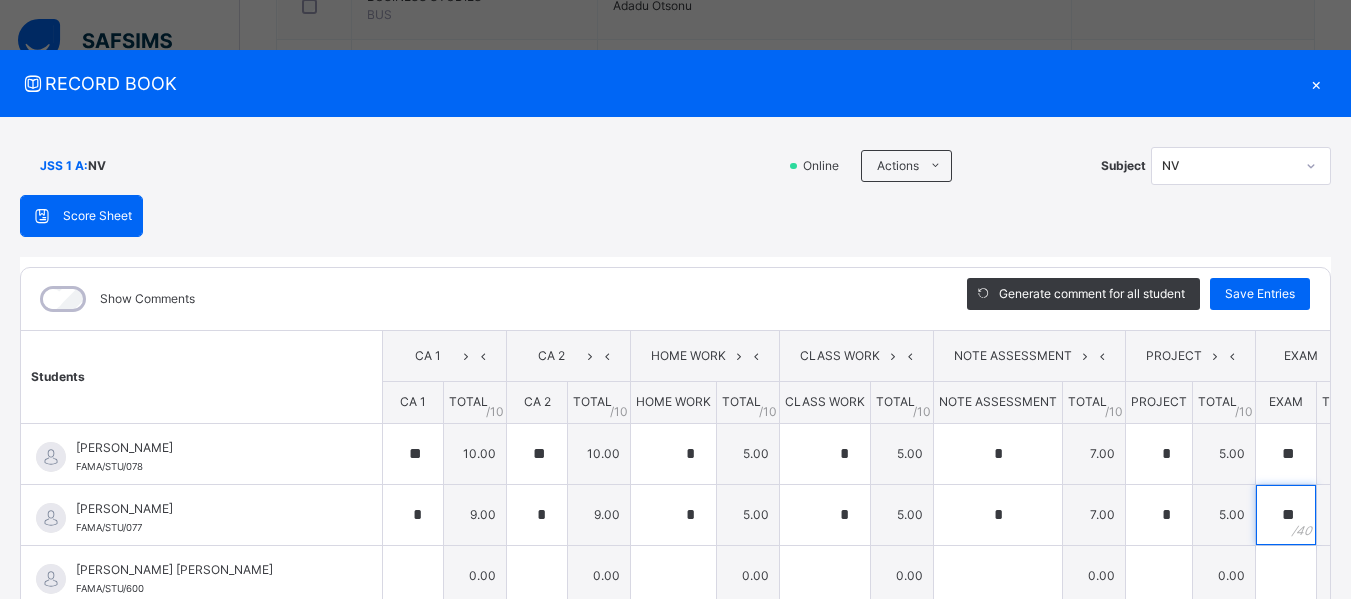scroll, scrollTop: 36, scrollLeft: 0, axis: vertical 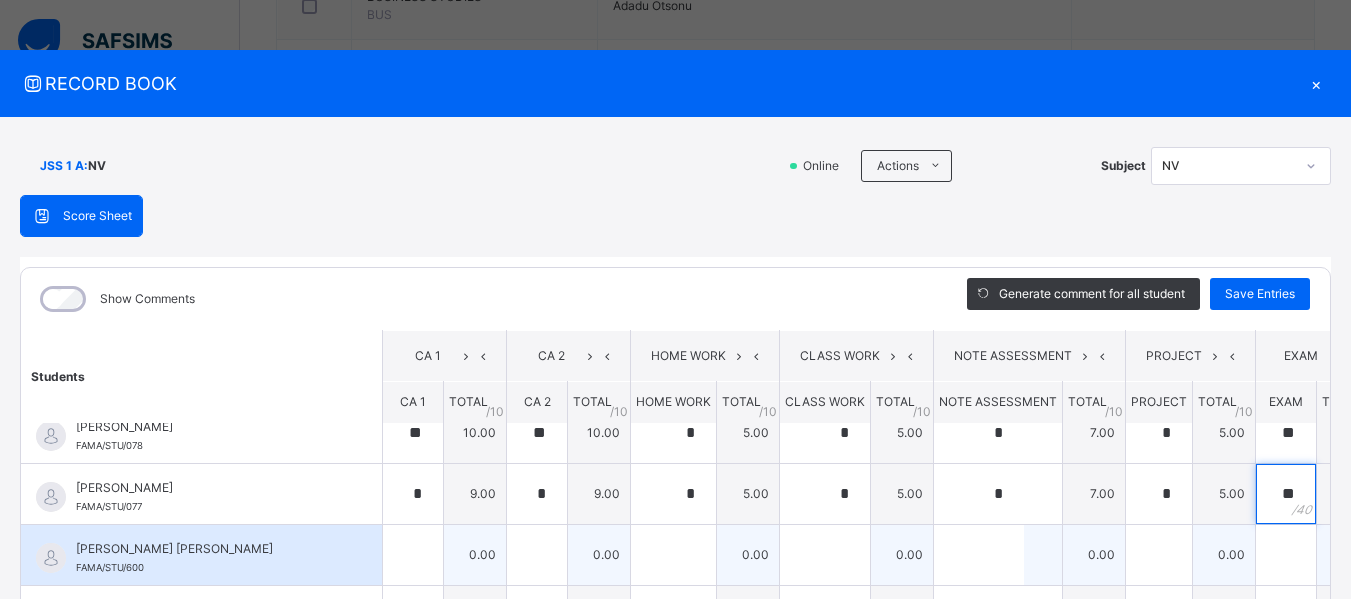 type on "**" 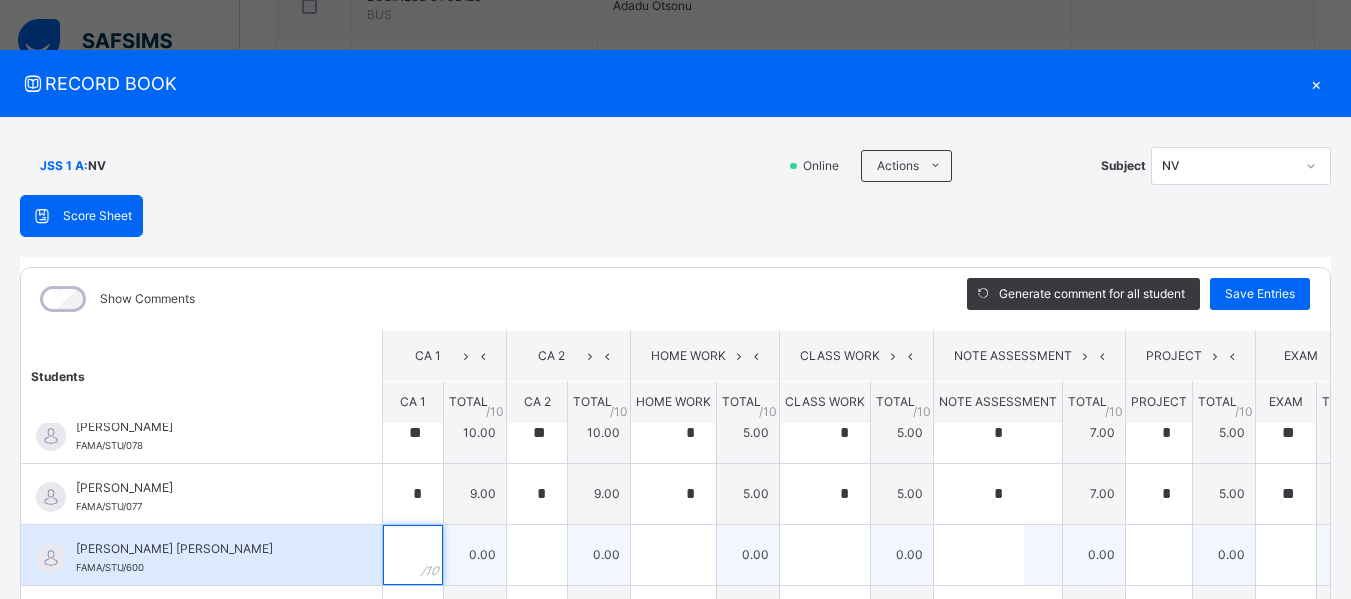 click at bounding box center (413, 555) 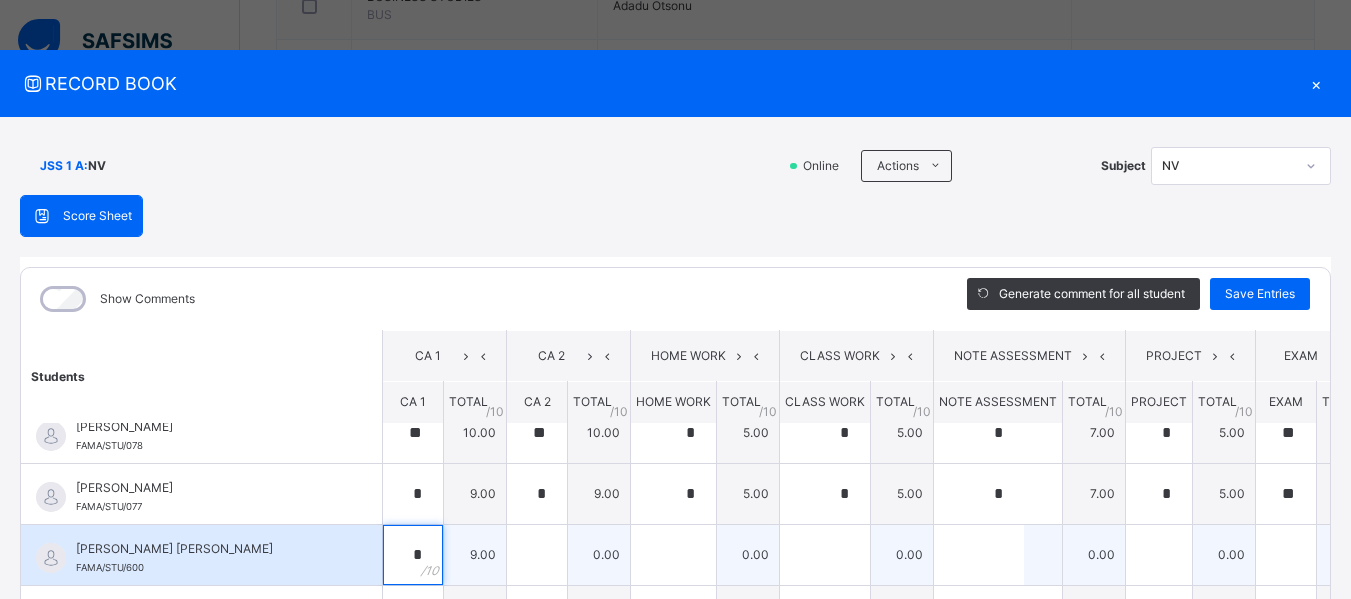 type on "*" 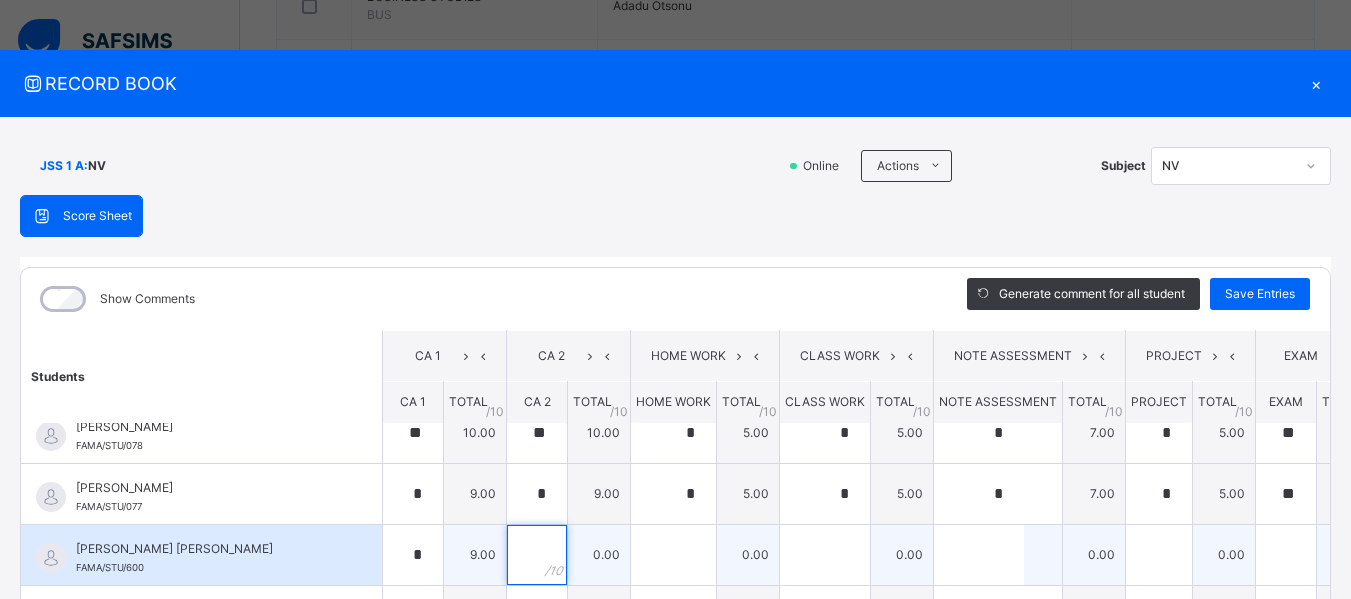 click at bounding box center [537, 555] 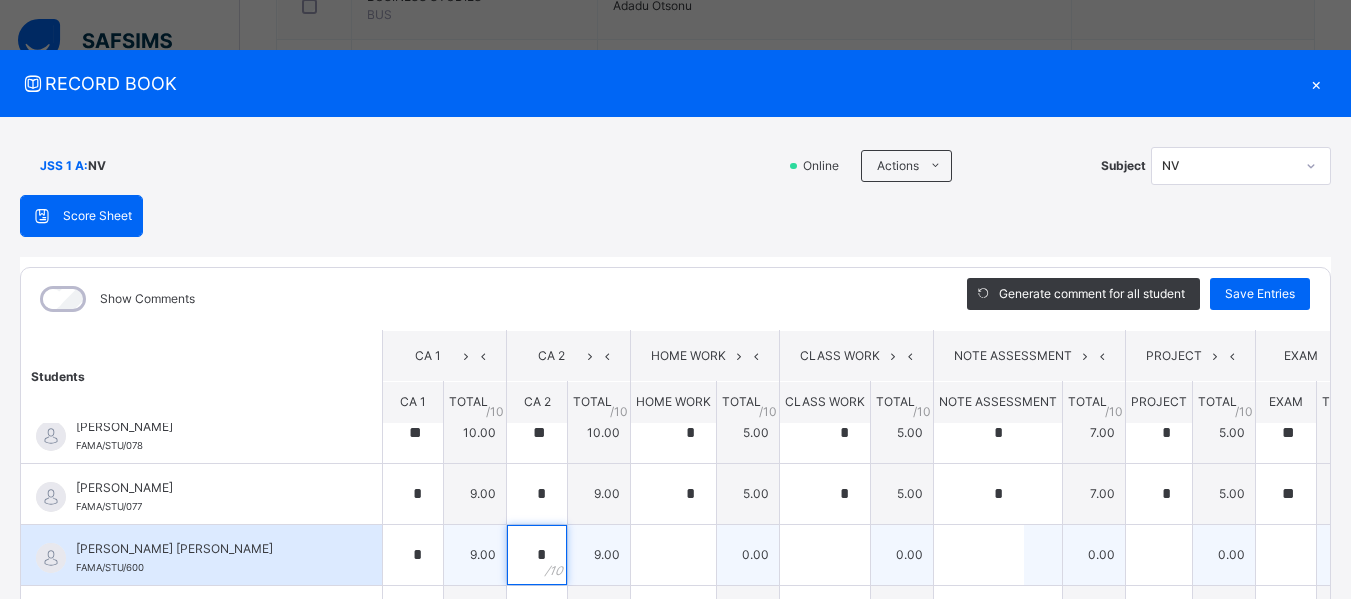 type on "*" 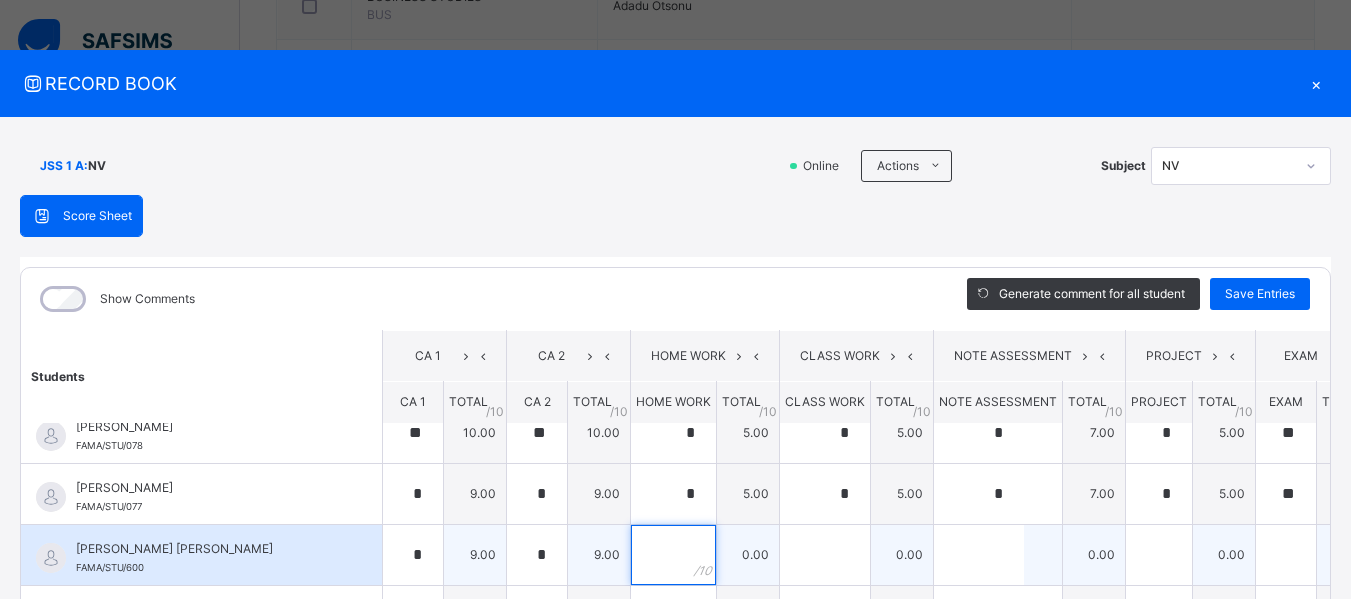 click at bounding box center [673, 555] 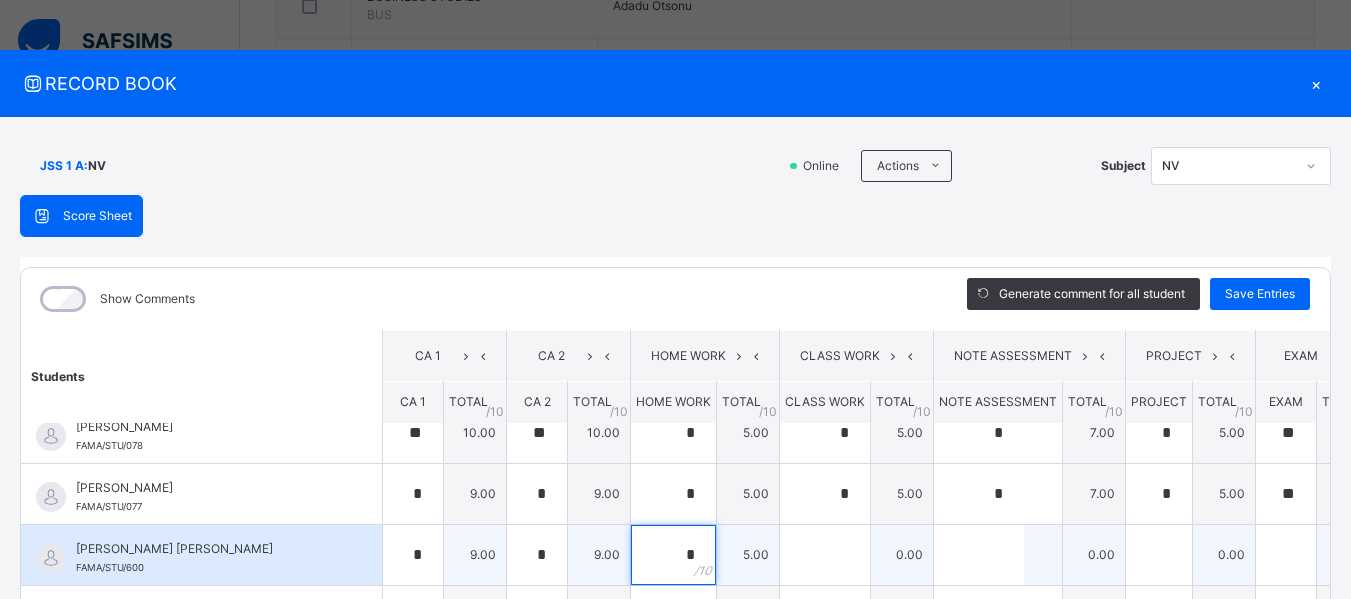 type on "*" 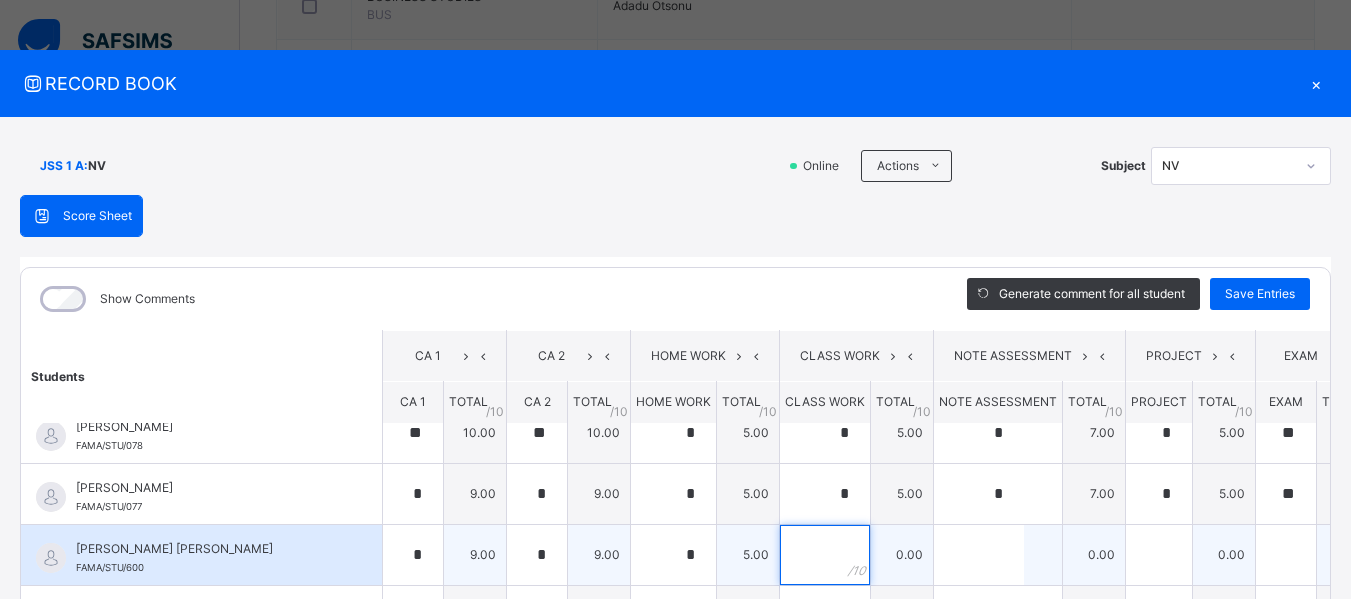 click at bounding box center (825, 555) 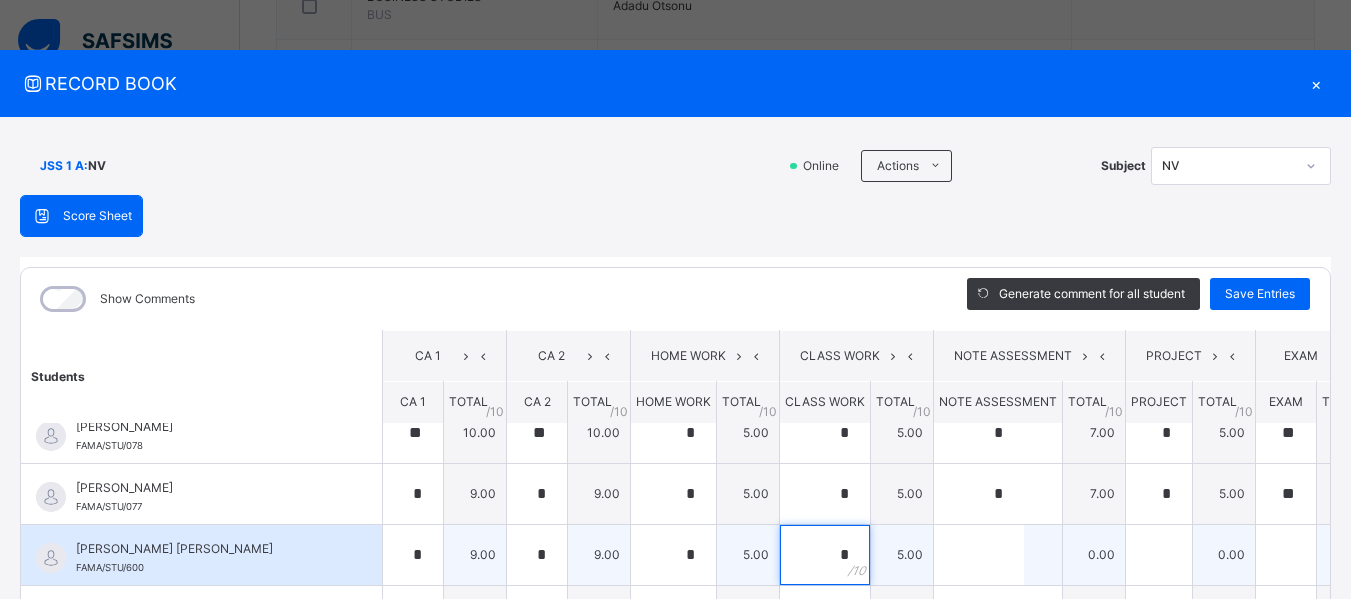 type on "*" 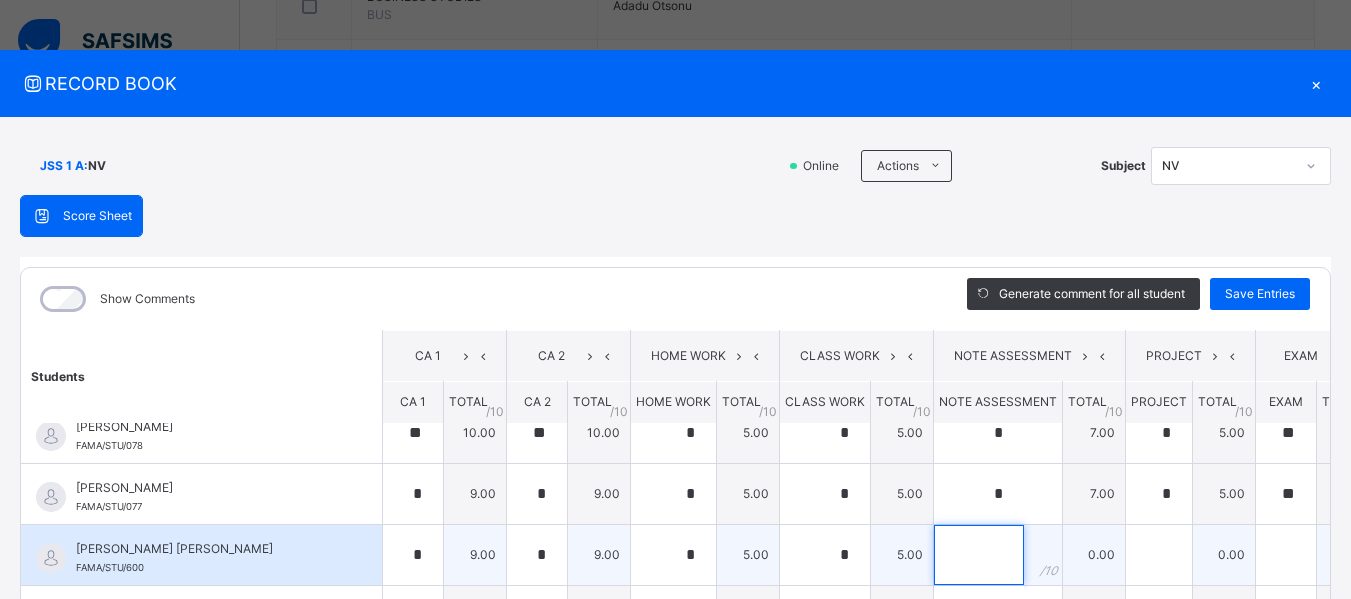 click at bounding box center [979, 555] 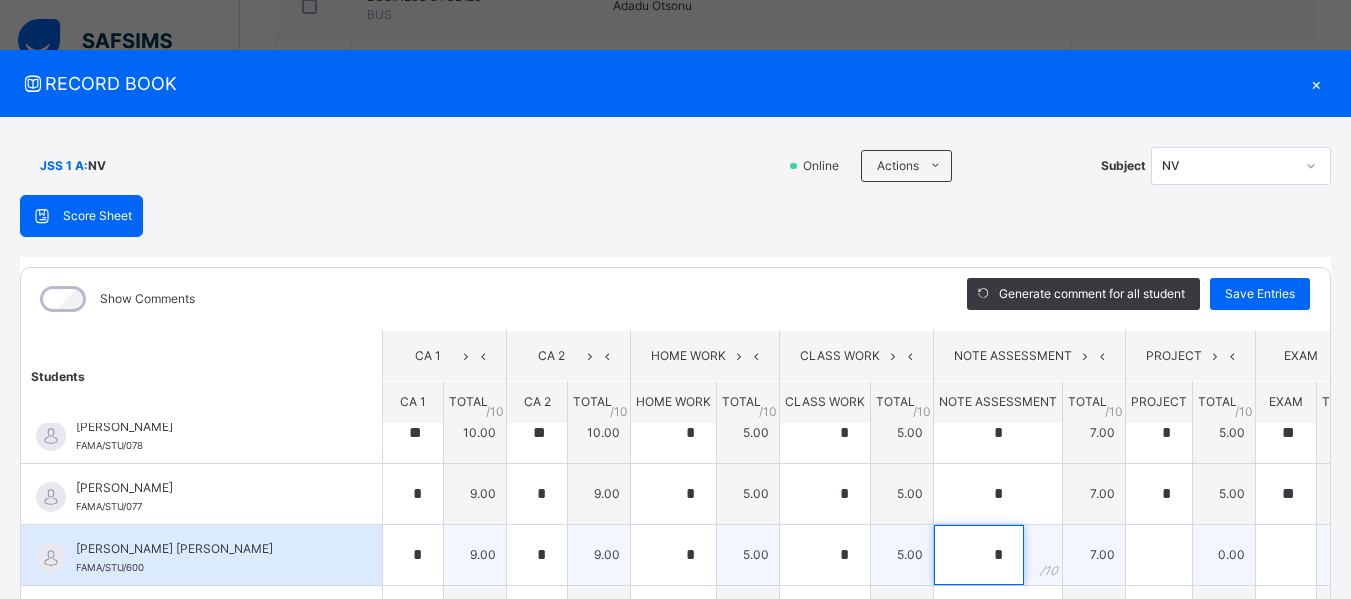 type on "*" 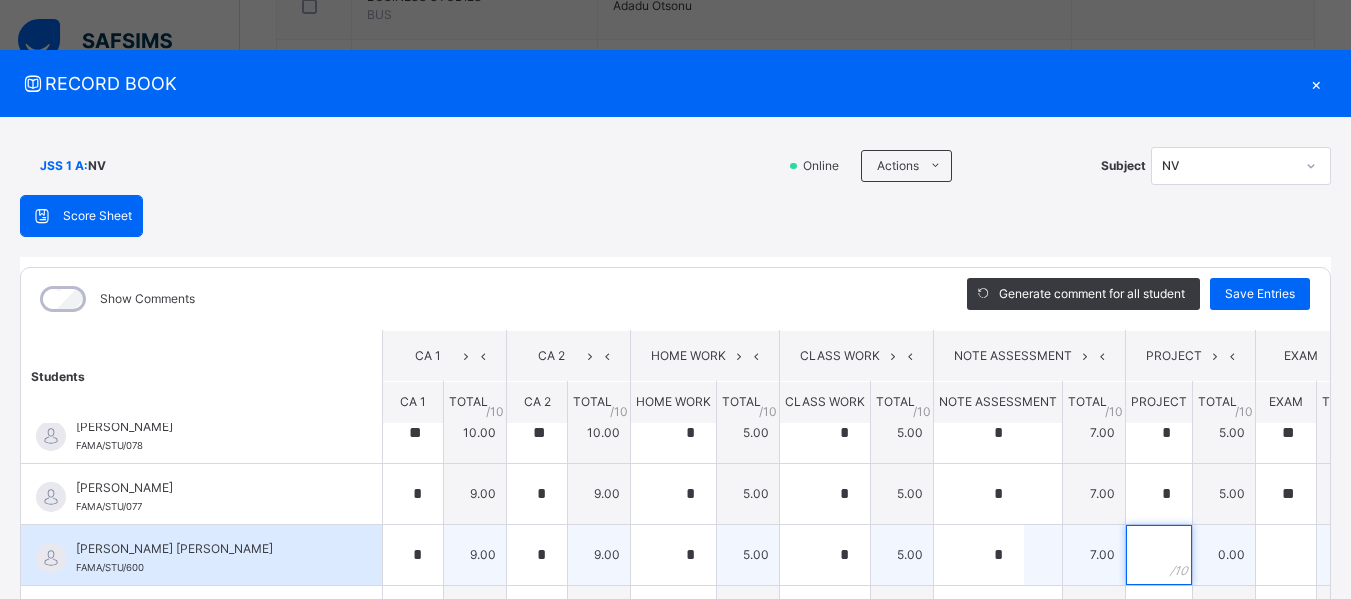 click at bounding box center (1159, 555) 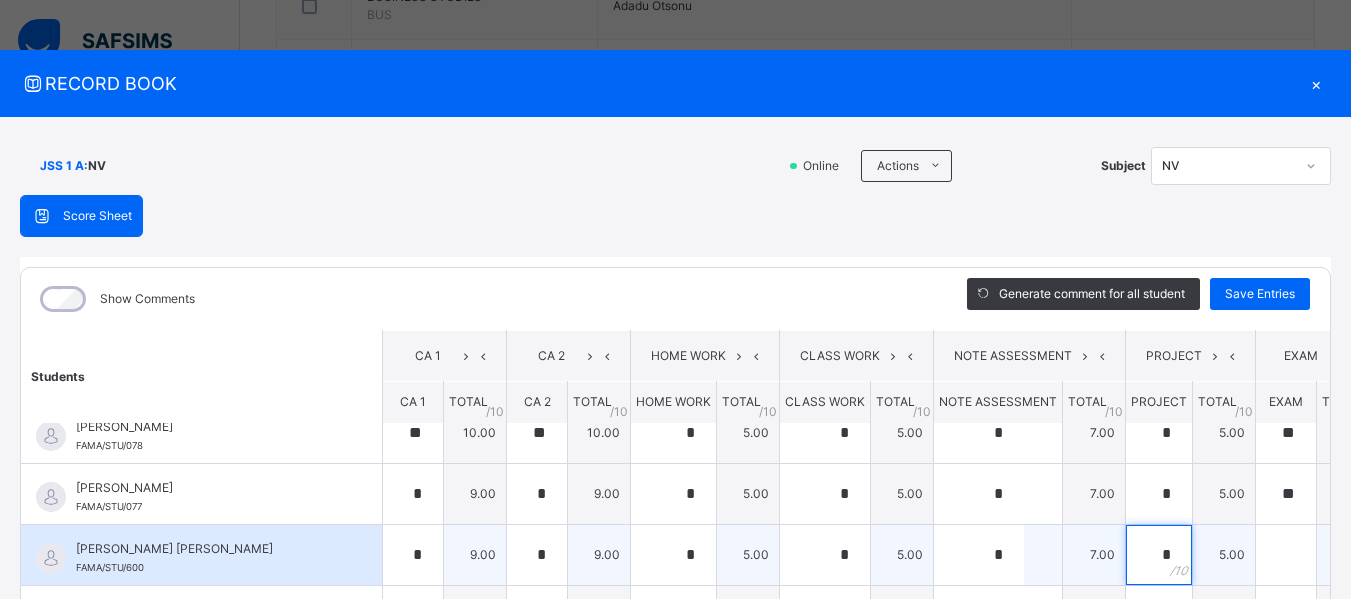 type on "*" 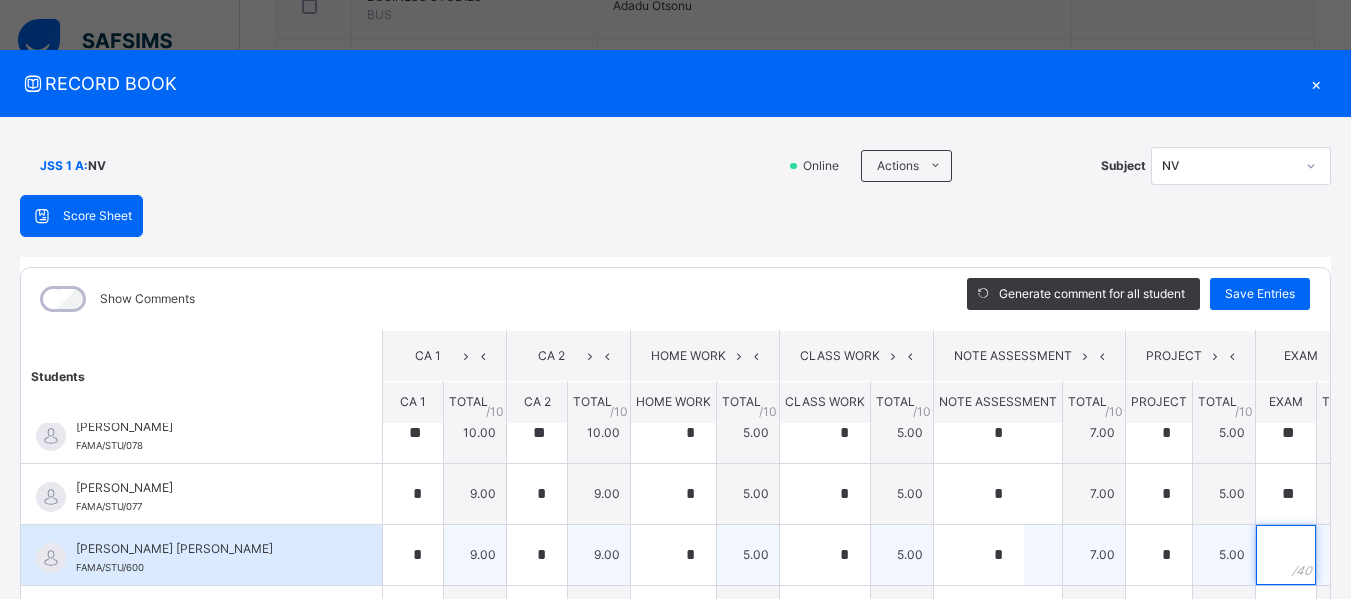 click at bounding box center [1286, 555] 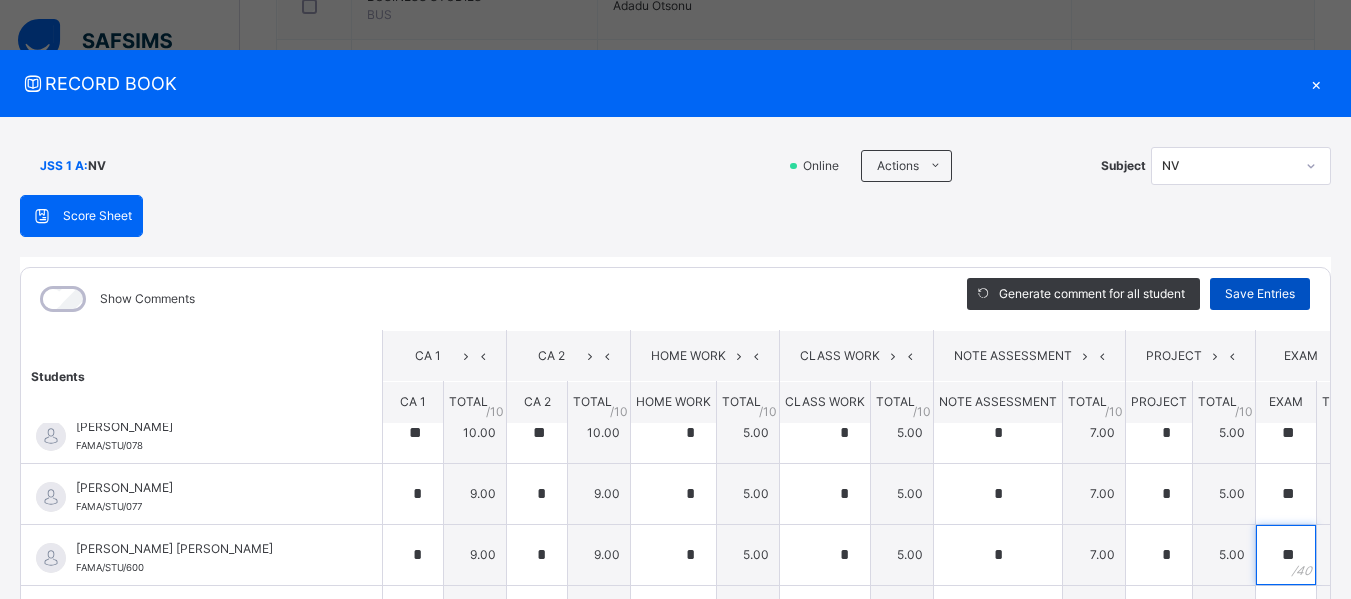 type on "**" 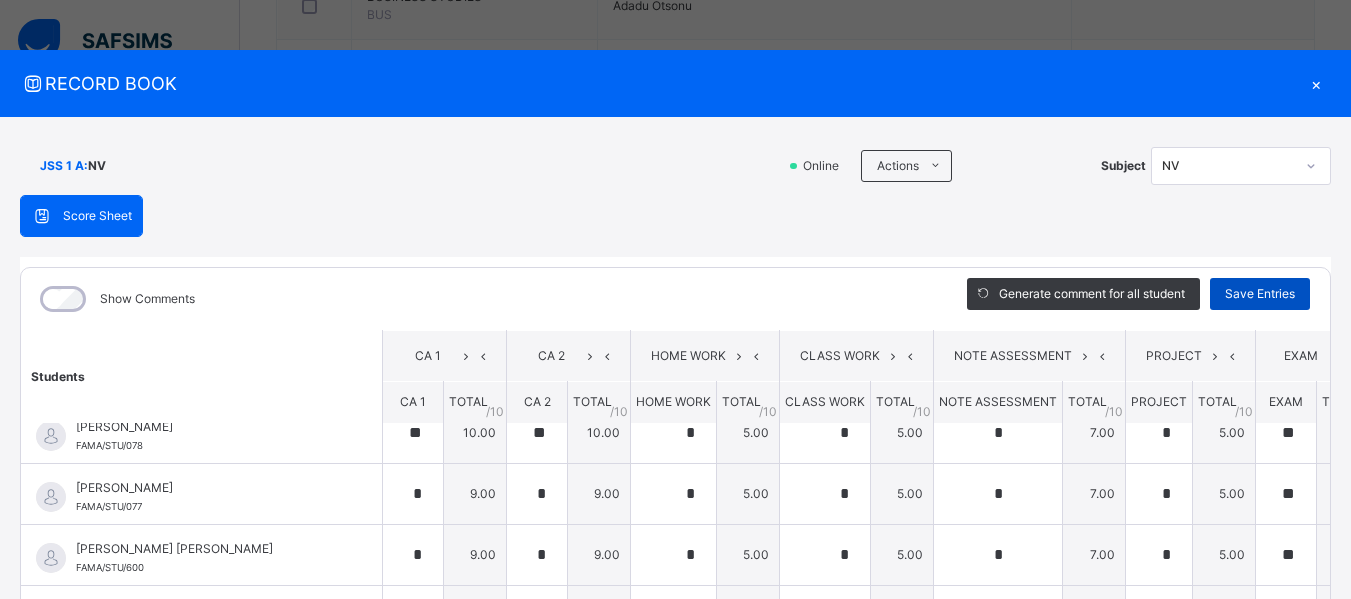 click on "Save Entries" at bounding box center [1260, 294] 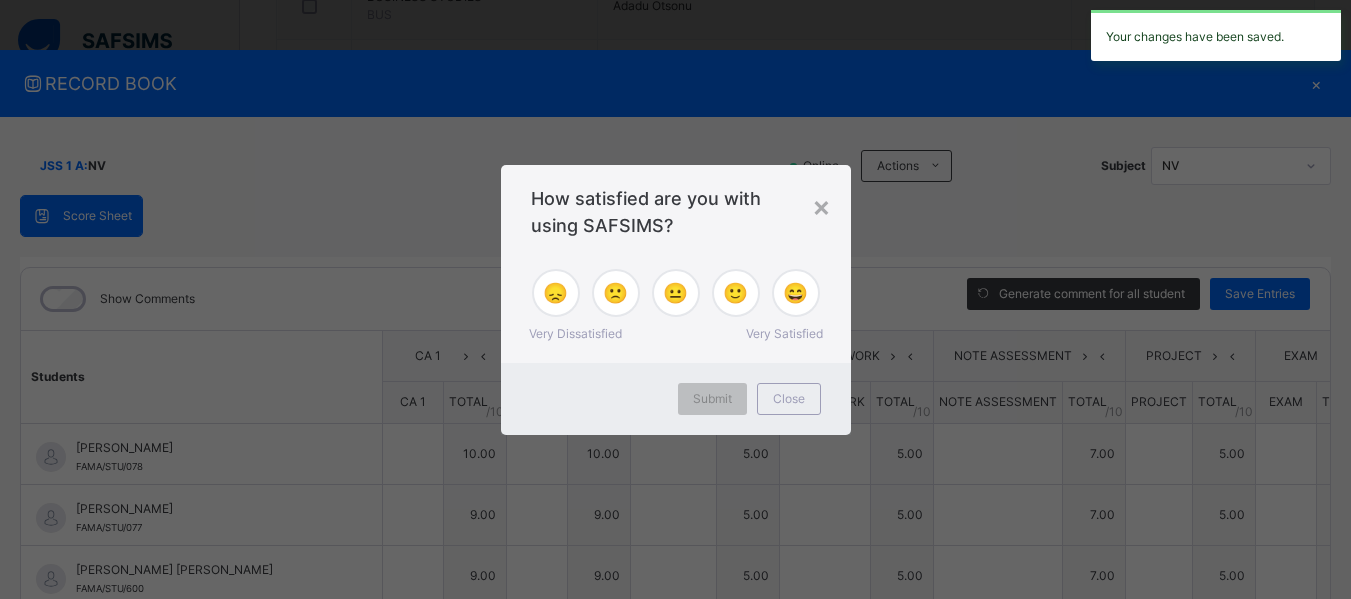 type on "**" 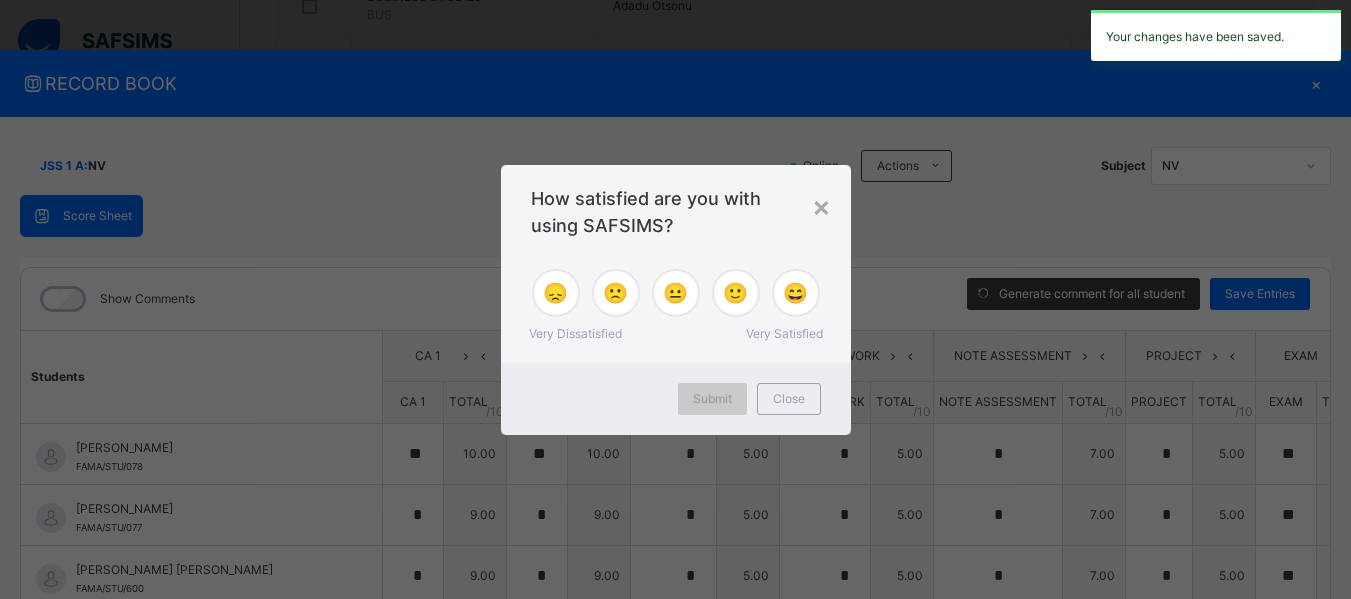 click on "Submit" at bounding box center [712, 399] 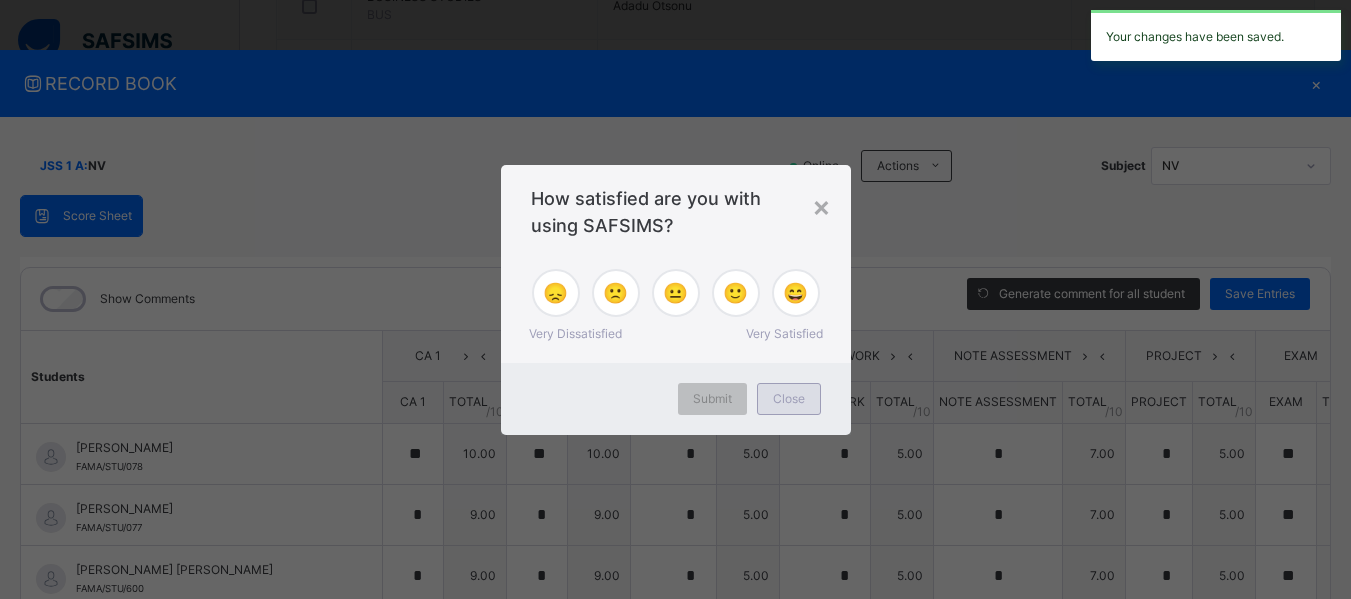 click on "Close" at bounding box center (789, 399) 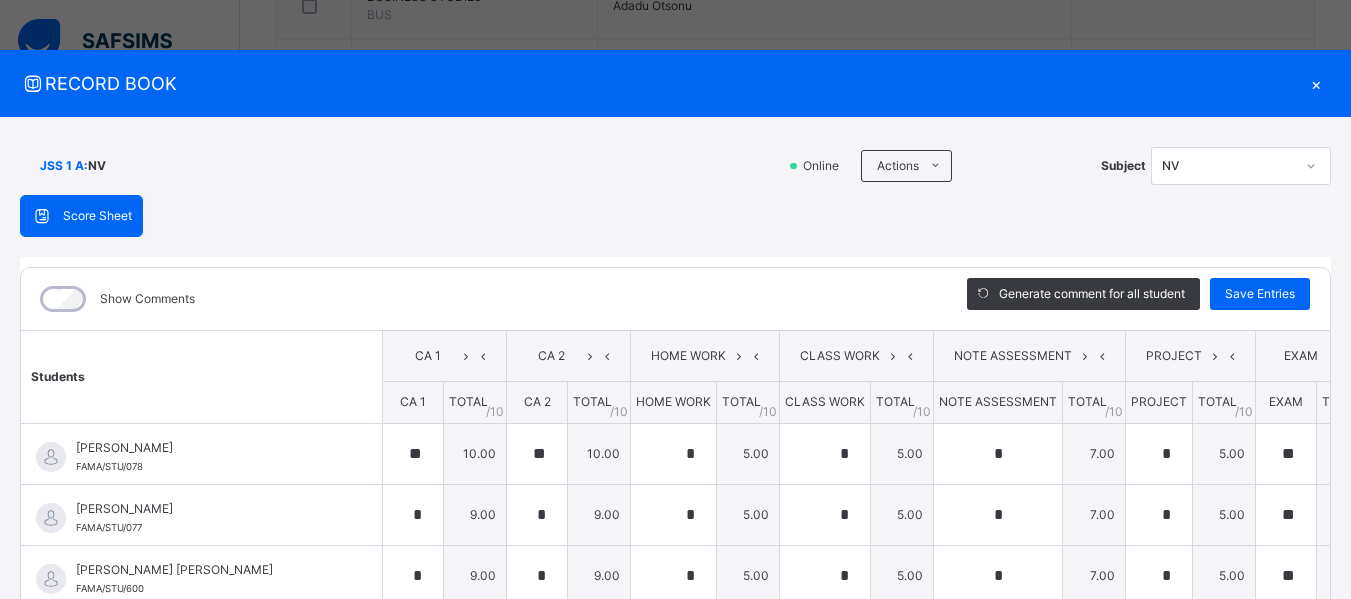 scroll, scrollTop: 36, scrollLeft: 0, axis: vertical 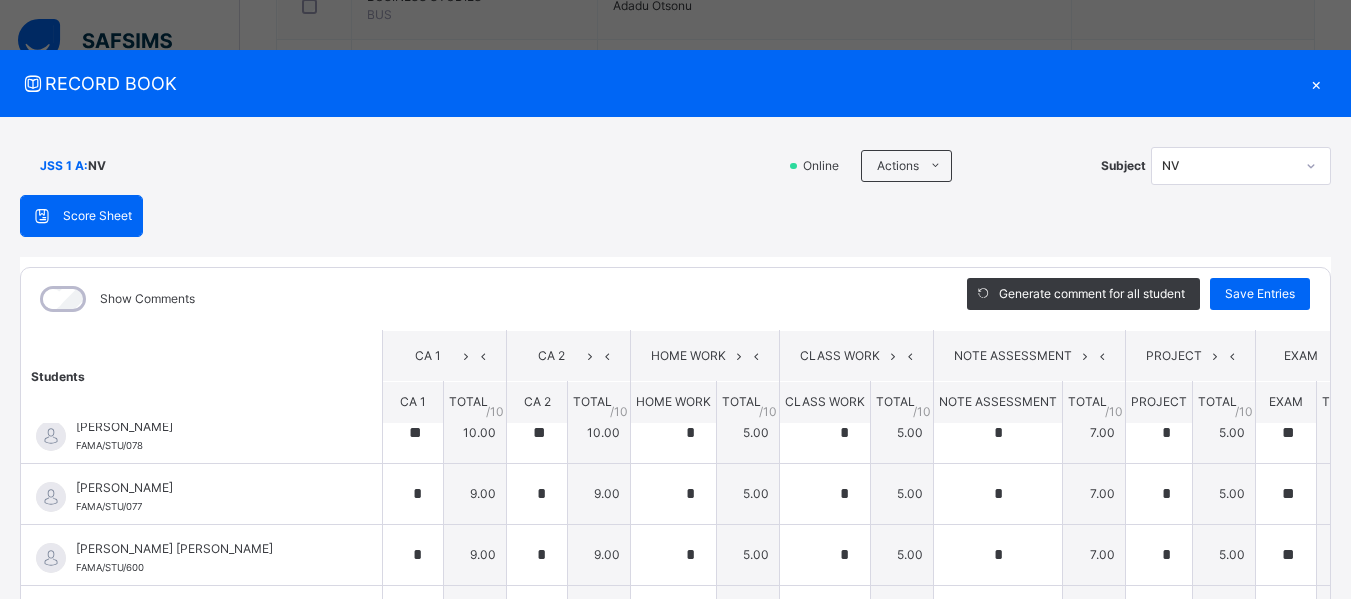 click on "×" at bounding box center (1316, 83) 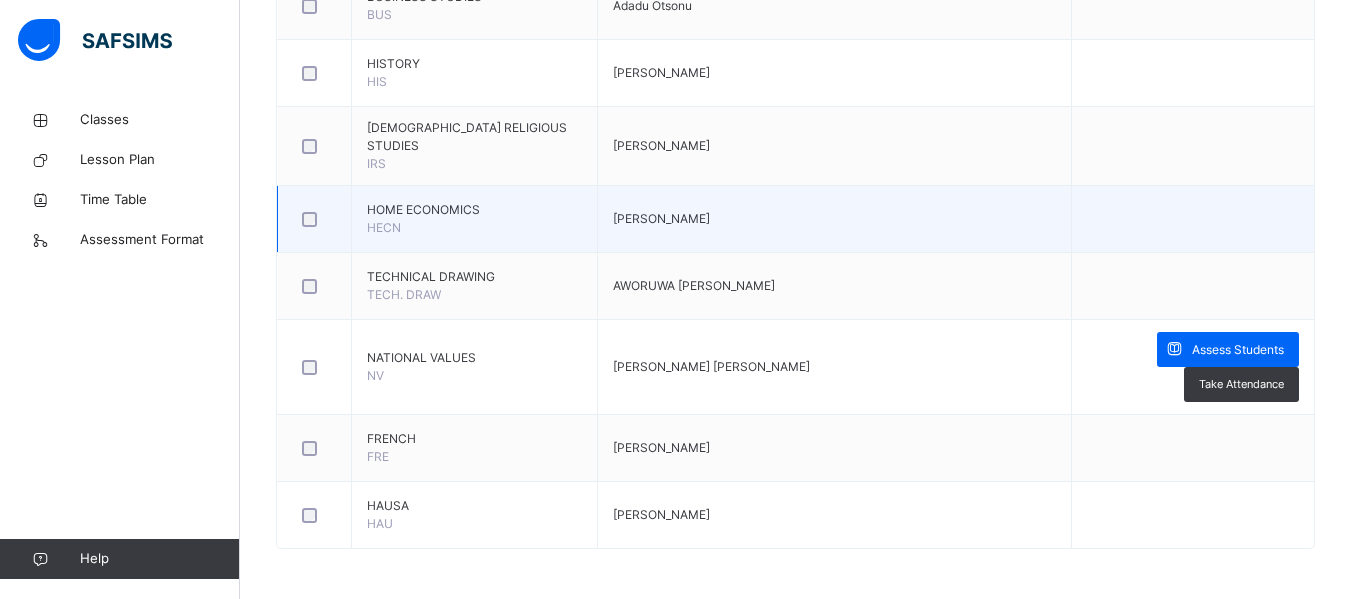 click at bounding box center (1193, 219) 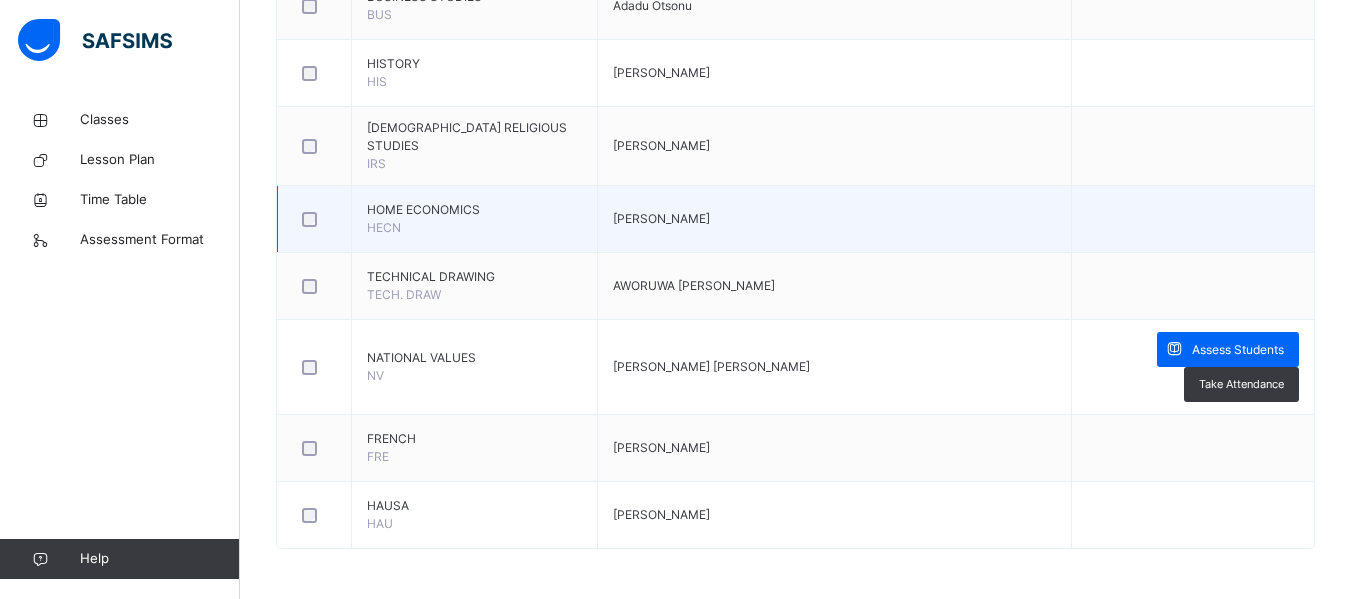 click on "HOME ECONOMICS" at bounding box center (474, 210) 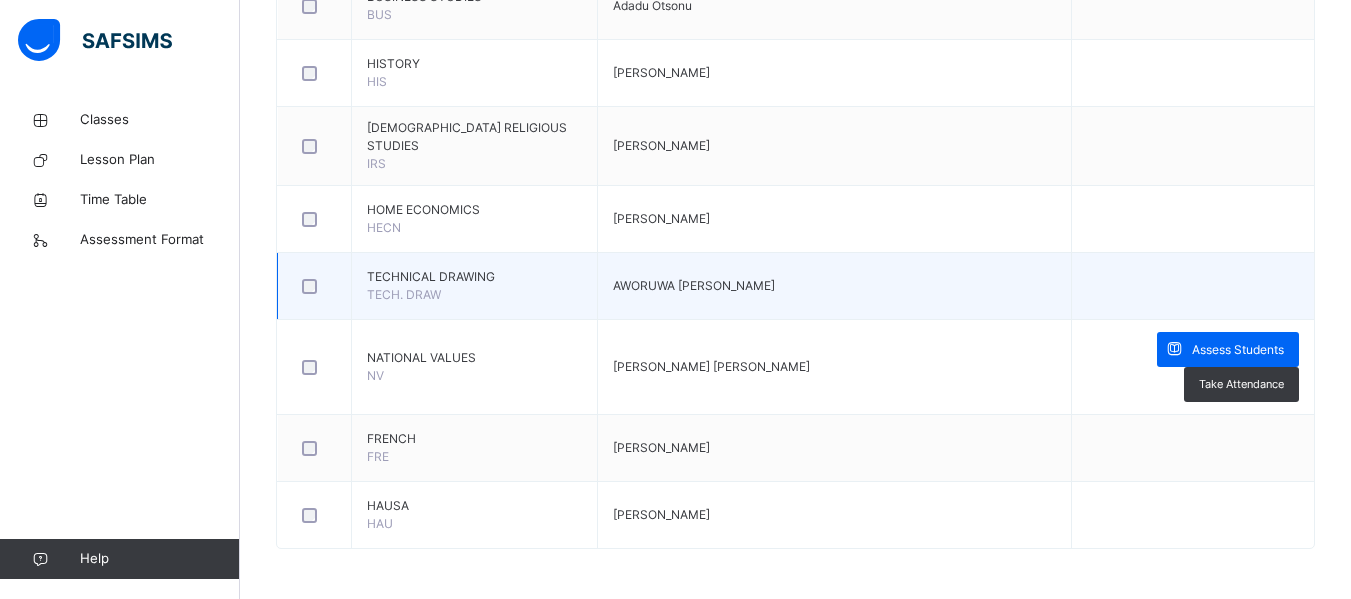 click at bounding box center [1193, 286] 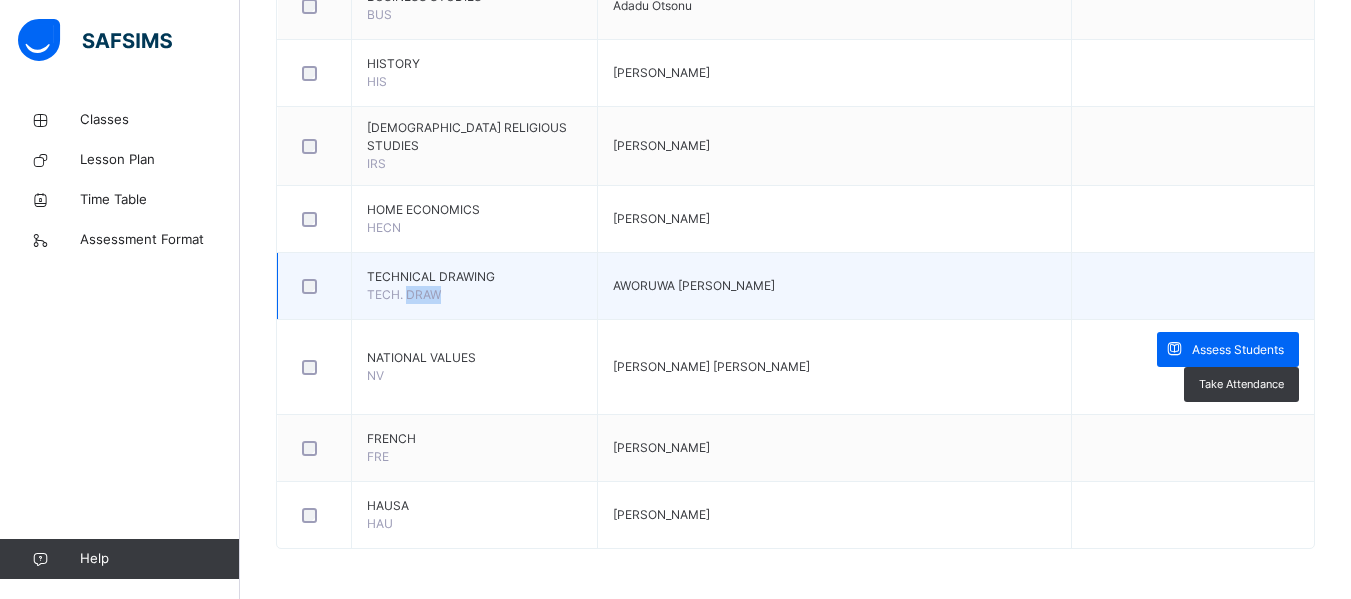 click on "TECH. DRAW" at bounding box center [404, 294] 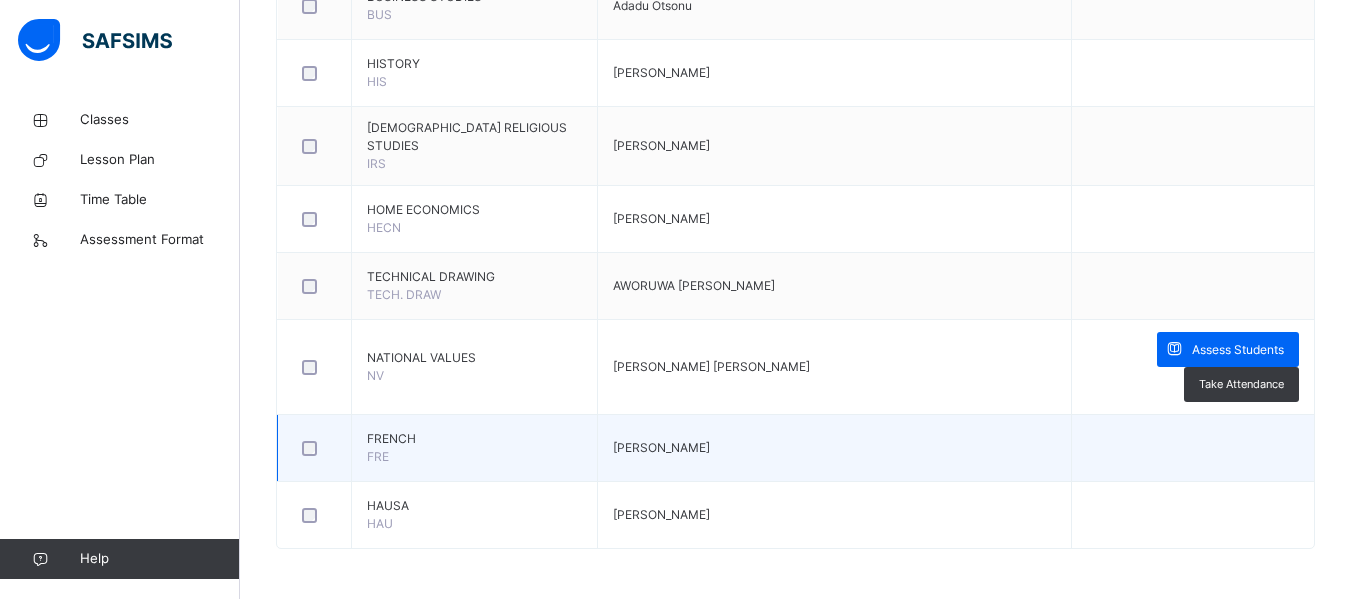 click on "FRENCH   FRE" at bounding box center [475, 448] 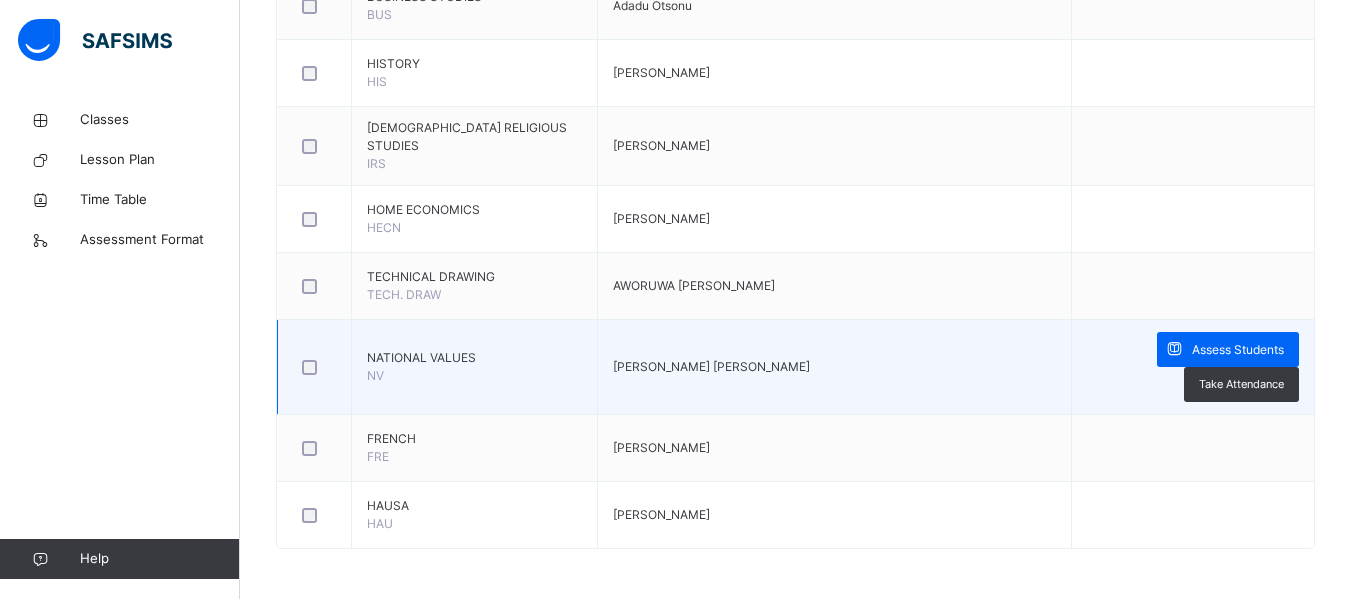 click at bounding box center (315, 367) 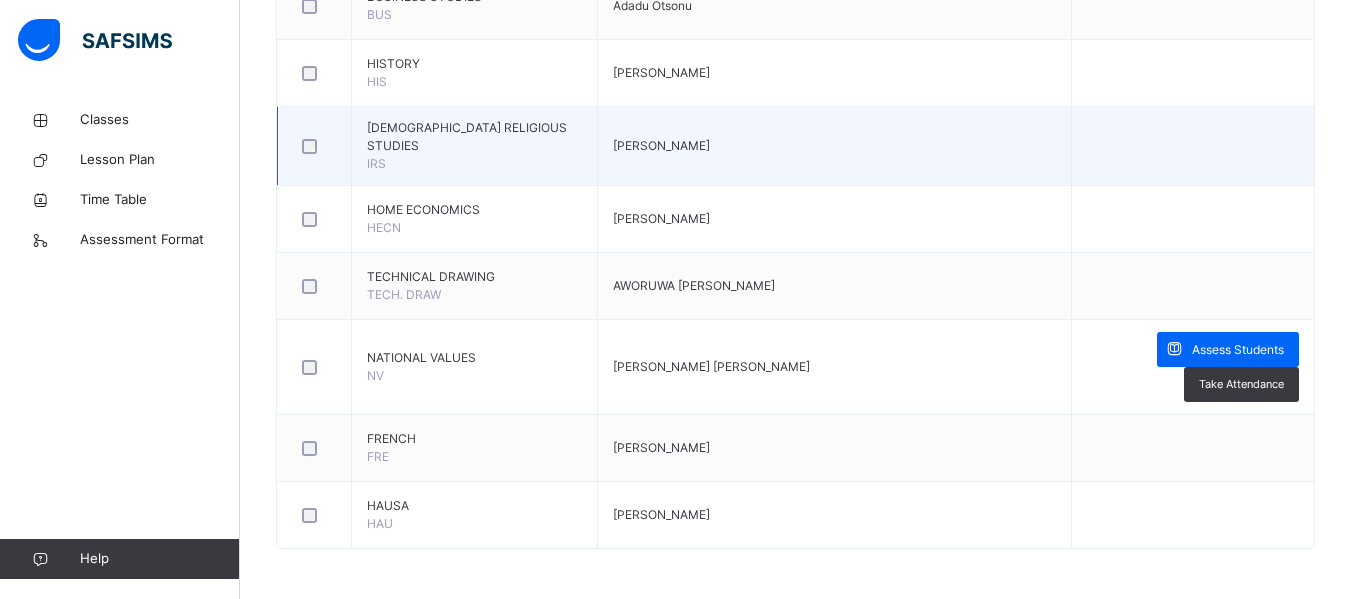 click on "IRS" at bounding box center (376, 163) 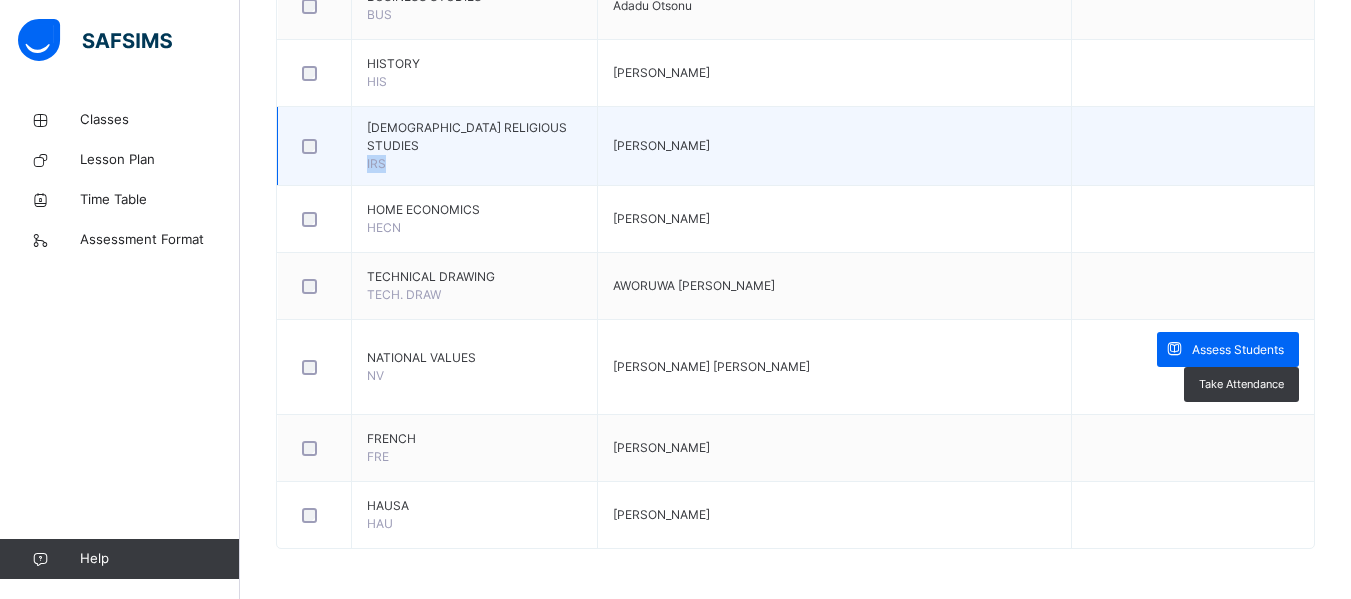 click on "IRS" at bounding box center [376, 163] 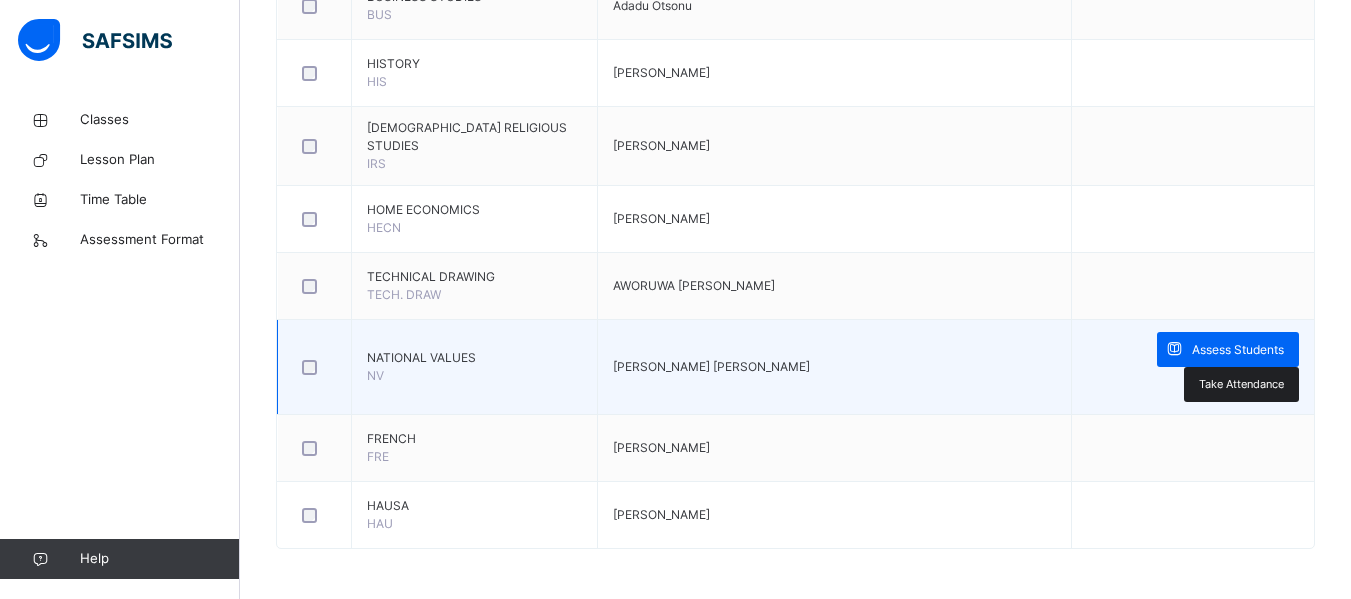 click on "Take Attendance" at bounding box center [1241, 384] 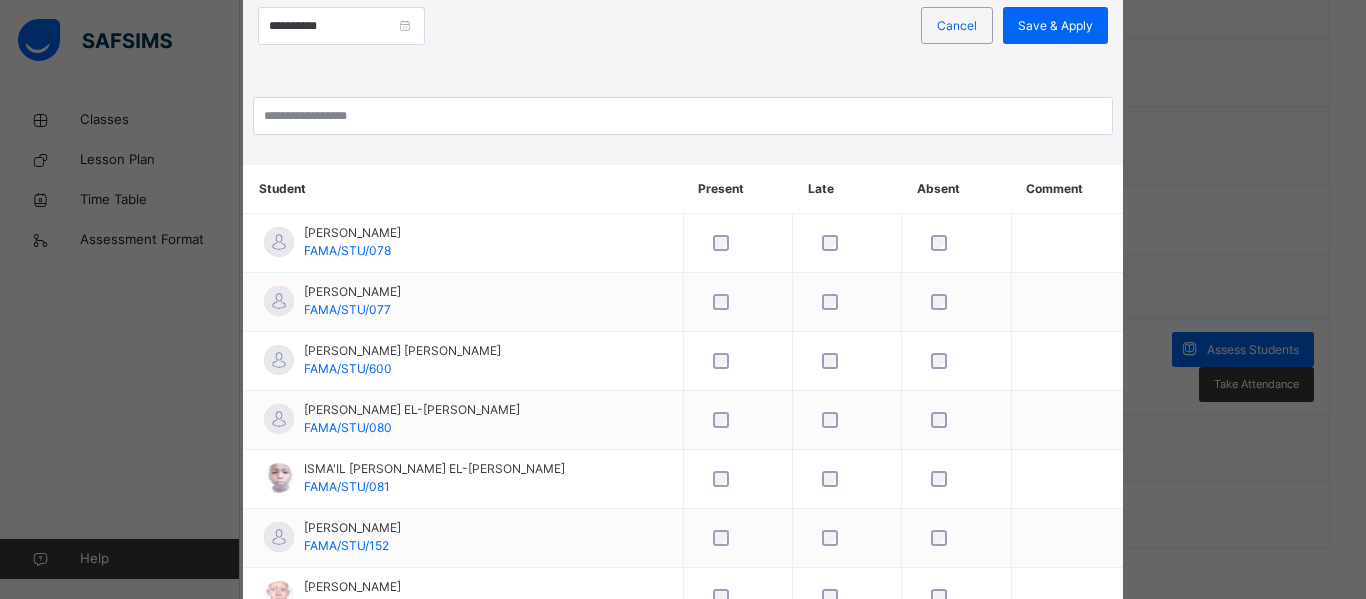 scroll, scrollTop: 192, scrollLeft: 0, axis: vertical 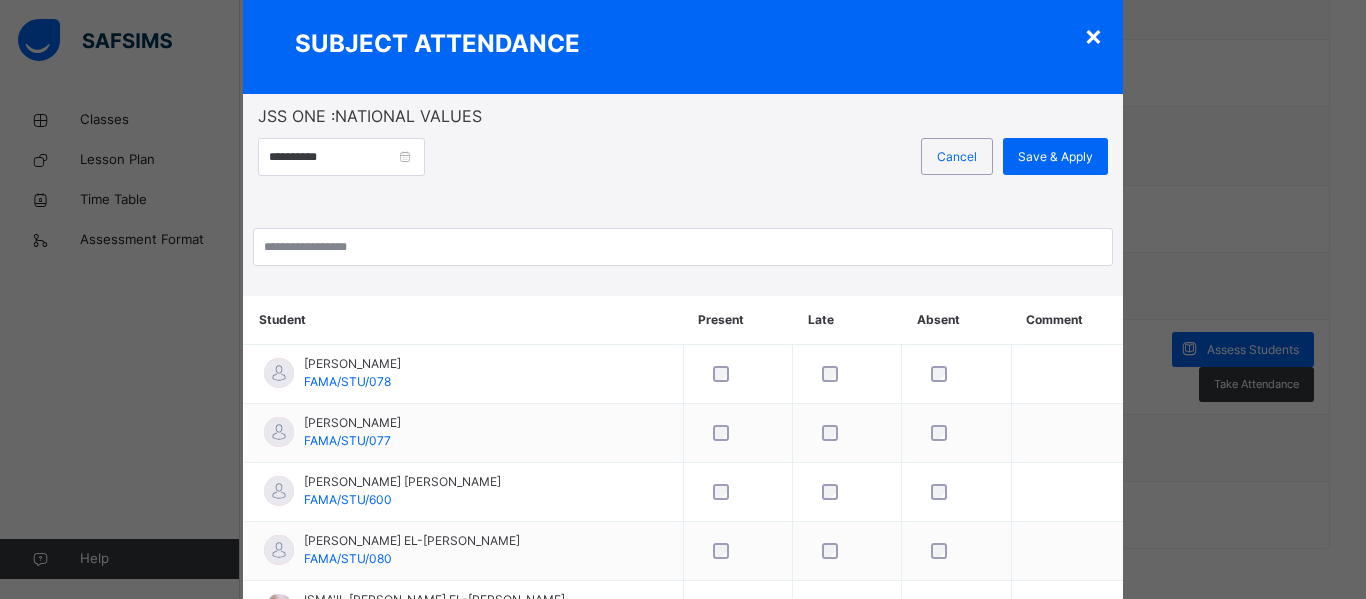 click on "×" at bounding box center (1093, 35) 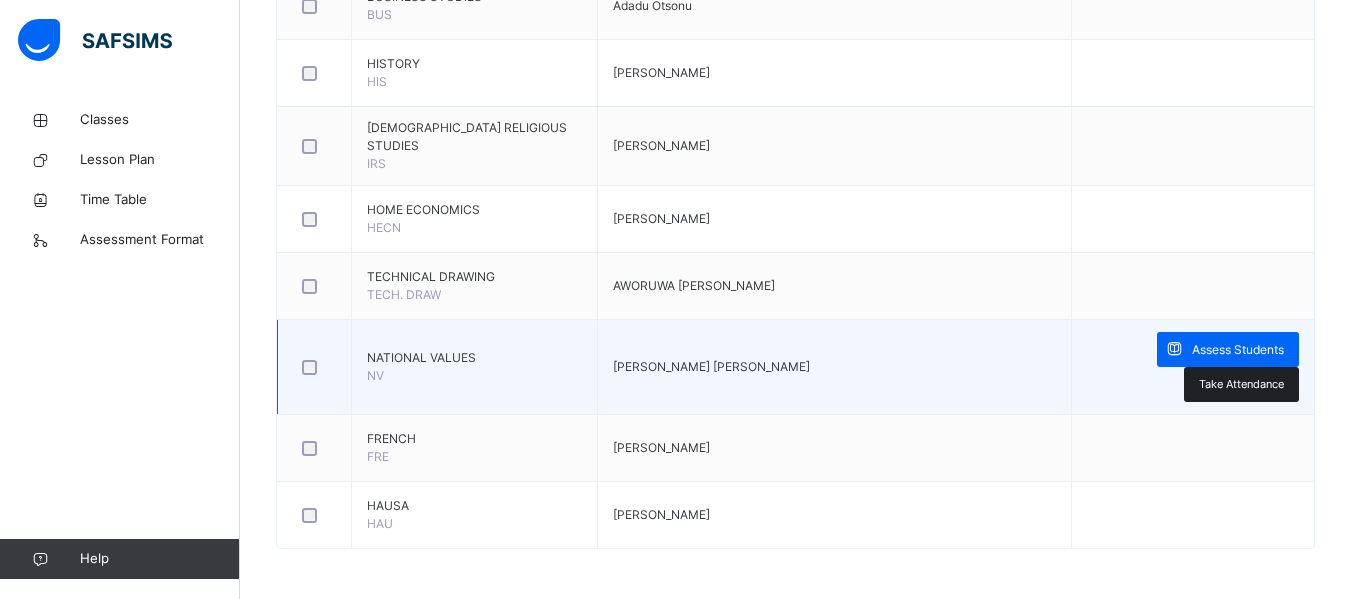 click on "Take Attendance" at bounding box center (1241, 384) 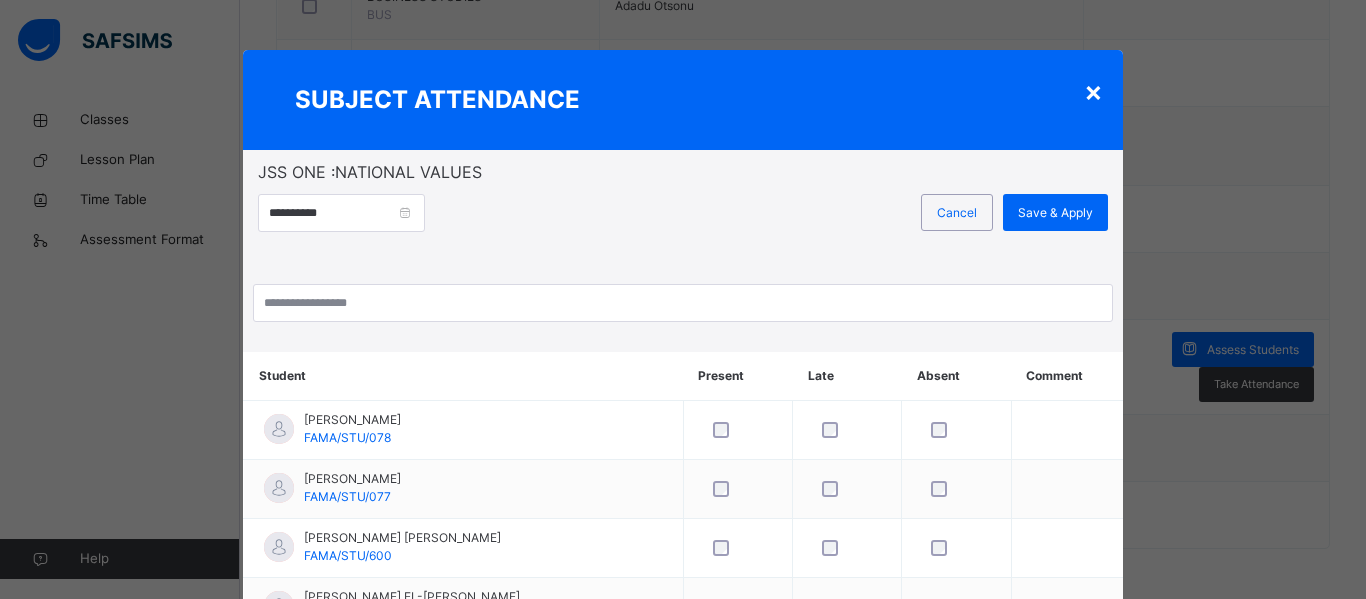 click on "×" at bounding box center (1093, 91) 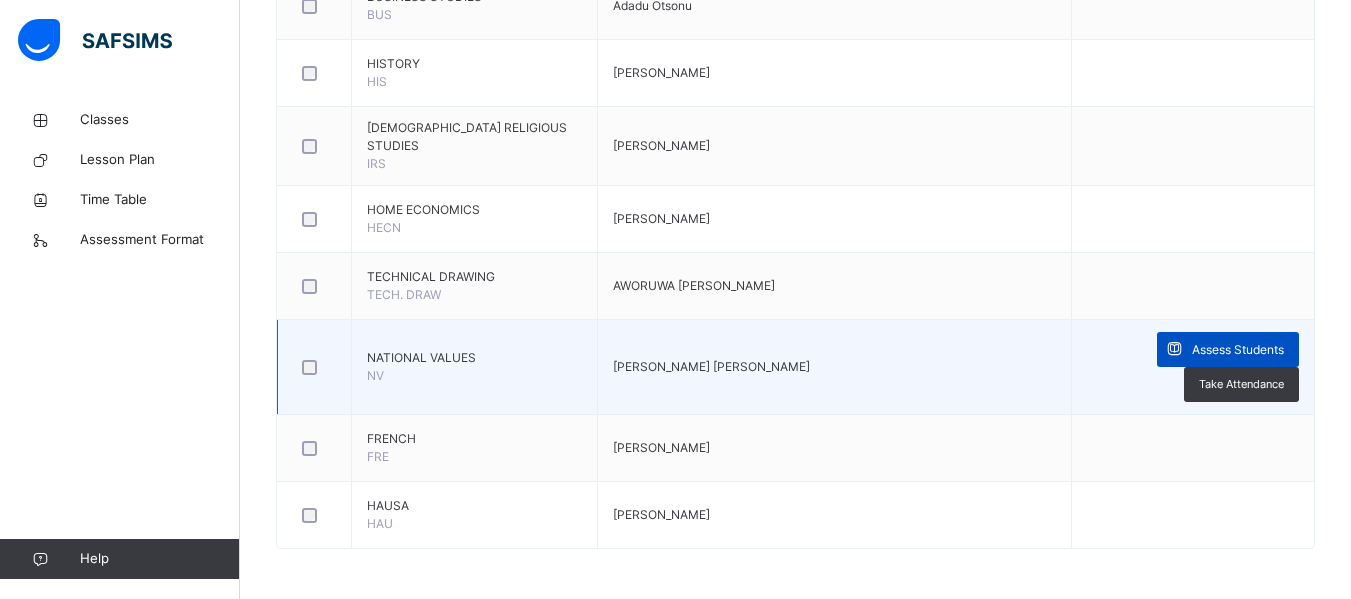 click on "Assess Students" at bounding box center [1238, 350] 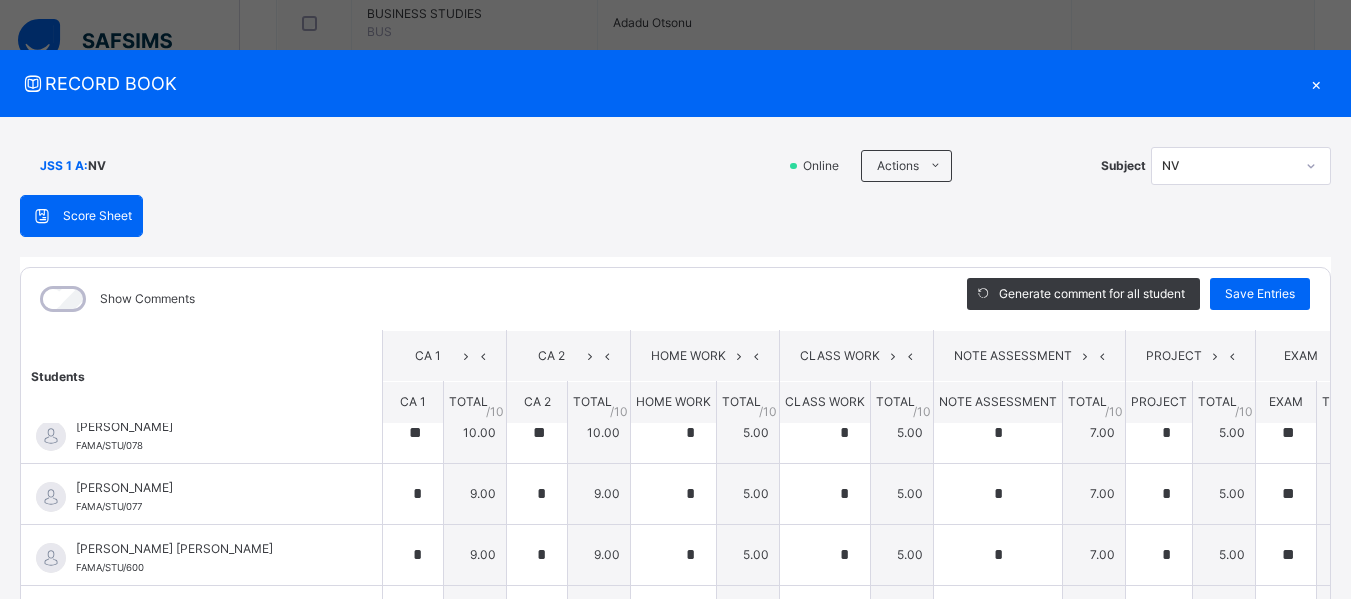 scroll, scrollTop: 1215, scrollLeft: 0, axis: vertical 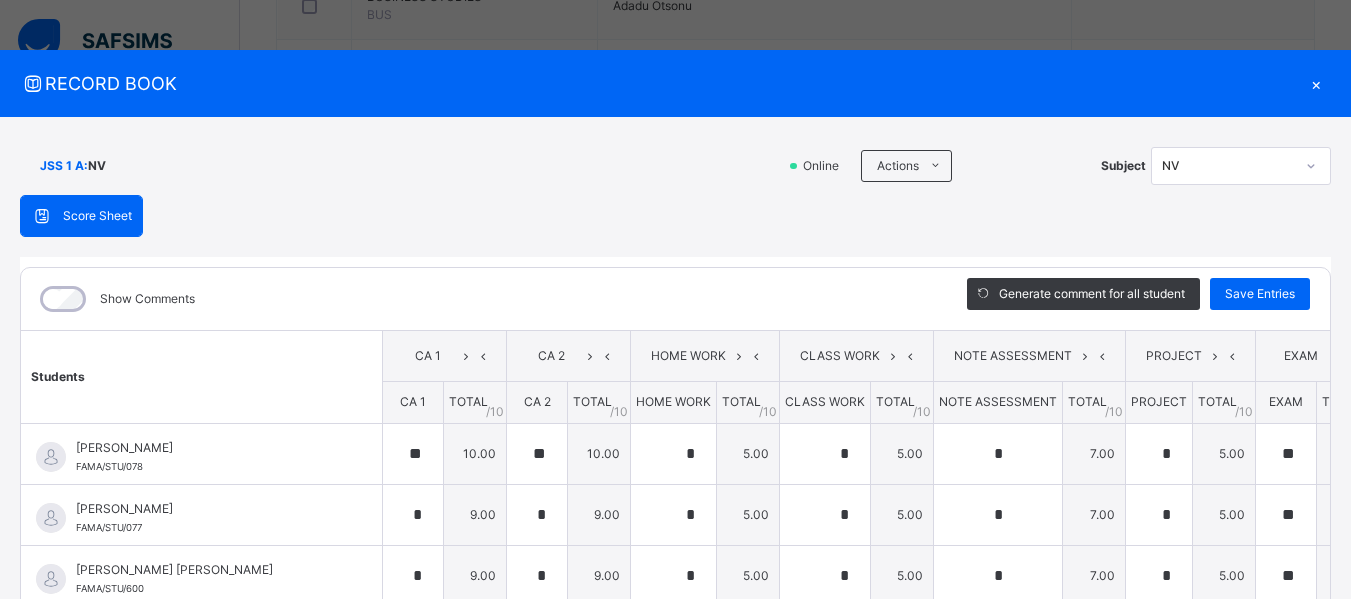 click on "×" at bounding box center [1316, 83] 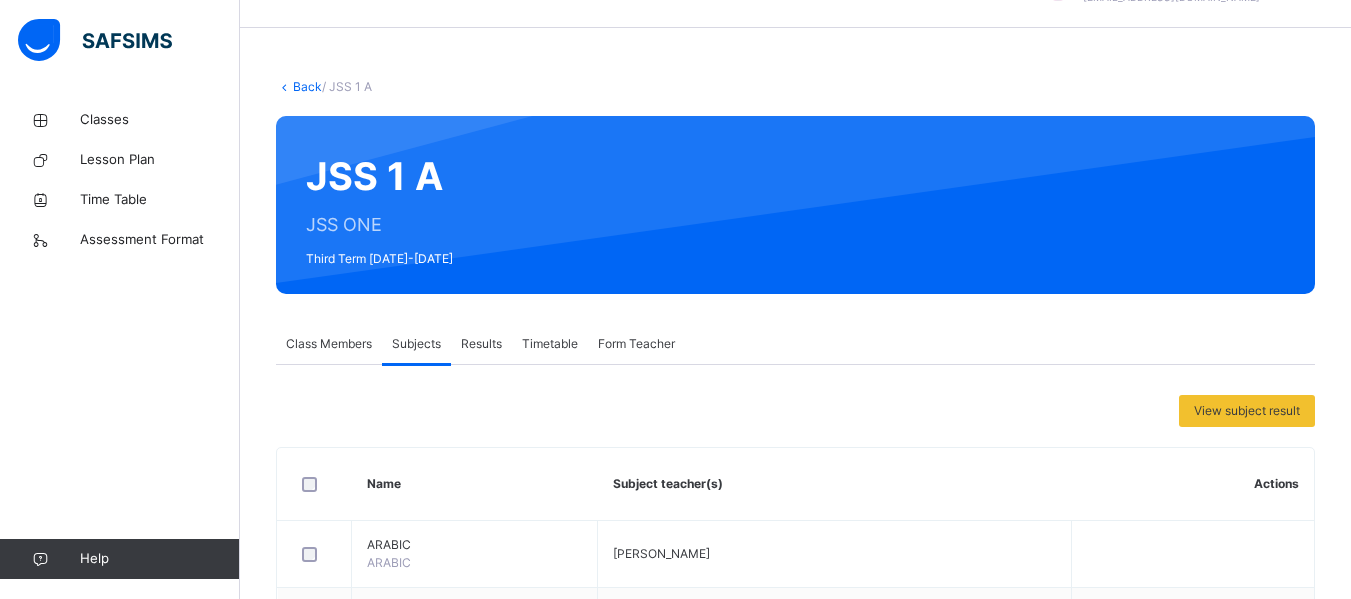 scroll, scrollTop: 42, scrollLeft: 0, axis: vertical 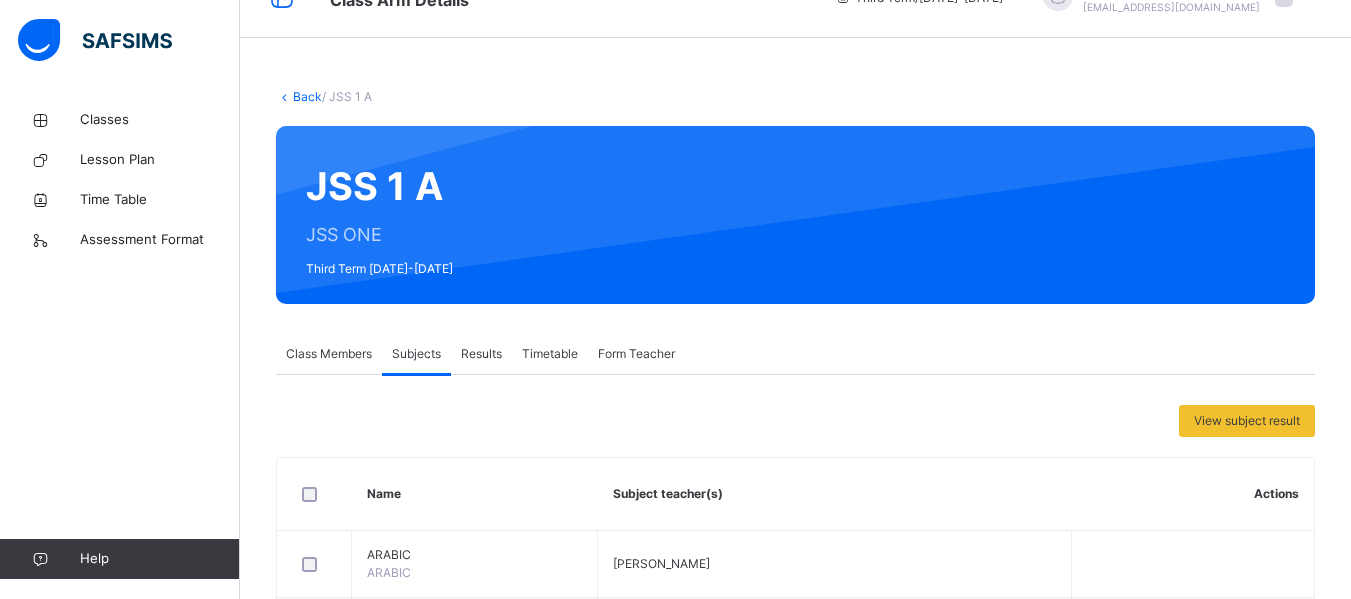 click on "Back" at bounding box center (307, 96) 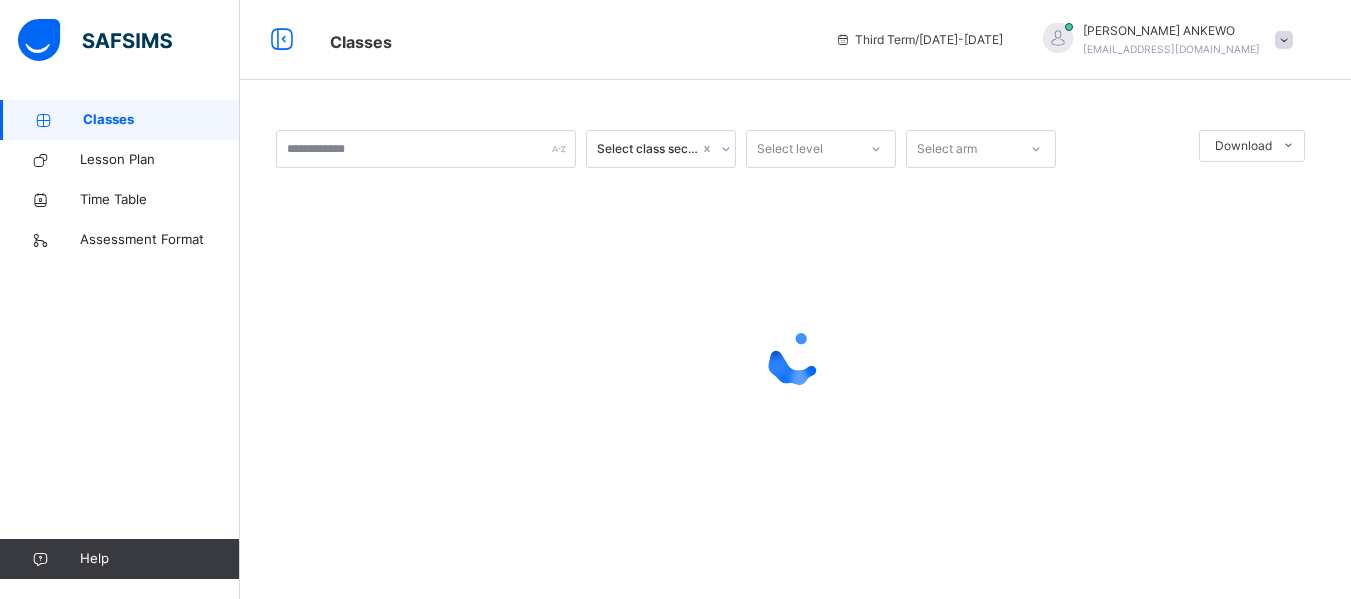 scroll, scrollTop: 0, scrollLeft: 0, axis: both 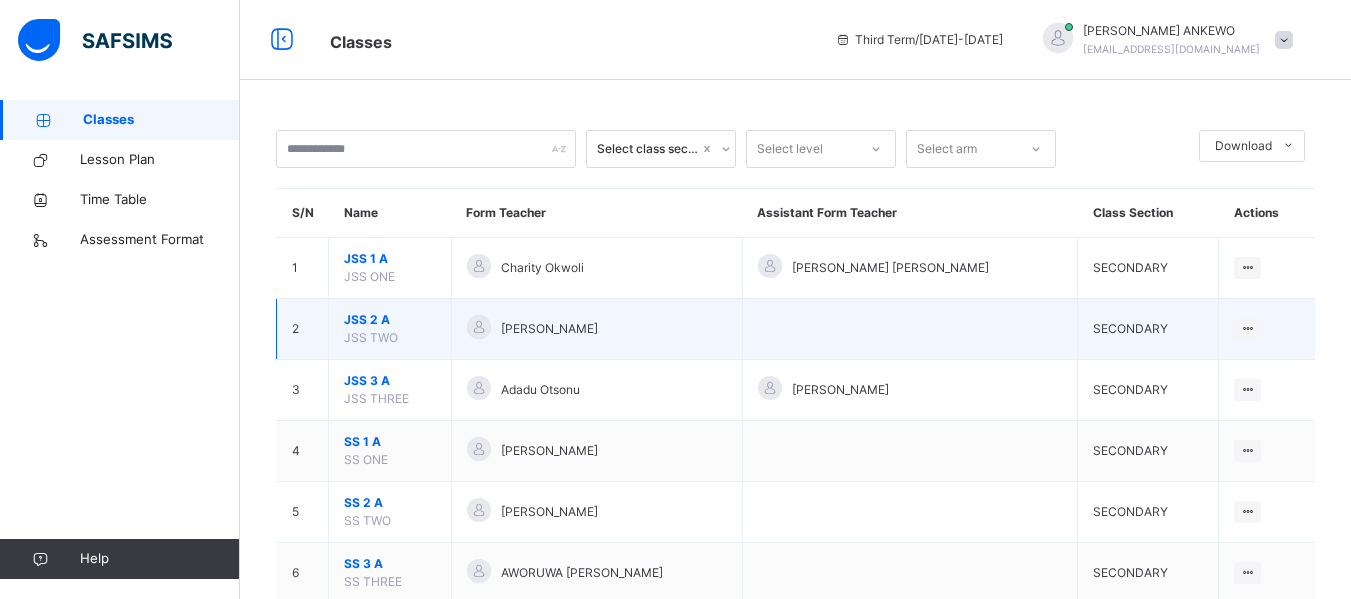 click on "JSS TWO" at bounding box center (371, 337) 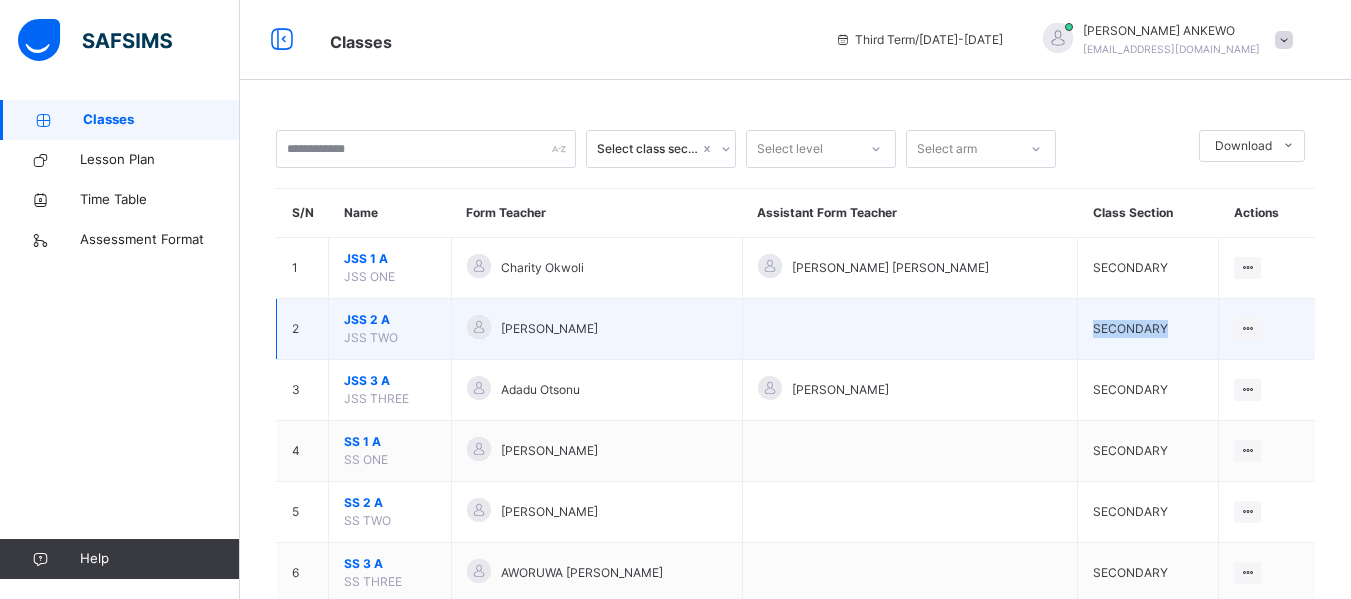 click on "SECONDARY" at bounding box center (1148, 329) 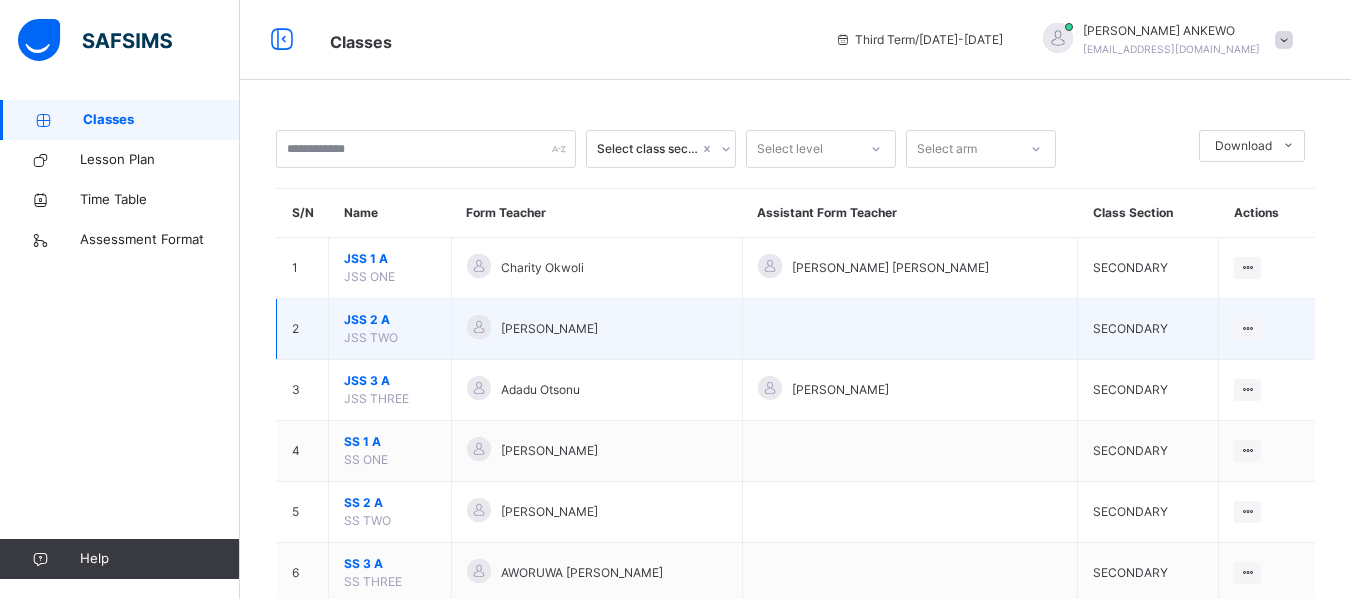 click on "JSS 2   A" at bounding box center (390, 320) 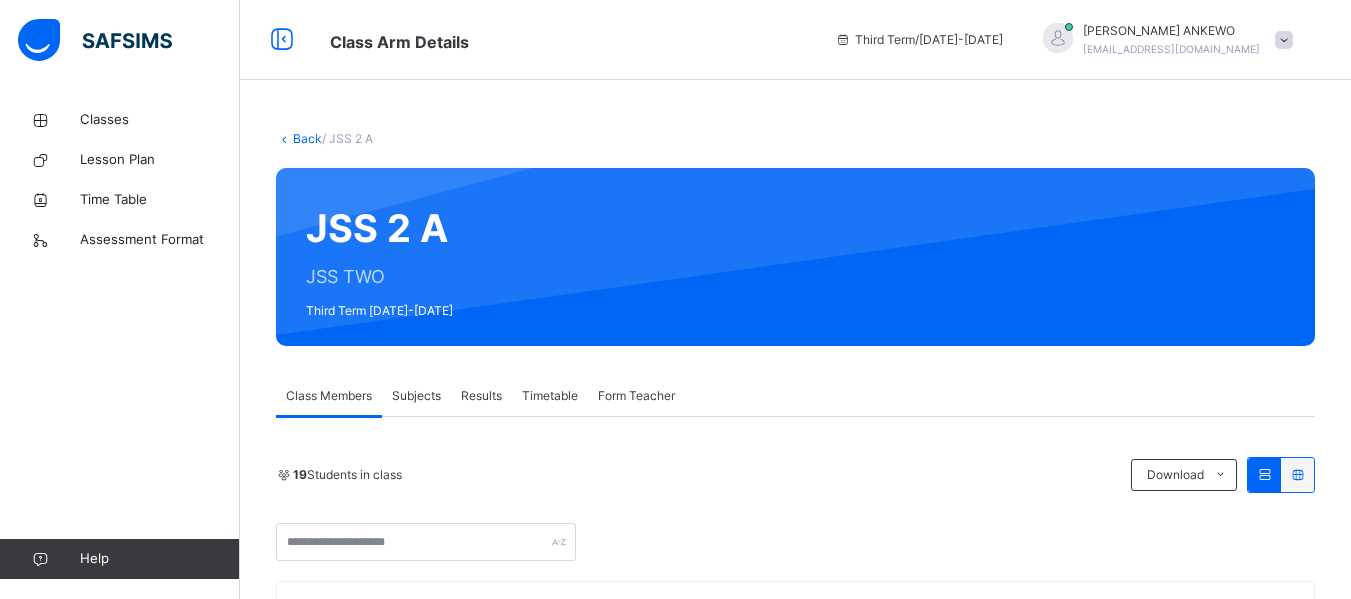 click on "Subjects" at bounding box center (416, 396) 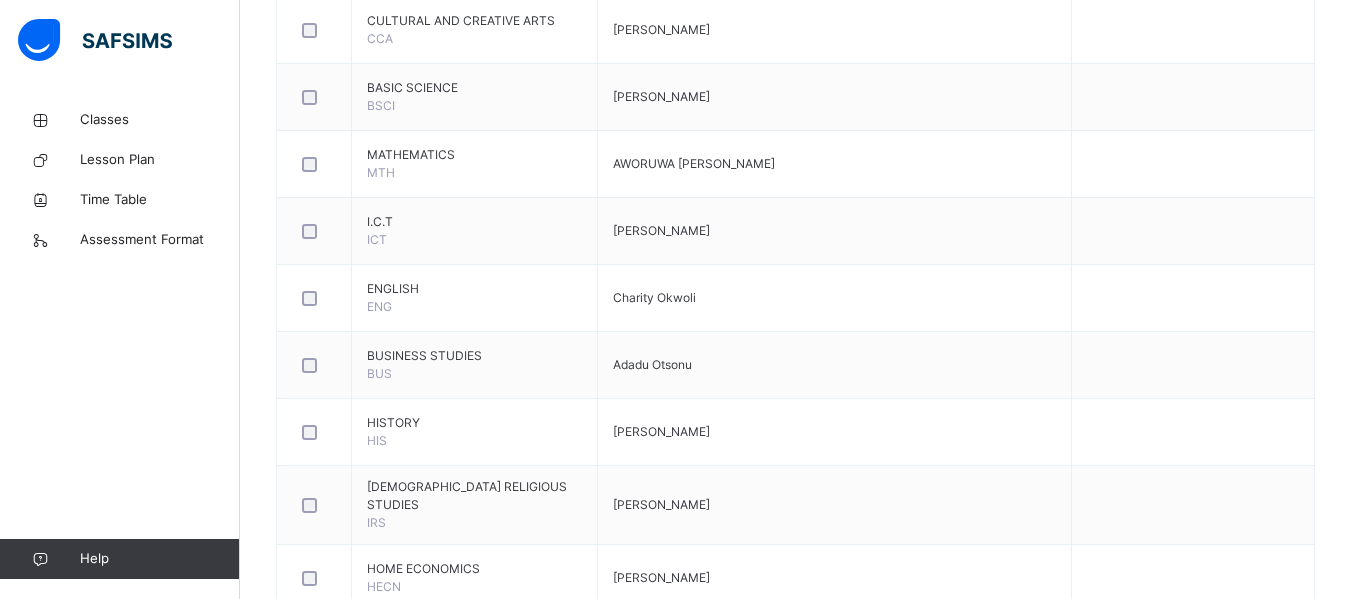 scroll, scrollTop: 867, scrollLeft: 0, axis: vertical 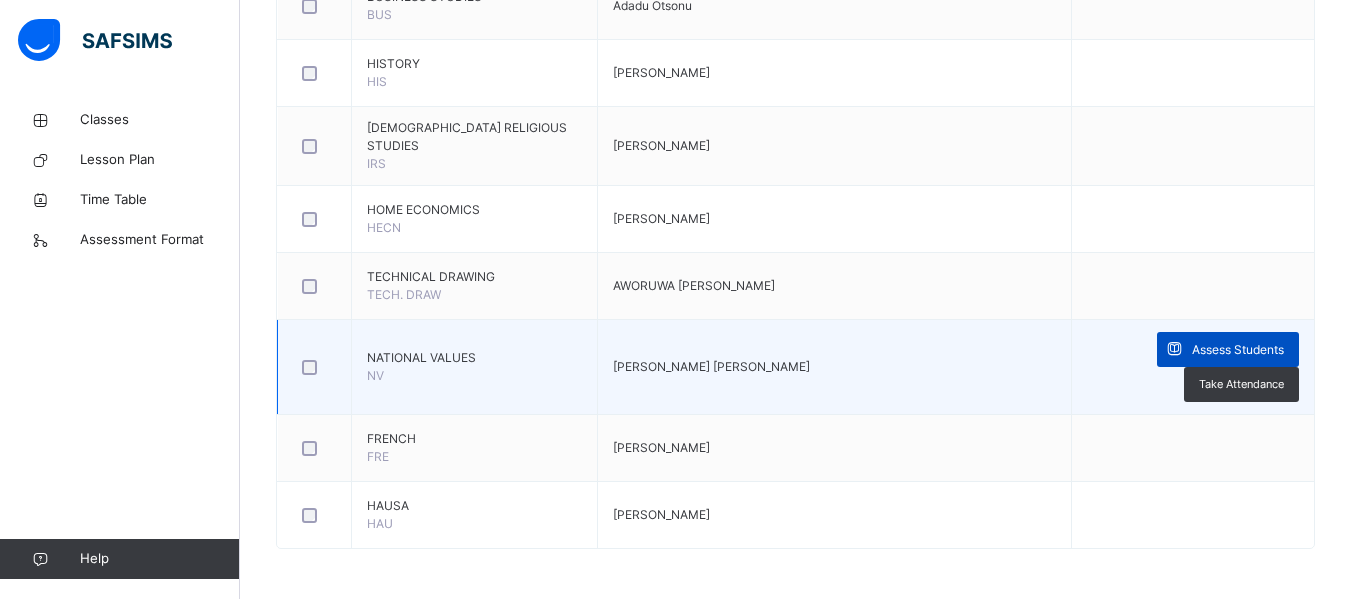 click on "Assess Students" at bounding box center [1238, 350] 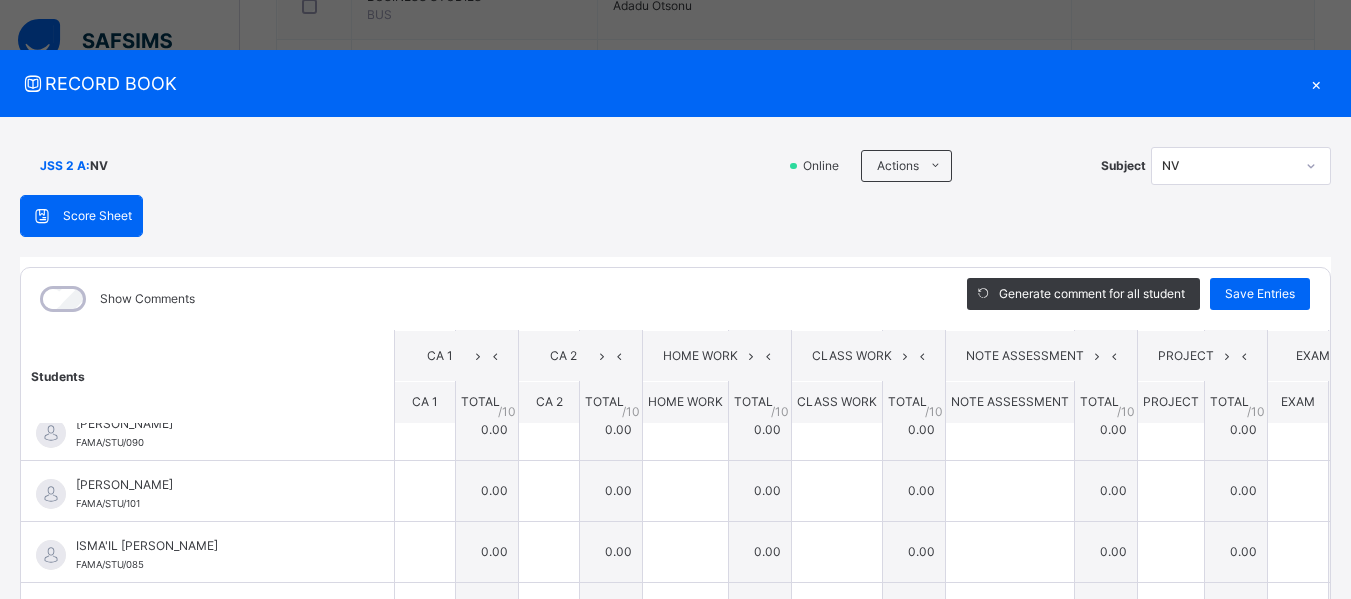 scroll, scrollTop: 584, scrollLeft: 0, axis: vertical 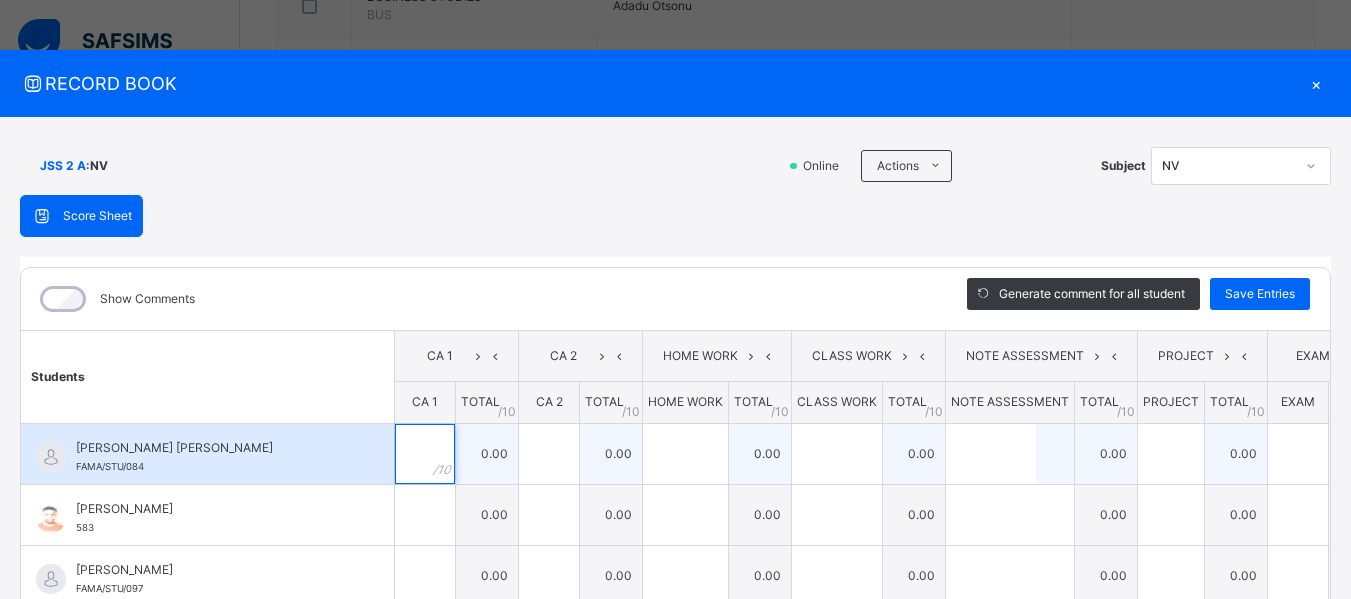 click at bounding box center [425, 454] 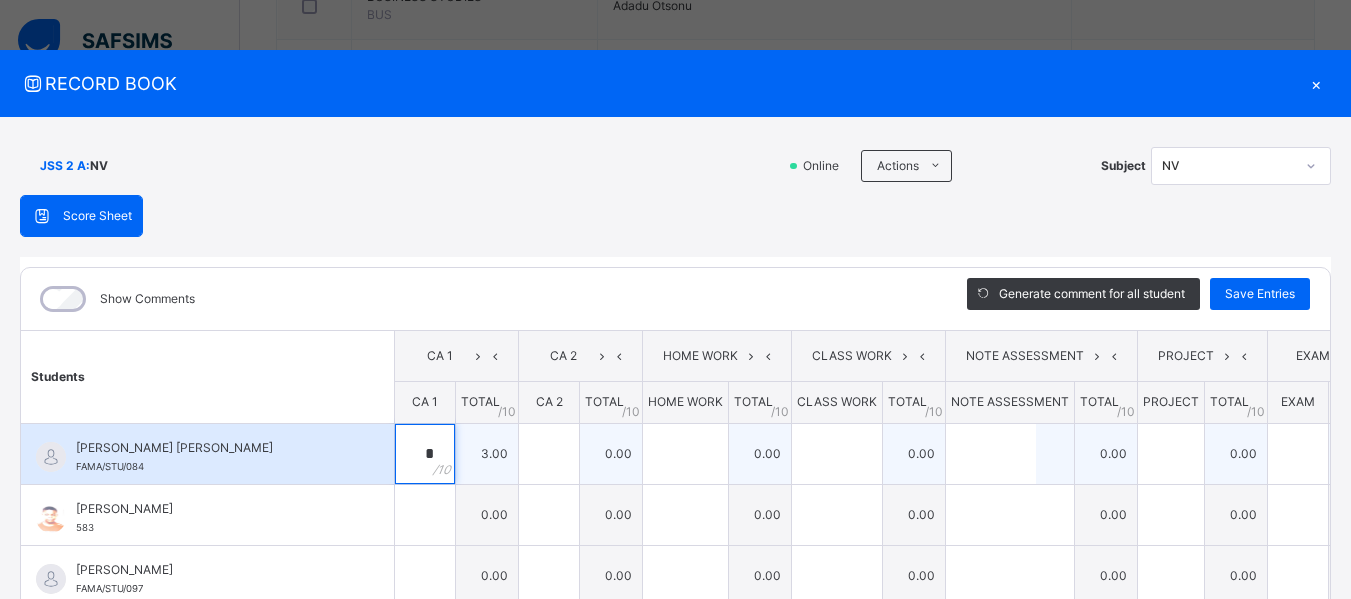 type on "*" 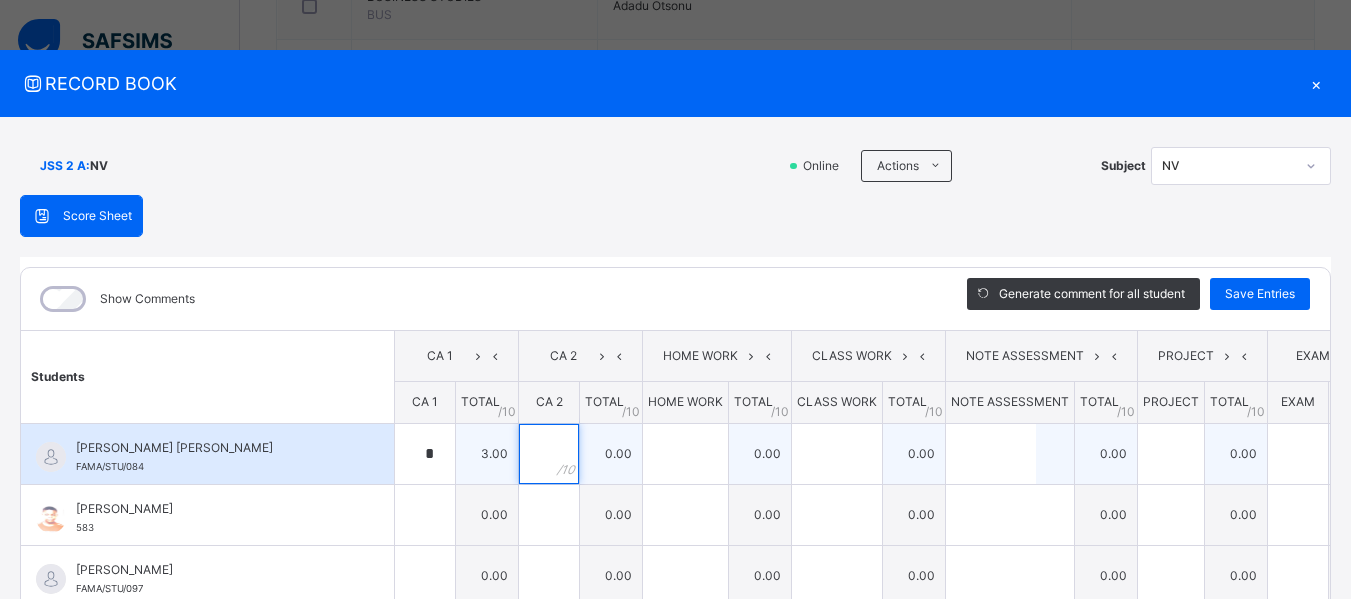 click at bounding box center [549, 454] 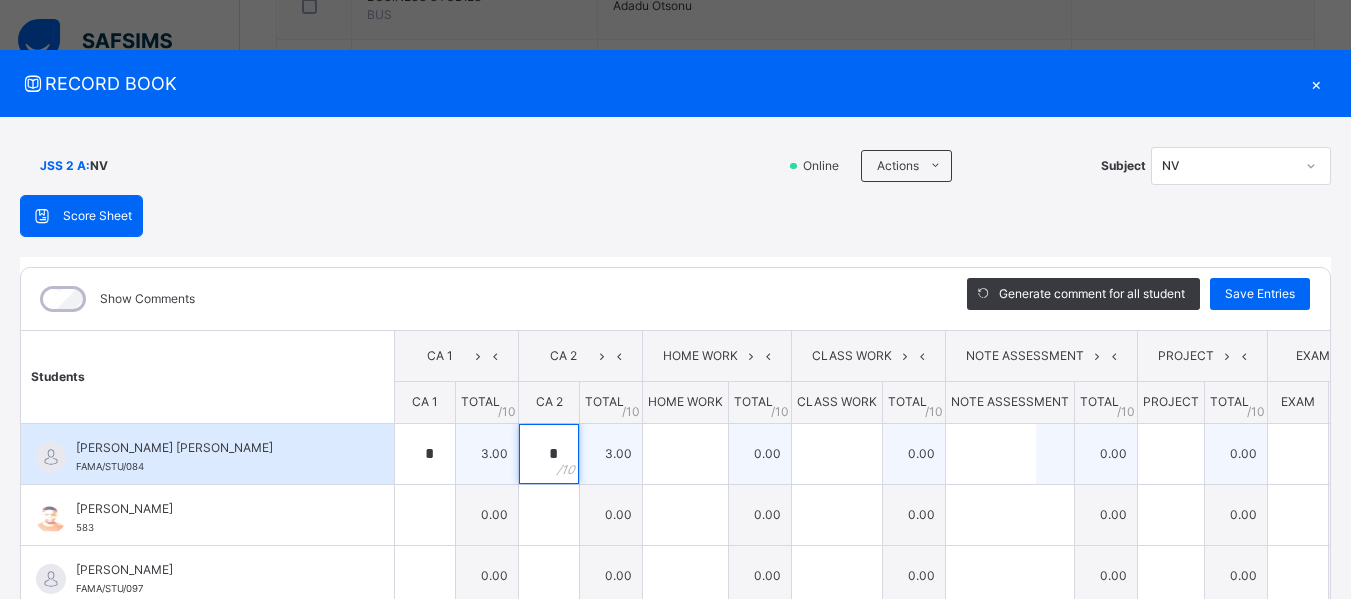 type on "*" 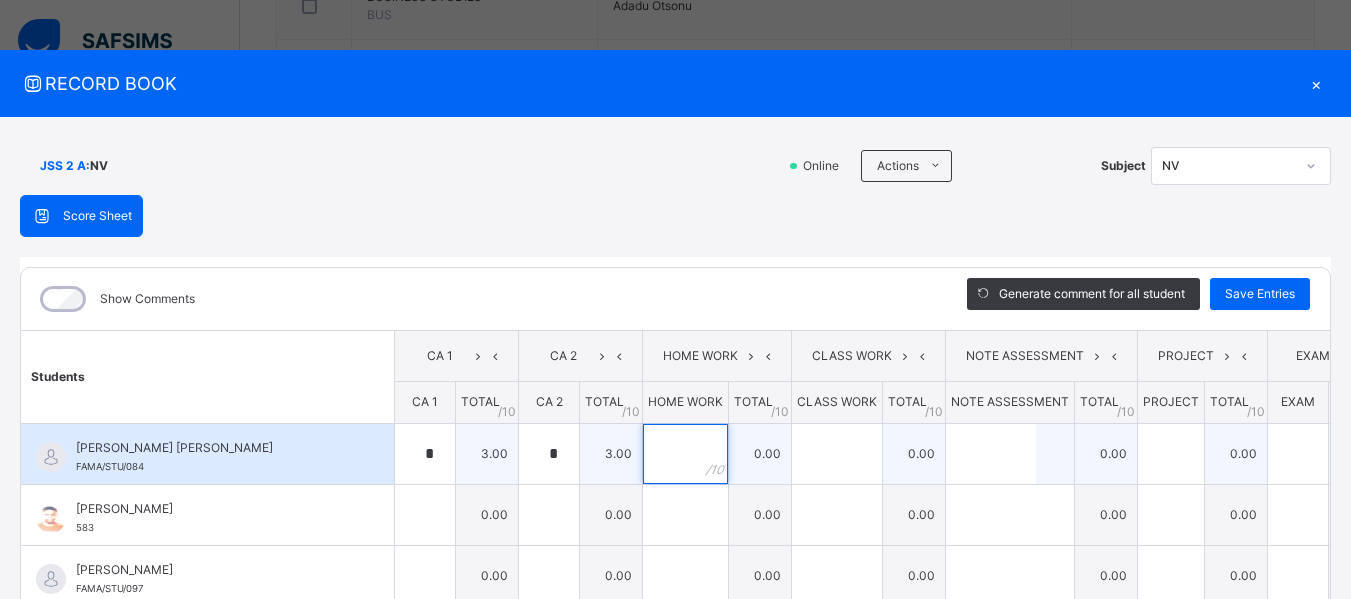 click at bounding box center (685, 454) 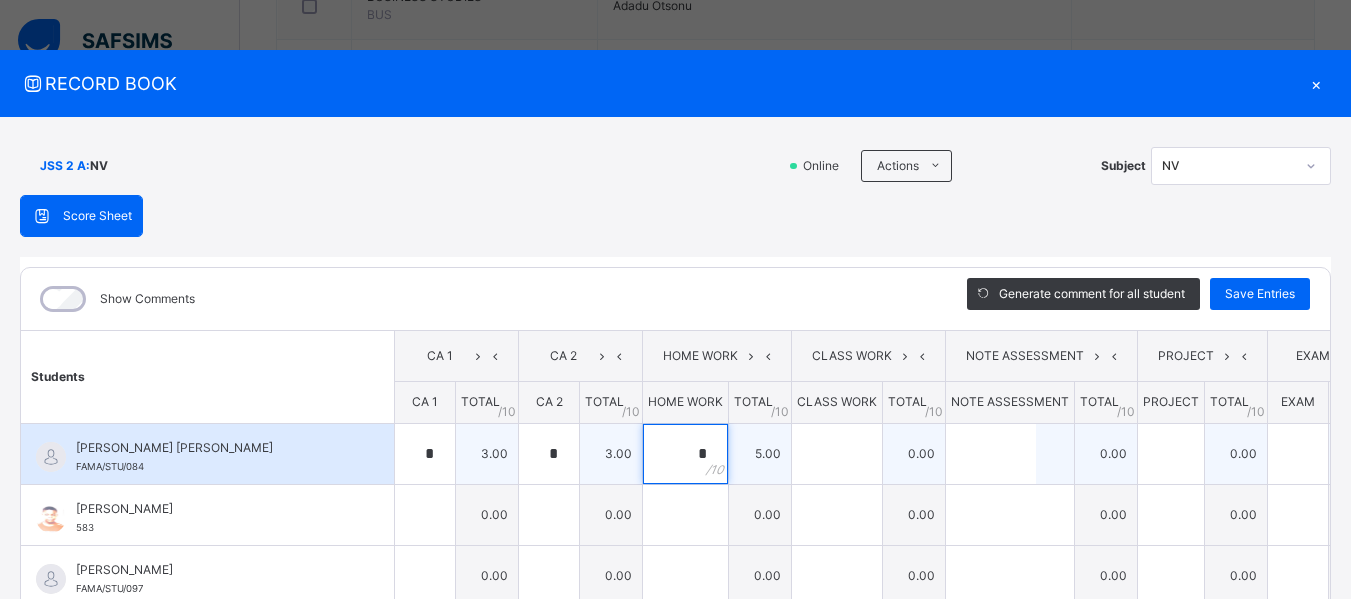 type on "*" 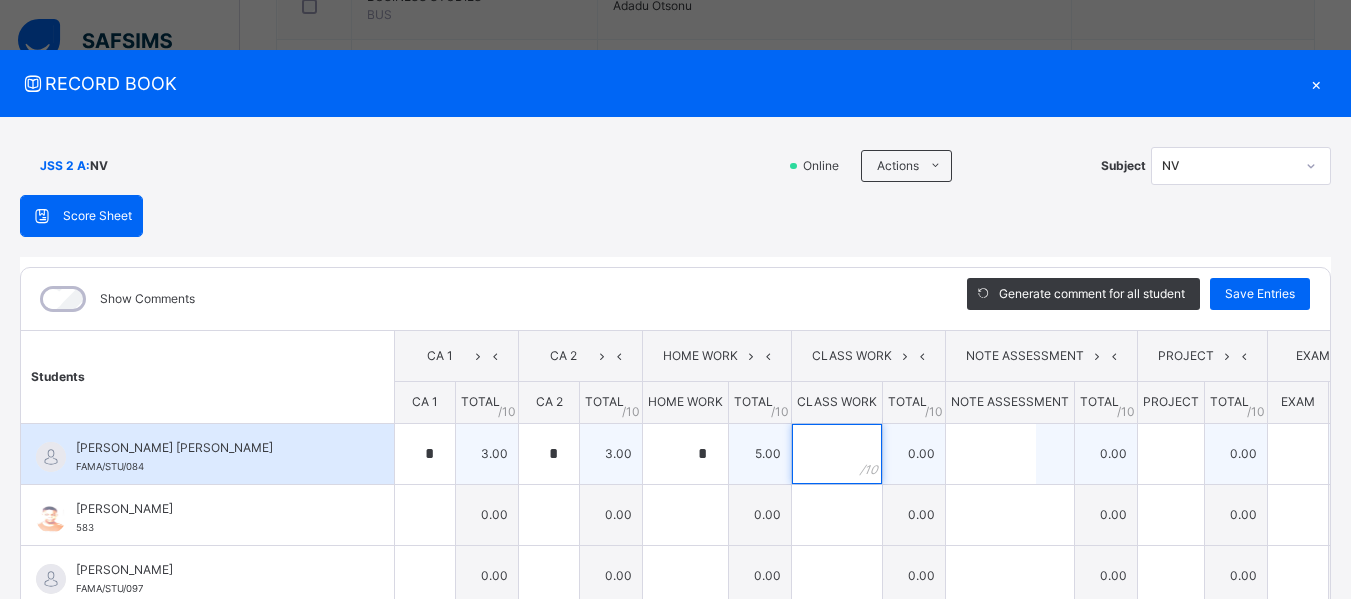 click at bounding box center (837, 454) 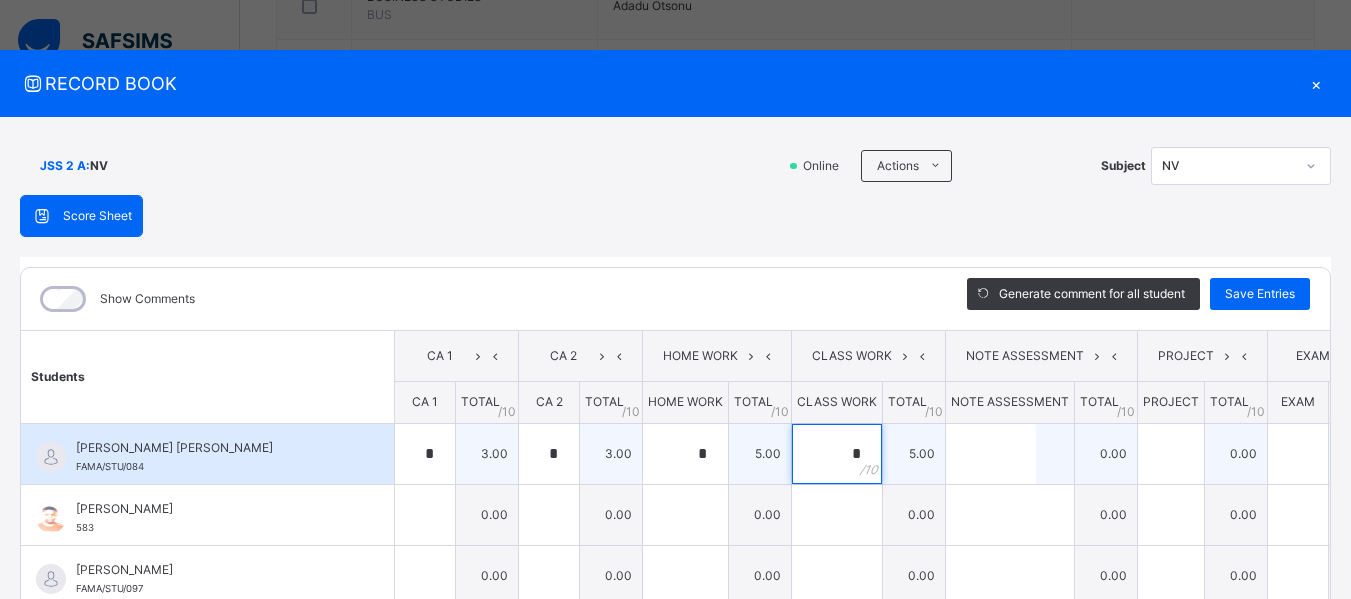 type on "*" 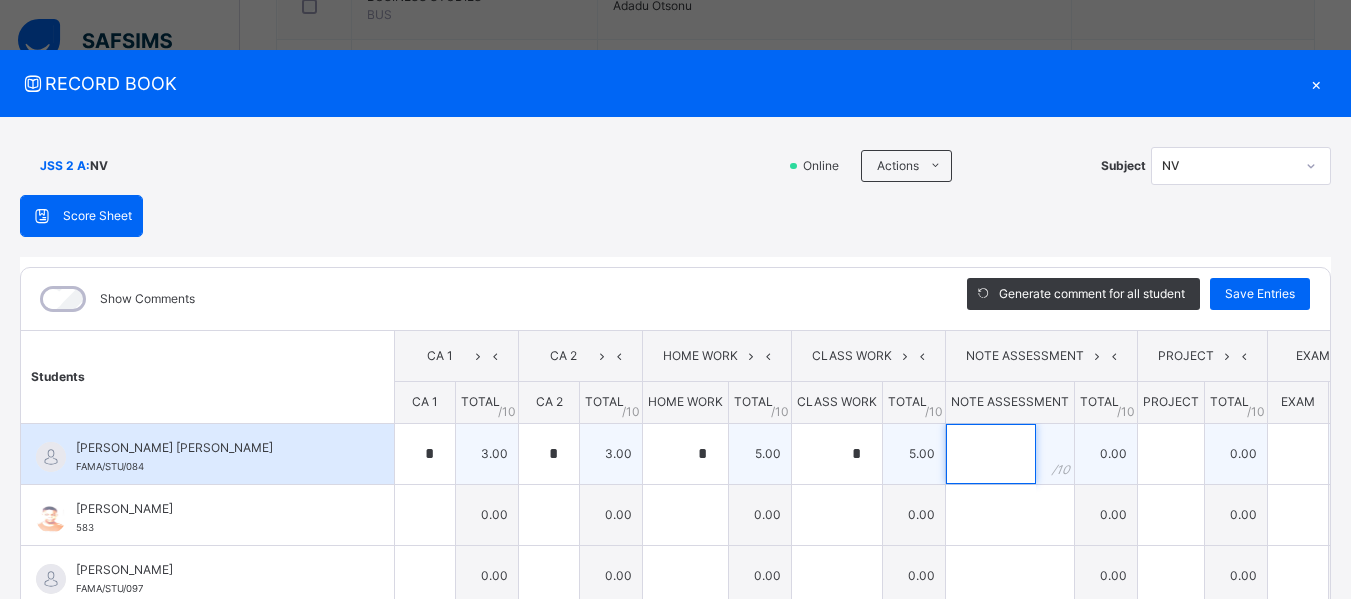 click at bounding box center [991, 454] 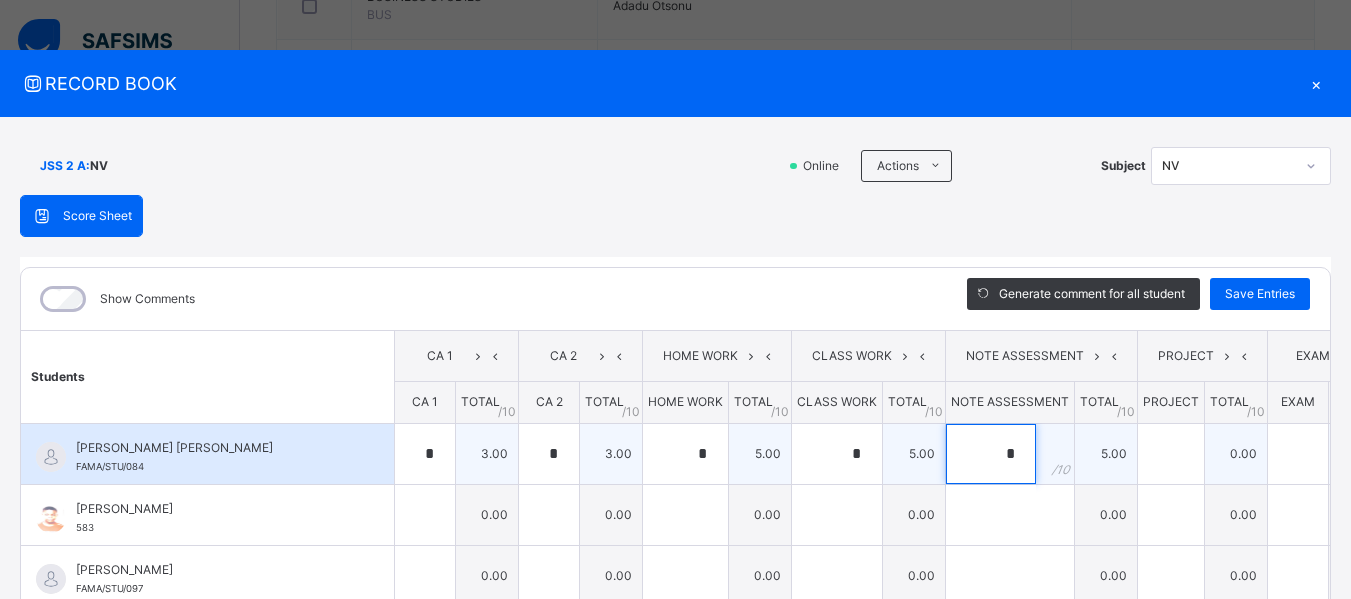 type on "*" 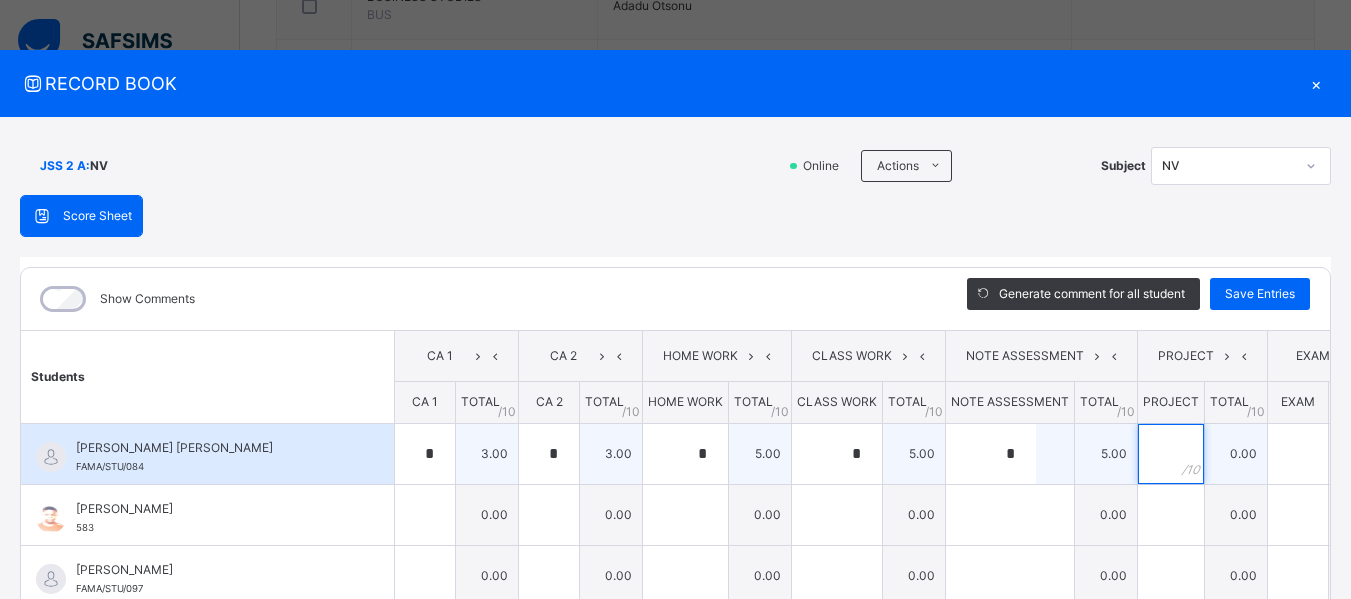 click at bounding box center [1171, 454] 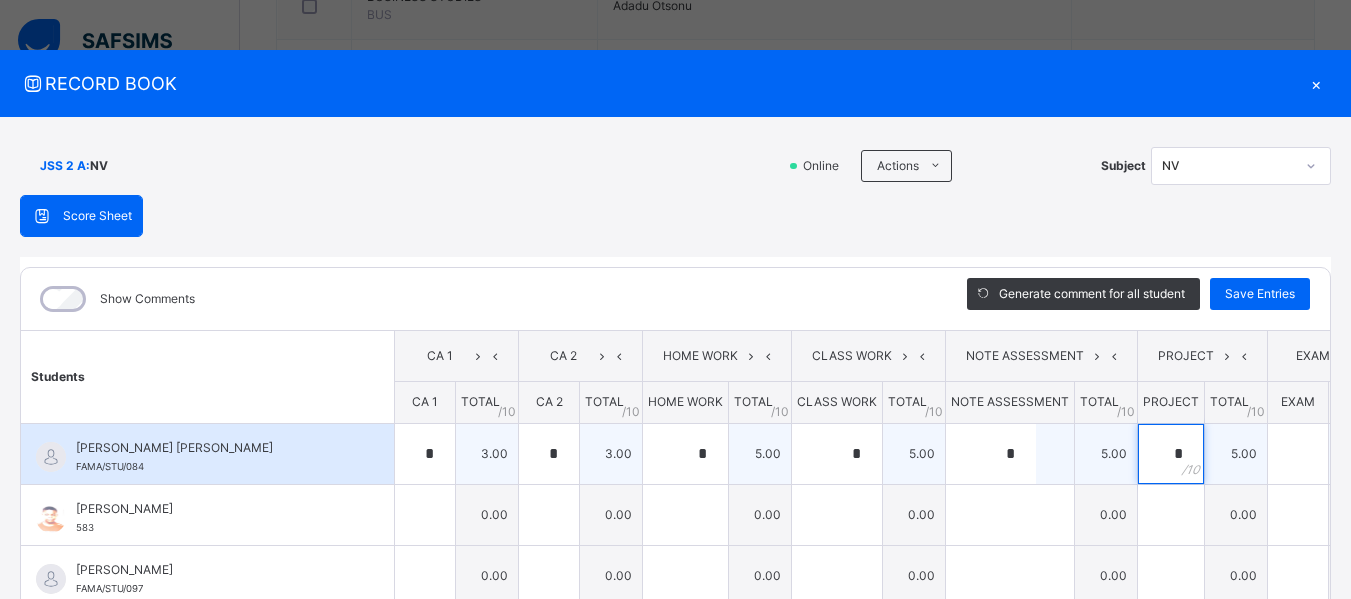 type on "*" 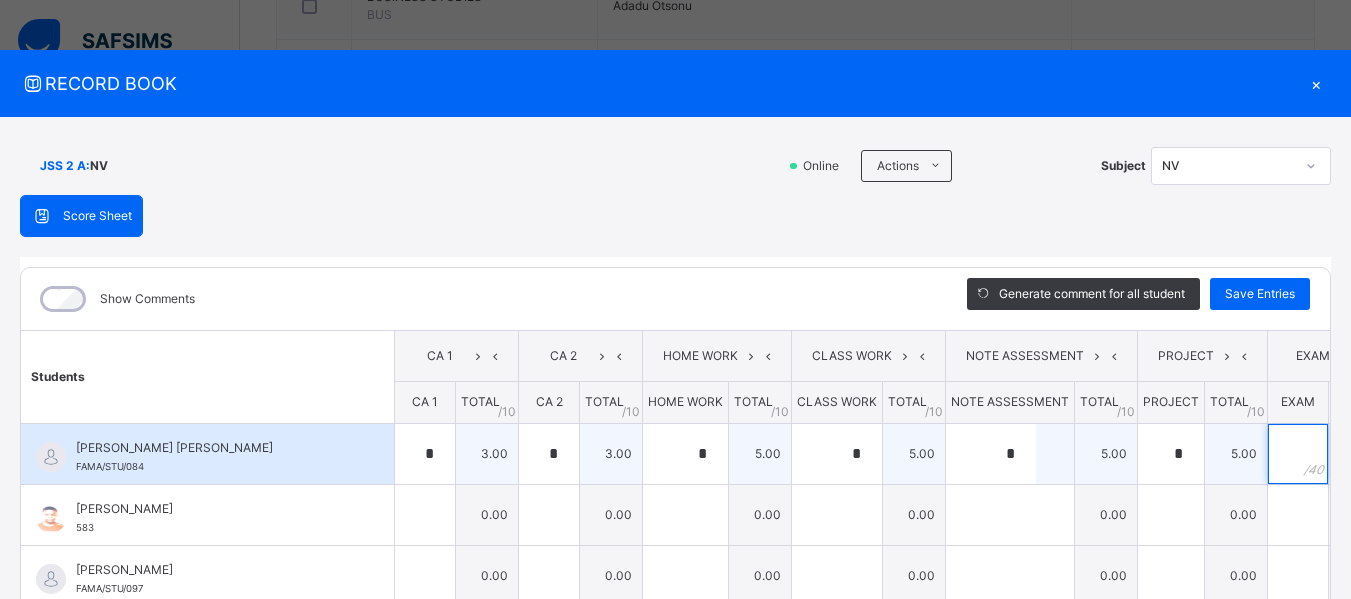 click at bounding box center [1298, 454] 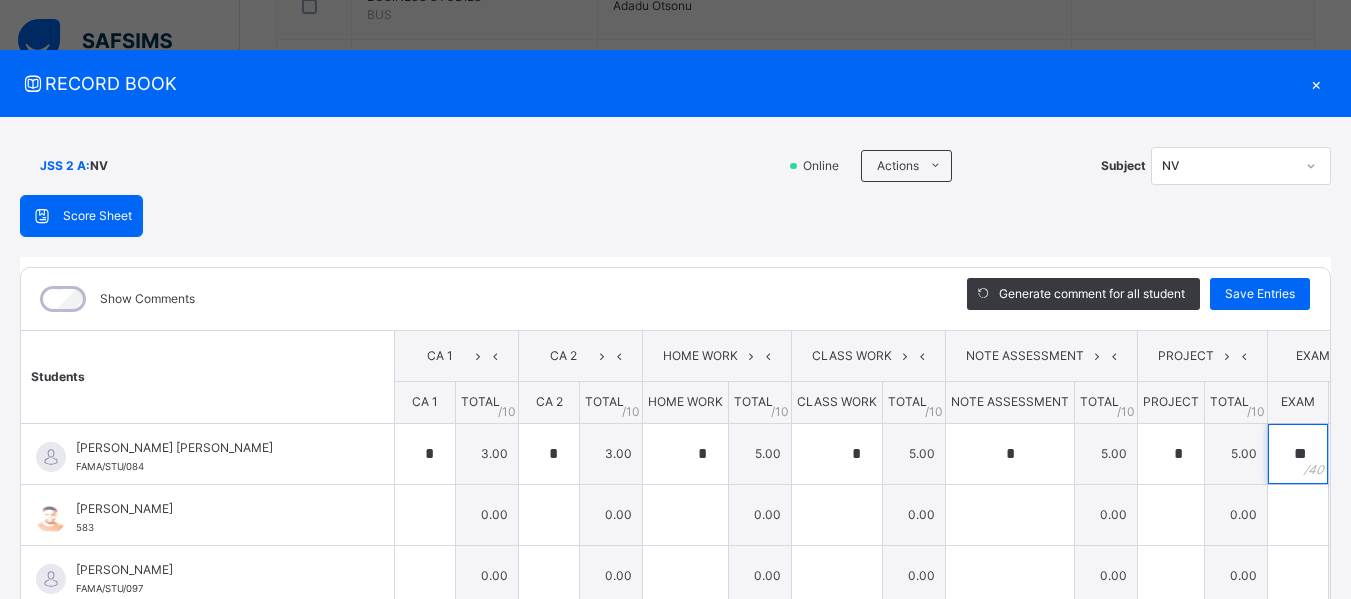 scroll, scrollTop: 0, scrollLeft: 25, axis: horizontal 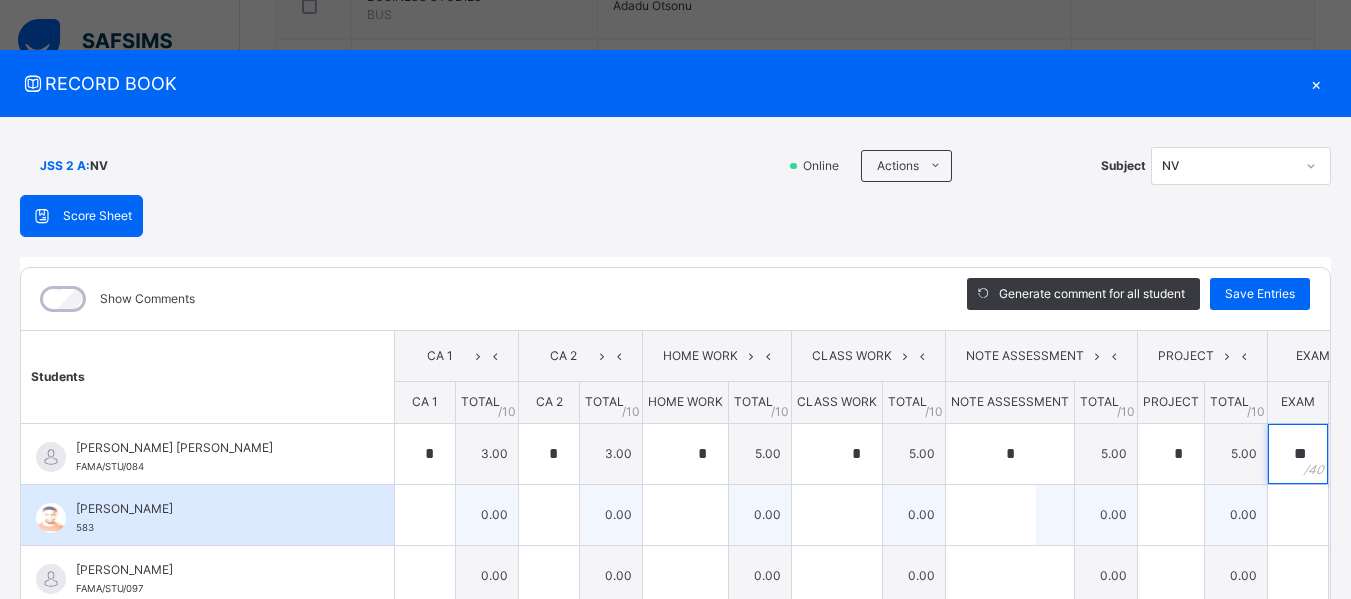 type on "**" 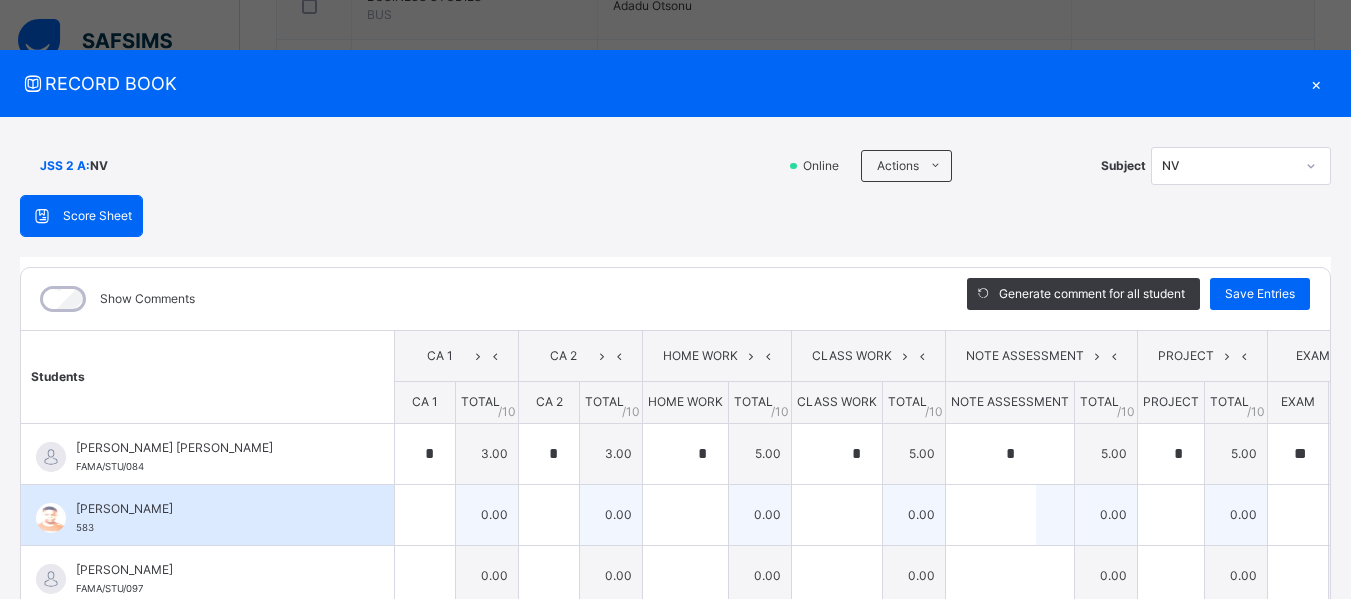click on "0.00" at bounding box center (1236, 514) 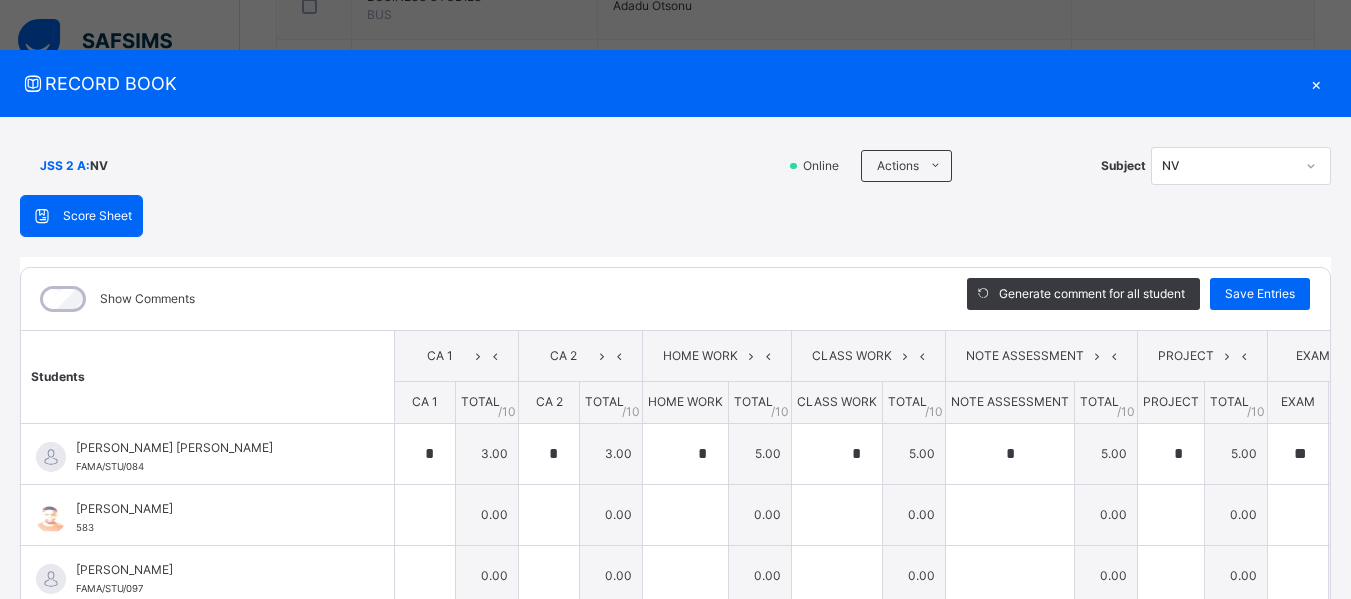 scroll, scrollTop: 0, scrollLeft: 25, axis: horizontal 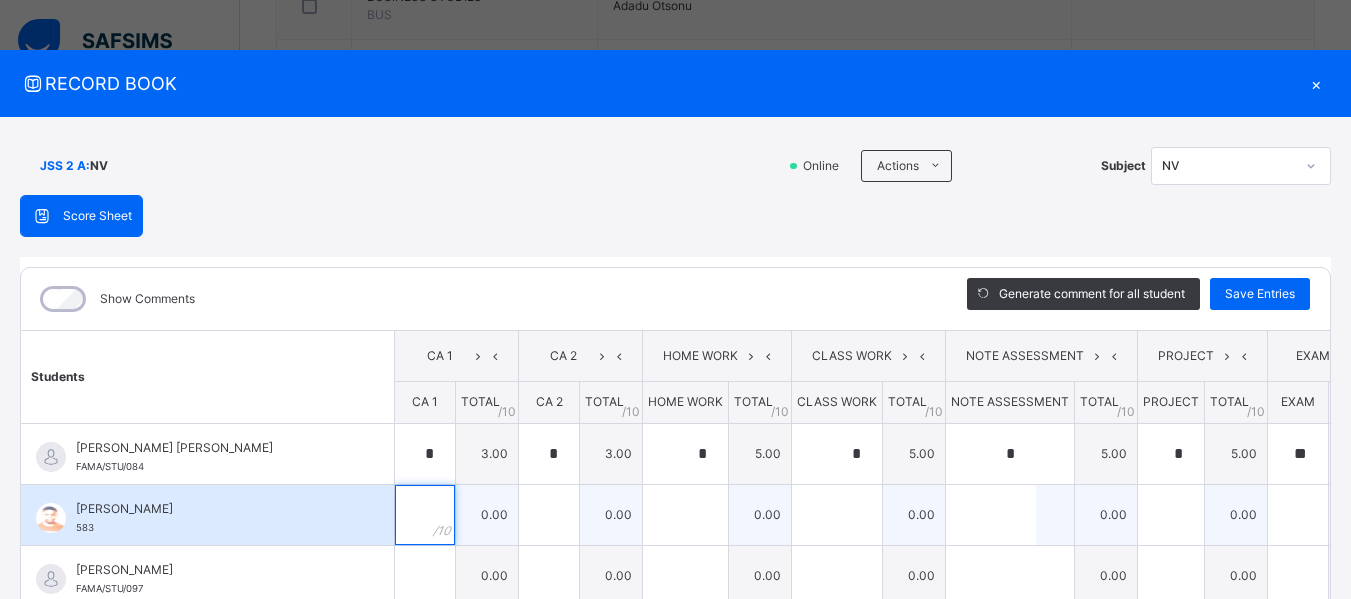 click at bounding box center [425, 515] 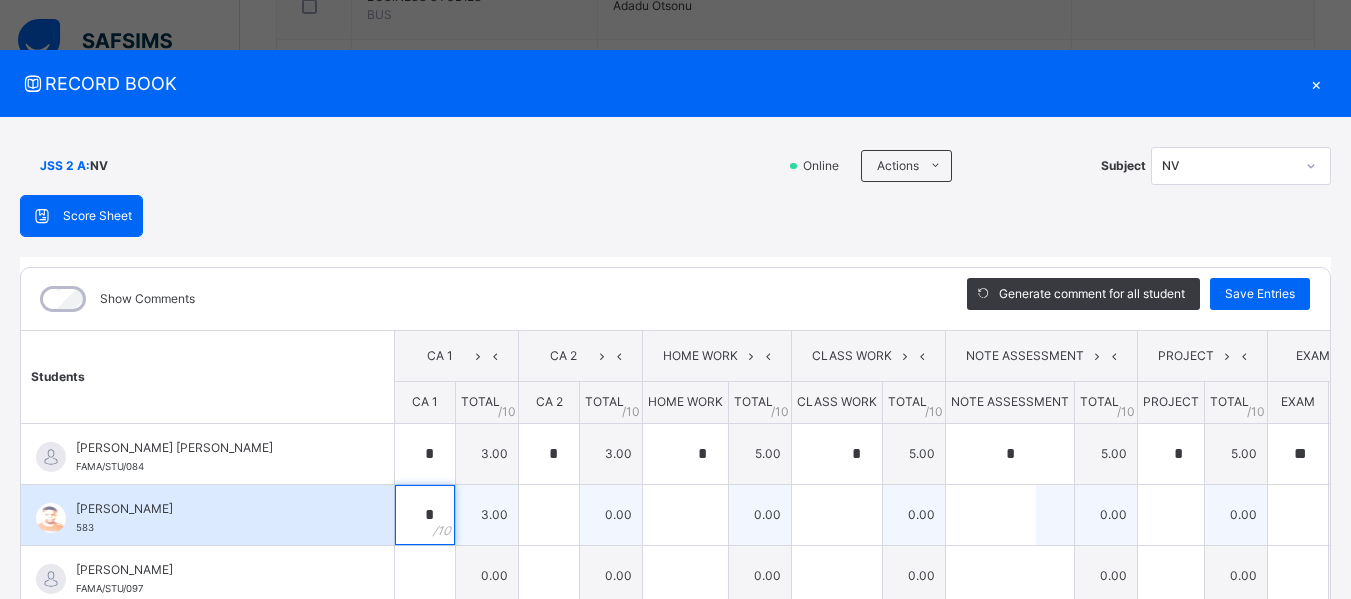 type on "*" 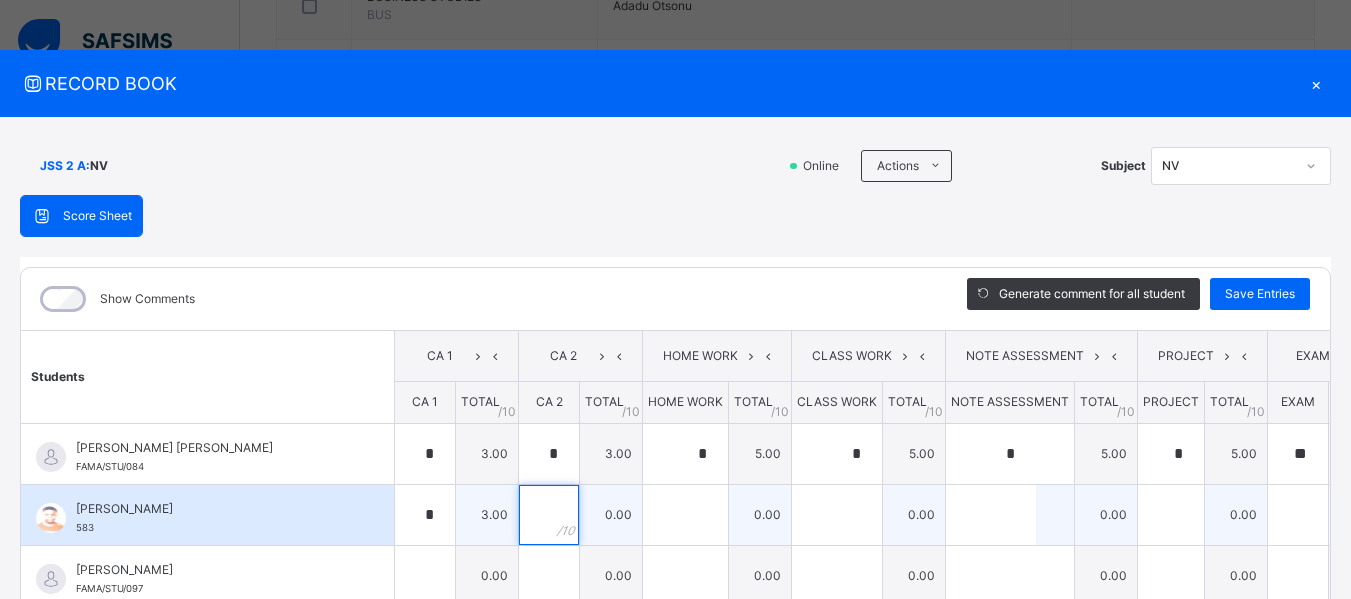 click at bounding box center [549, 515] 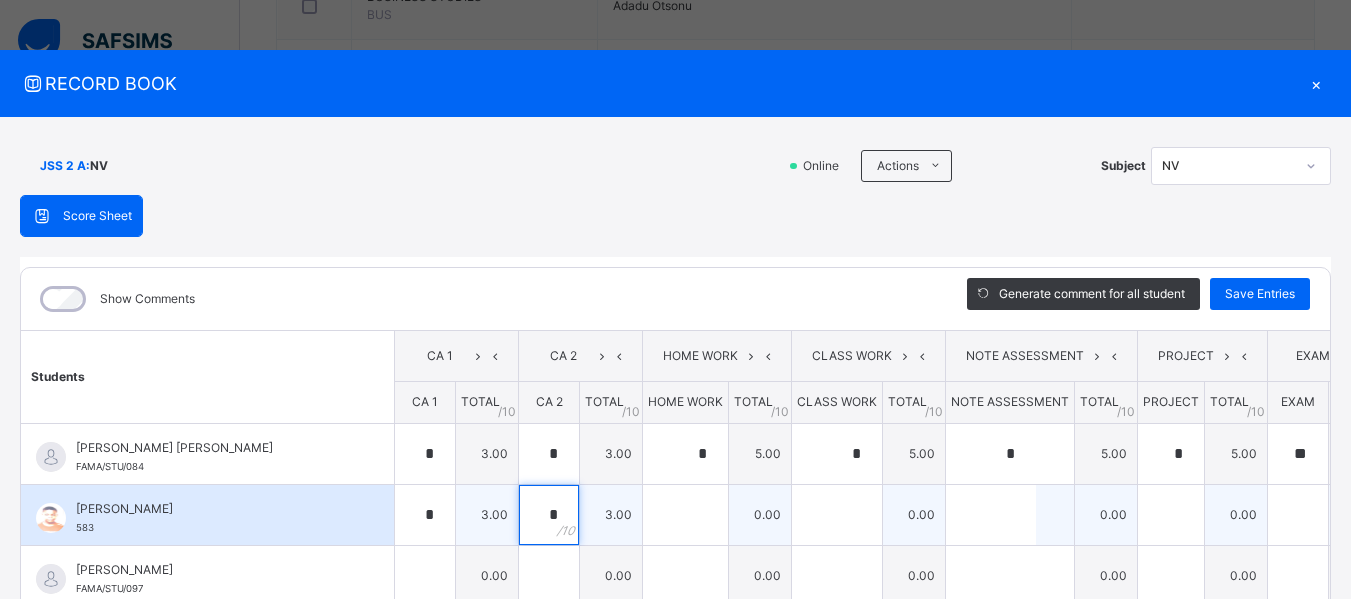 type on "*" 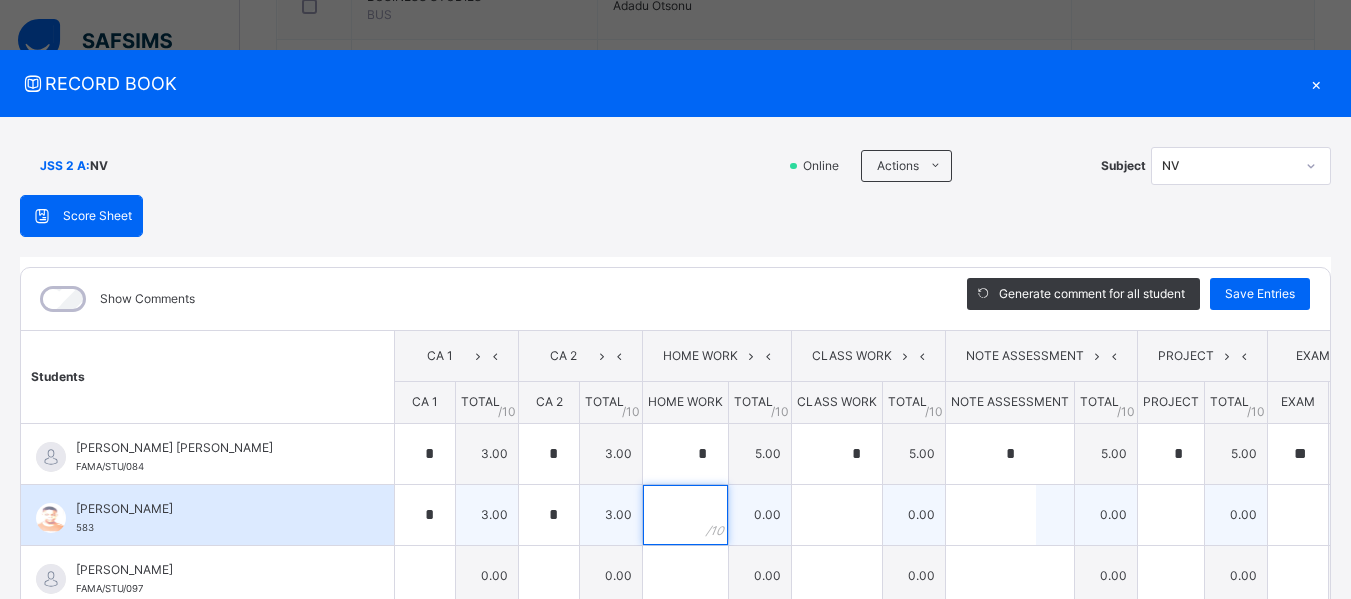 click at bounding box center (685, 515) 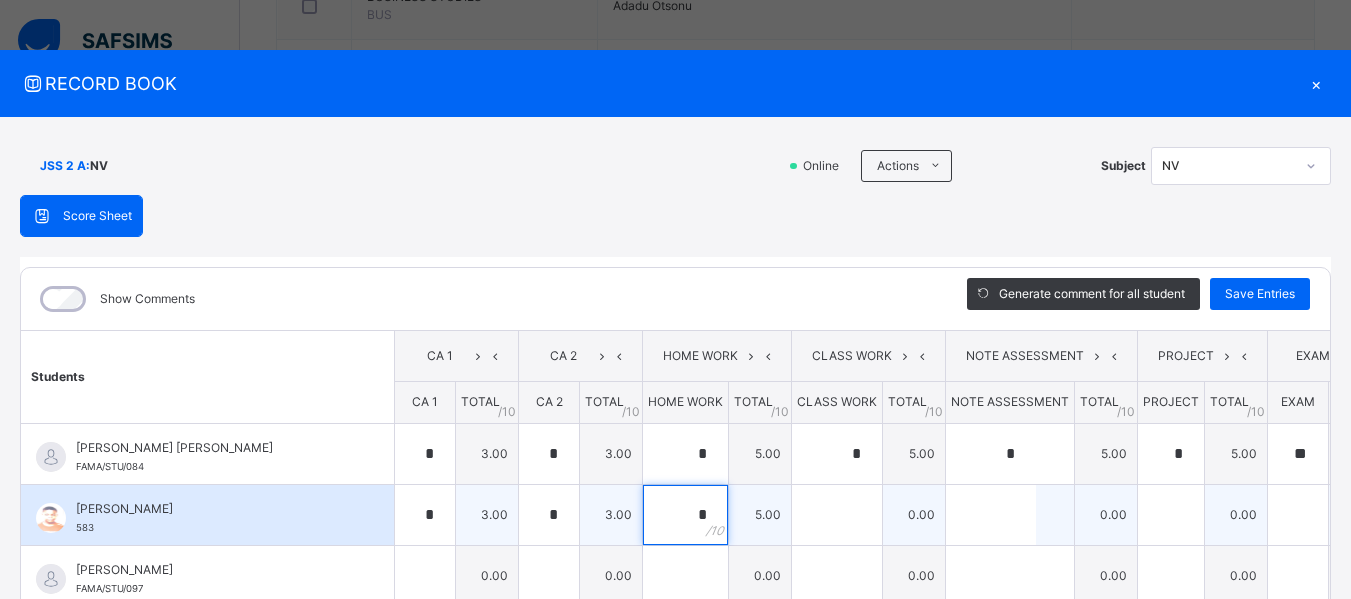 type on "*" 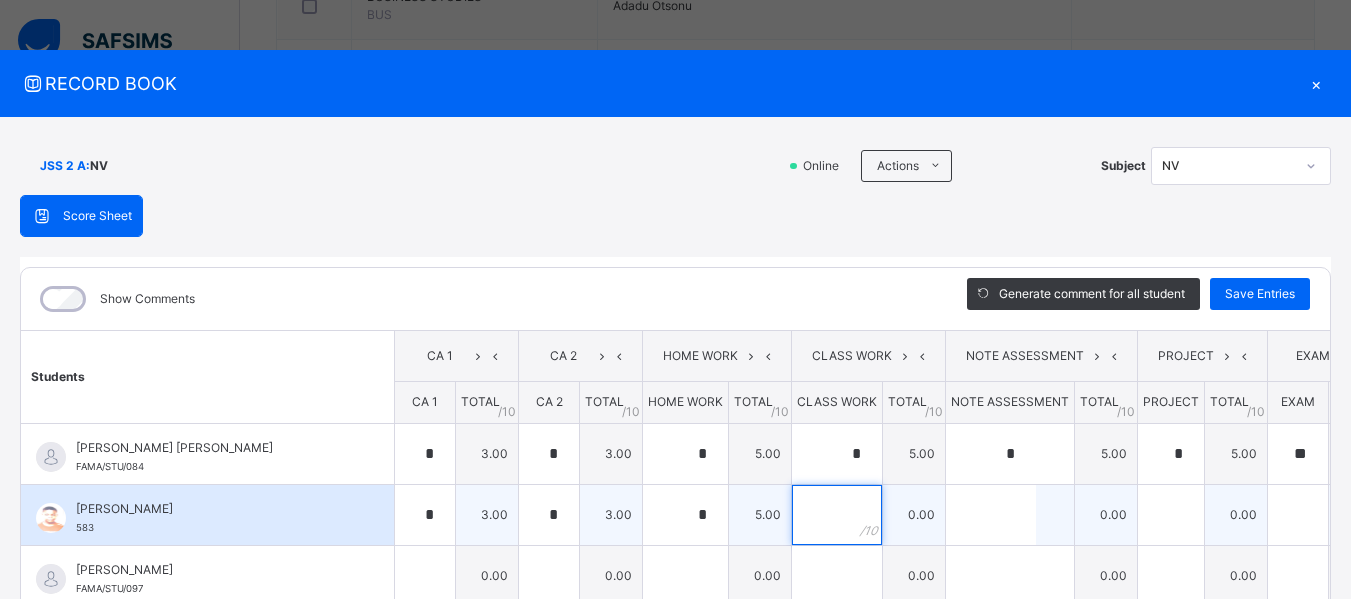 click at bounding box center (837, 515) 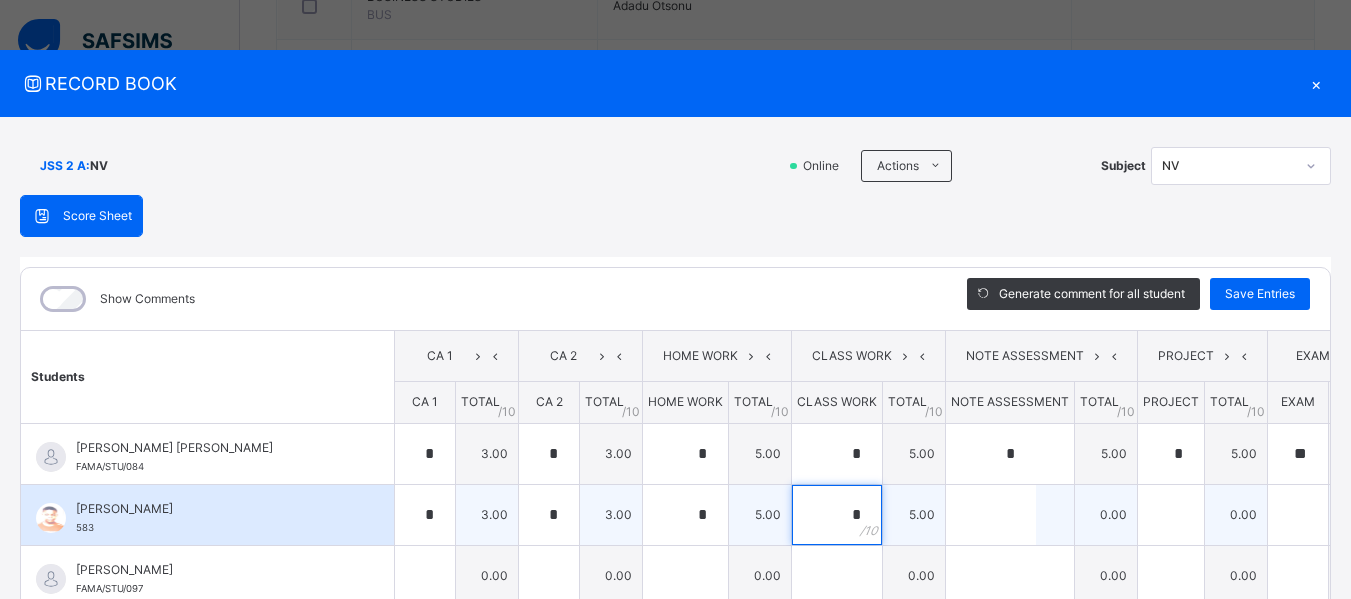 type on "*" 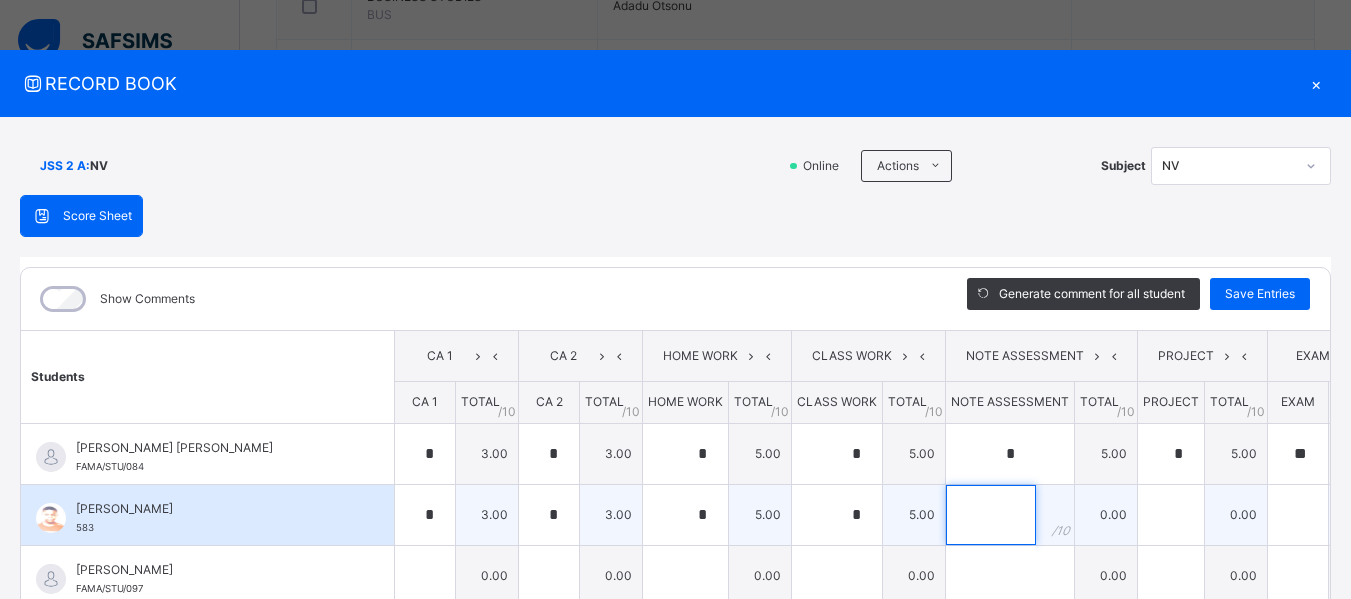 click at bounding box center (991, 515) 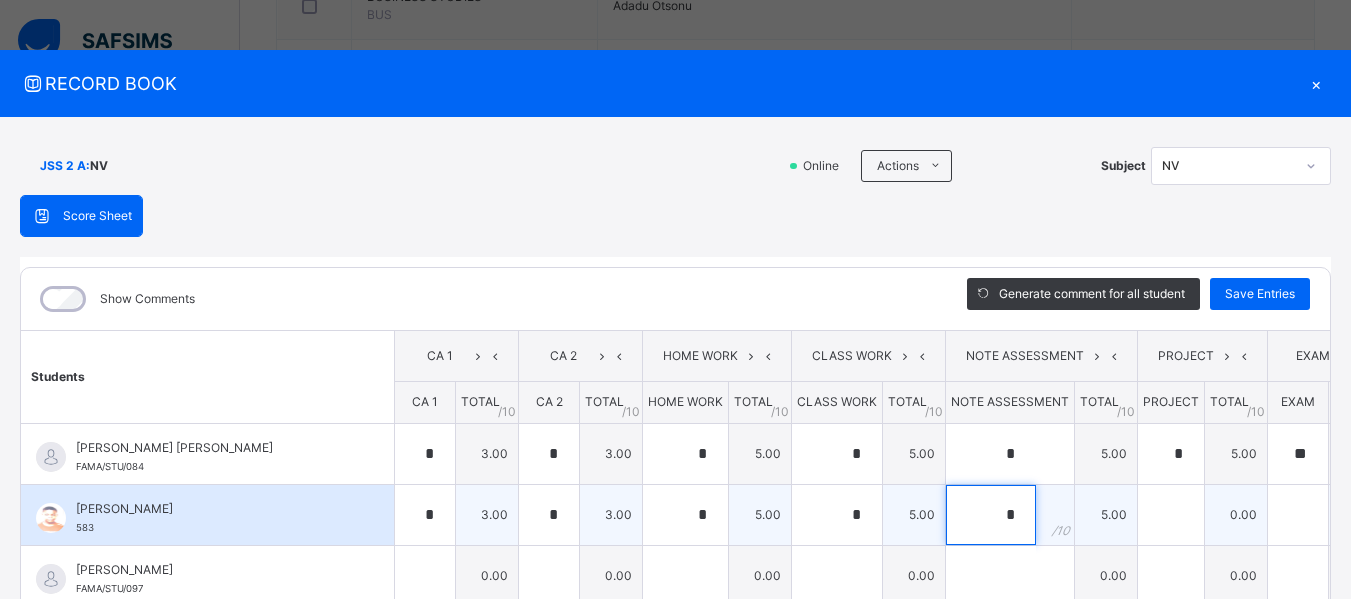 type on "*" 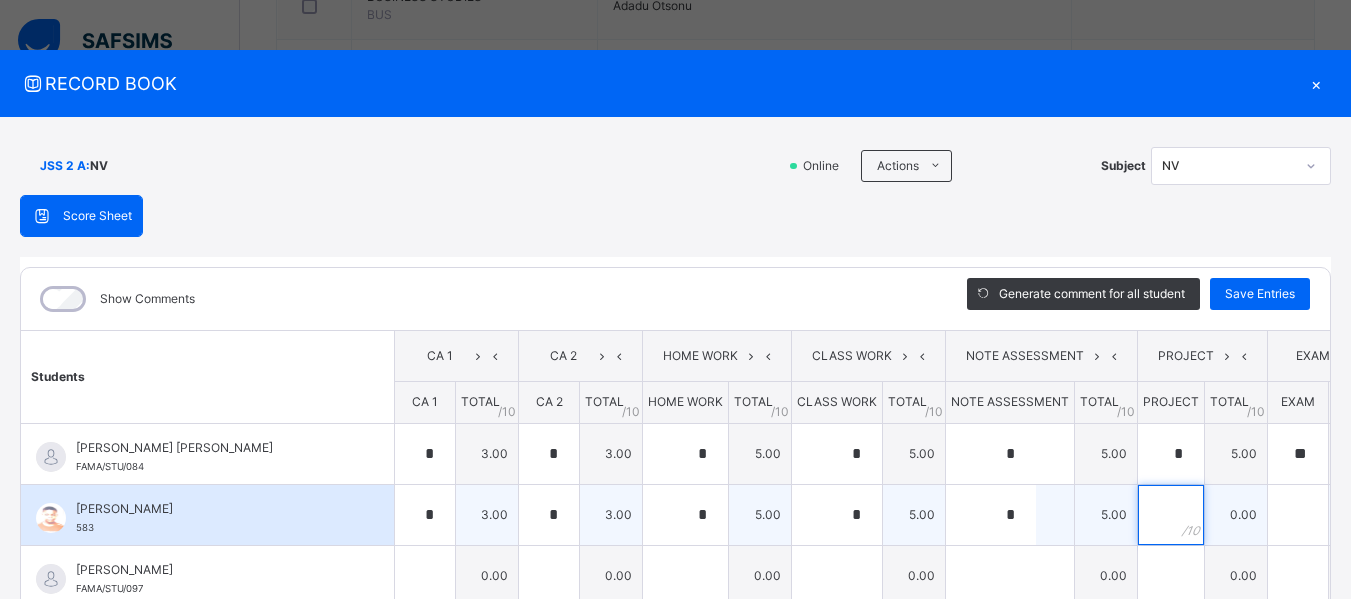 click at bounding box center [1171, 515] 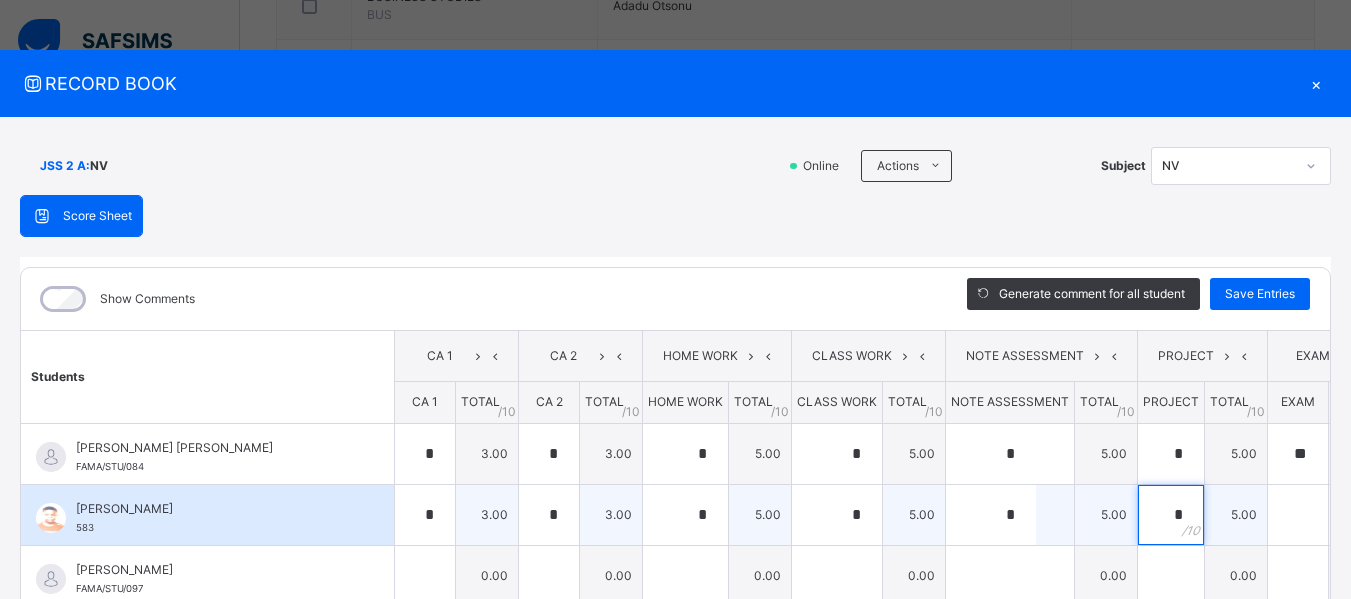 type on "*" 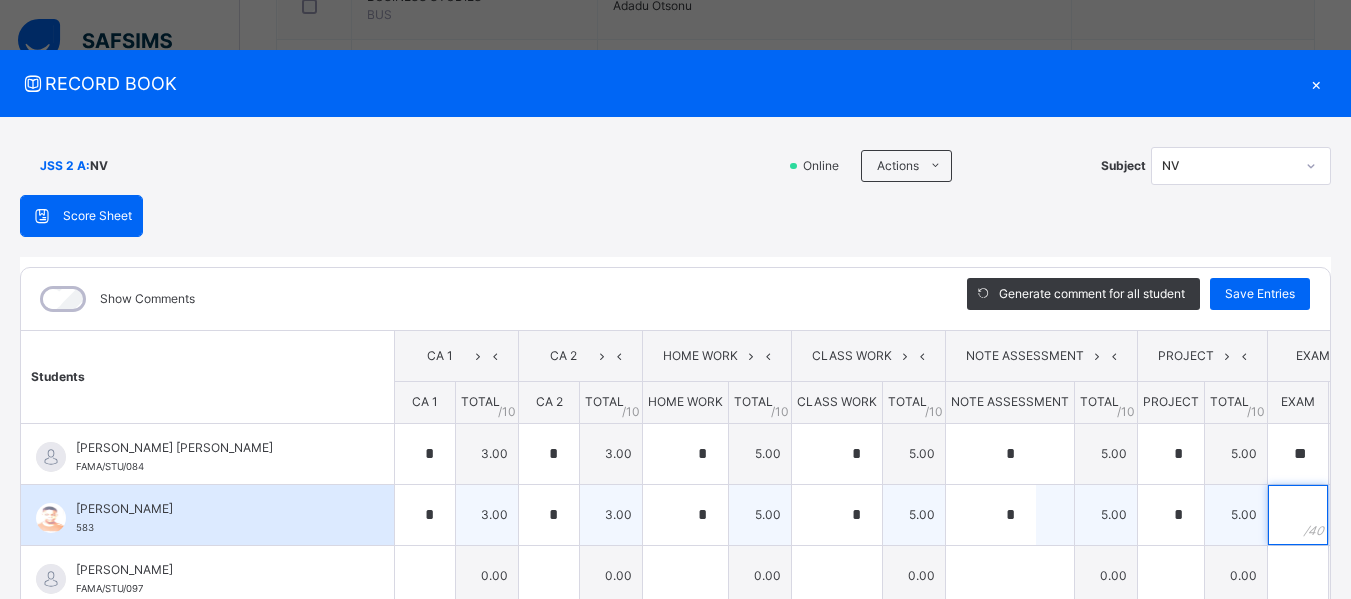 click at bounding box center [1298, 515] 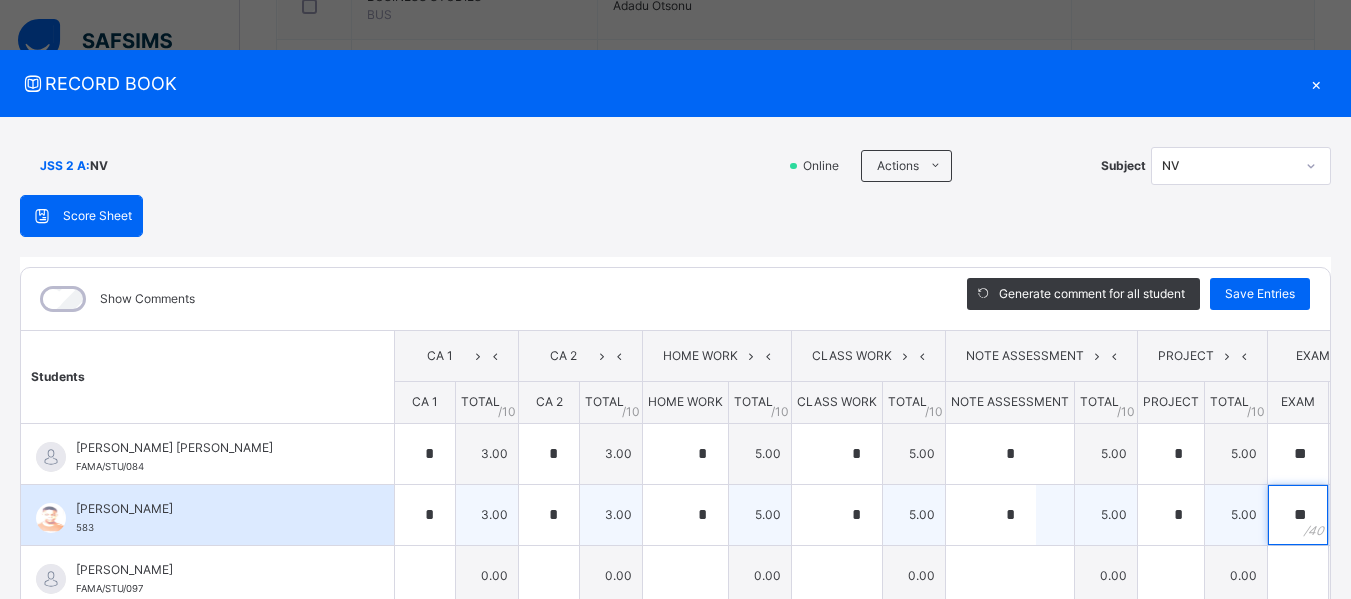 type on "**" 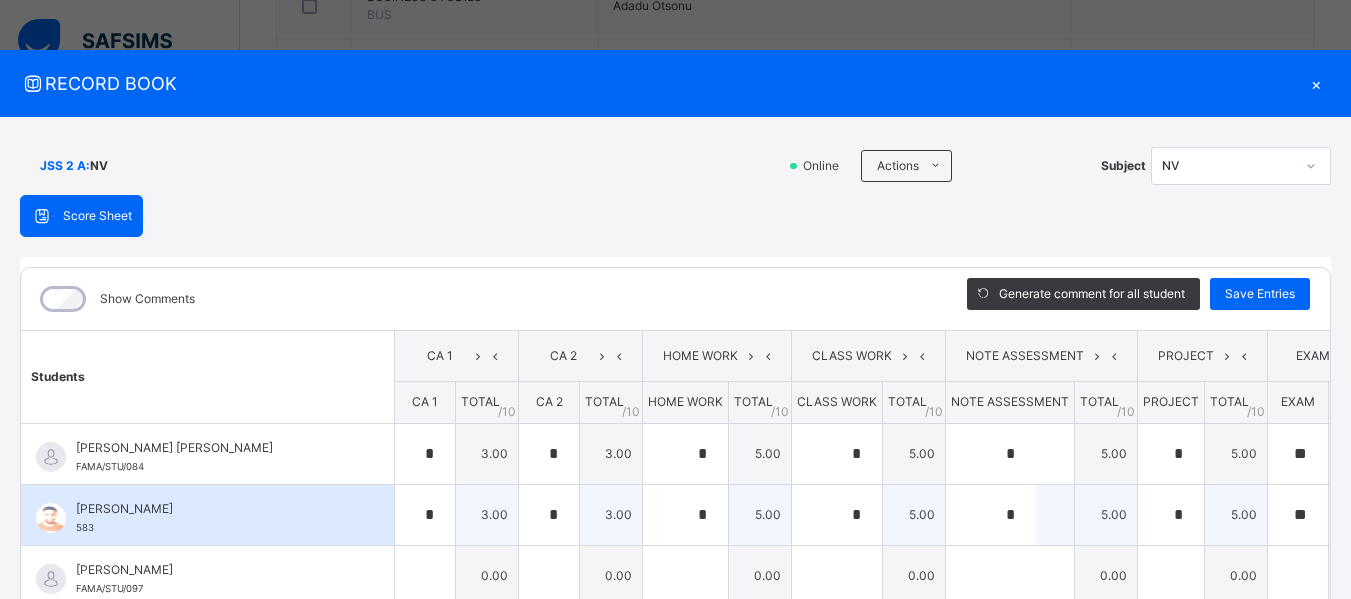click on "33.00" at bounding box center (1360, 514) 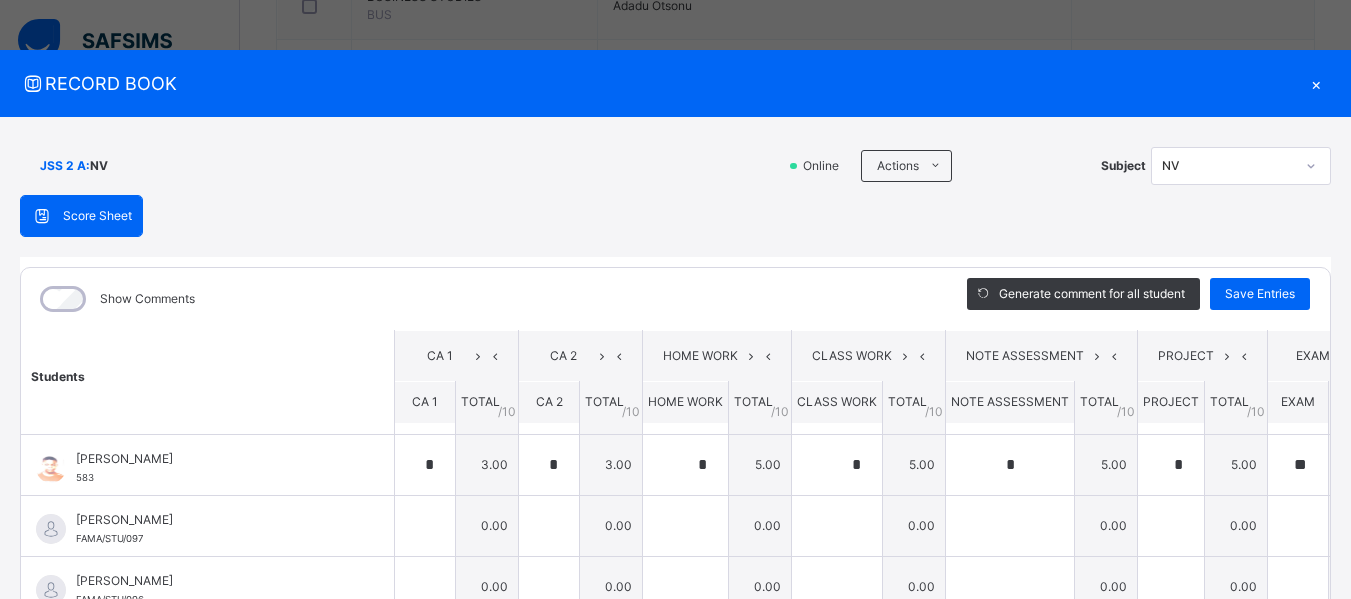 scroll, scrollTop: 67, scrollLeft: 0, axis: vertical 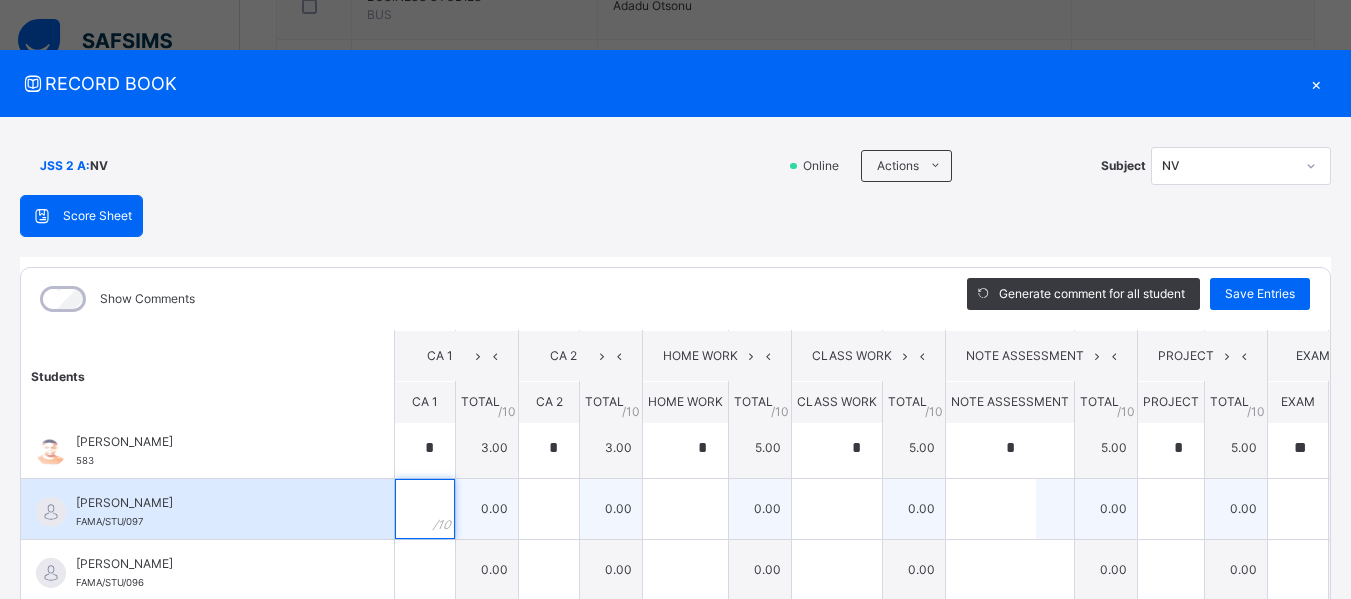 click at bounding box center [425, 509] 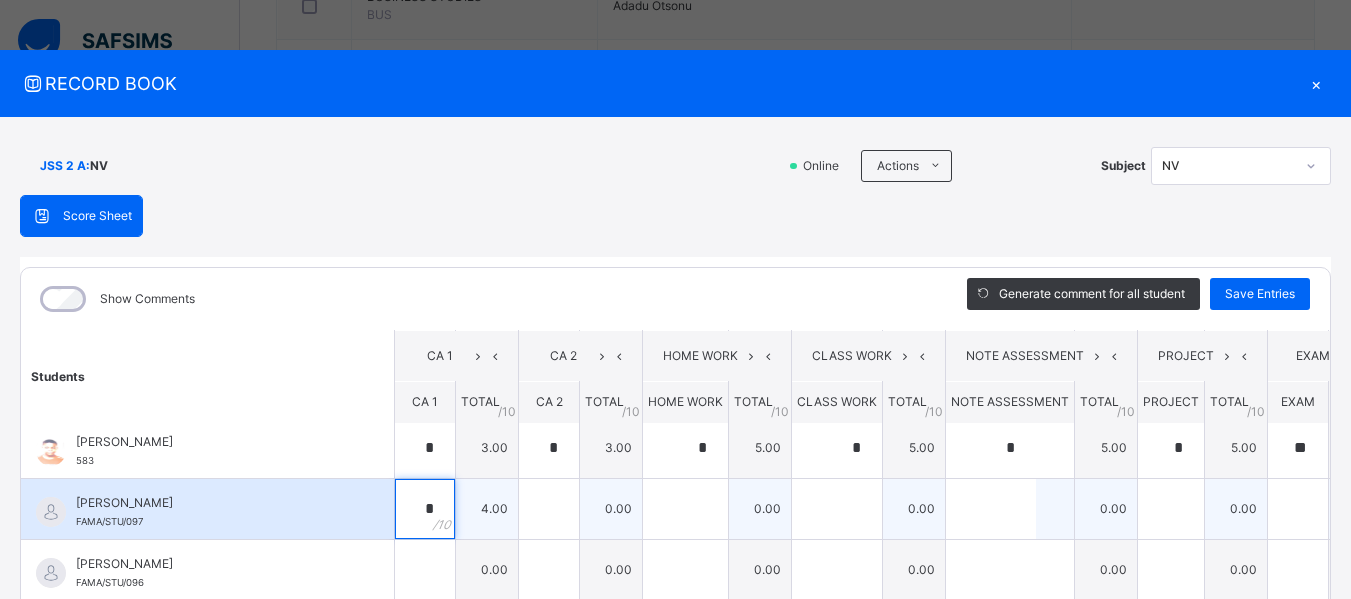 type on "*" 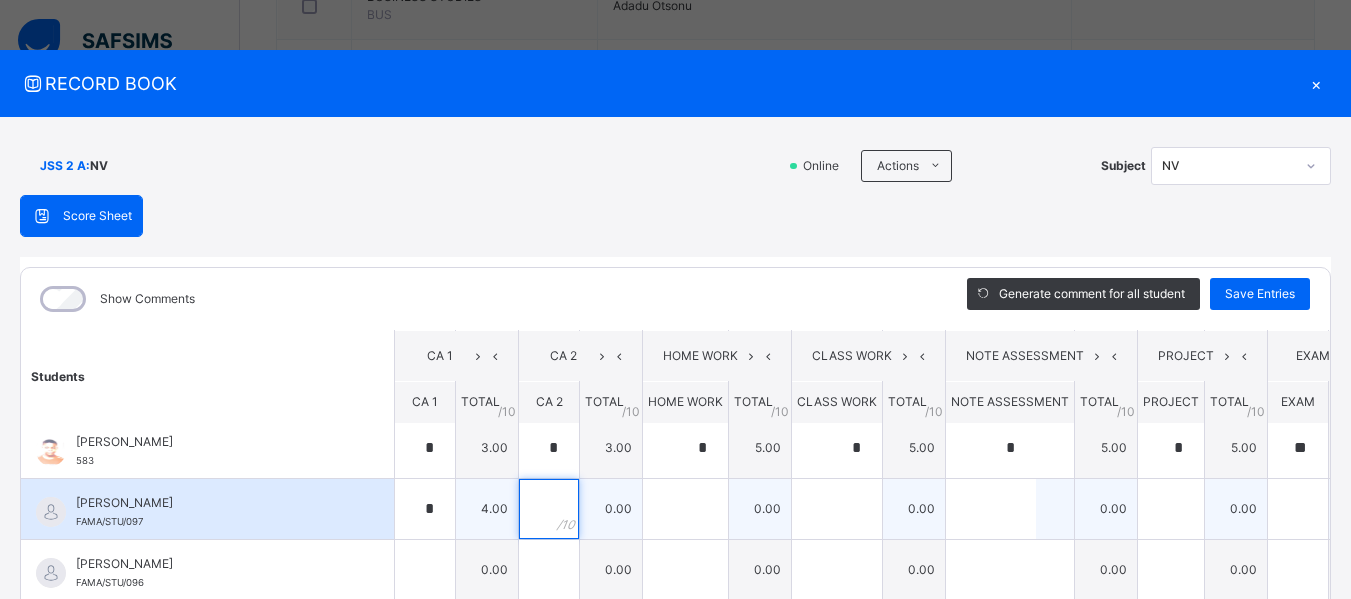 click at bounding box center (549, 509) 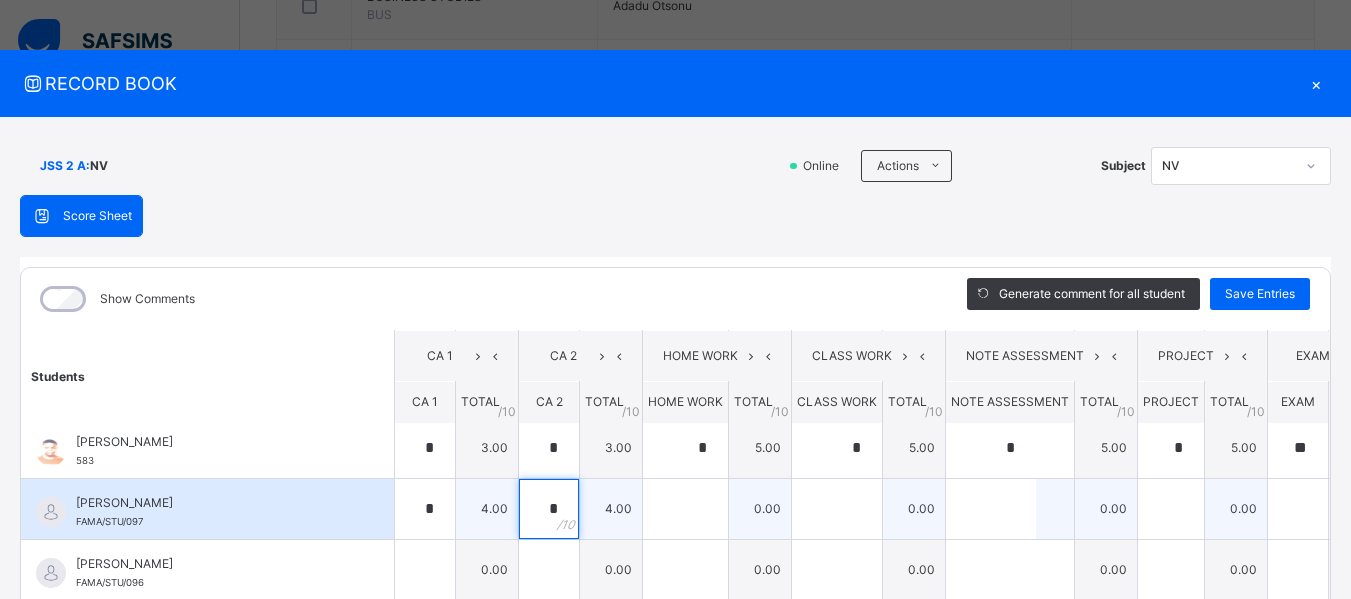 type on "*" 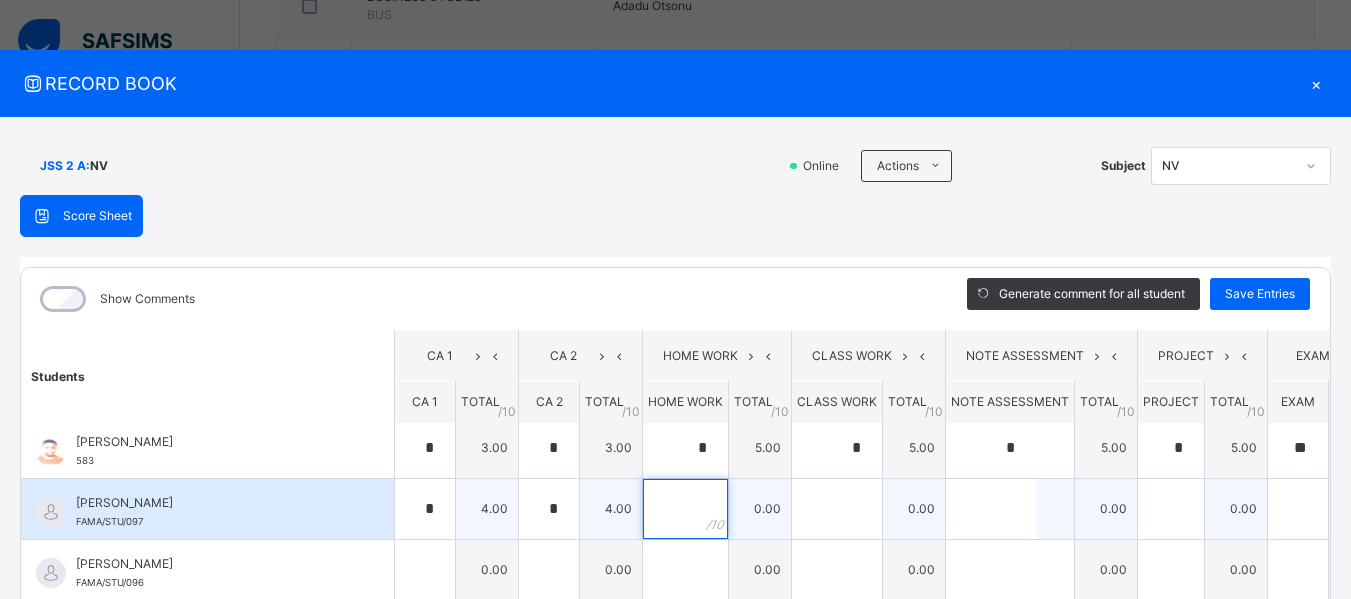 click at bounding box center [685, 509] 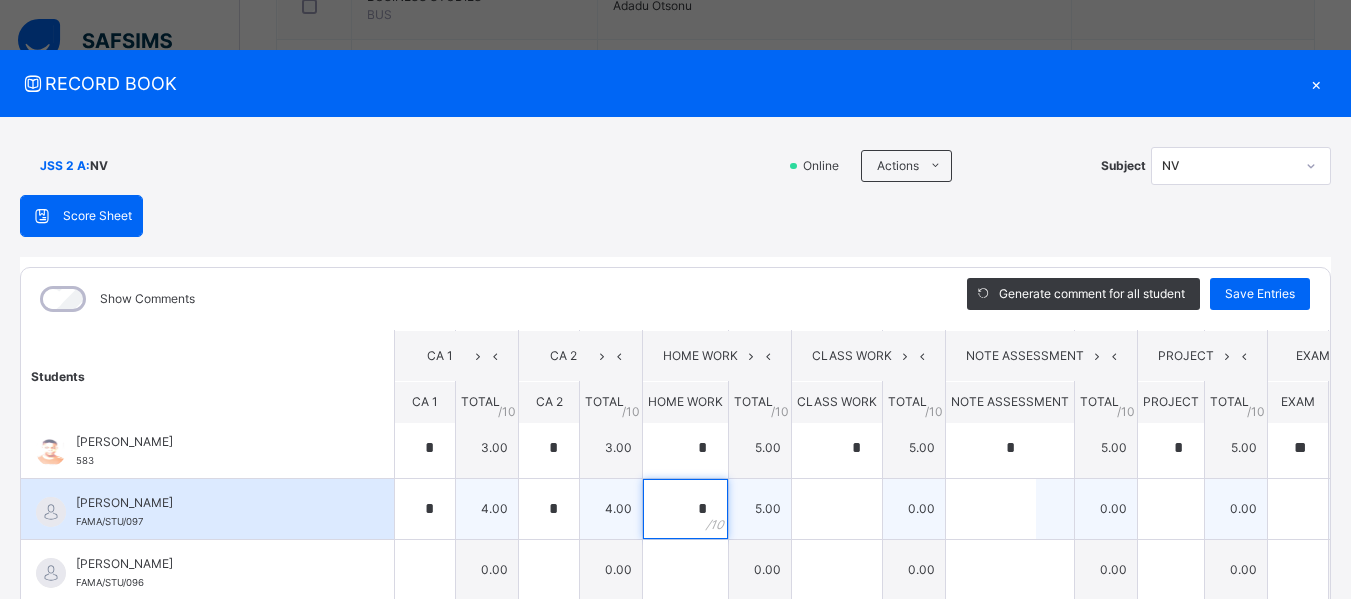 type on "*" 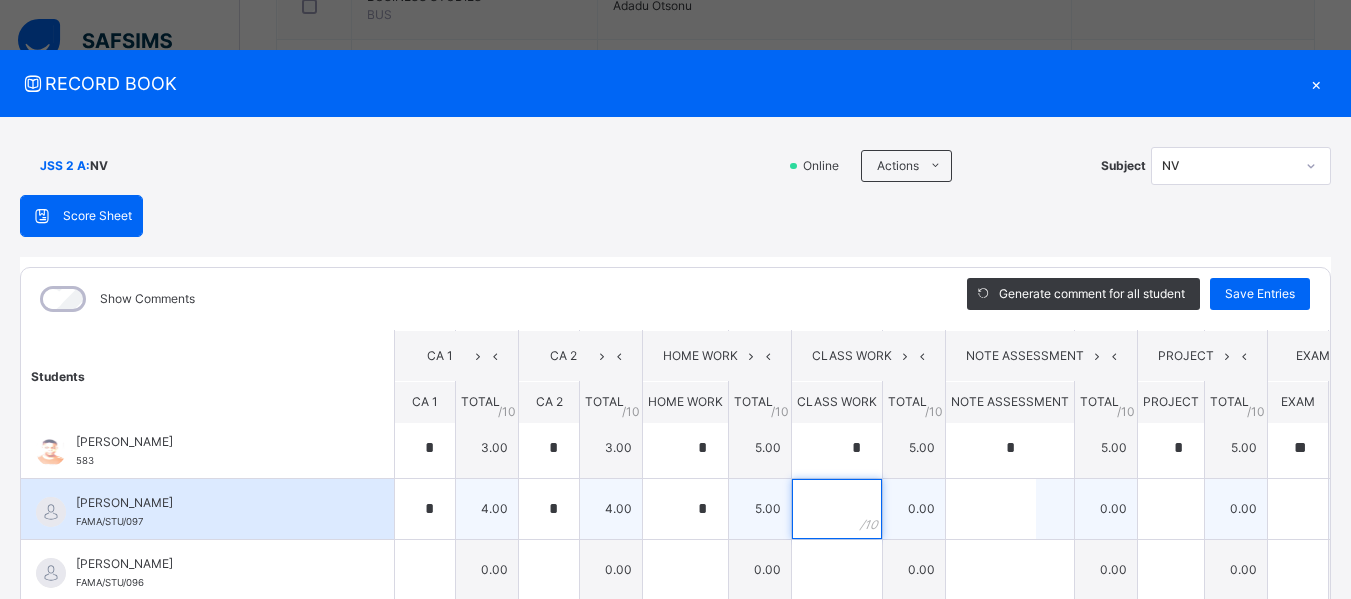 click at bounding box center [837, 509] 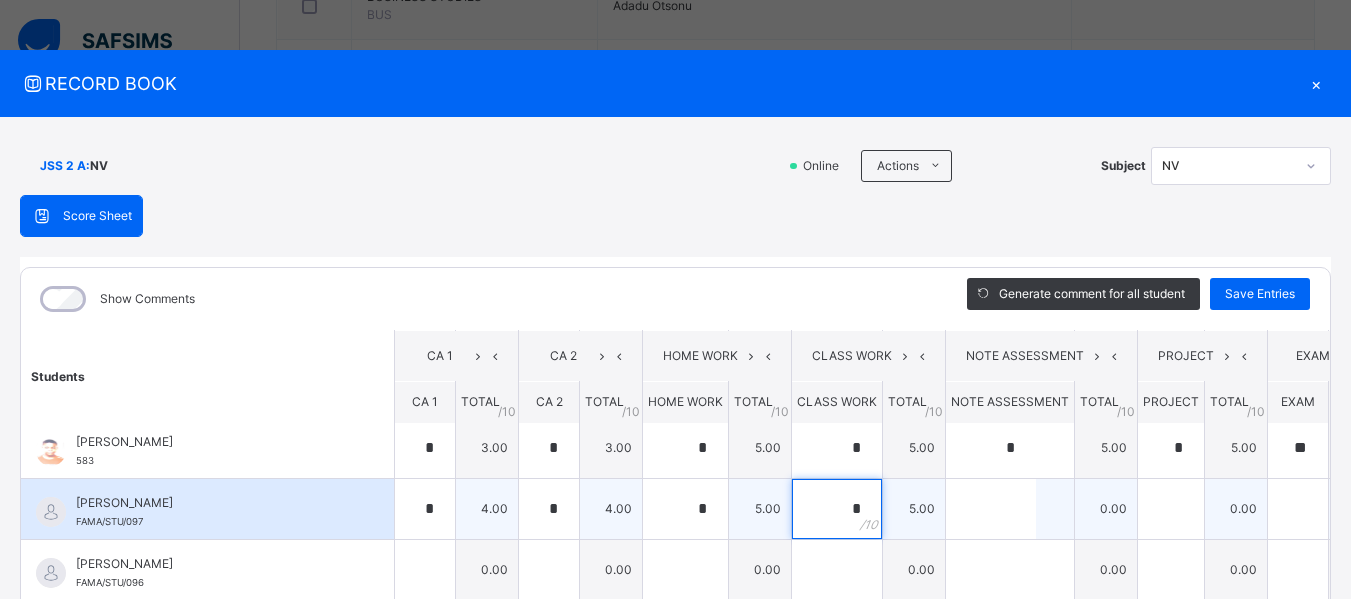 type on "*" 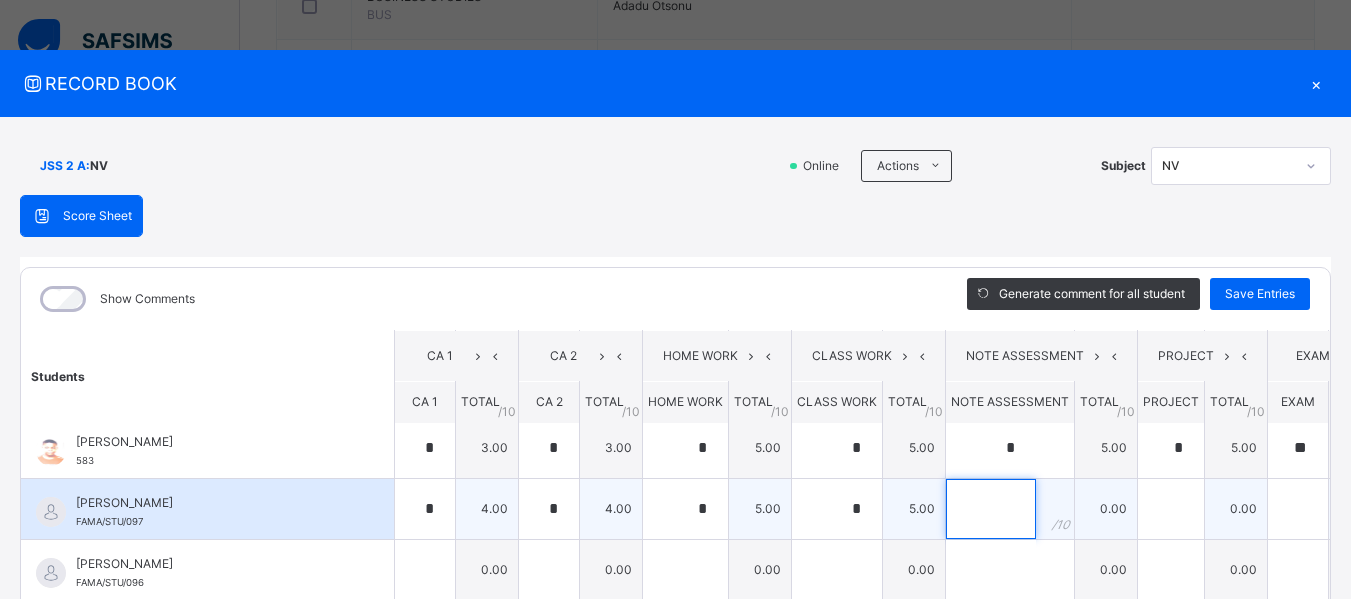 click at bounding box center (991, 509) 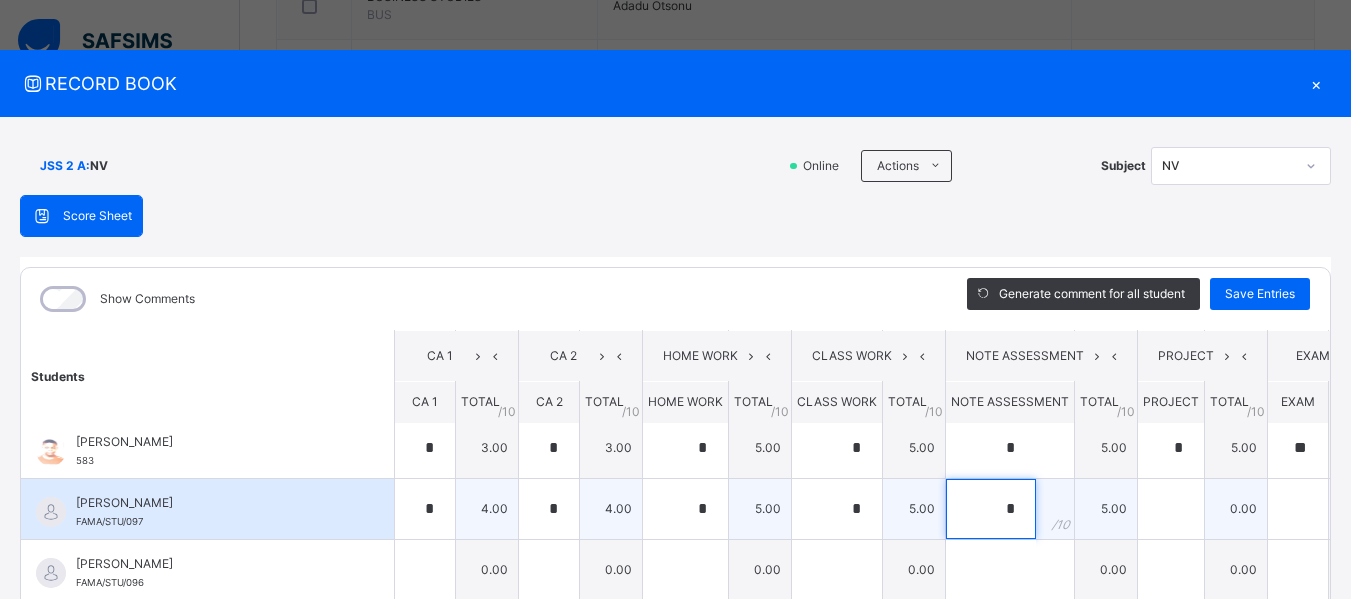 type on "*" 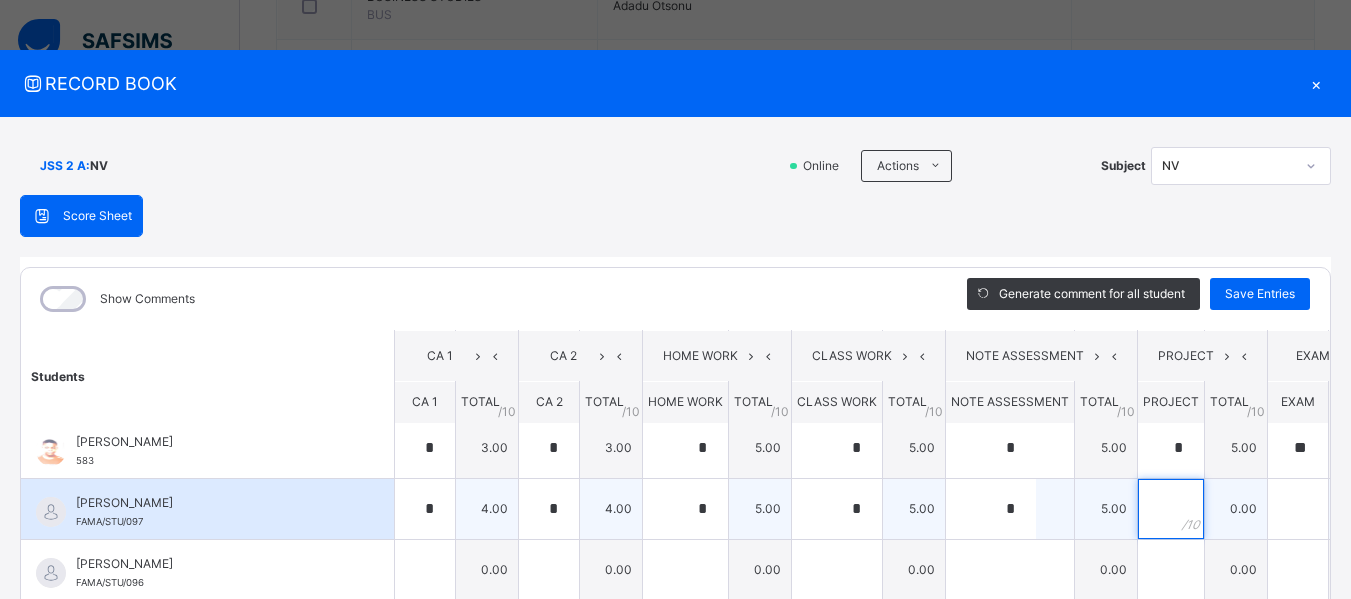 click at bounding box center [1171, 509] 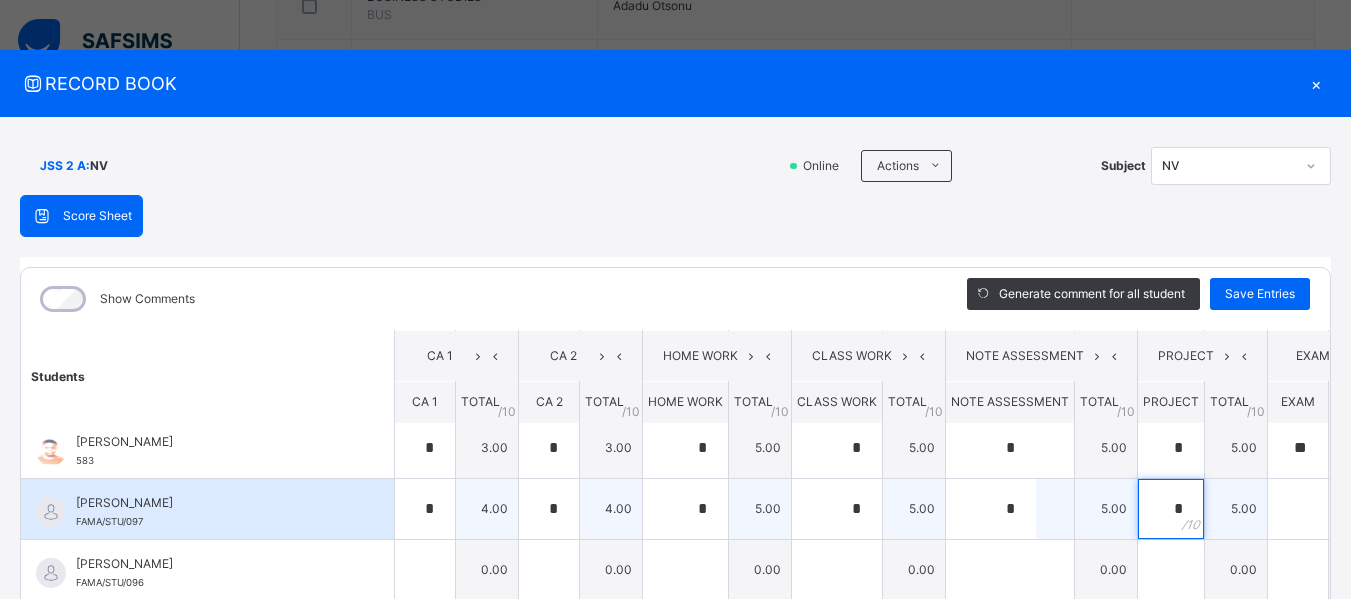 type on "*" 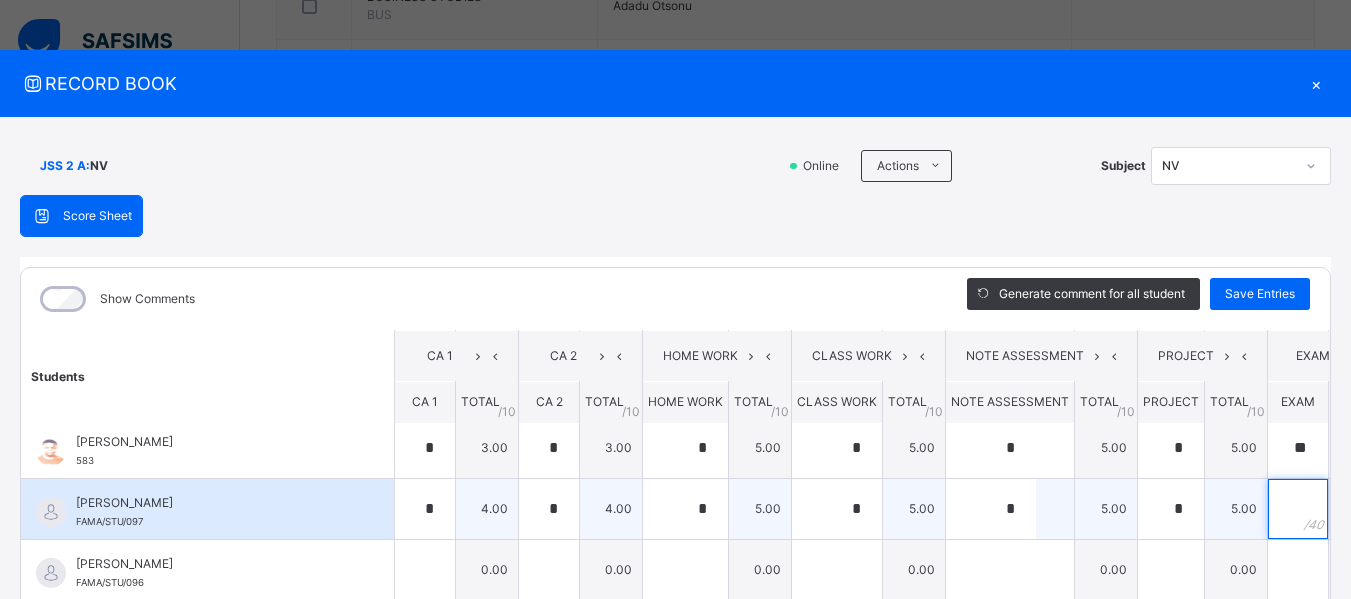 click at bounding box center [1298, 509] 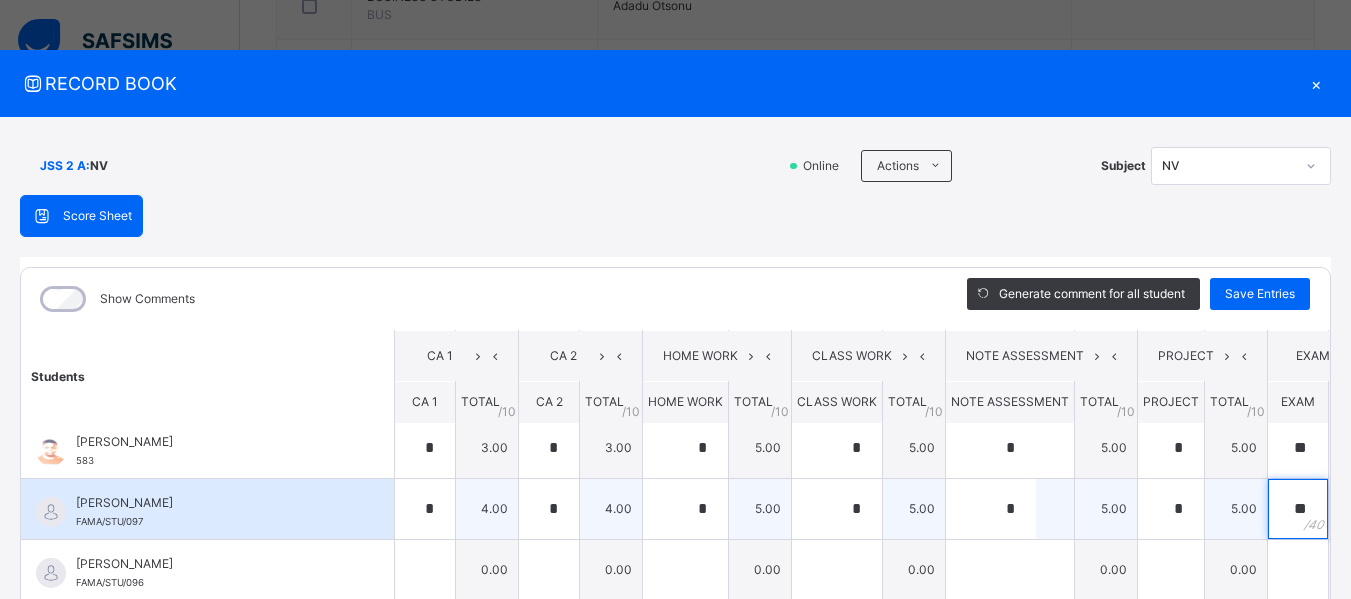 type on "**" 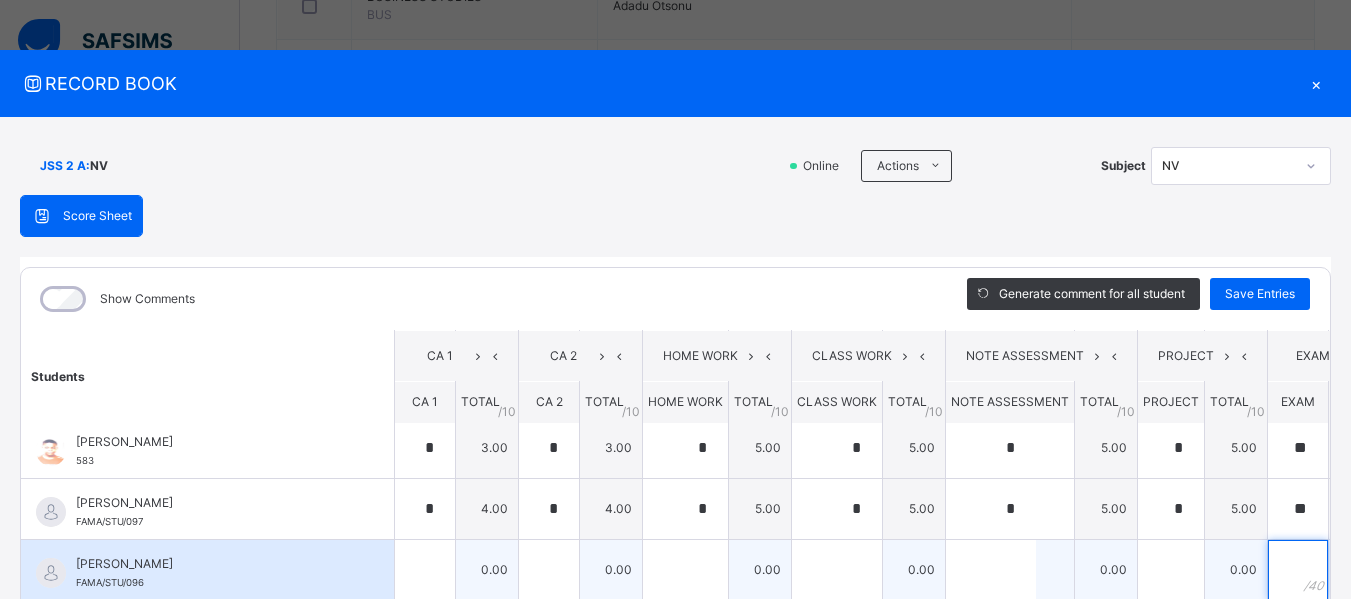 click at bounding box center [1298, 570] 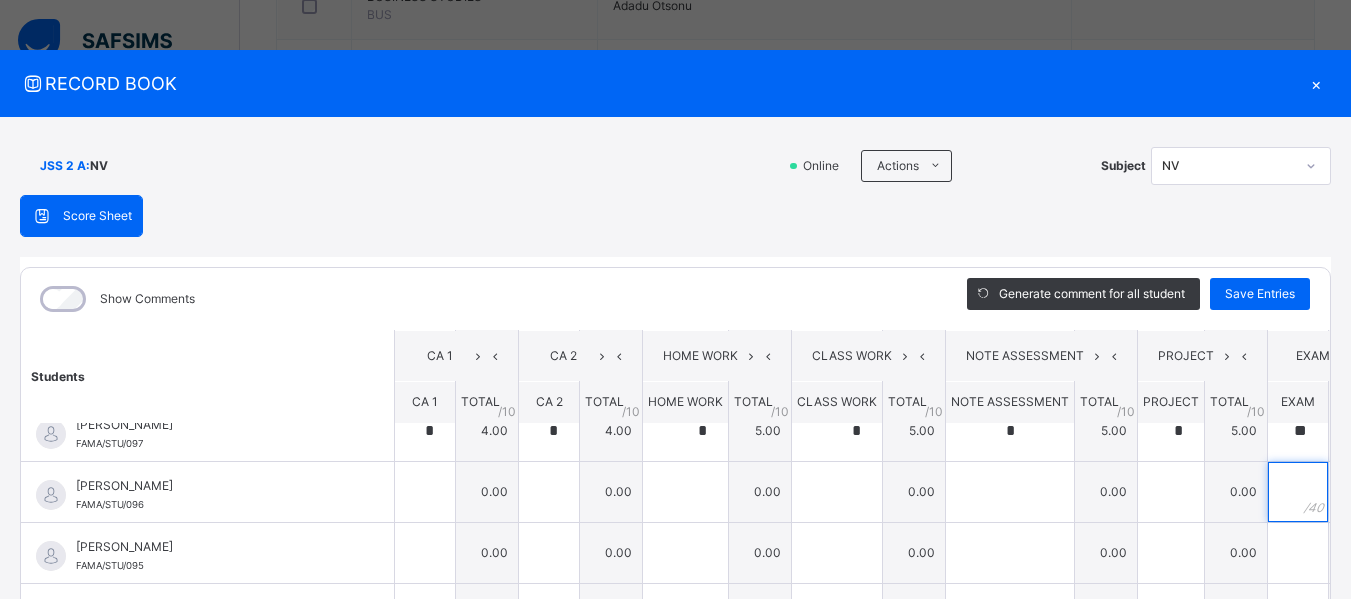 scroll, scrollTop: 142, scrollLeft: 0, axis: vertical 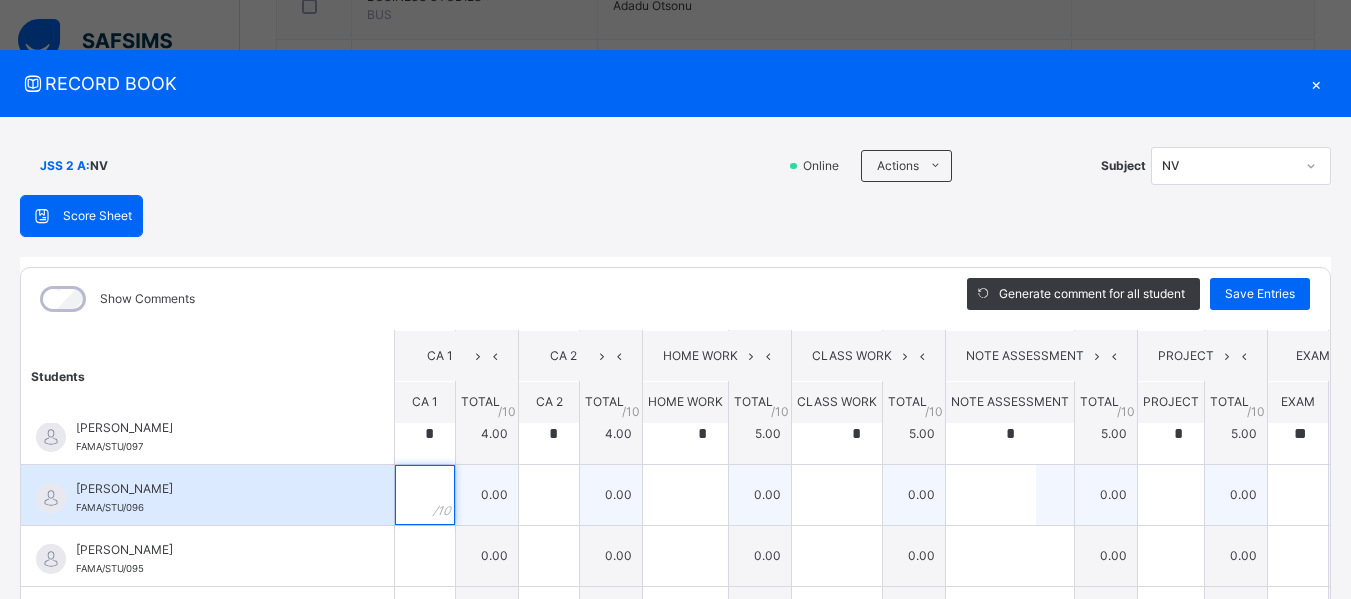 click at bounding box center [425, 495] 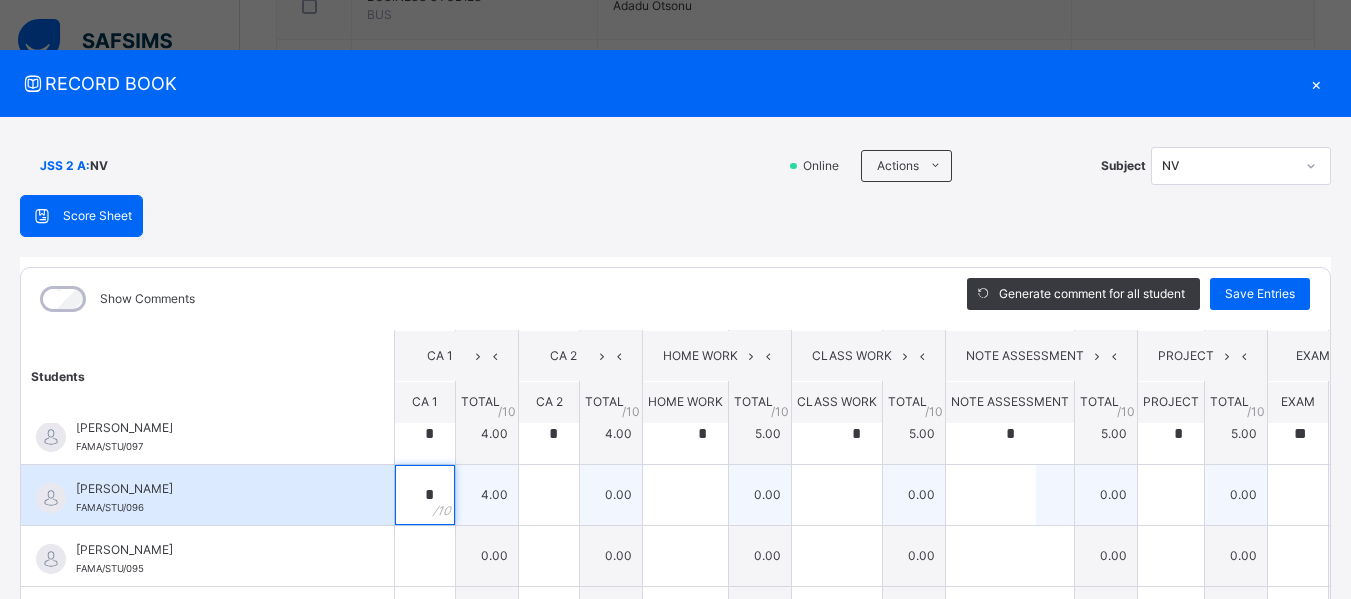 type on "*" 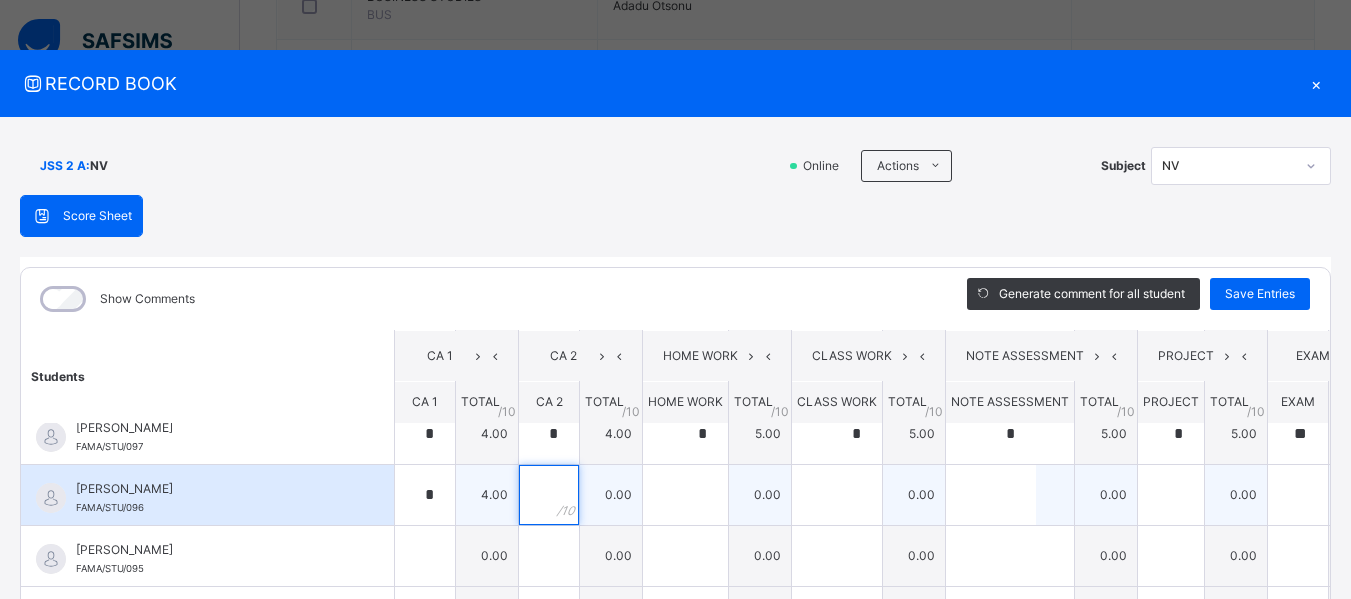 click at bounding box center (549, 495) 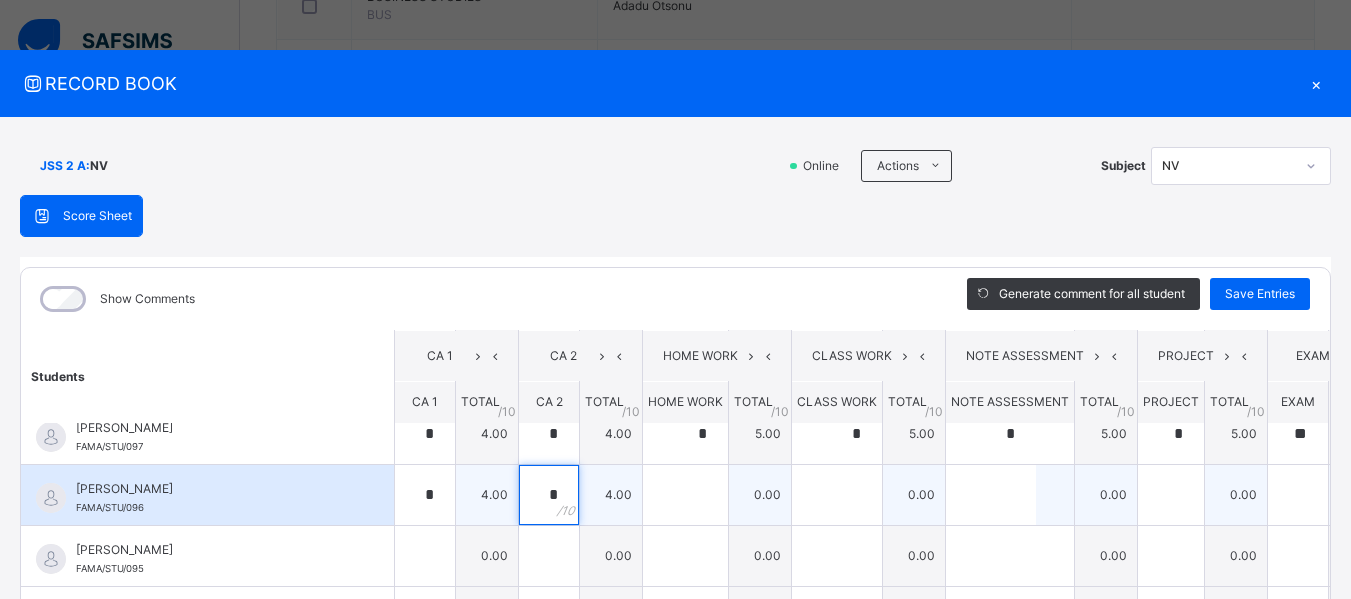 type on "*" 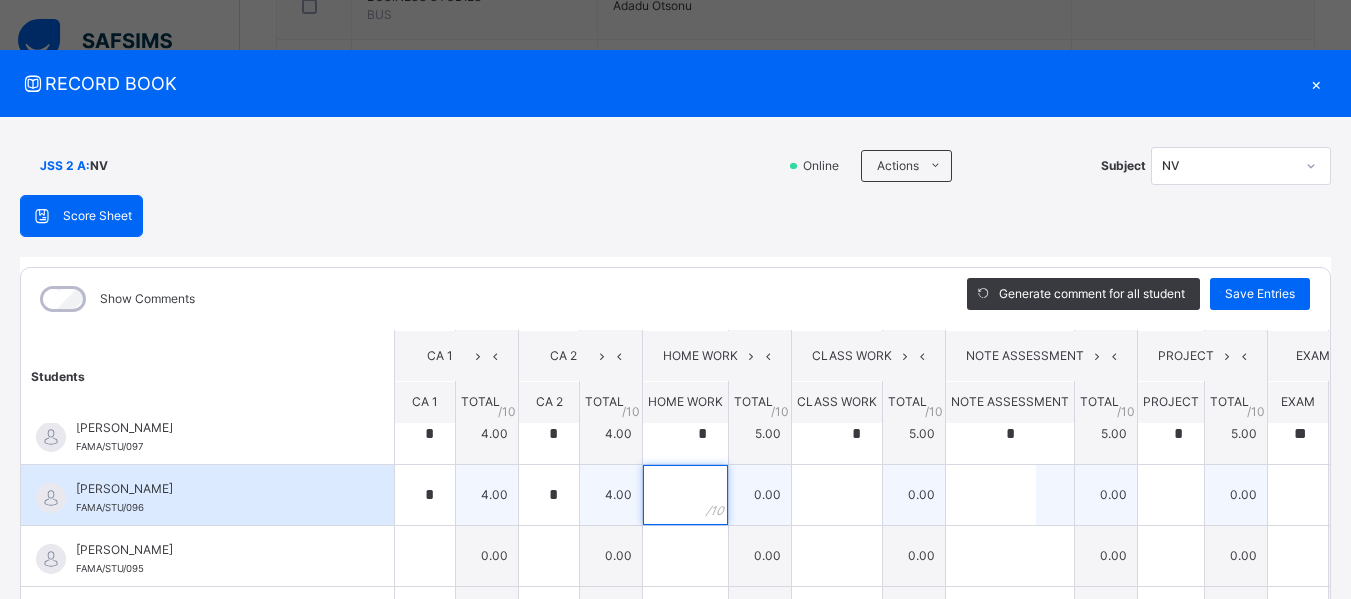 click at bounding box center [685, 495] 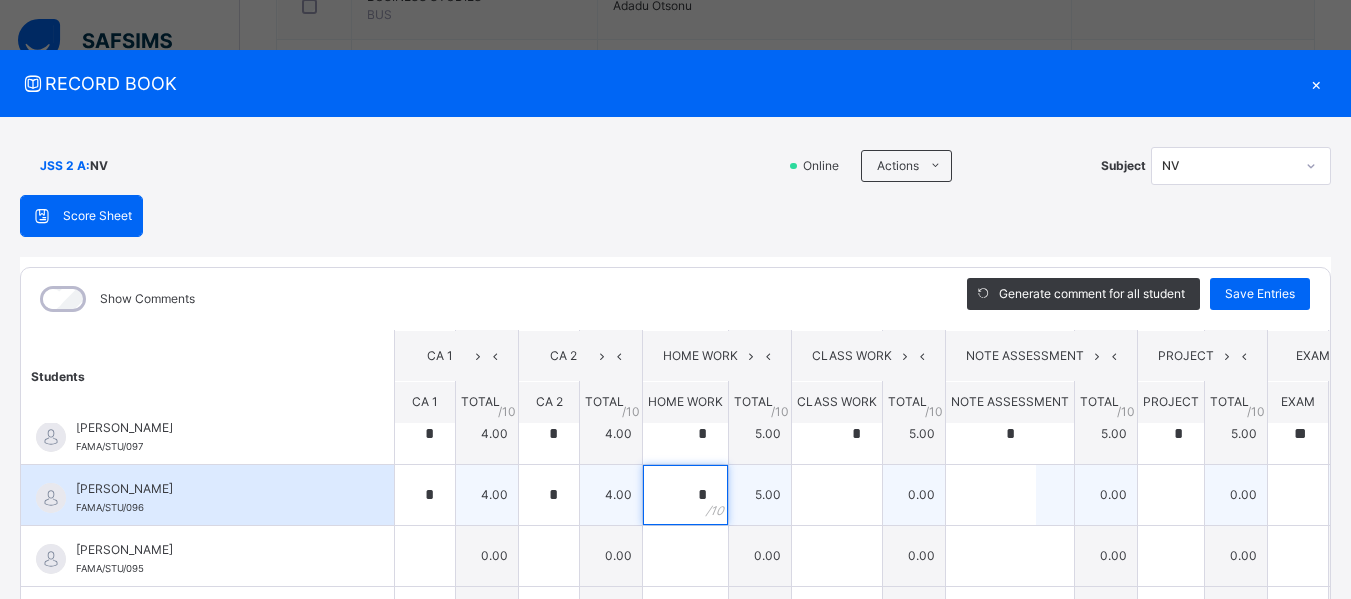 type on "*" 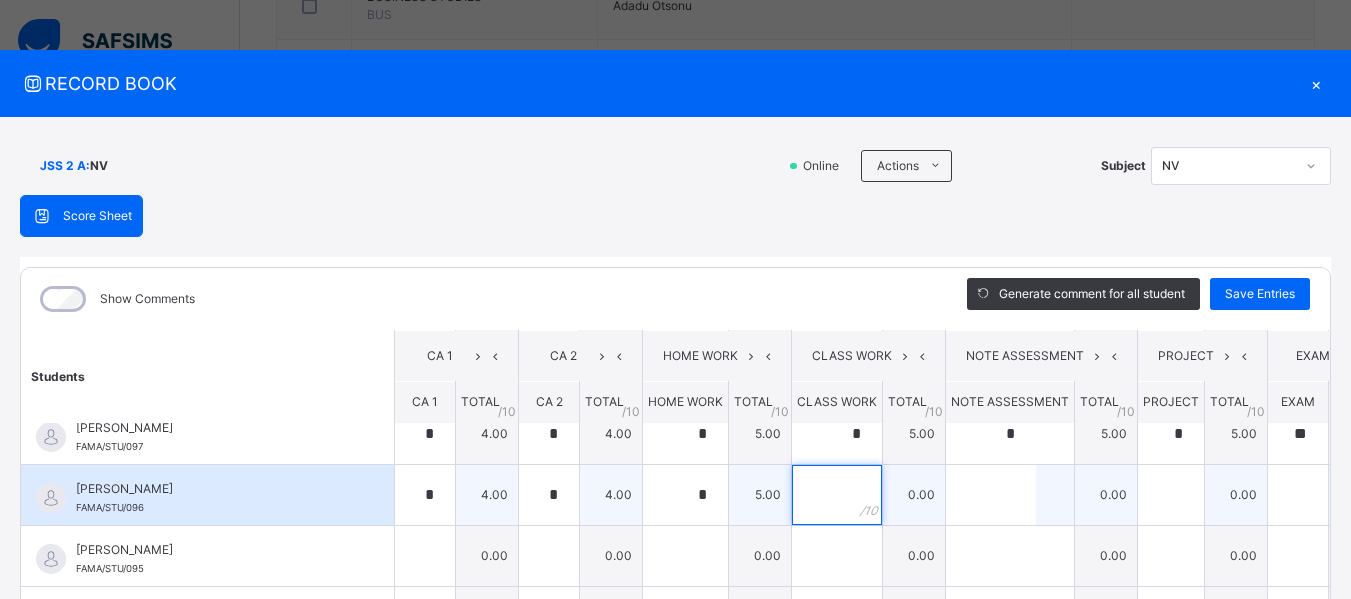 click at bounding box center [837, 495] 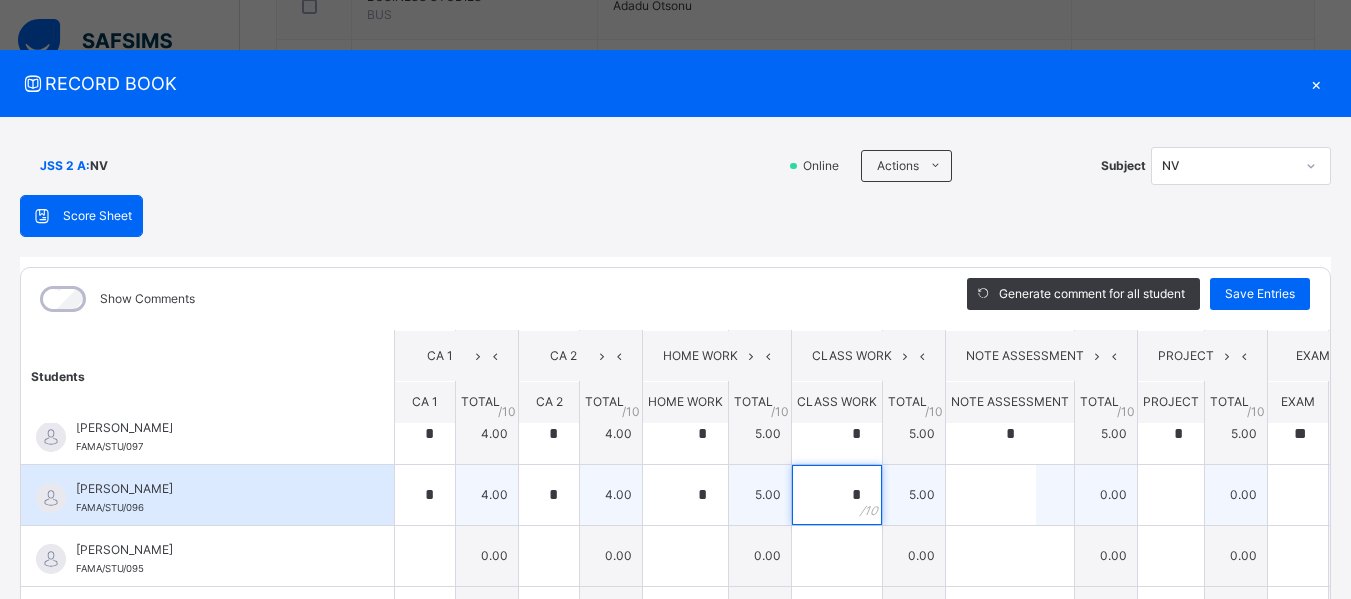 type on "*" 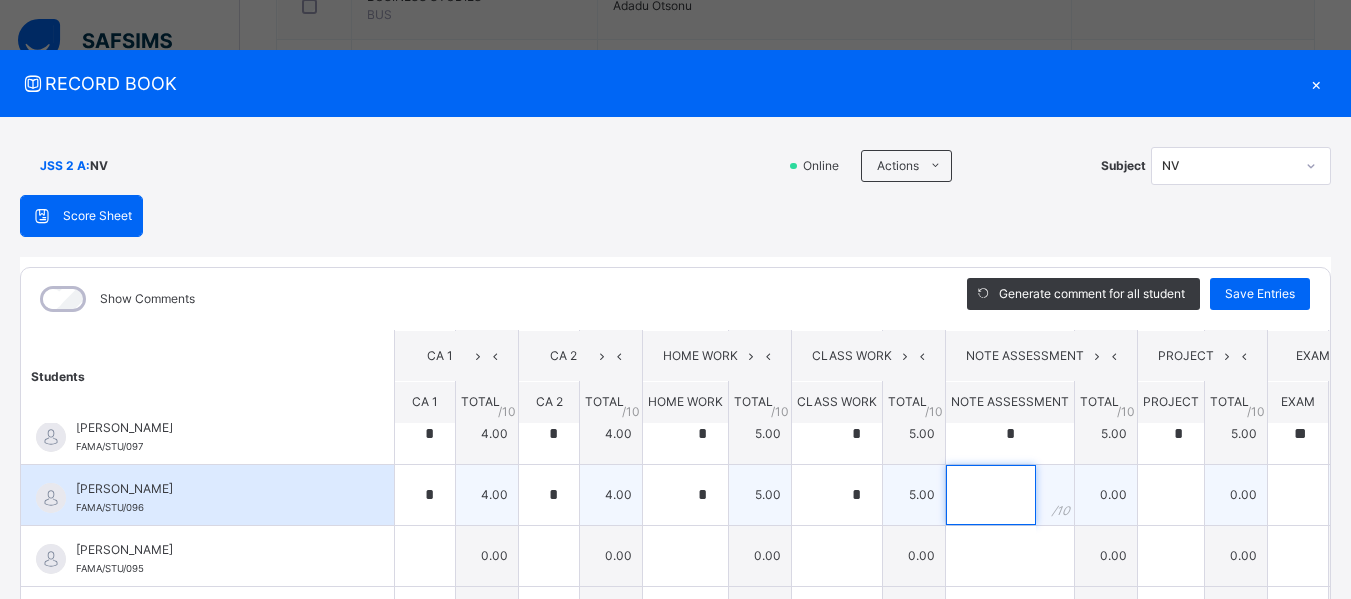 click at bounding box center (991, 495) 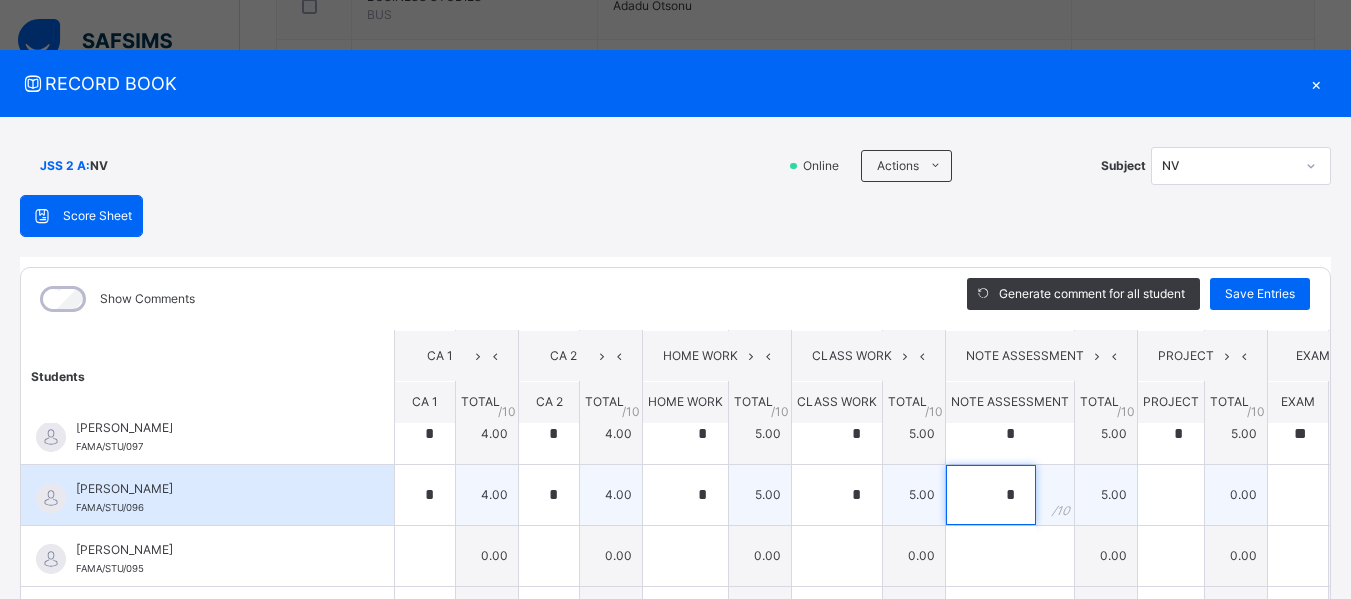 type on "*" 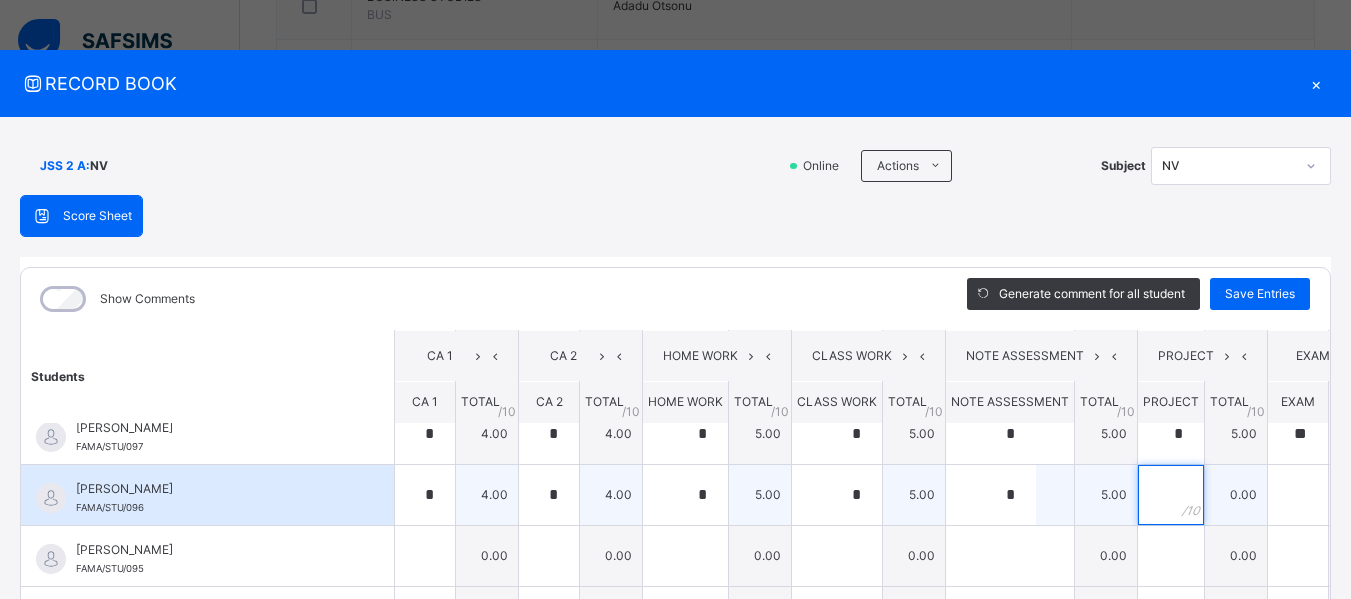 click at bounding box center (1171, 495) 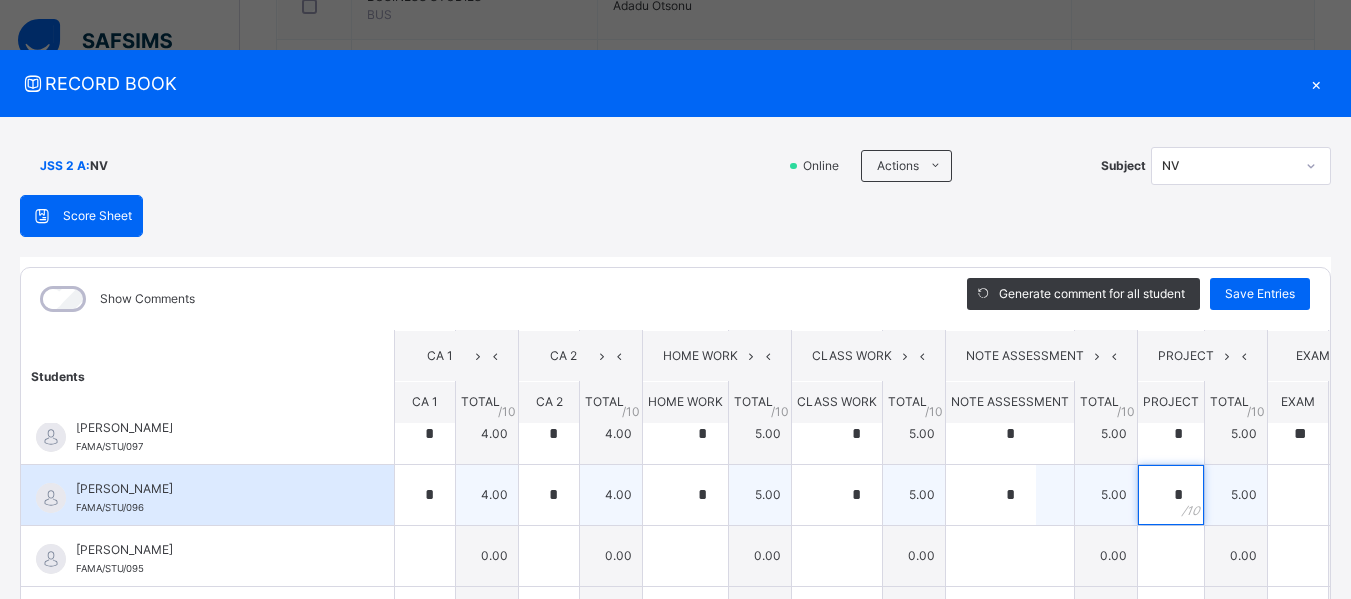 type on "*" 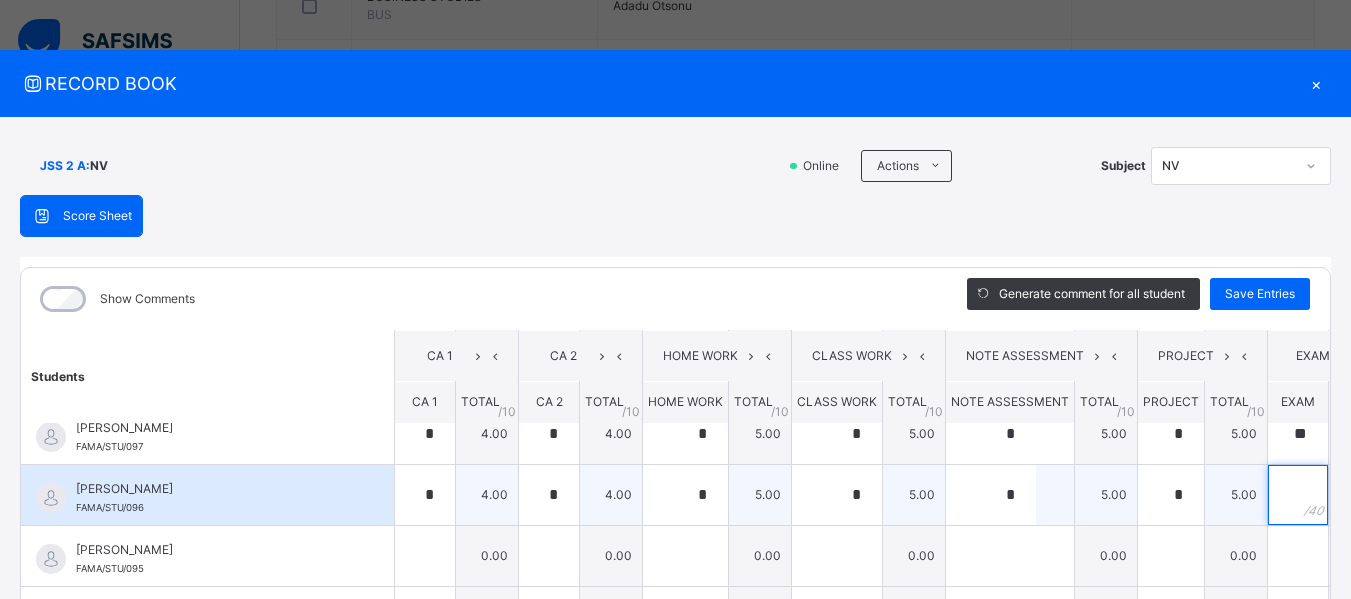 click at bounding box center (1298, 495) 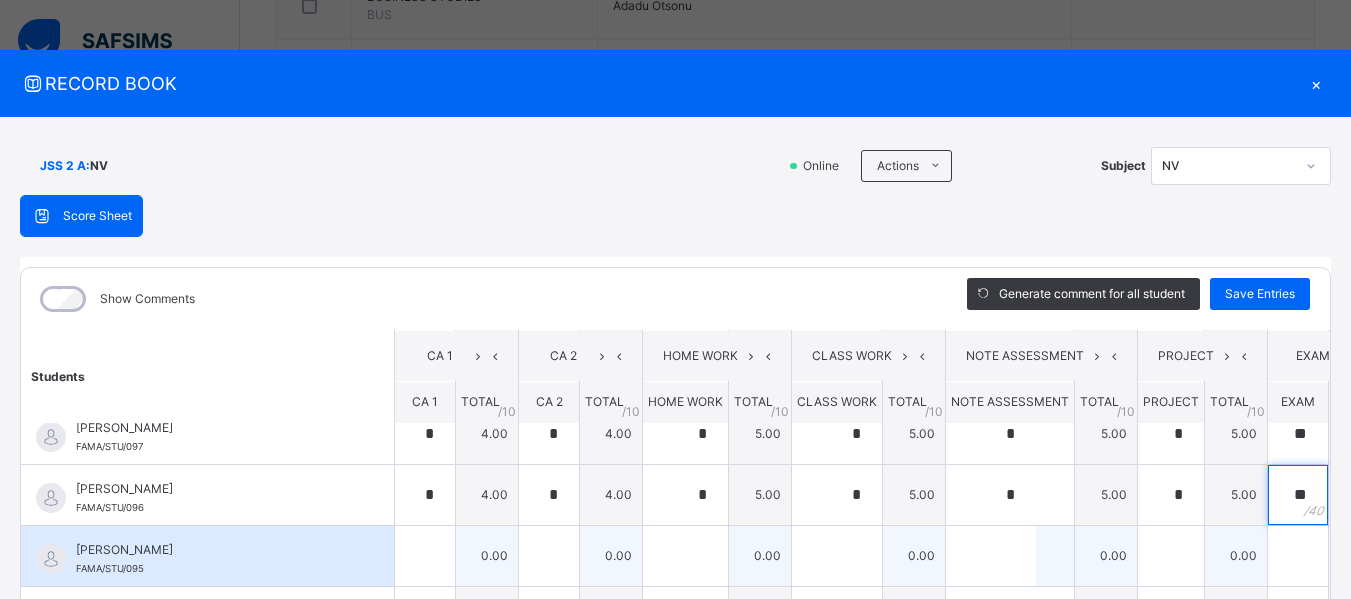 type on "**" 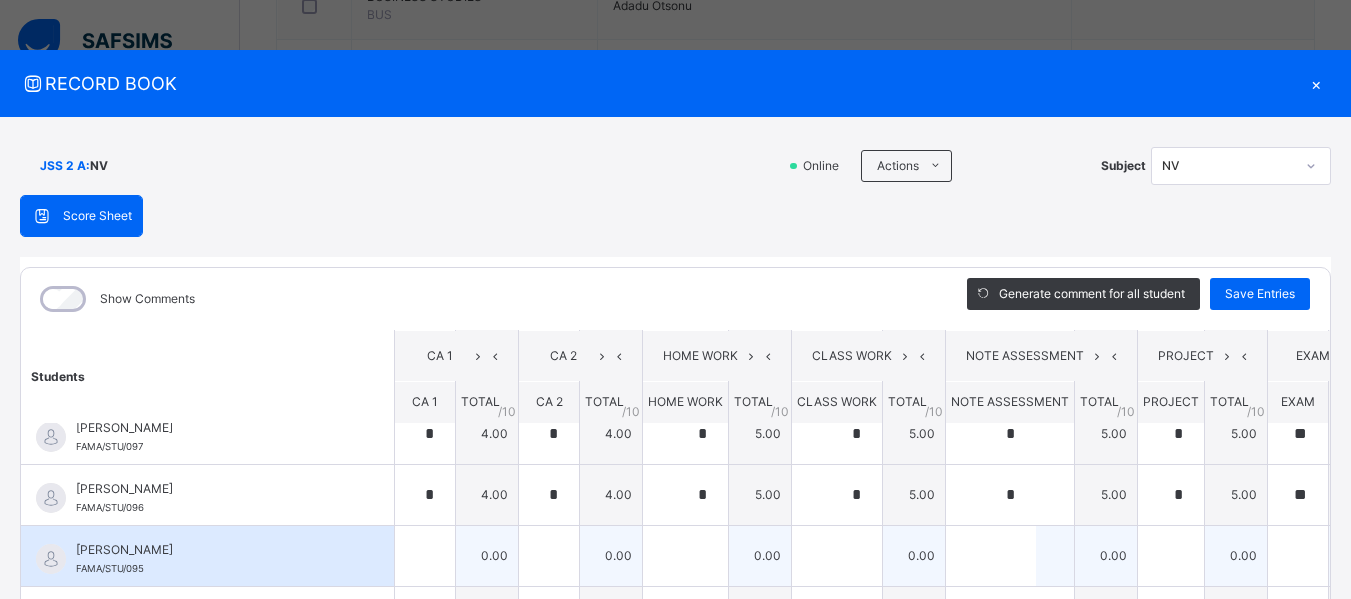 click on "0.00" at bounding box center [1360, 555] 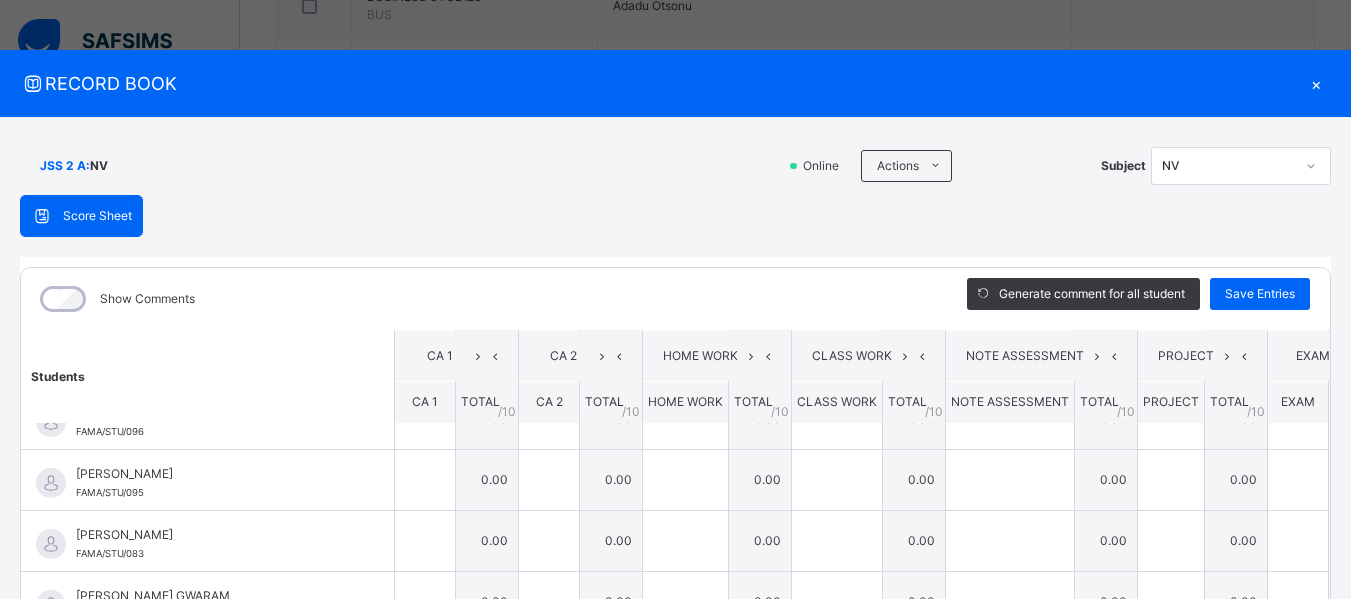 scroll, scrollTop: 221, scrollLeft: 0, axis: vertical 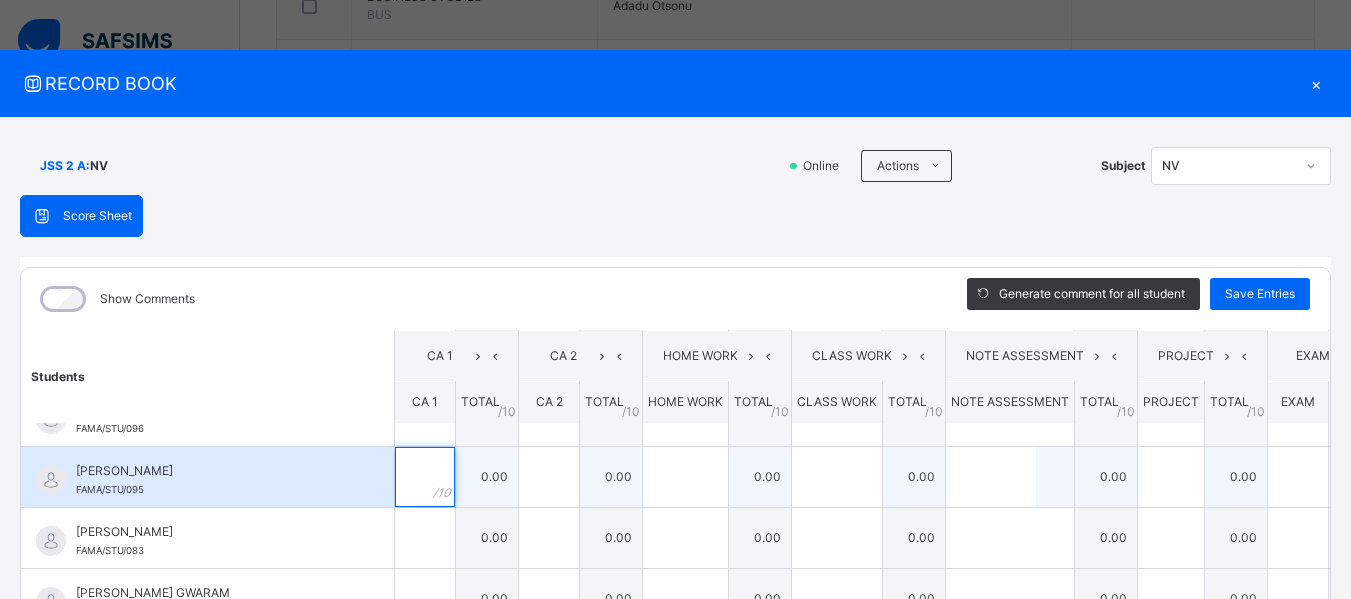 click at bounding box center [425, 477] 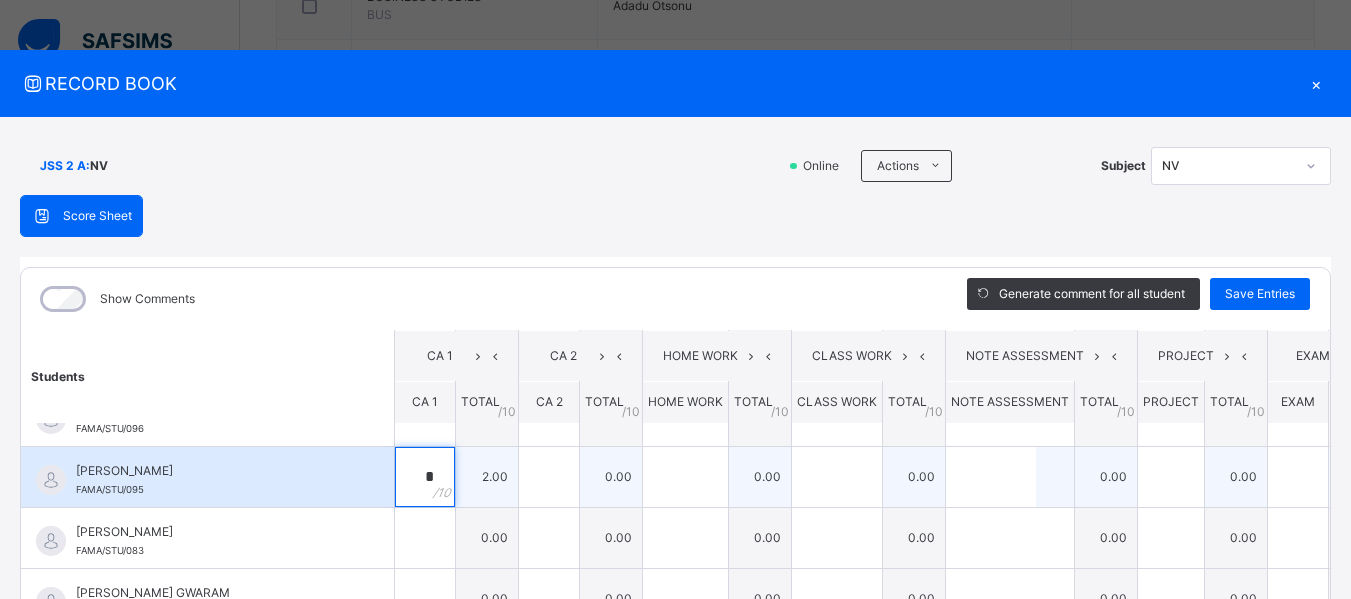 type on "*" 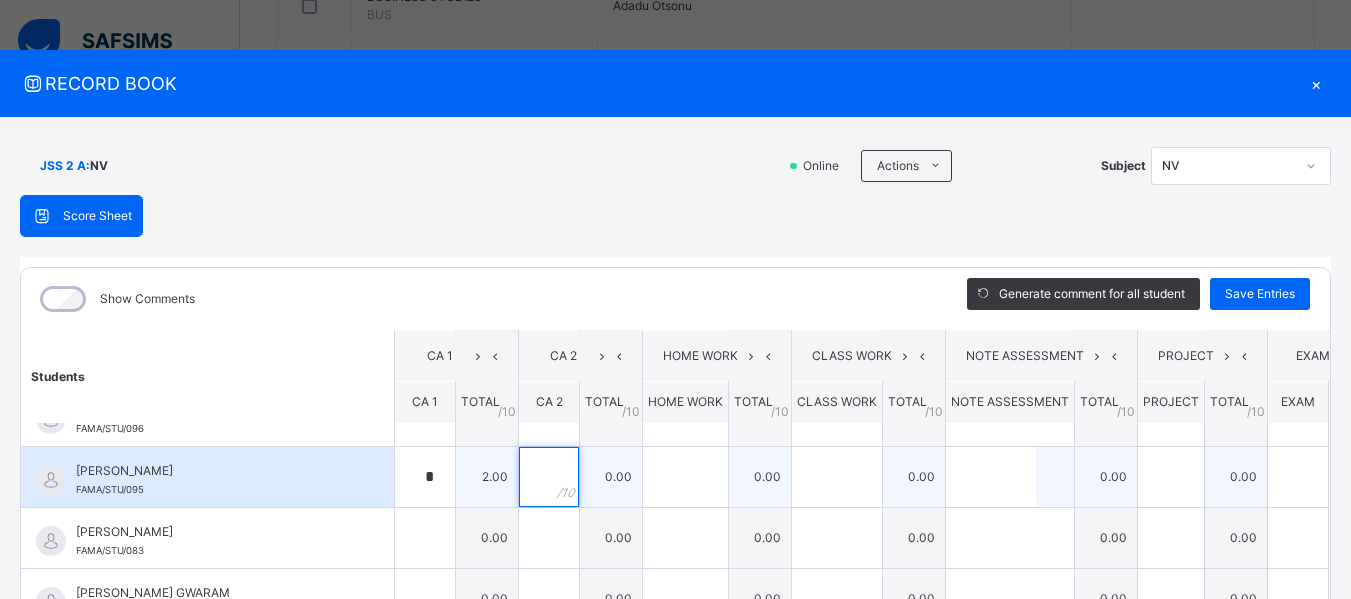 click at bounding box center (549, 477) 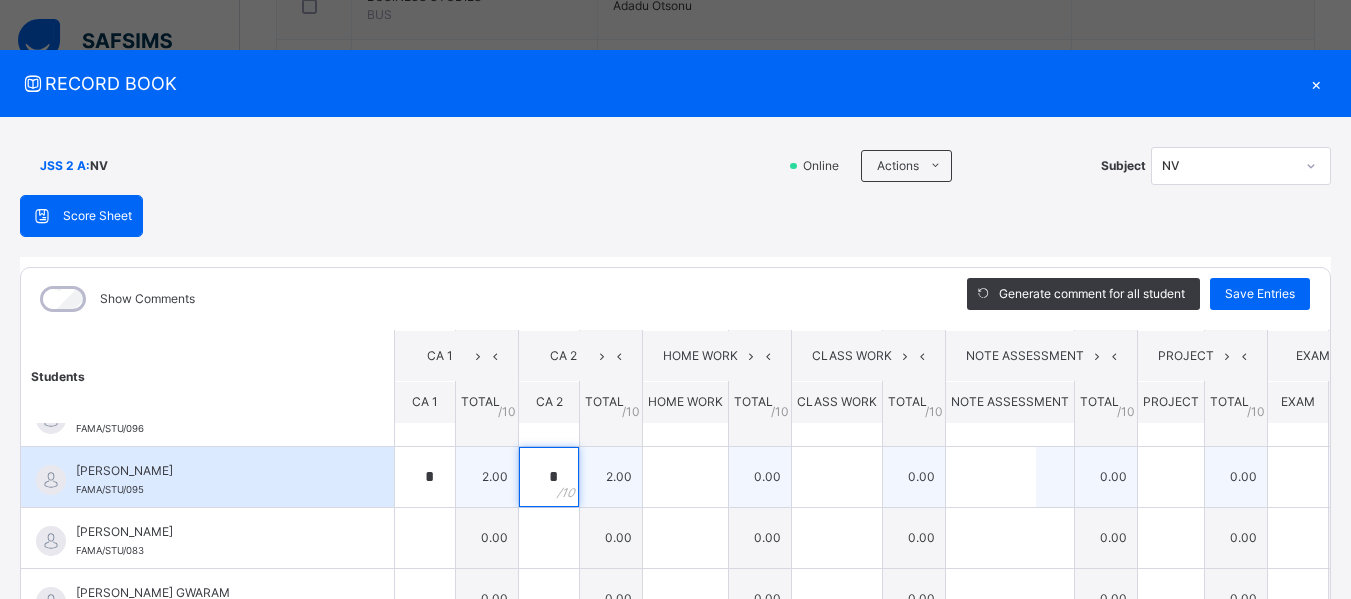 type on "*" 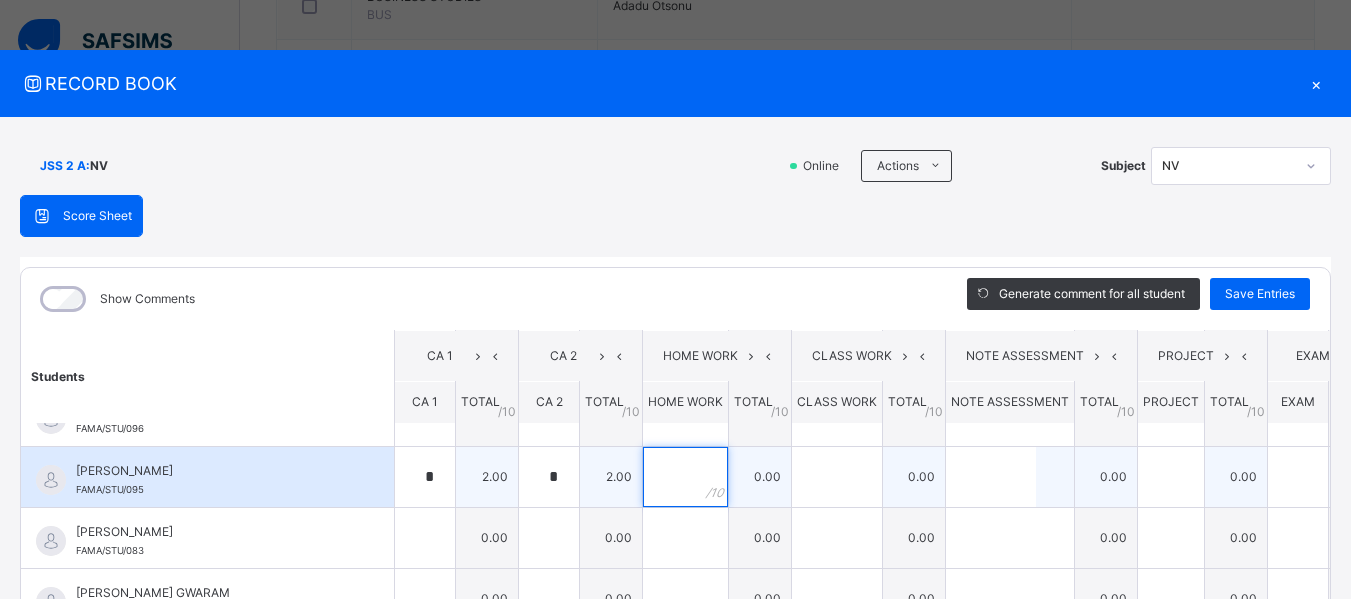 click at bounding box center [685, 477] 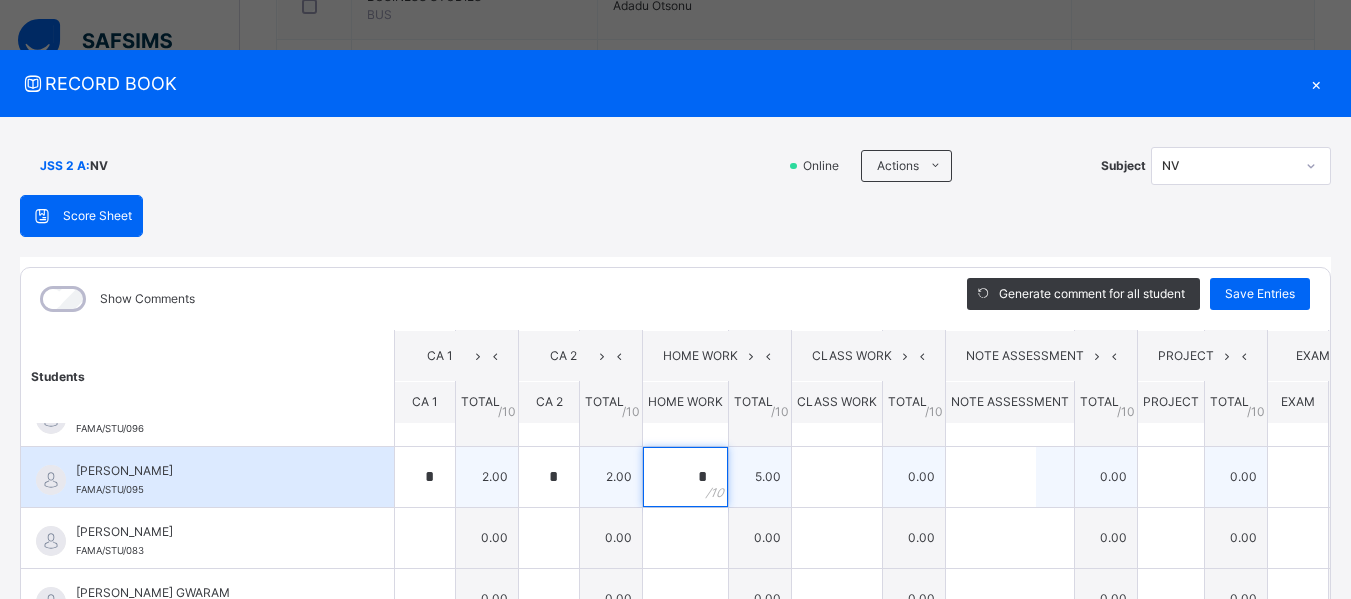 type on "*" 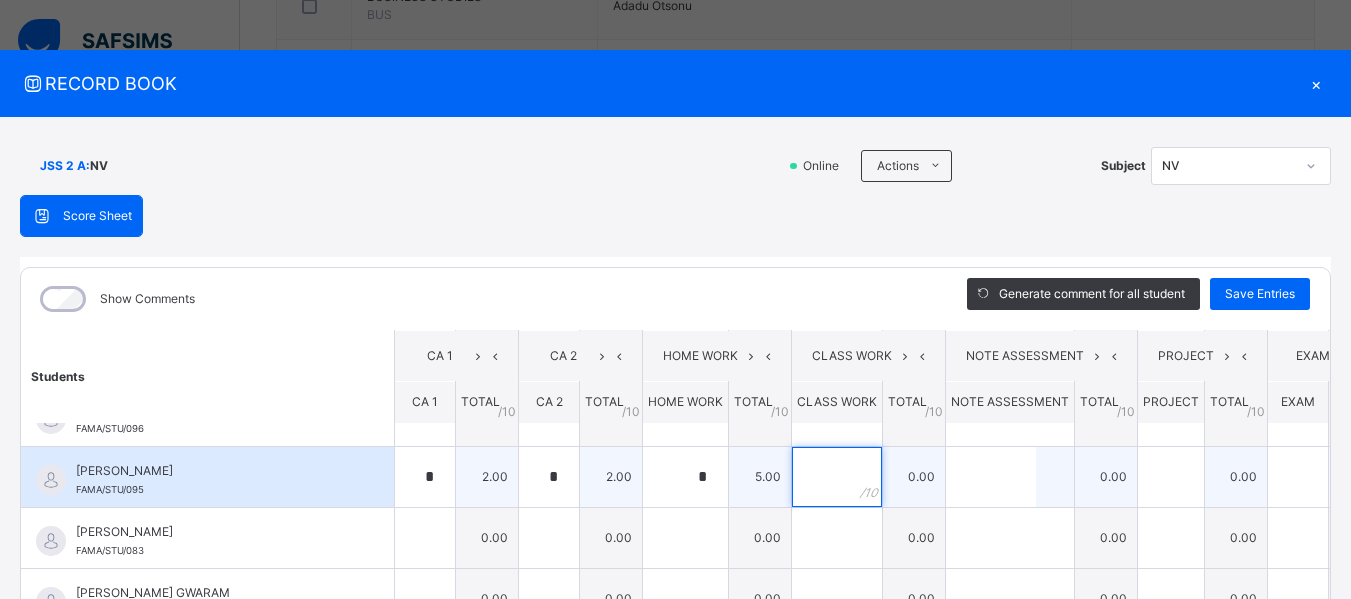 click at bounding box center (837, 477) 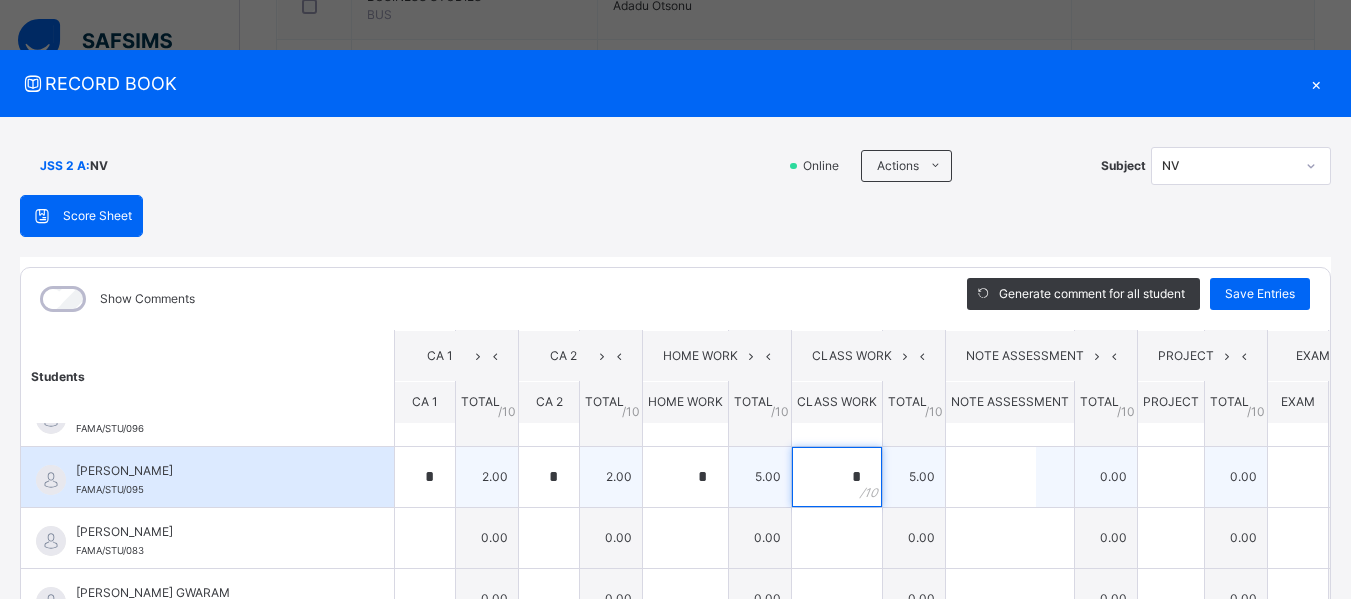 type on "*" 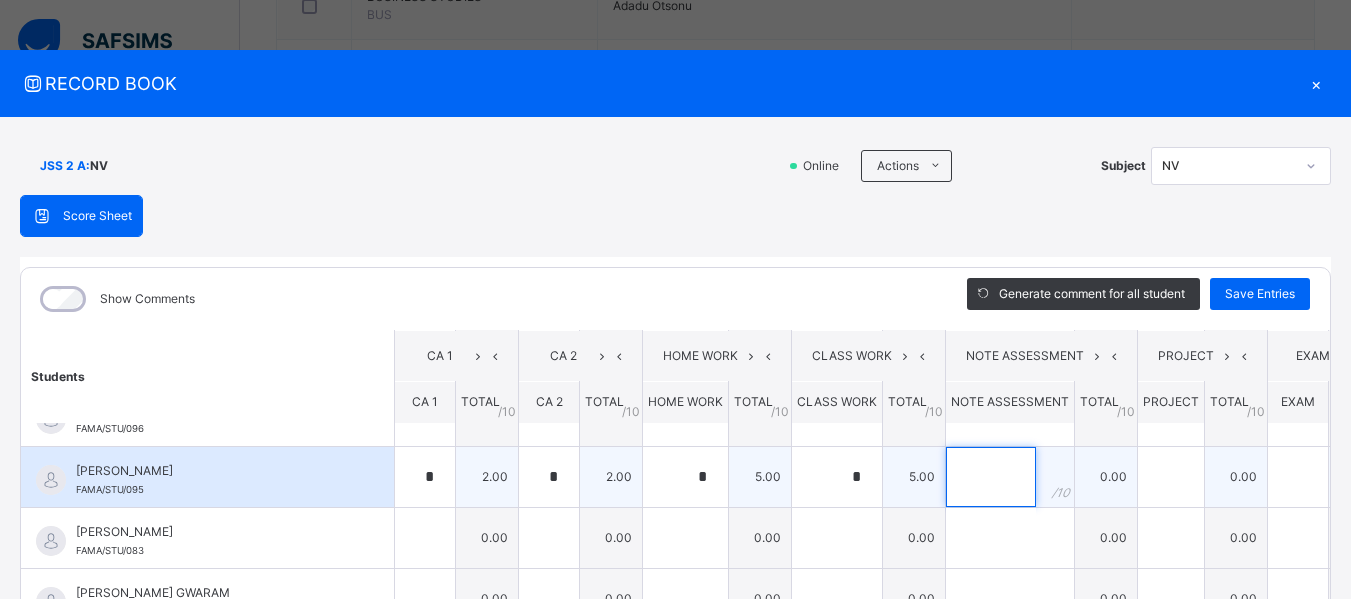 click at bounding box center [991, 477] 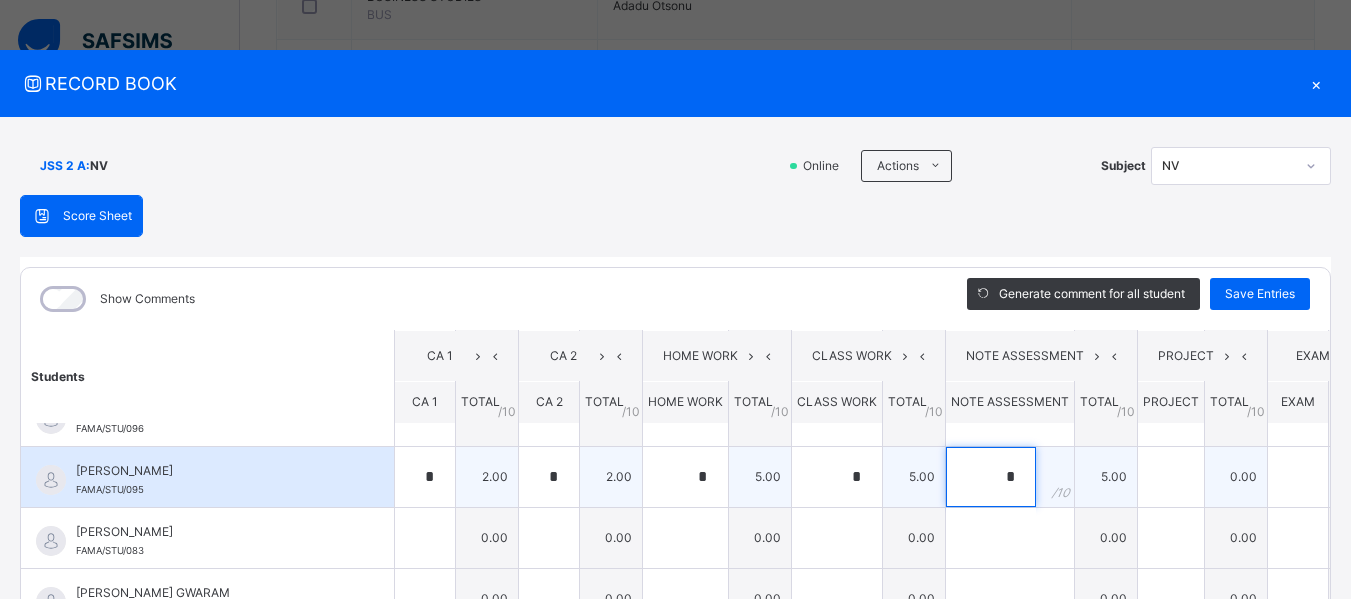type on "*" 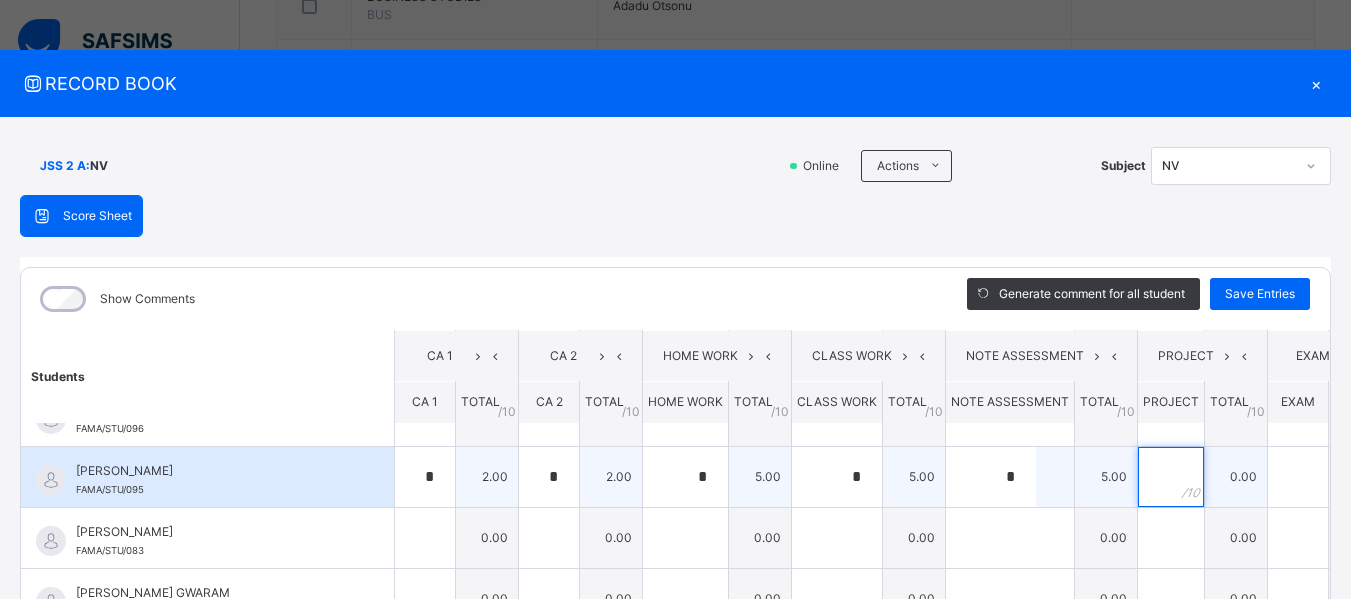 click at bounding box center (1171, 477) 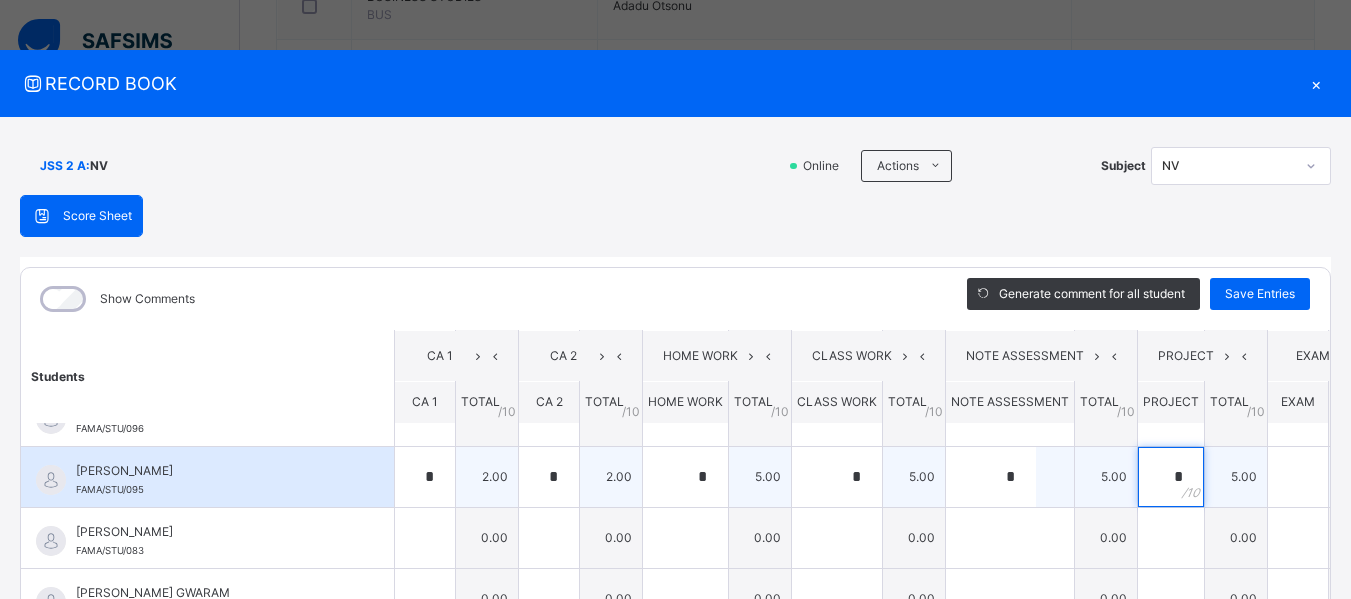 type on "*" 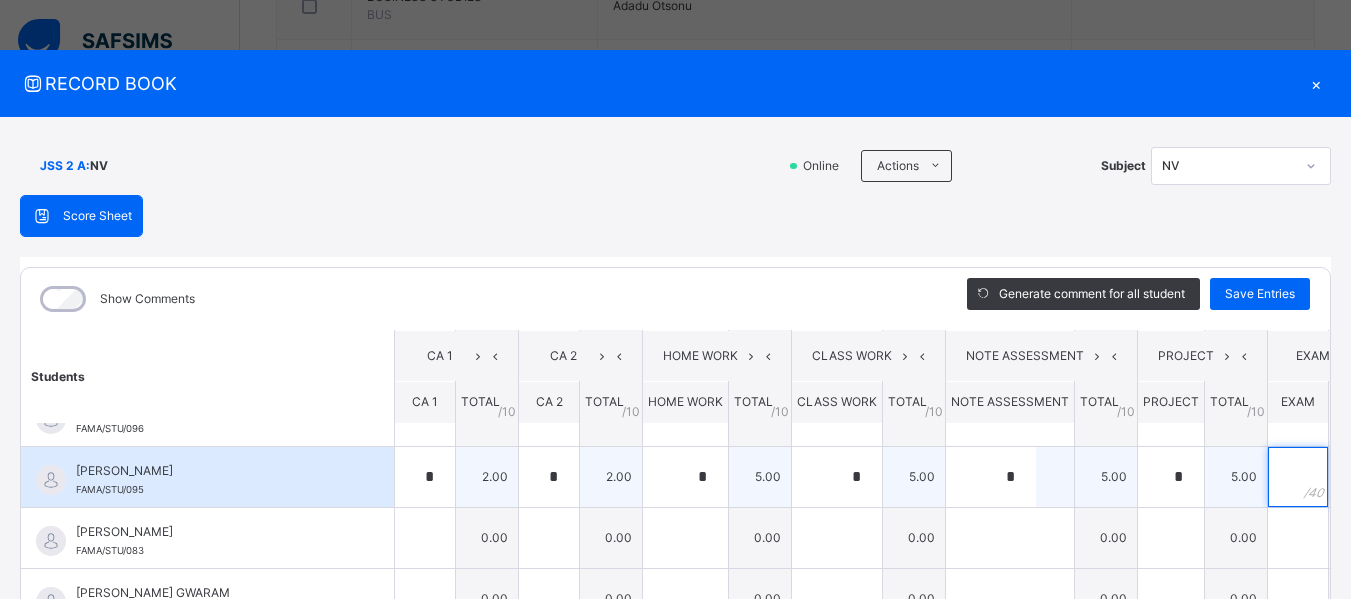 click at bounding box center (1298, 477) 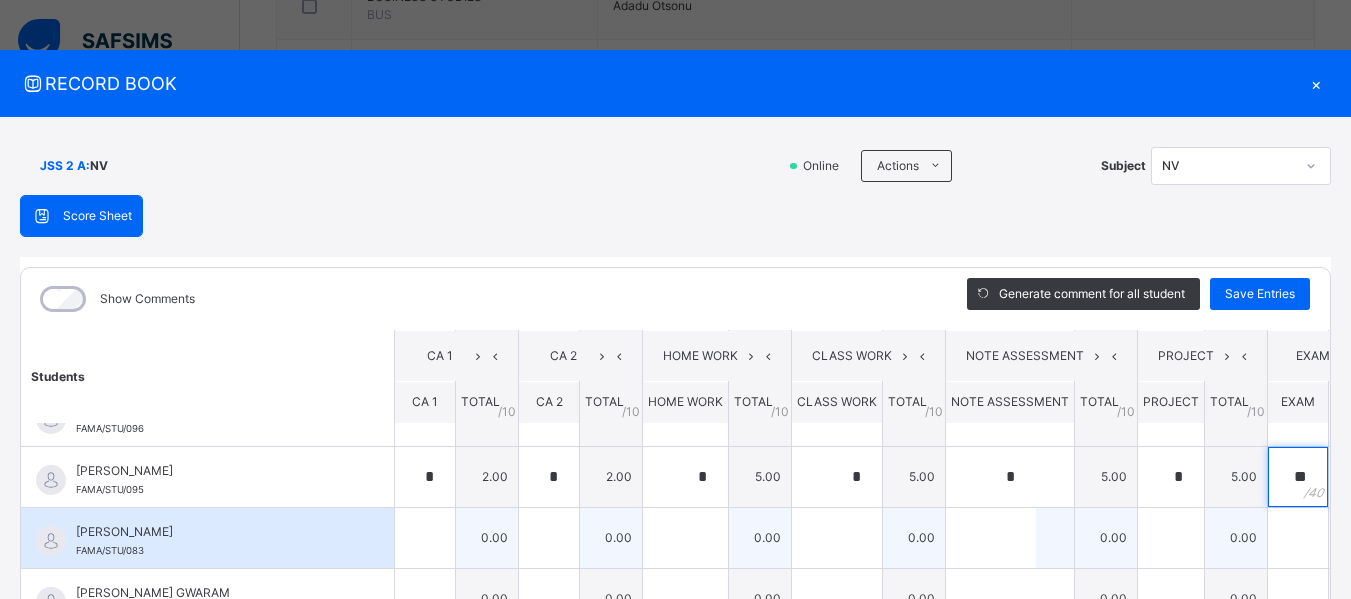 type on "**" 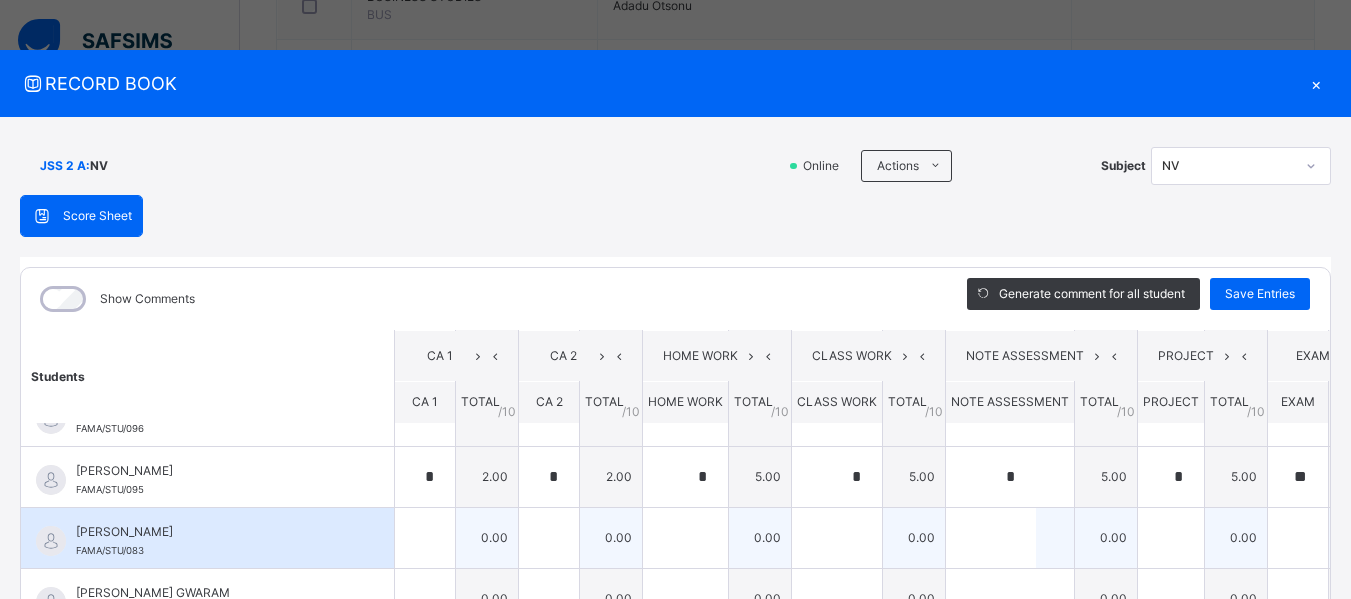 click on "[PERSON_NAME] [PERSON_NAME]/STU/083" at bounding box center (207, 538) 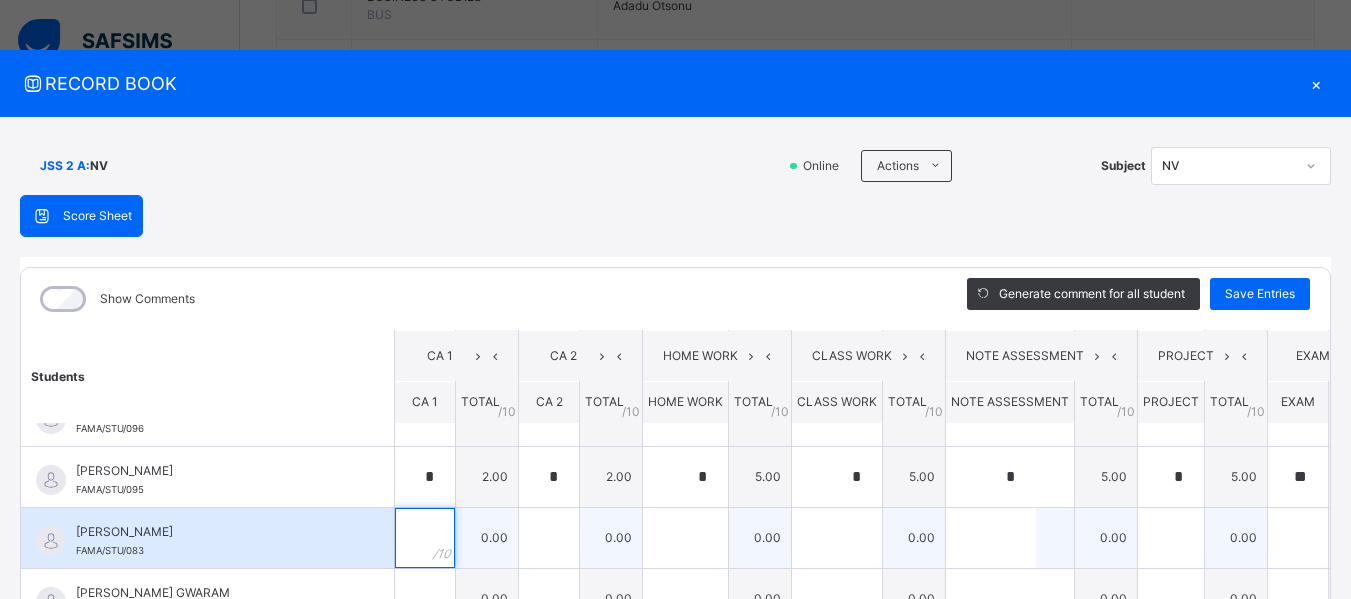 click at bounding box center [425, 538] 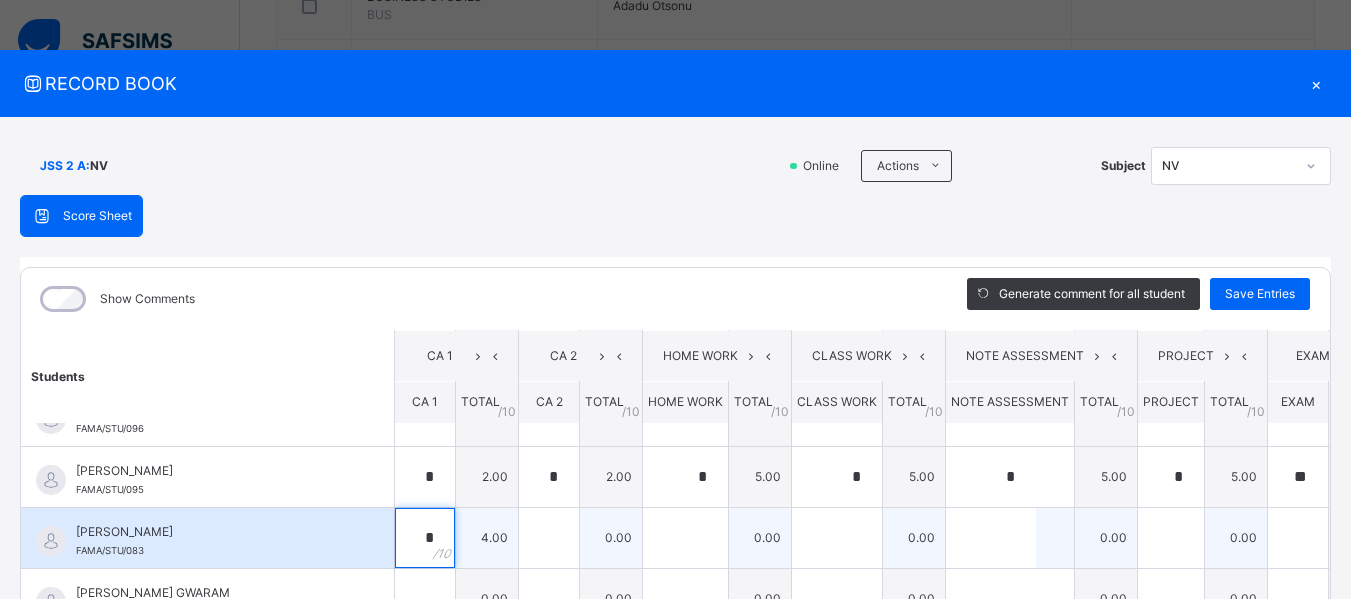 type on "*" 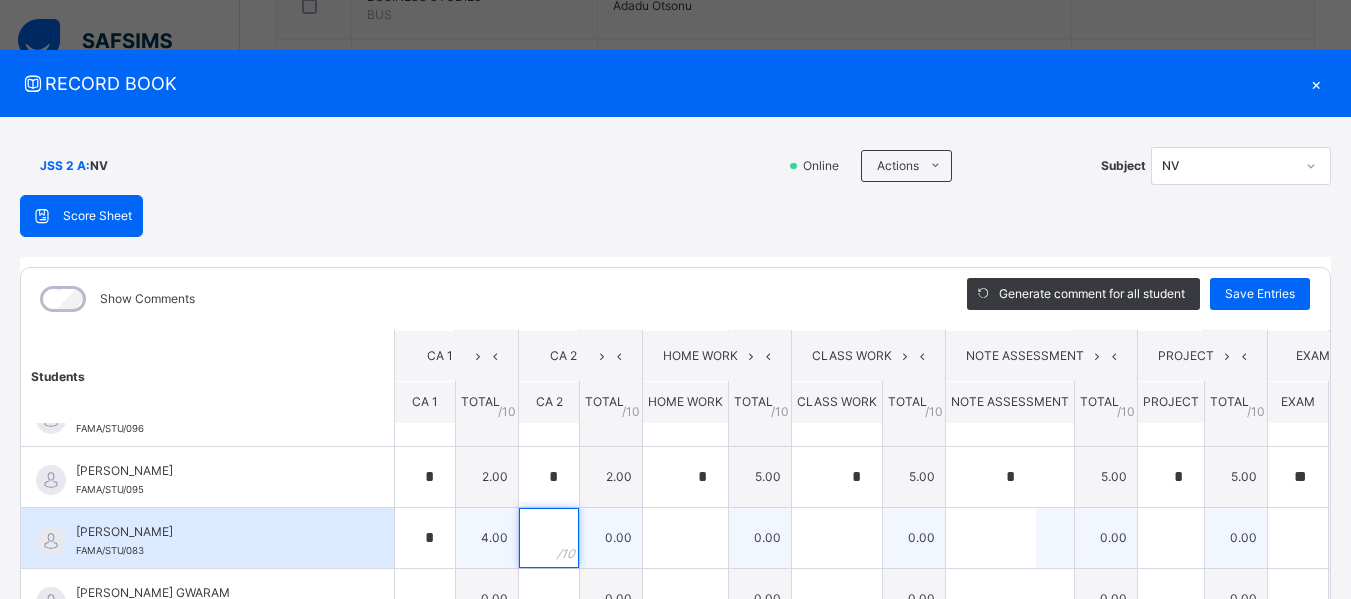 click at bounding box center (549, 538) 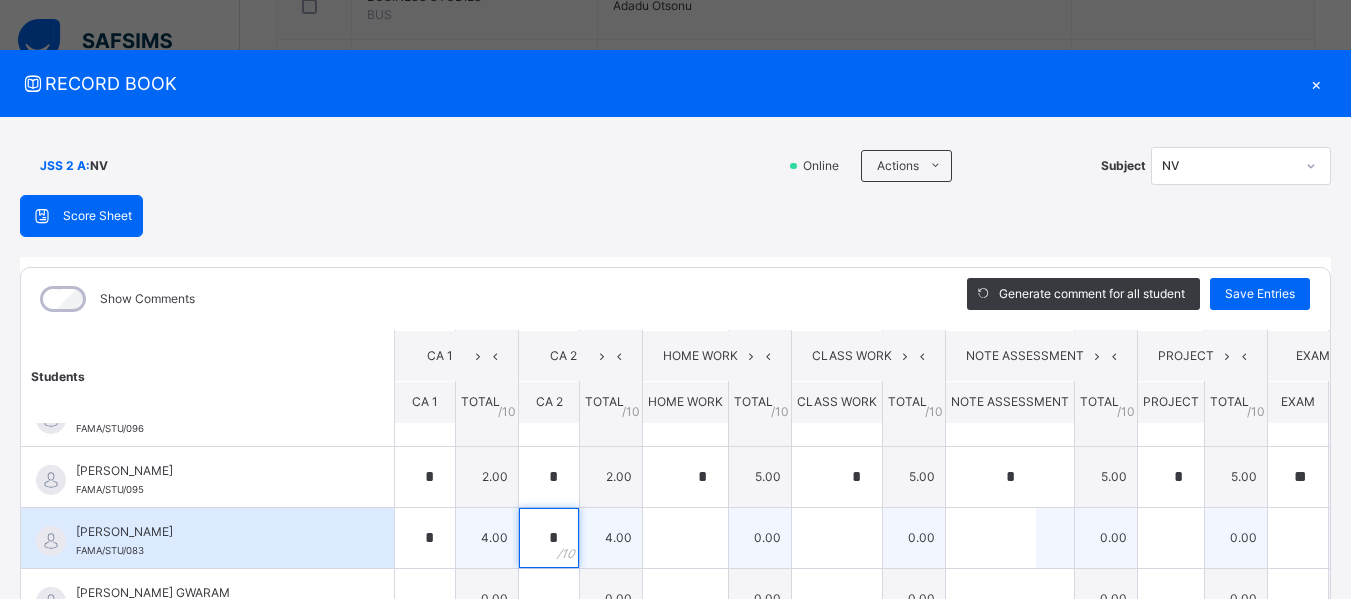 type on "*" 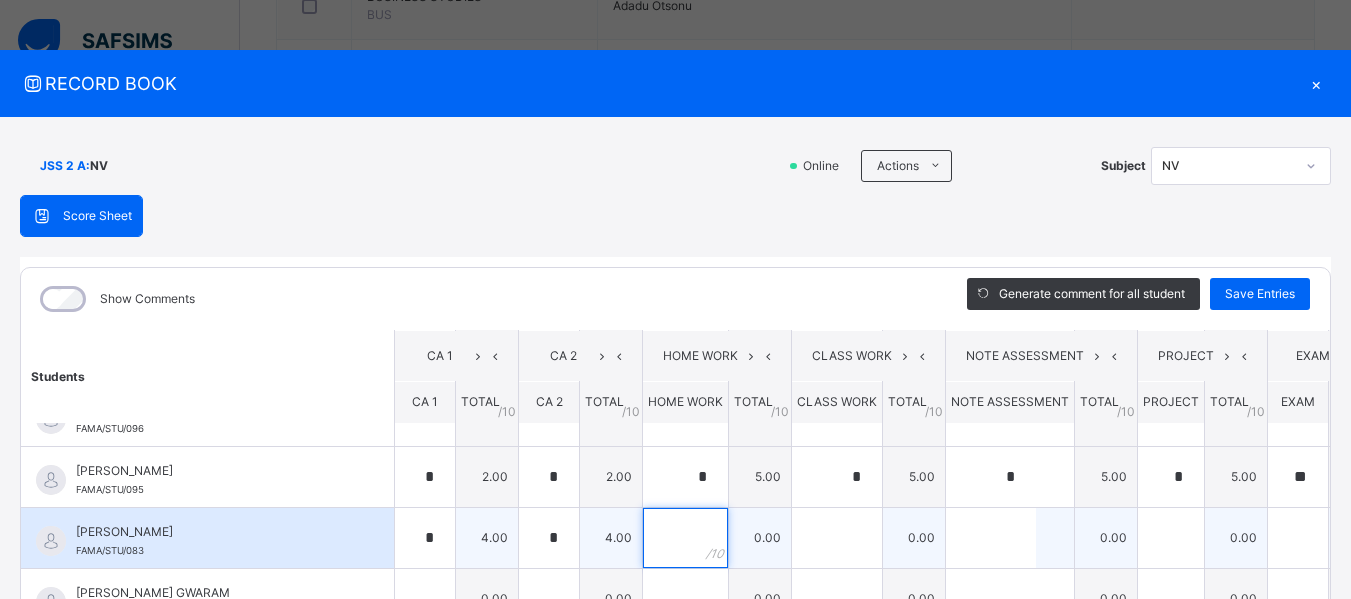 click at bounding box center (685, 538) 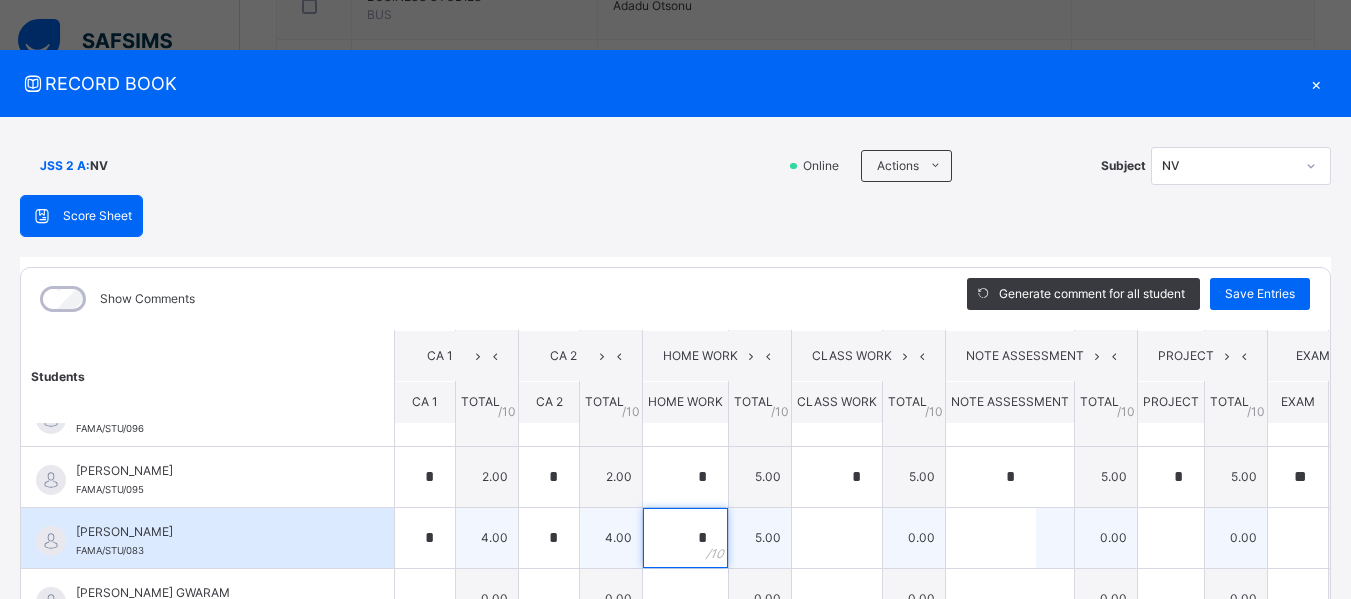 type on "*" 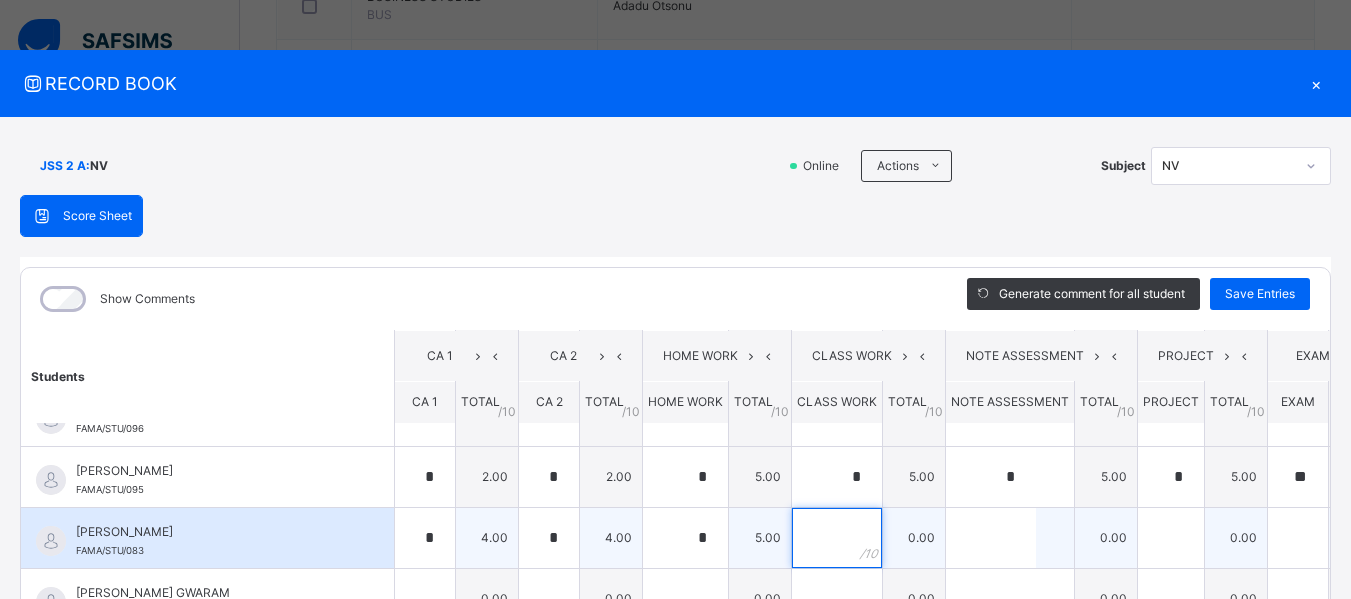 click at bounding box center [837, 538] 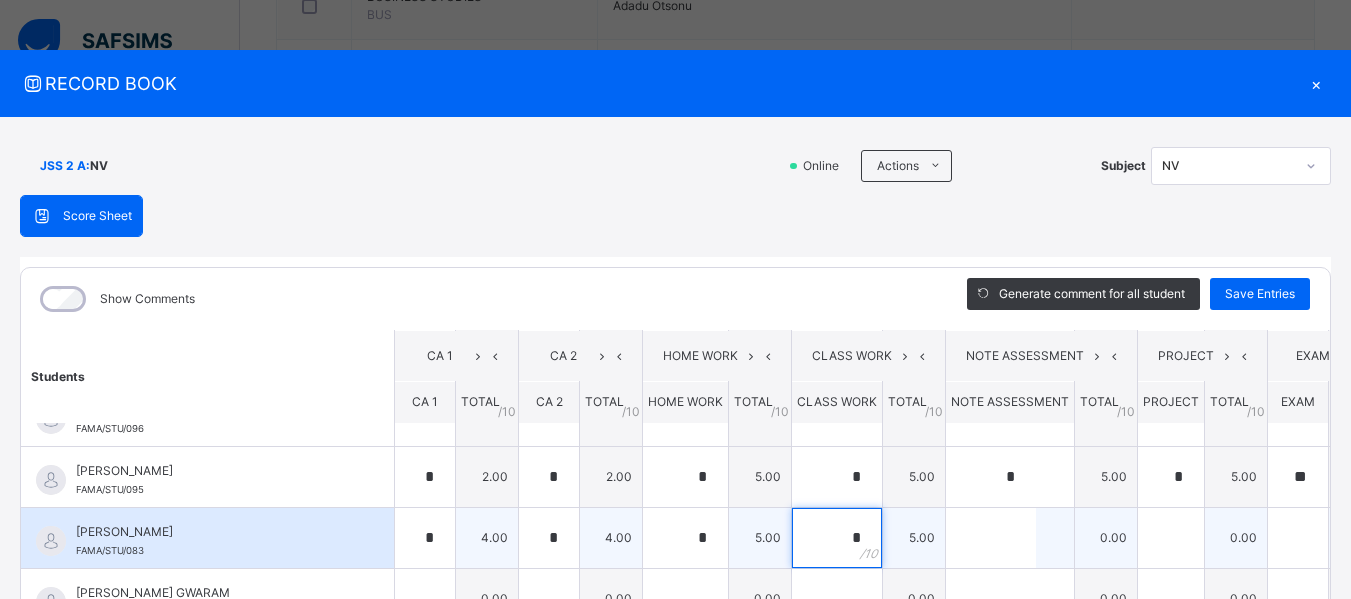 type on "*" 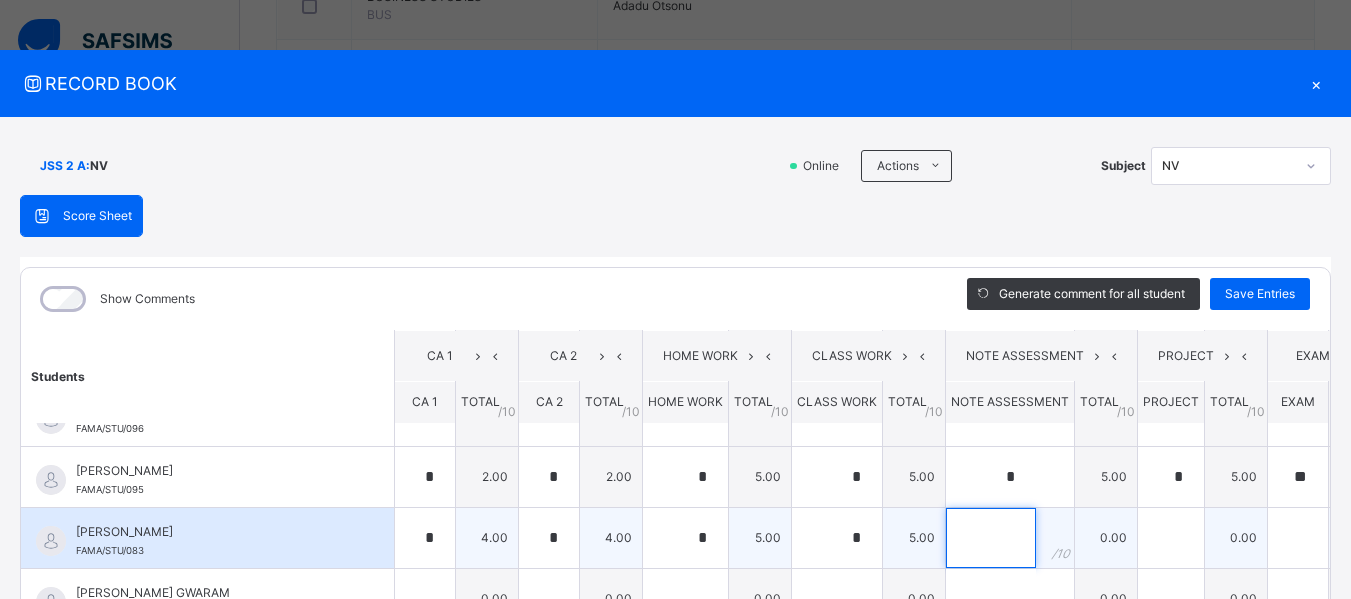 click at bounding box center [991, 538] 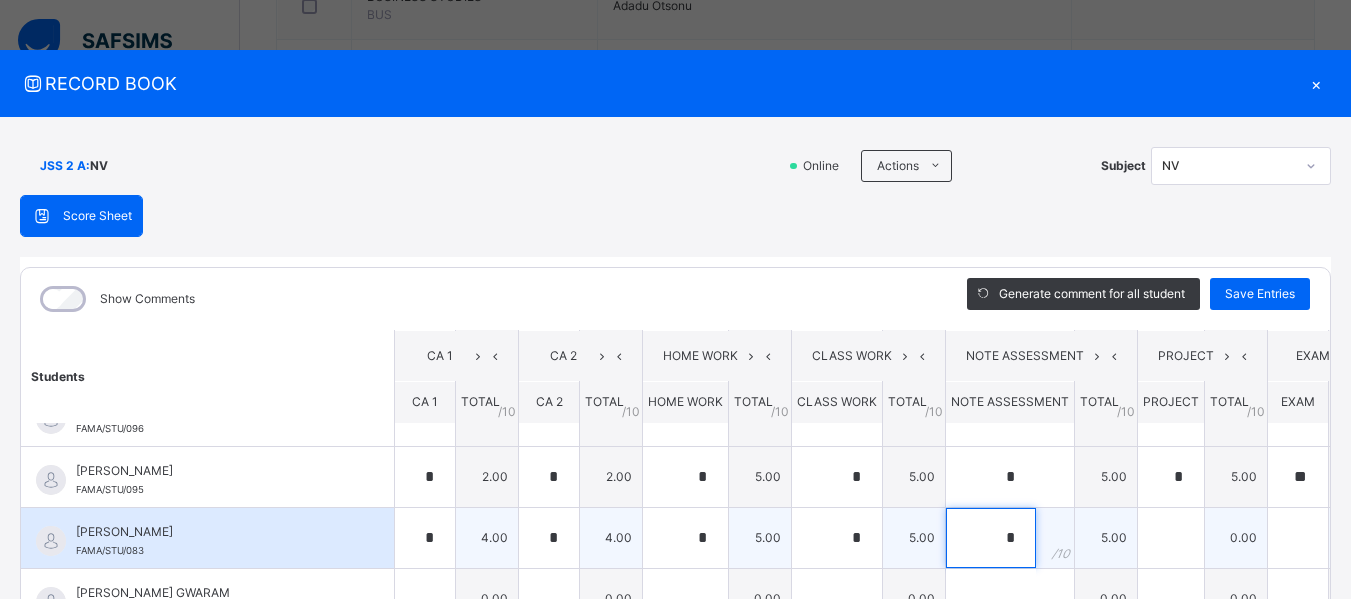 type on "*" 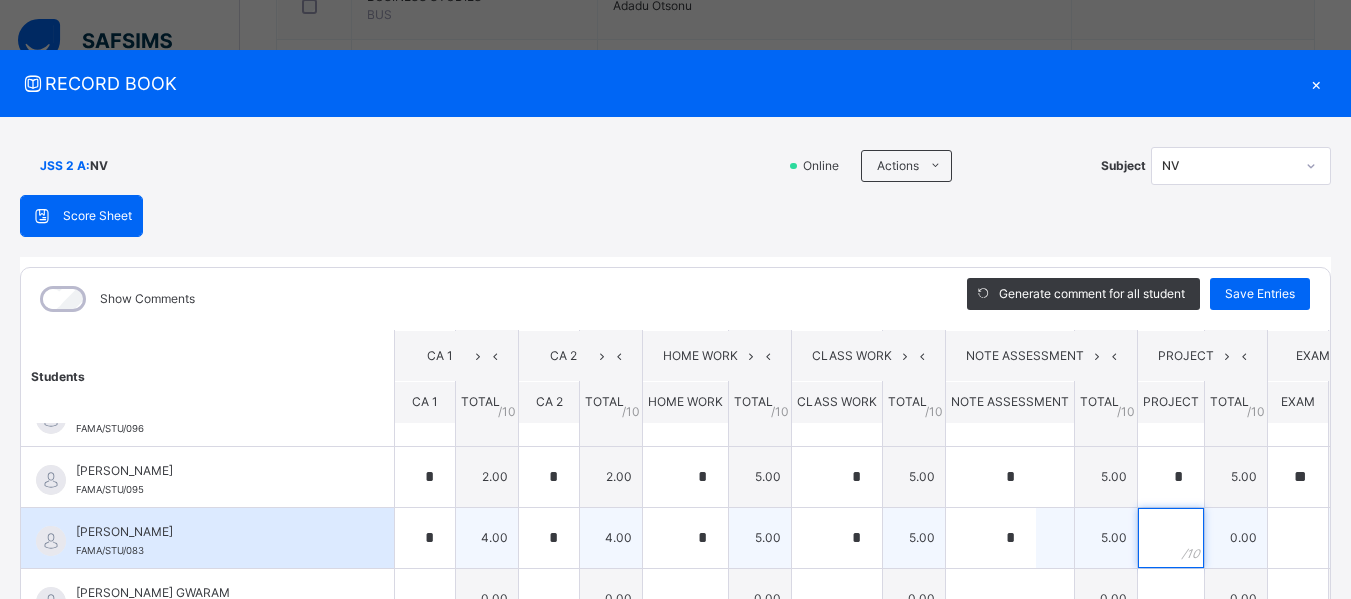 click at bounding box center [1171, 538] 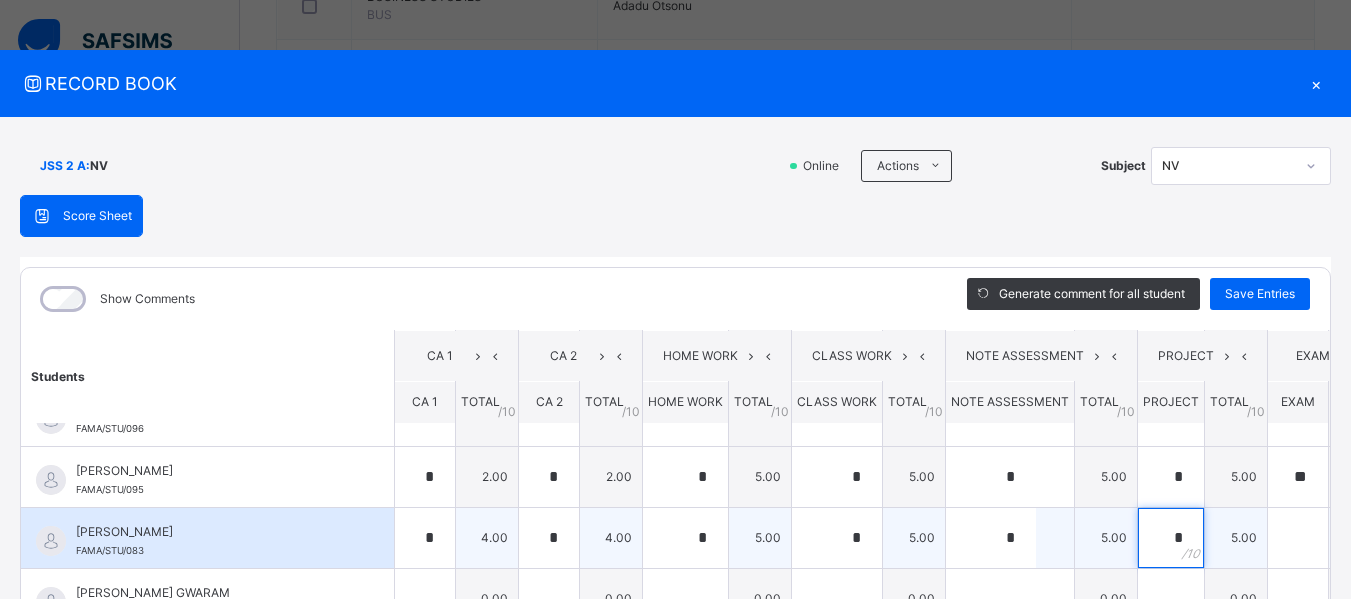 type on "*" 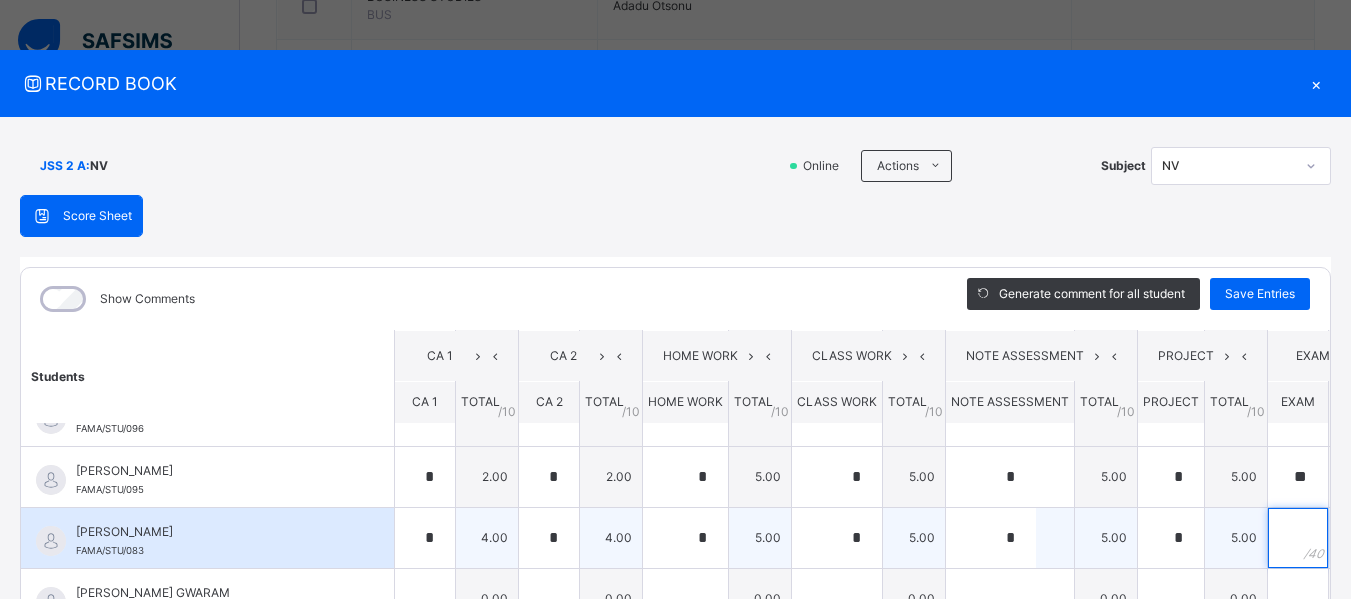click at bounding box center [1298, 538] 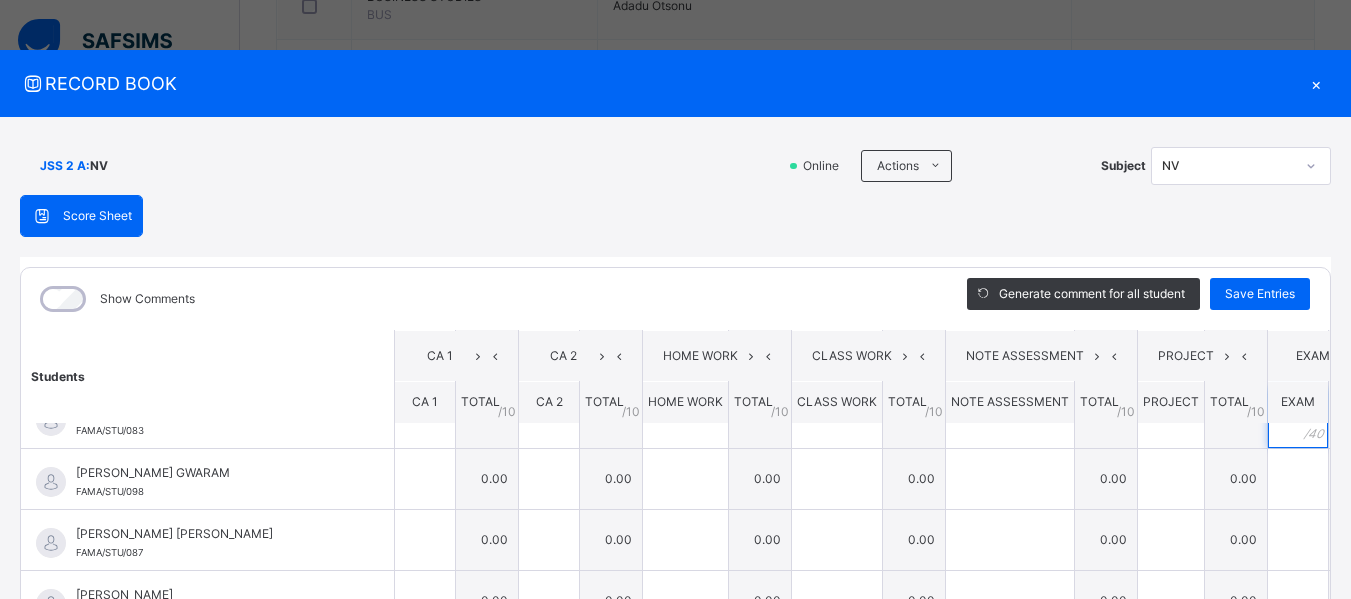 scroll, scrollTop: 344, scrollLeft: 0, axis: vertical 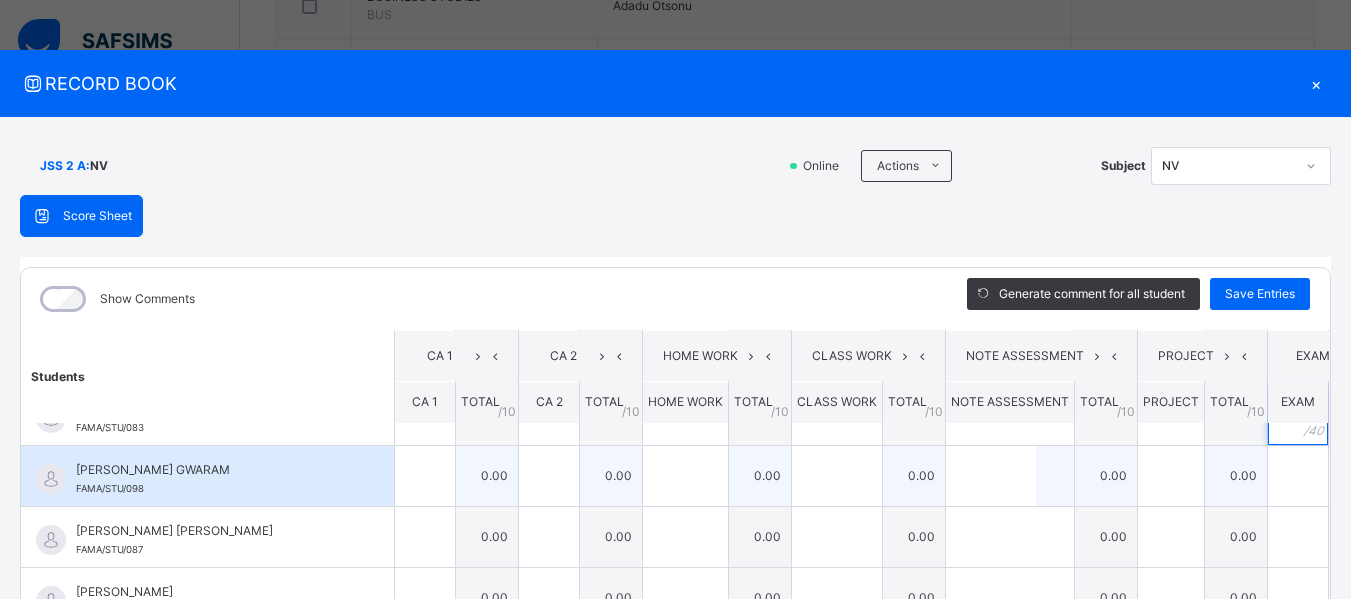 type on "**" 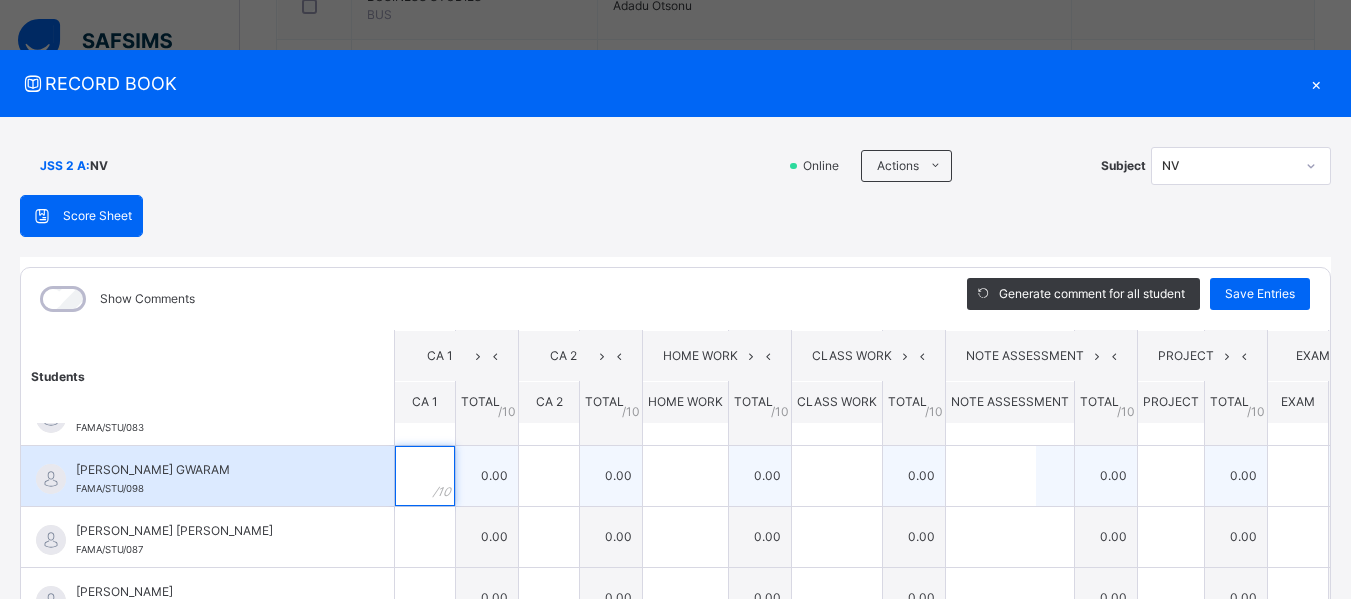 click at bounding box center (425, 476) 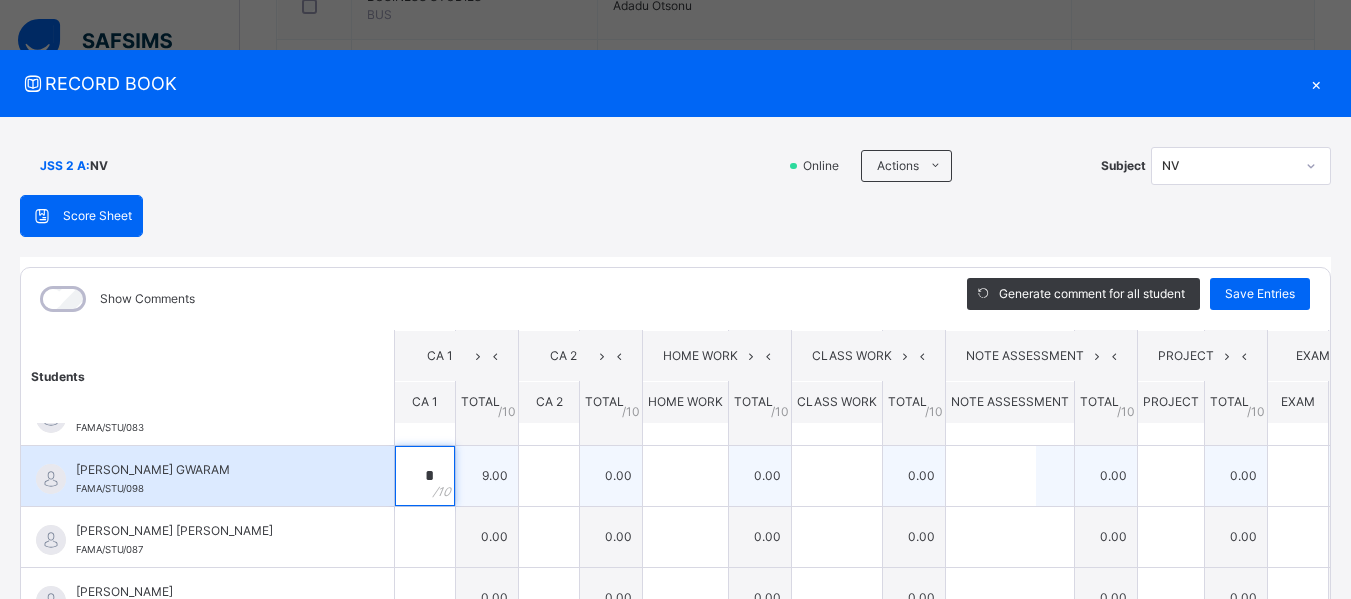 type on "*" 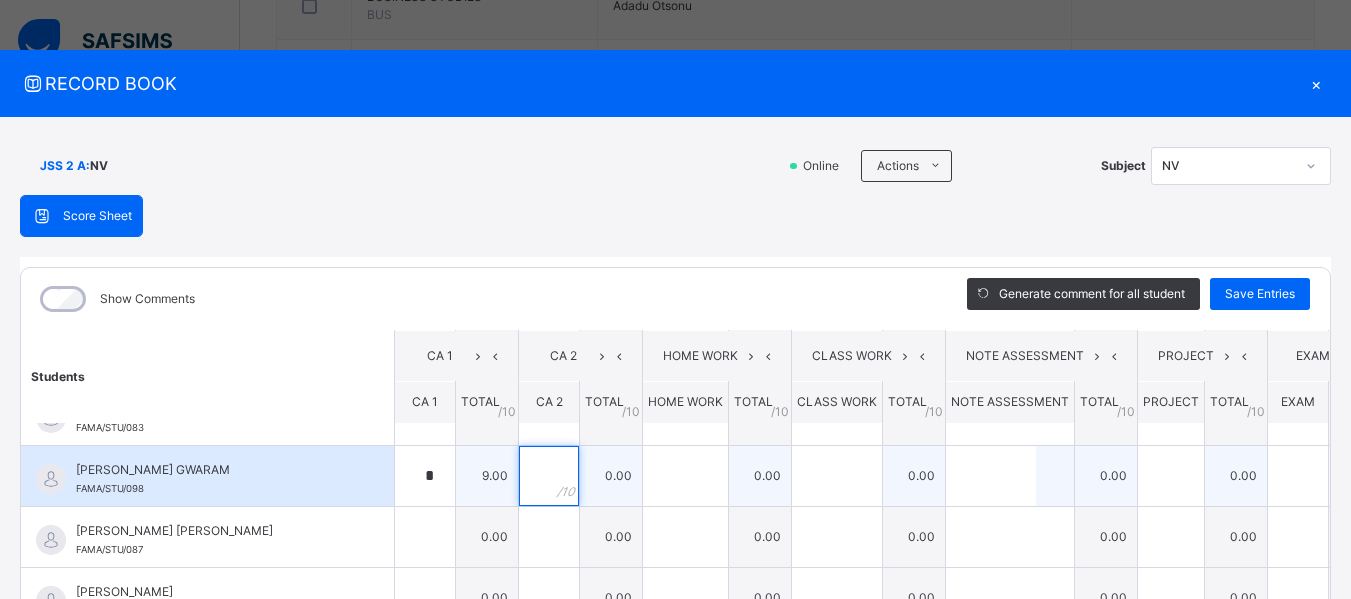 click at bounding box center [549, 476] 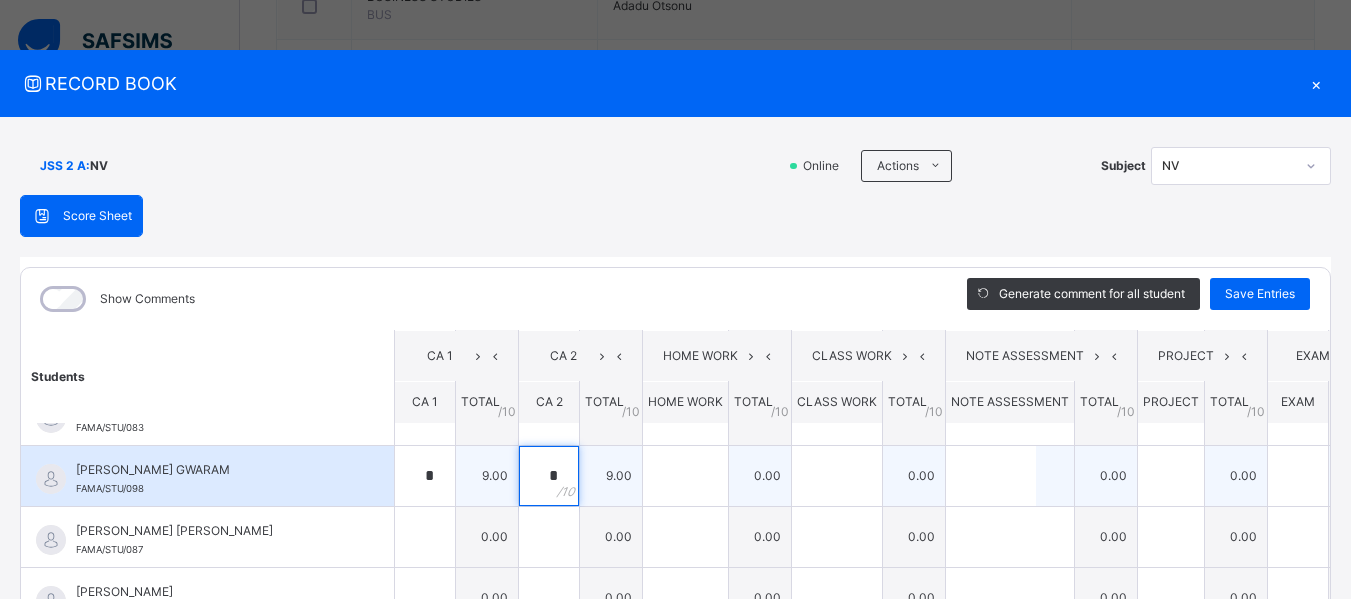 type on "*" 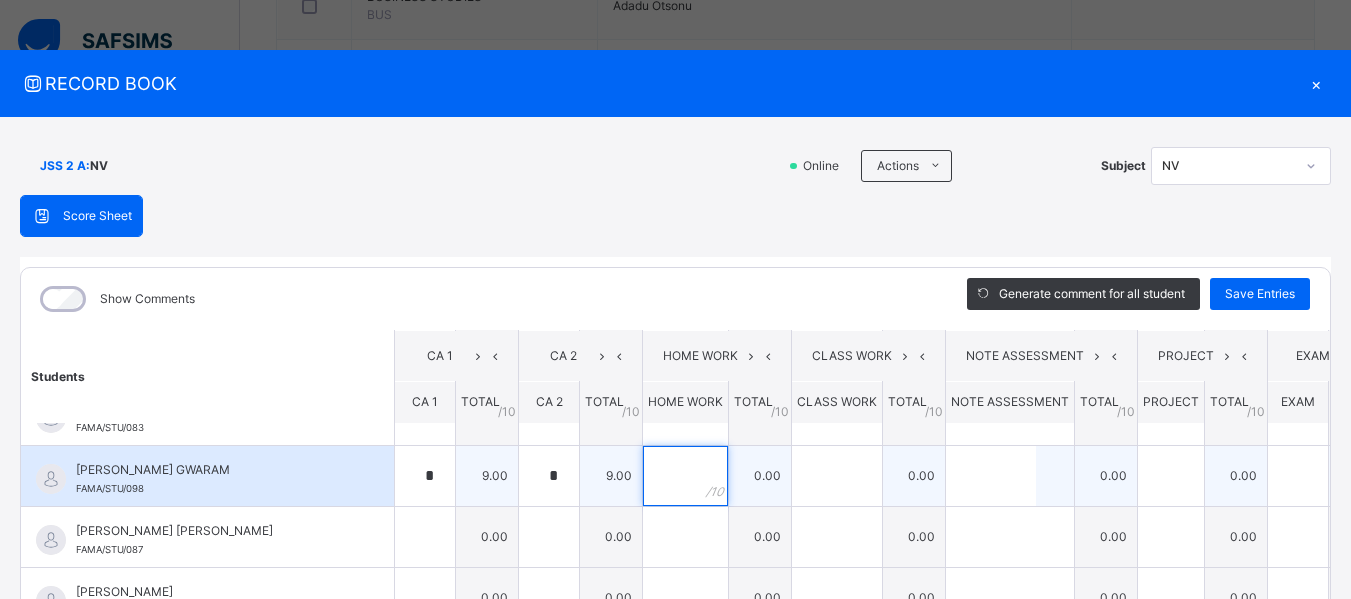 click at bounding box center [685, 476] 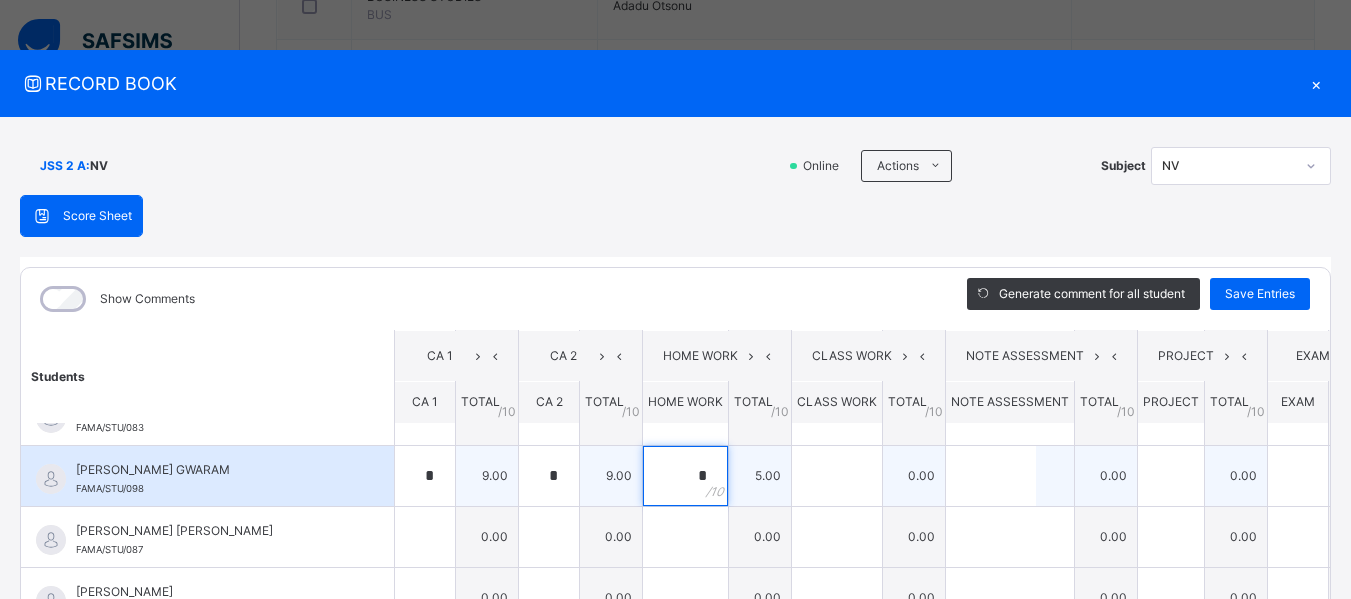 type on "*" 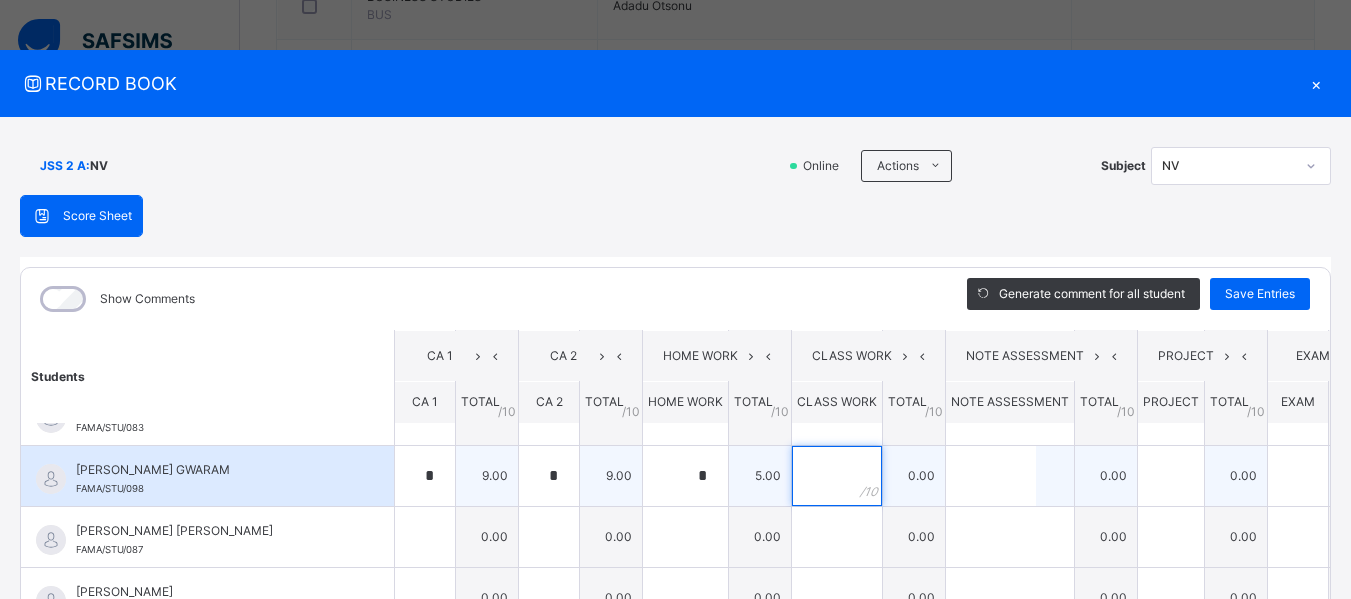 click at bounding box center [837, 476] 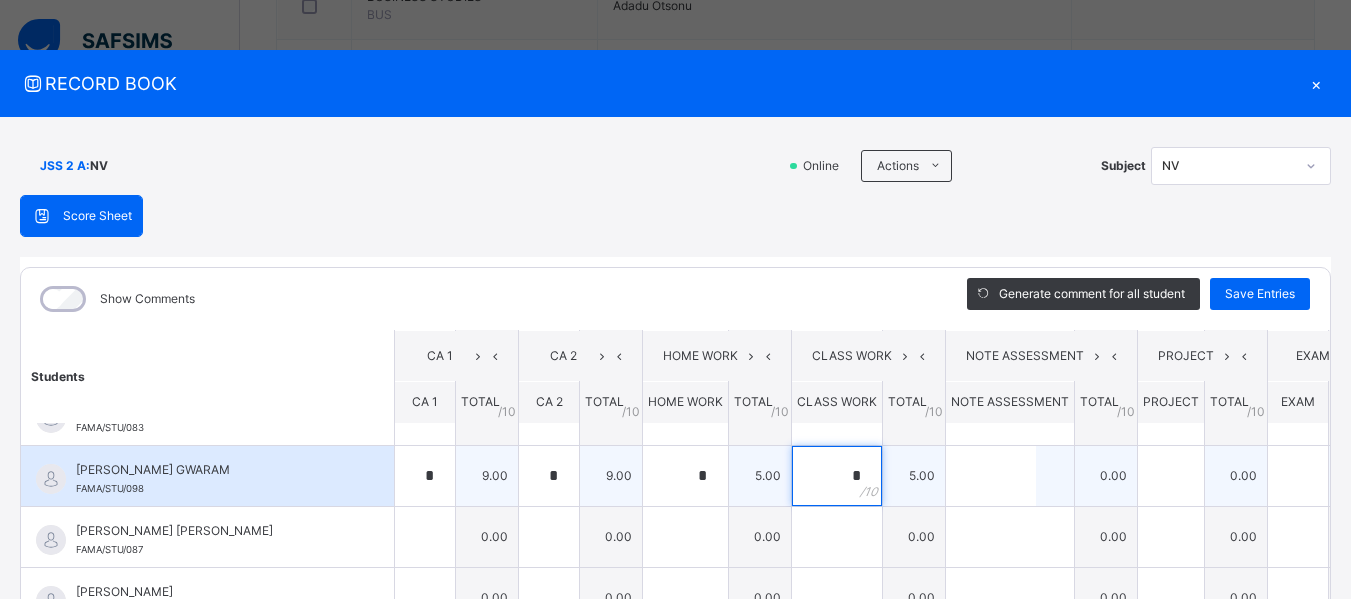 type on "*" 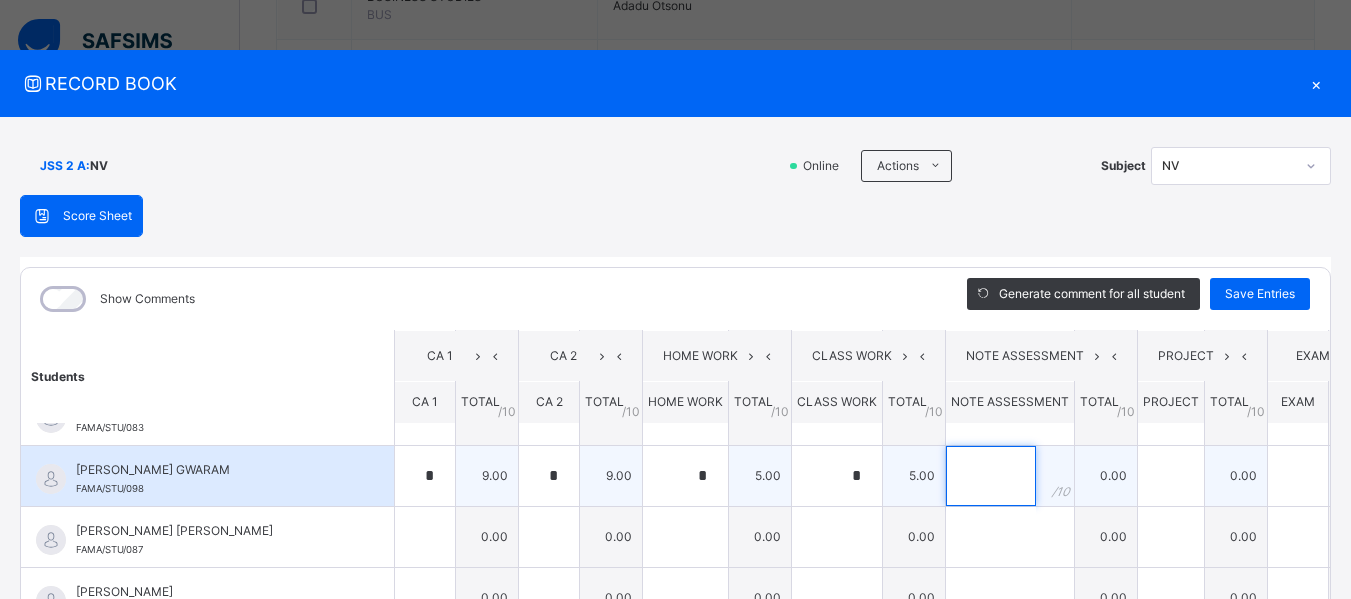 click at bounding box center (991, 476) 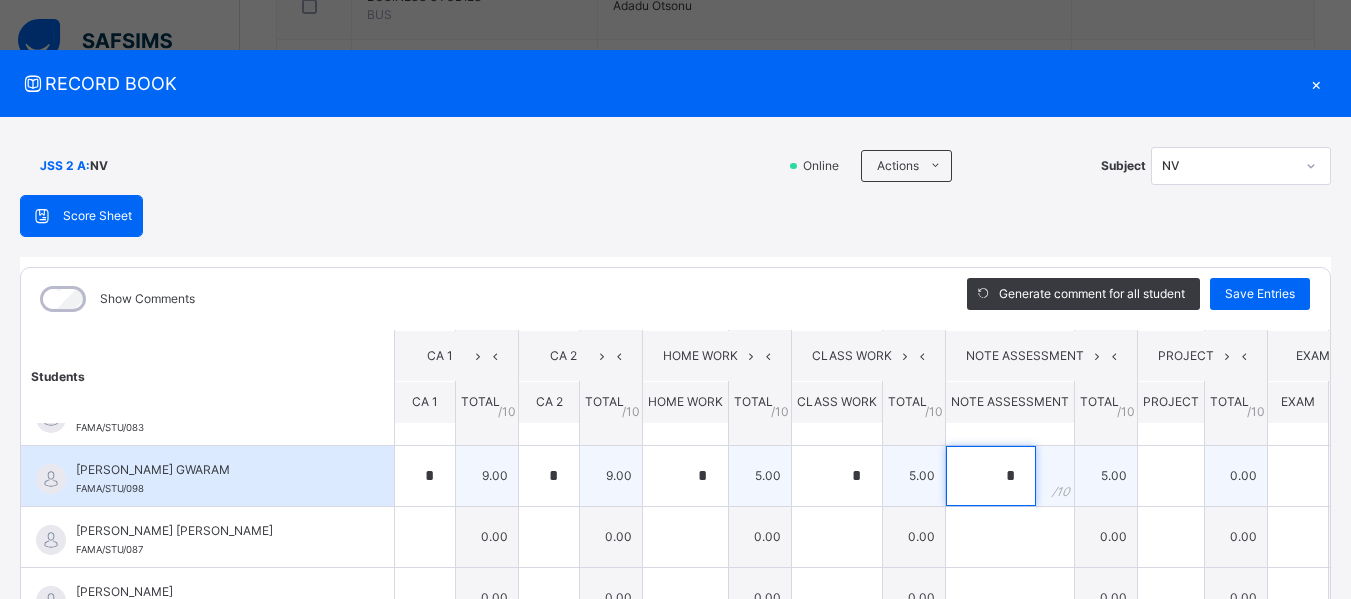 type on "*" 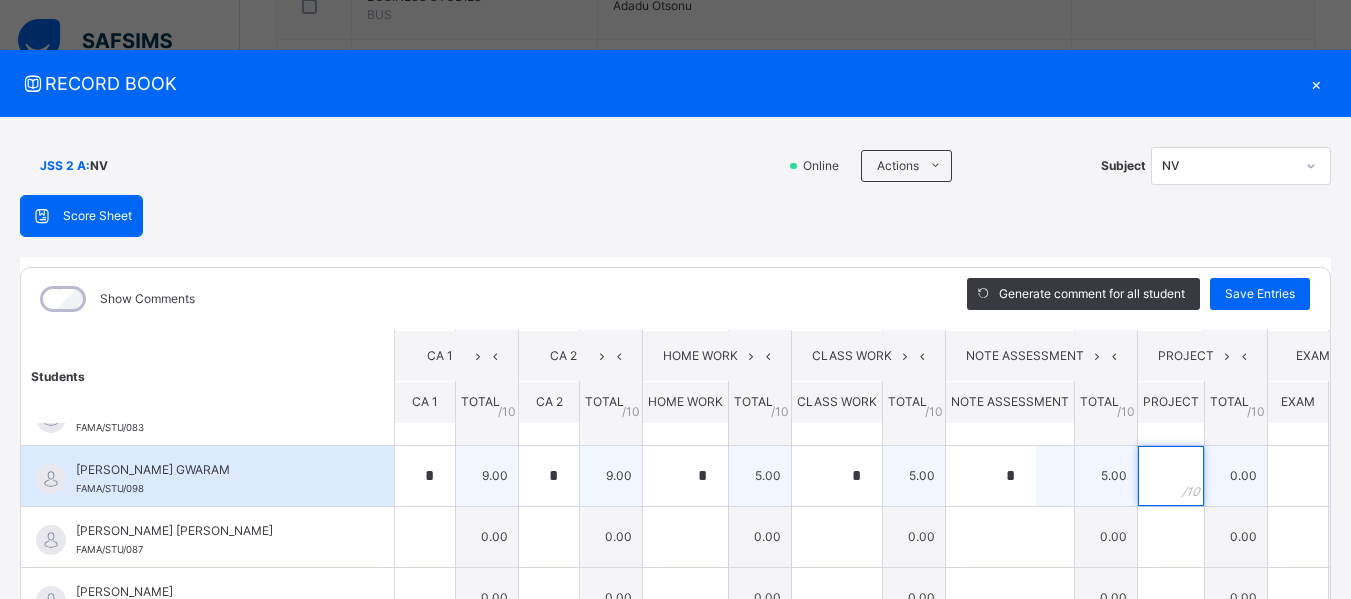 click at bounding box center [1171, 476] 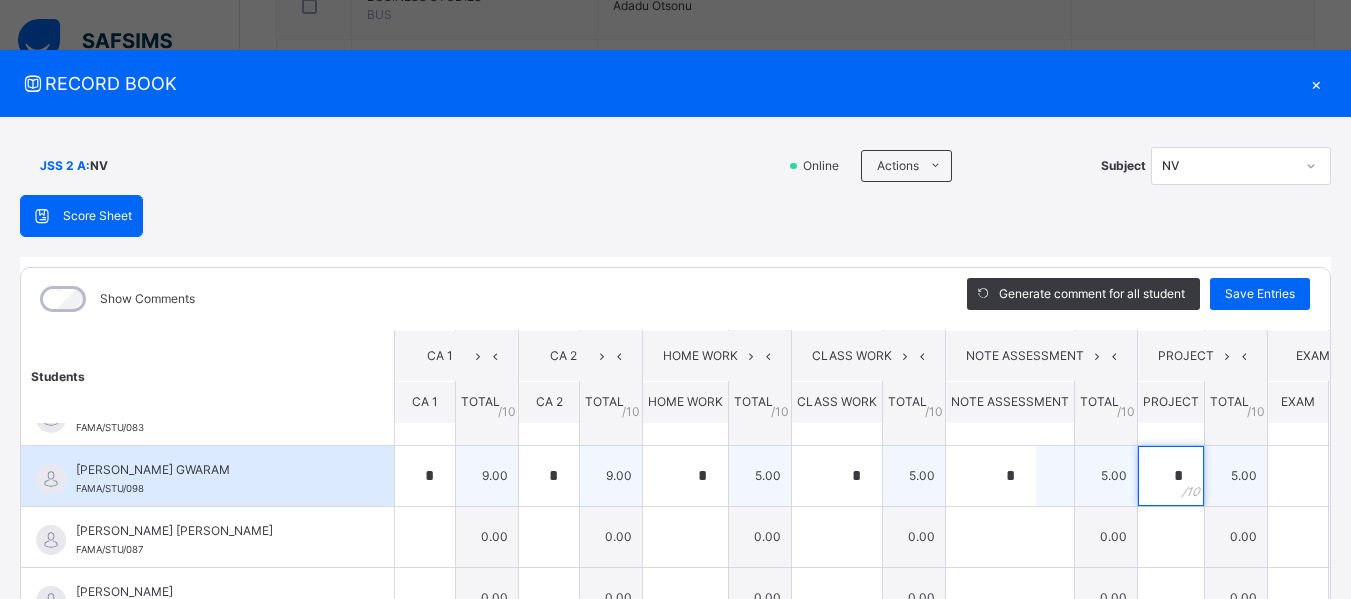 type on "*" 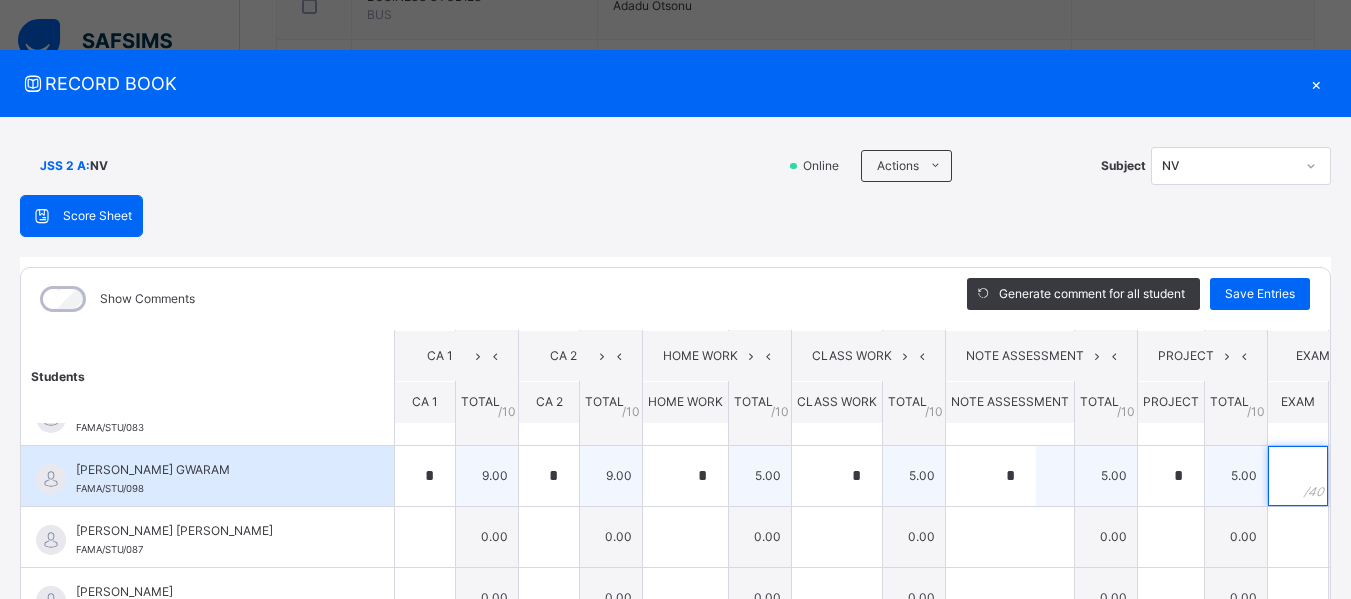 click at bounding box center [1298, 476] 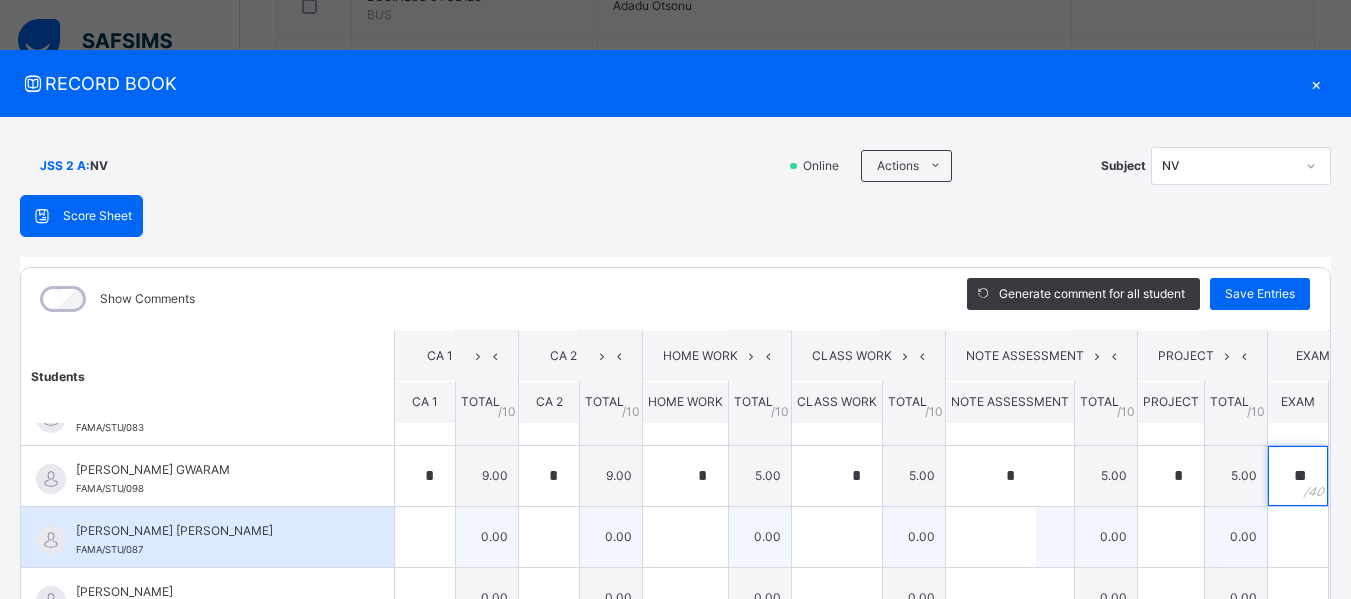 type on "**" 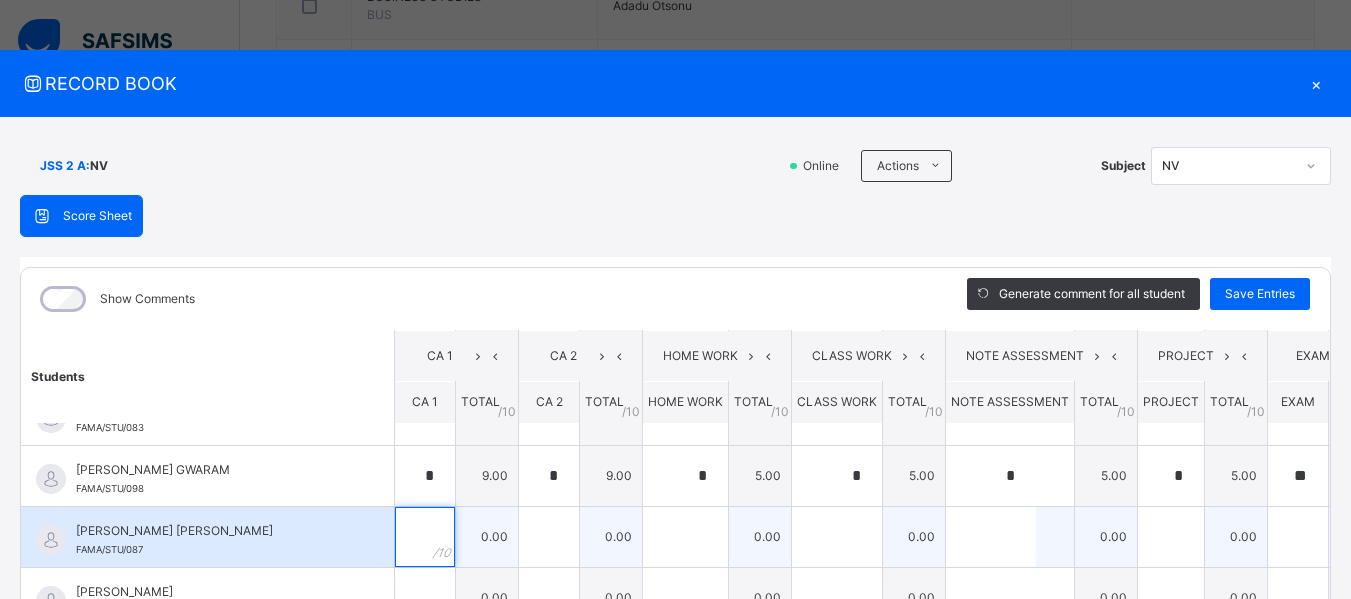 click at bounding box center [425, 537] 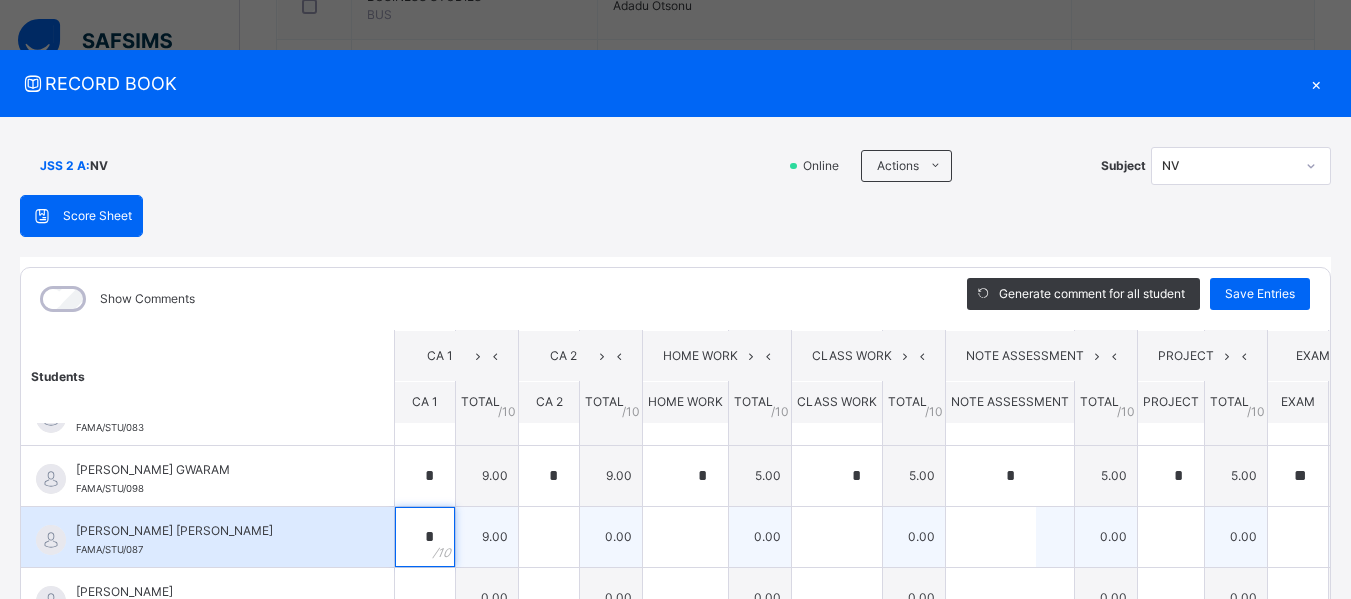 type on "*" 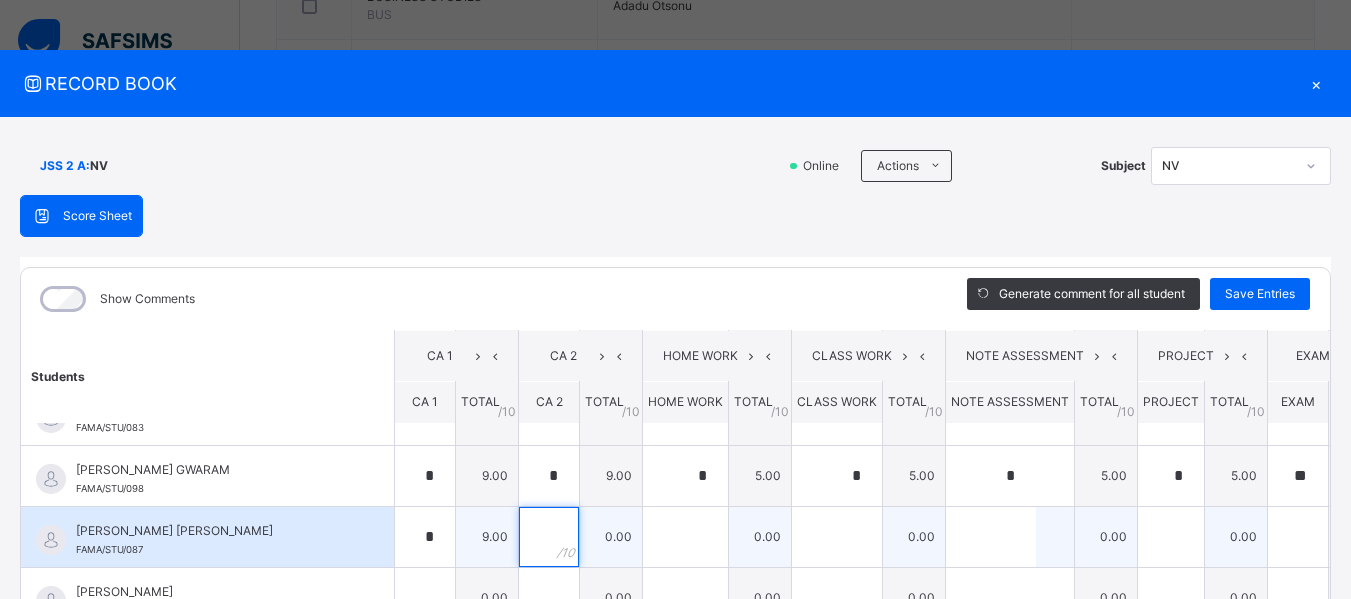click at bounding box center (549, 537) 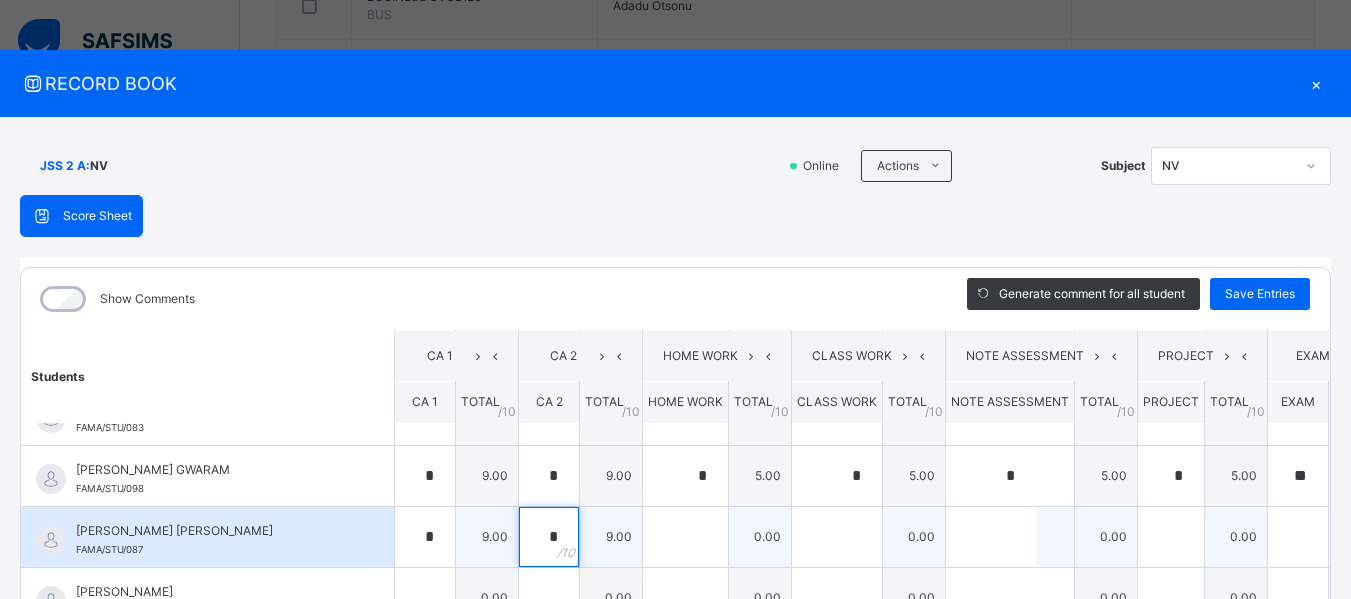 type on "*" 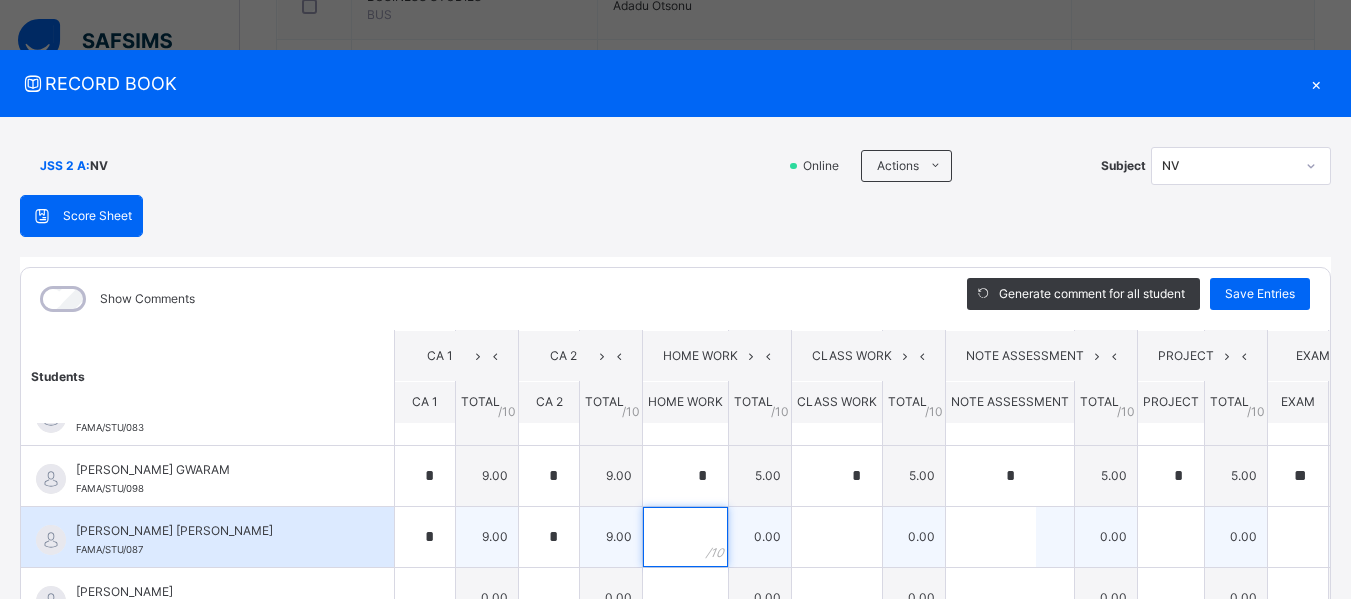 click at bounding box center [685, 537] 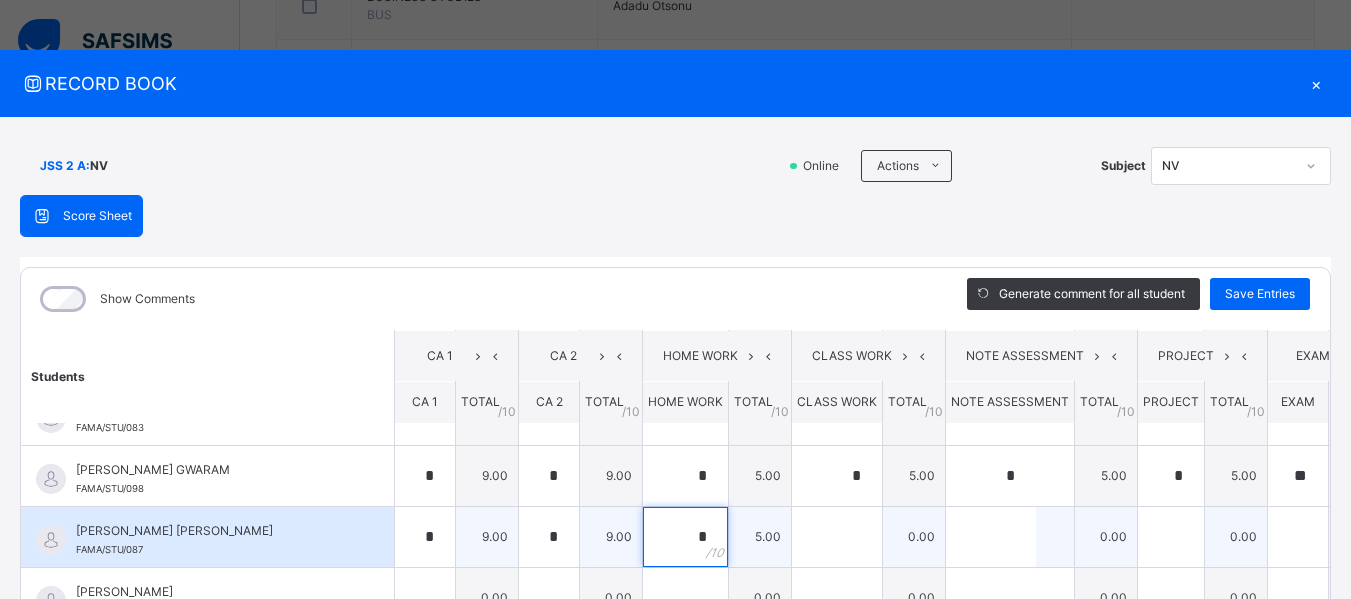 type on "*" 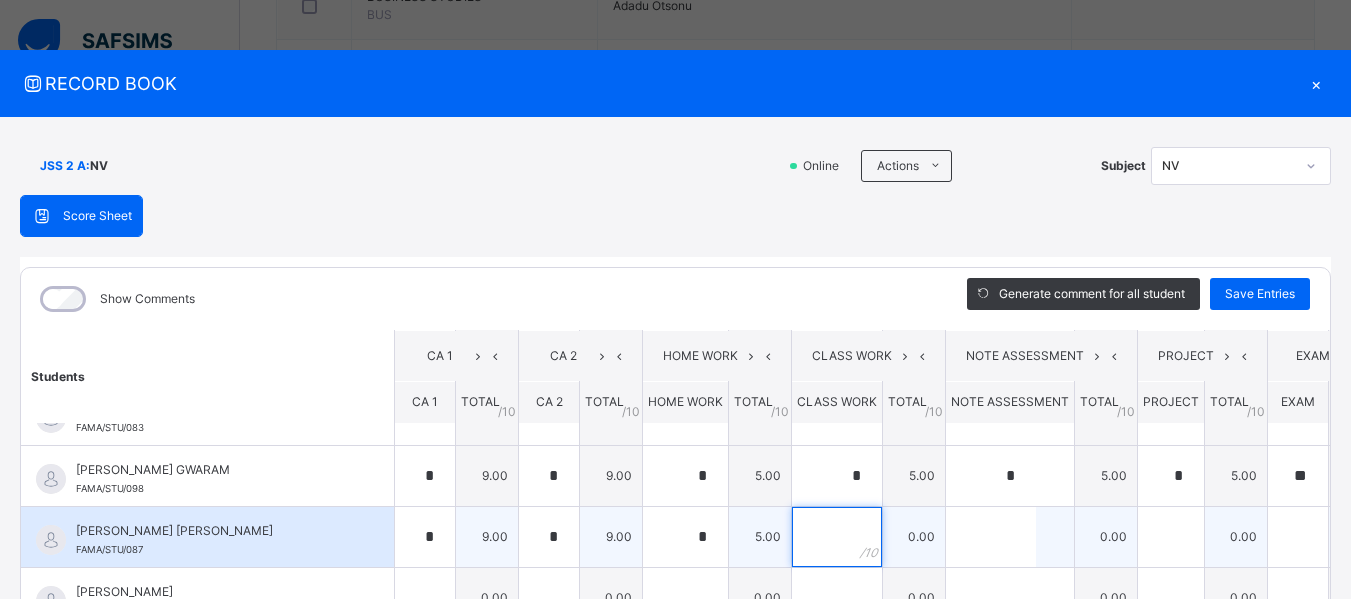 click at bounding box center [837, 537] 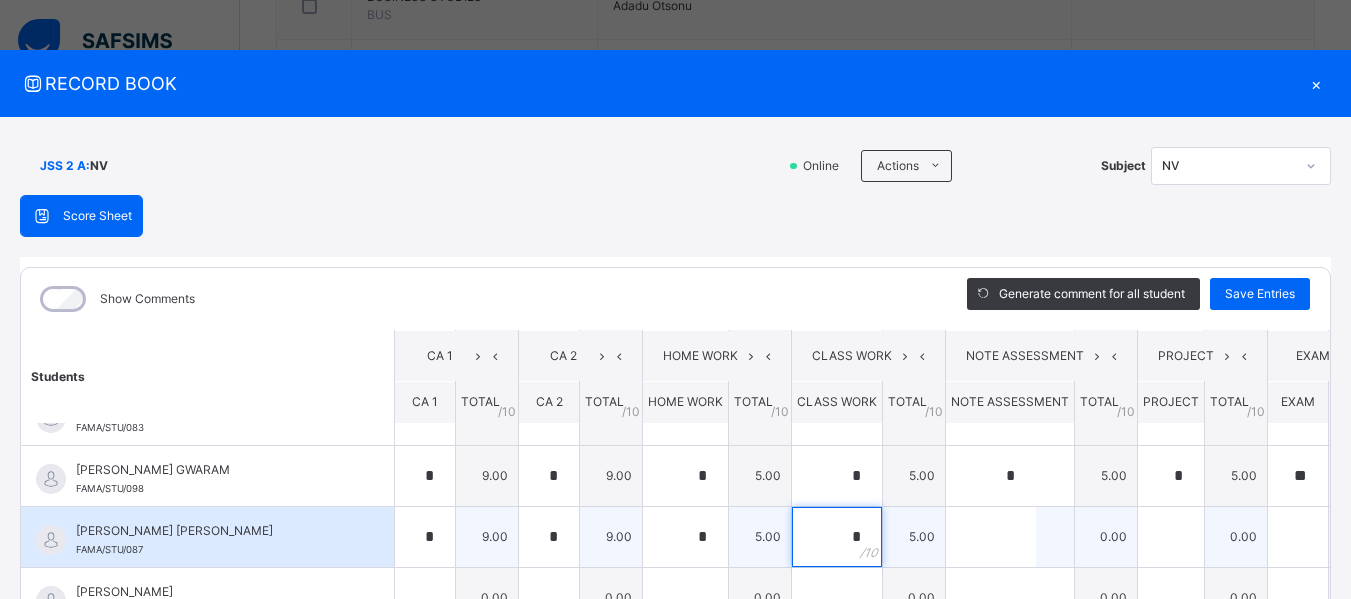 type on "*" 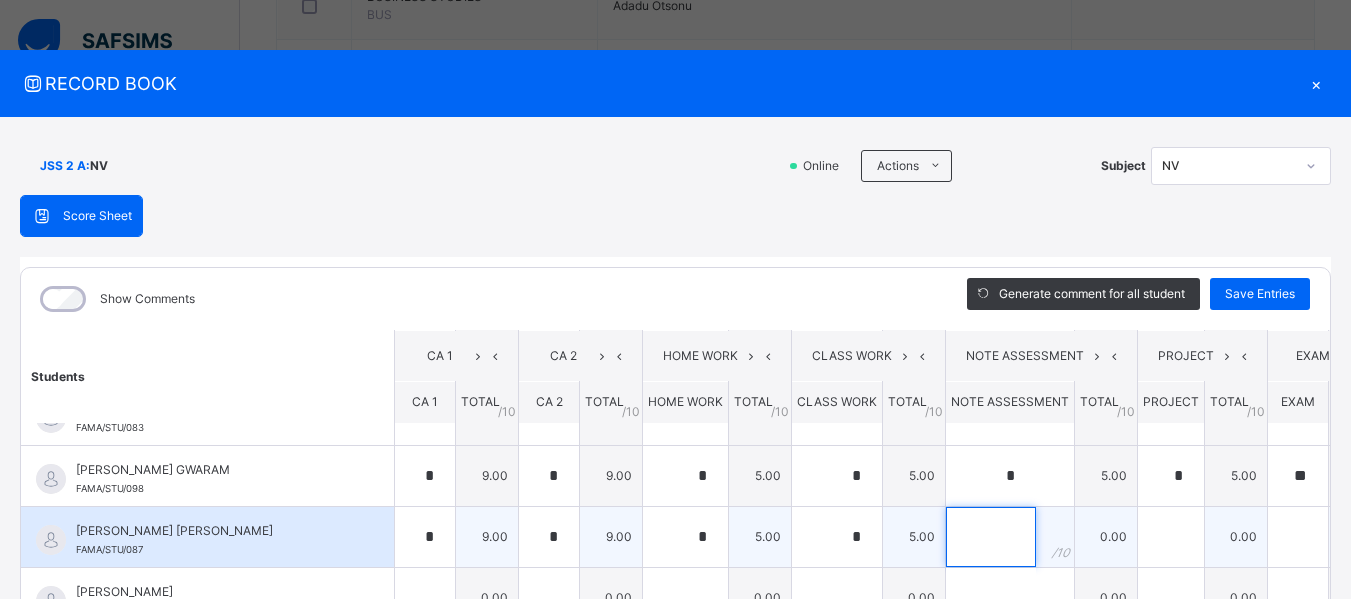 click at bounding box center [991, 537] 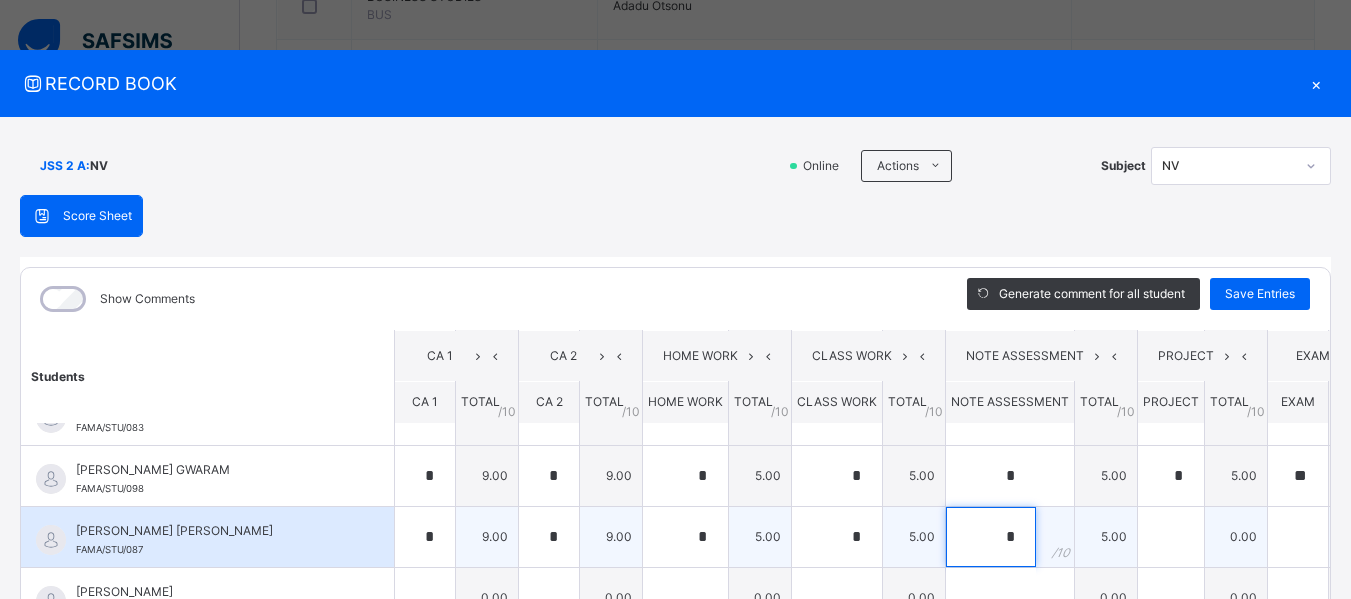 type on "*" 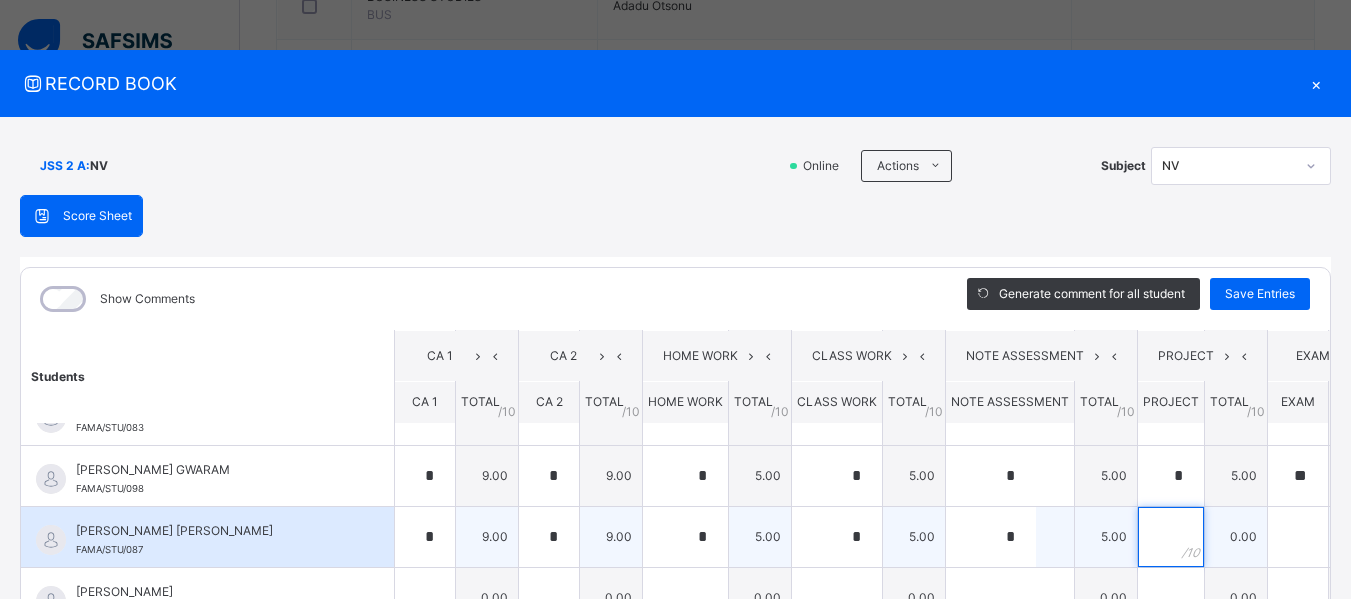 click at bounding box center (1171, 537) 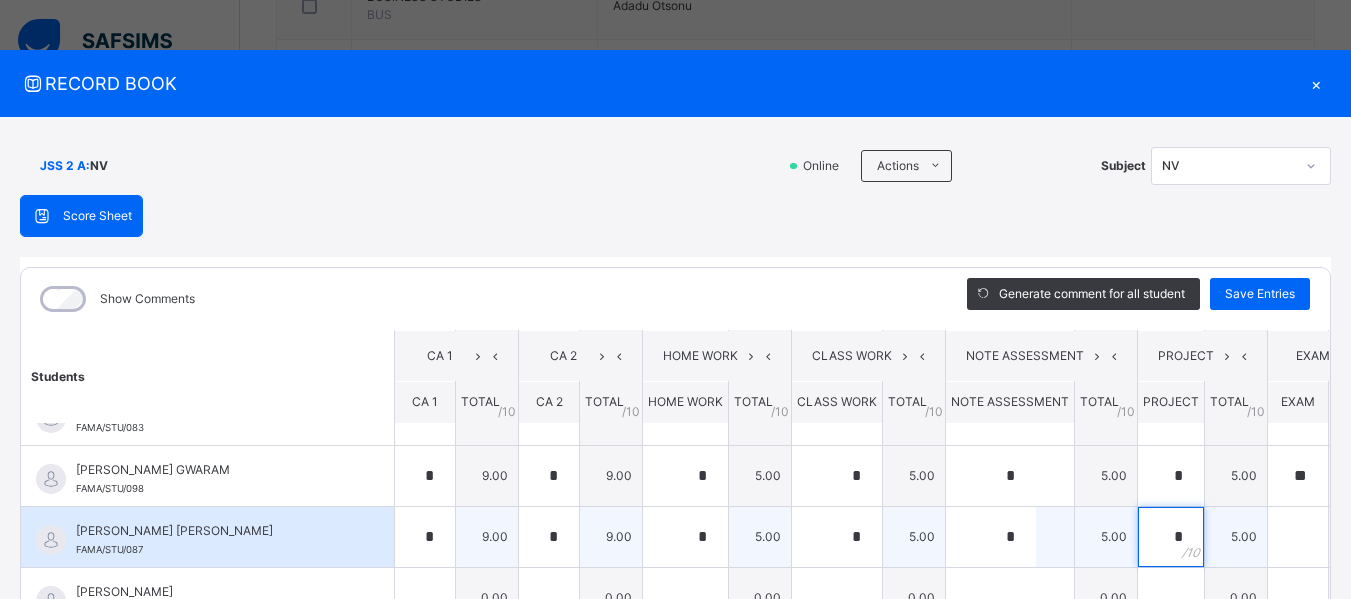 type on "*" 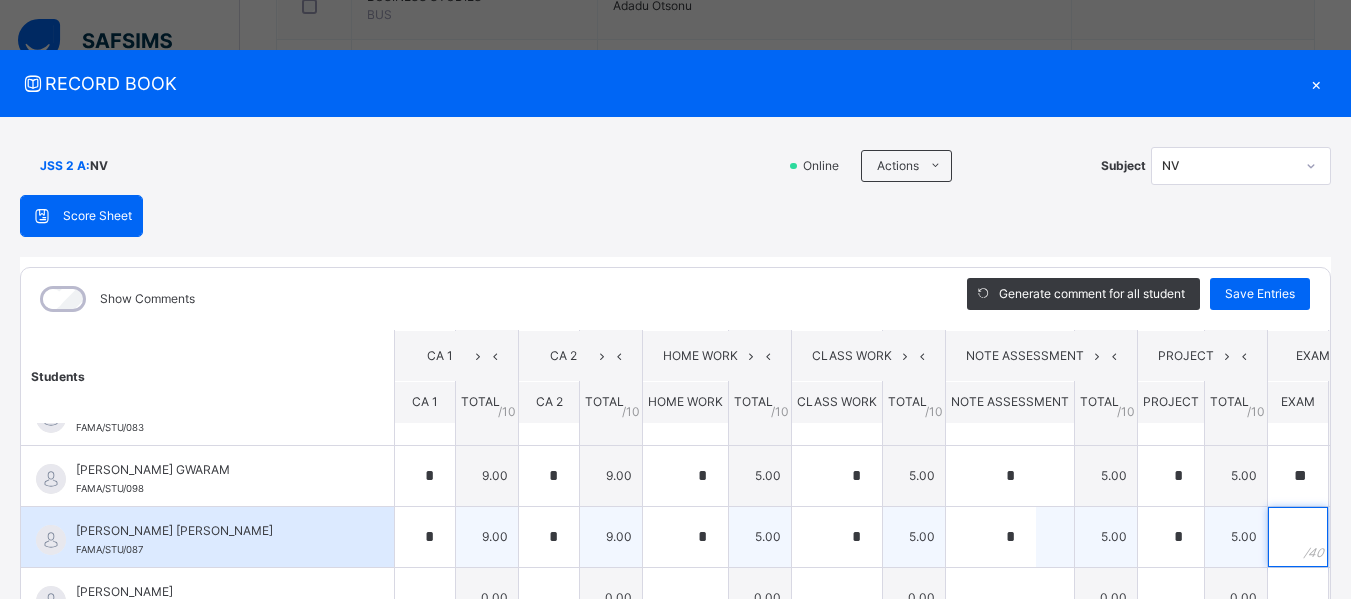 click at bounding box center (1298, 537) 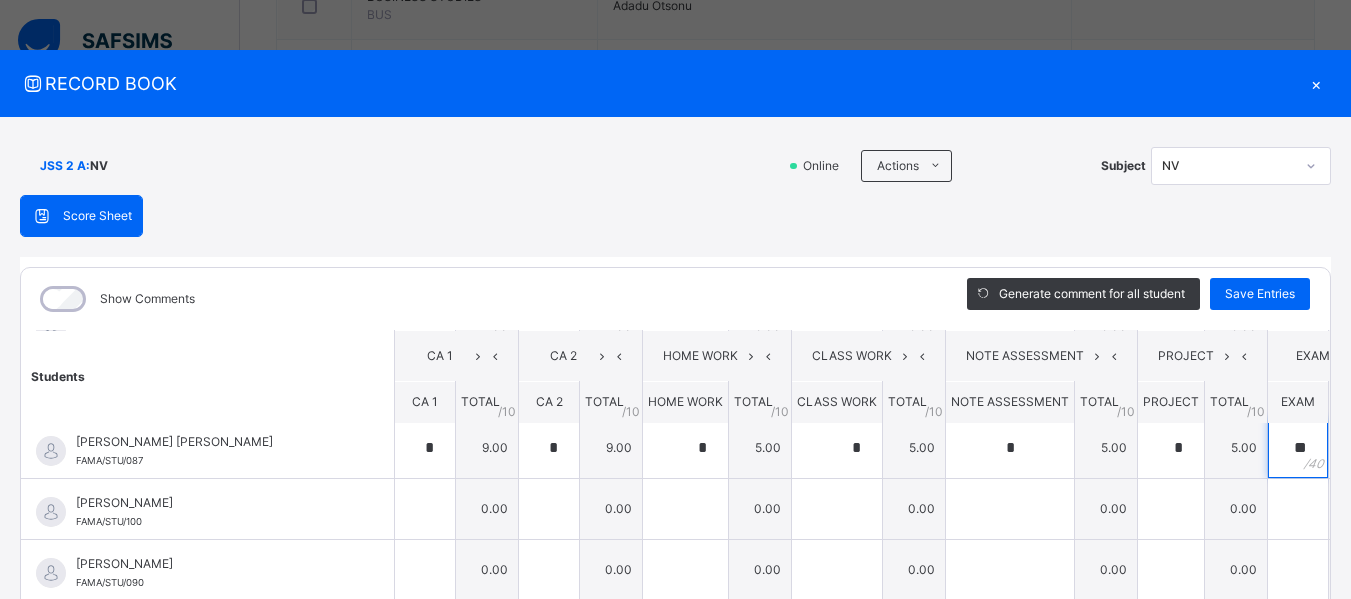 scroll, scrollTop: 436, scrollLeft: 0, axis: vertical 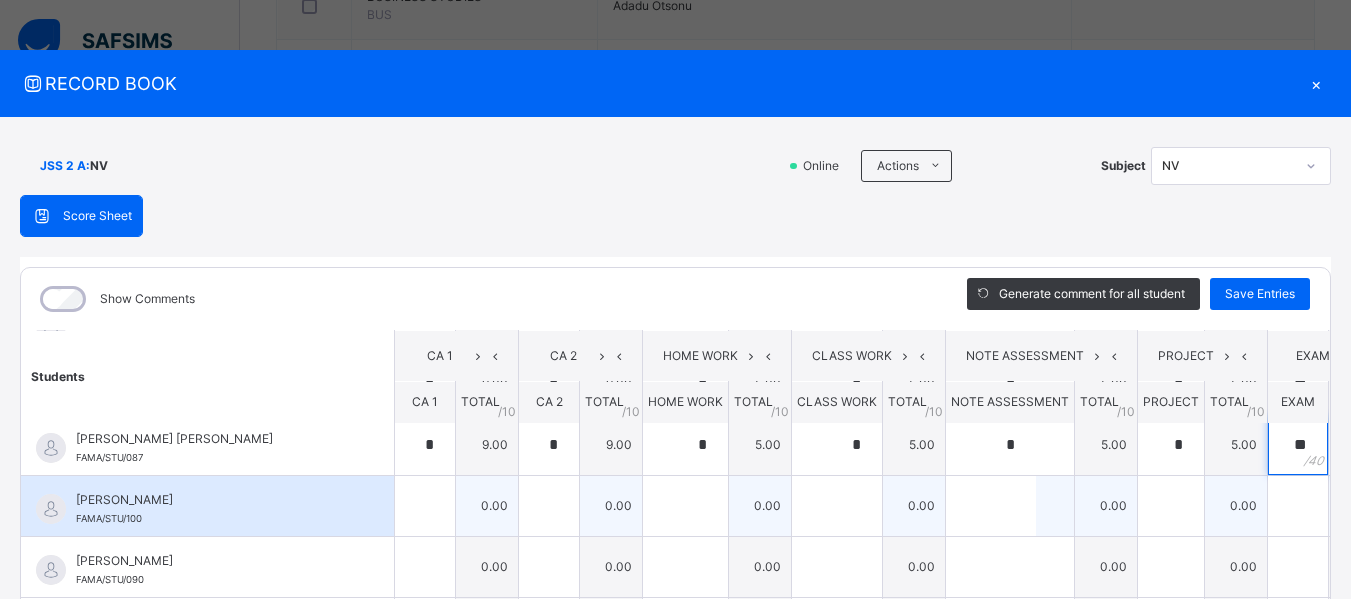 type on "**" 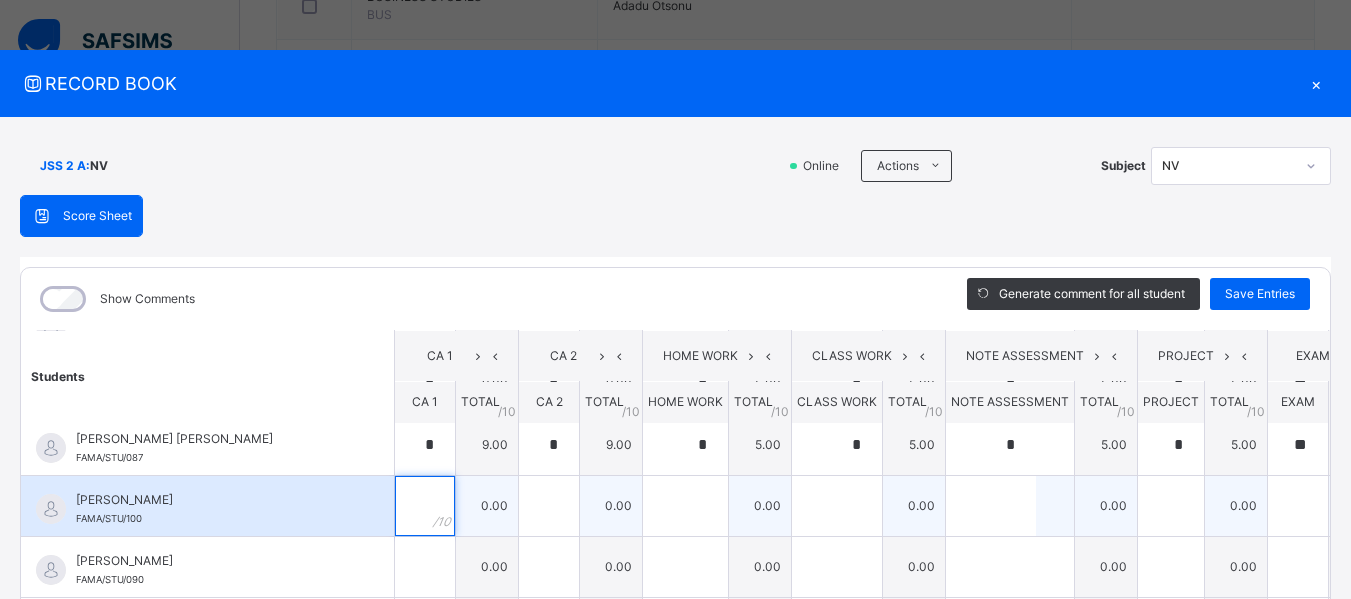 click at bounding box center [425, 506] 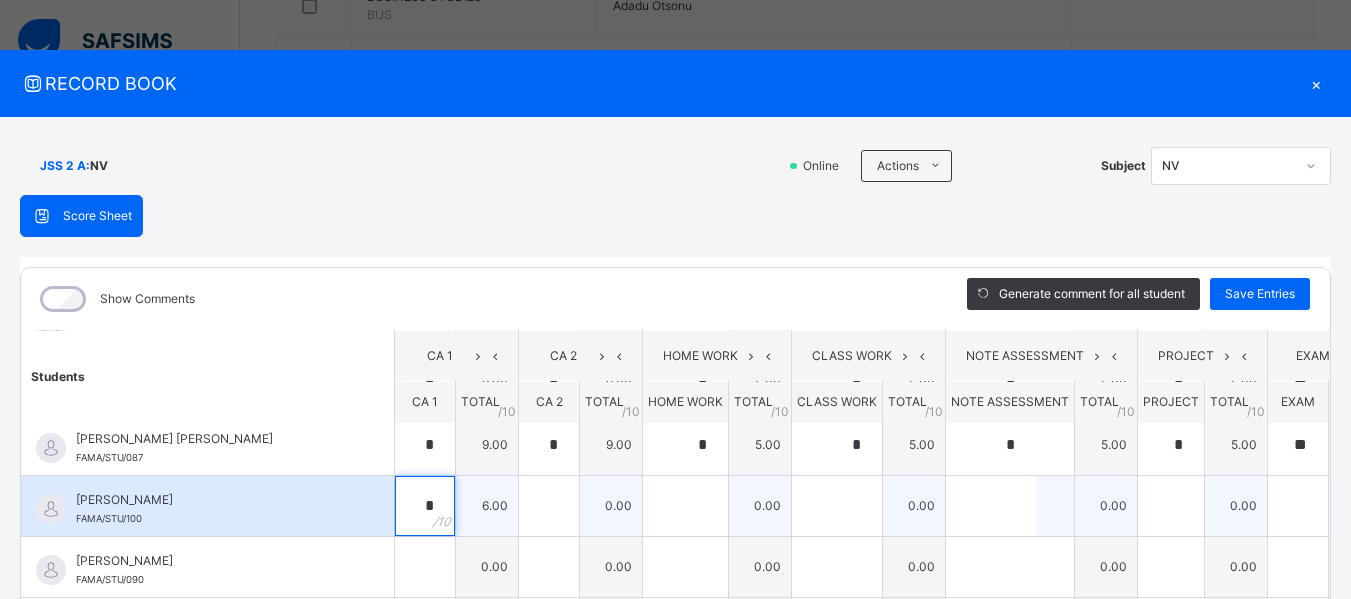 type on "*" 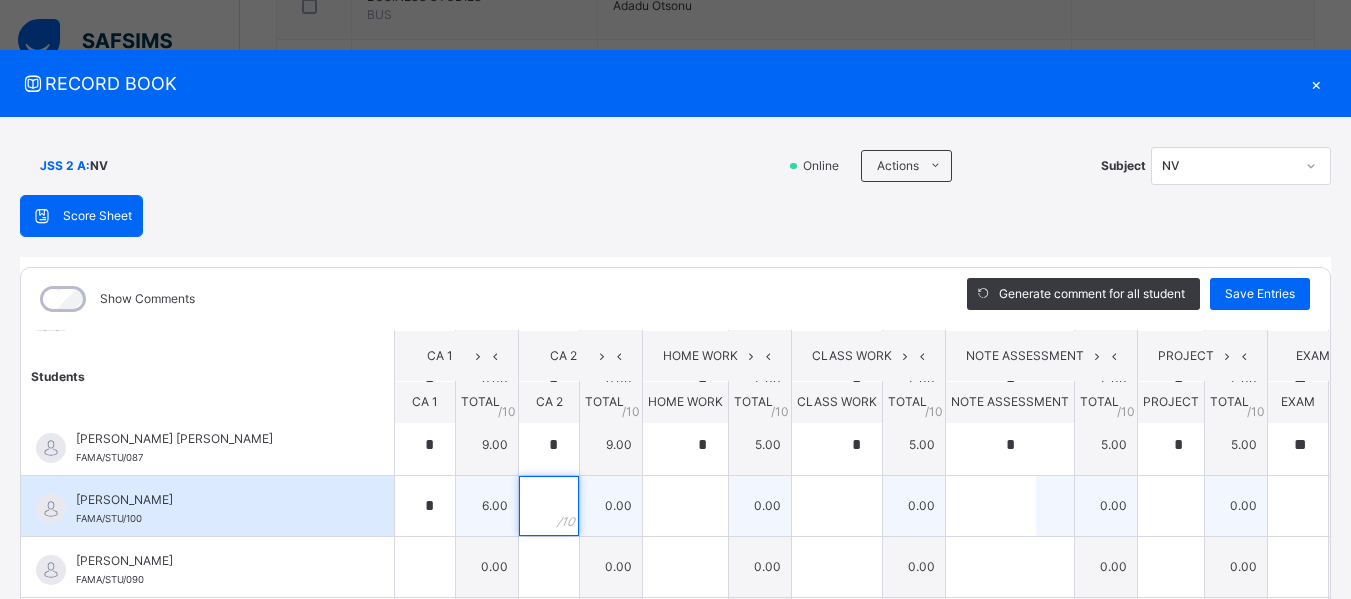 click at bounding box center [549, 506] 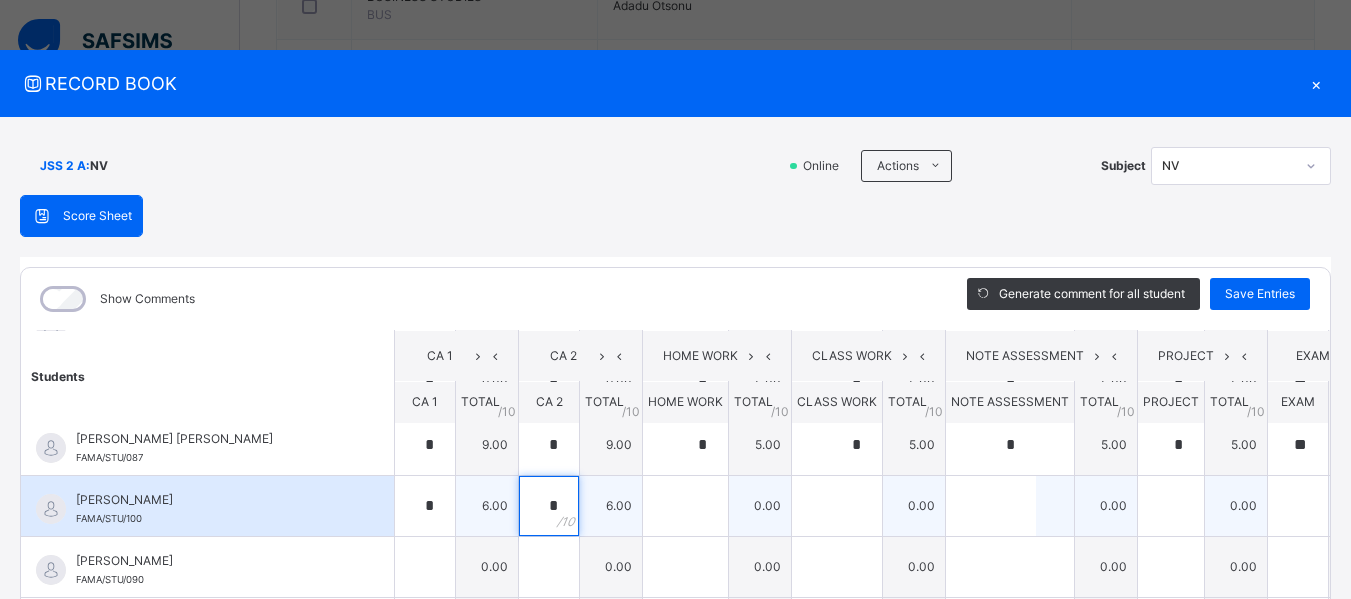 type on "*" 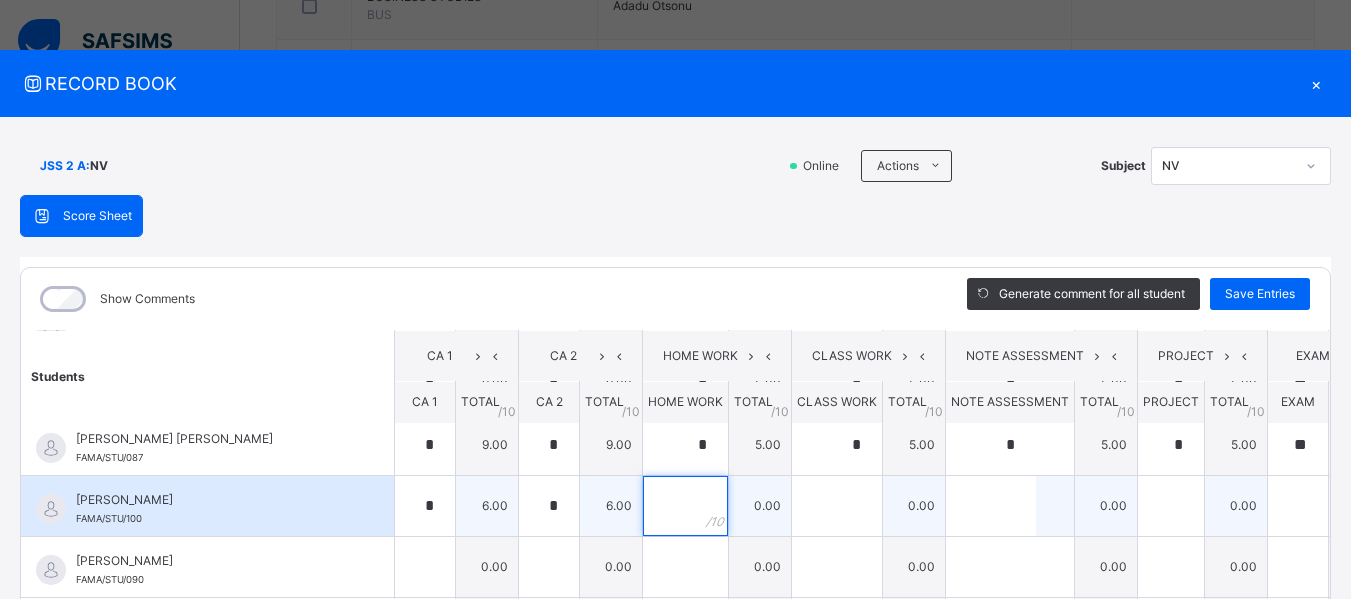 click at bounding box center (685, 506) 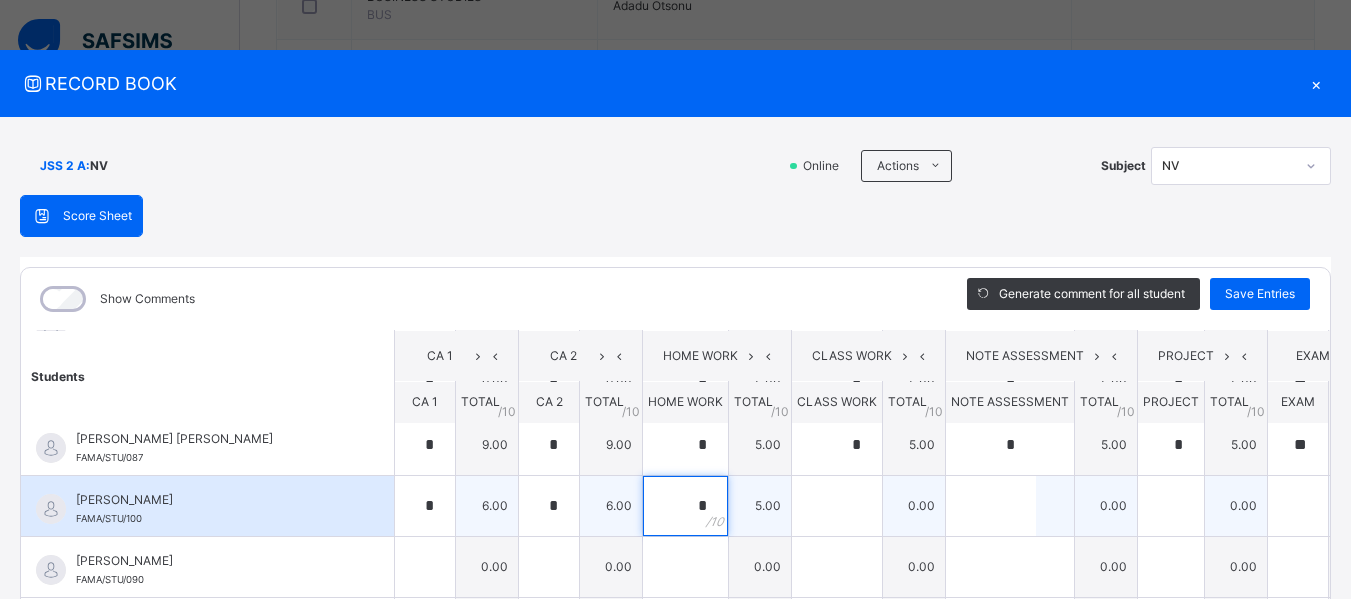 type on "*" 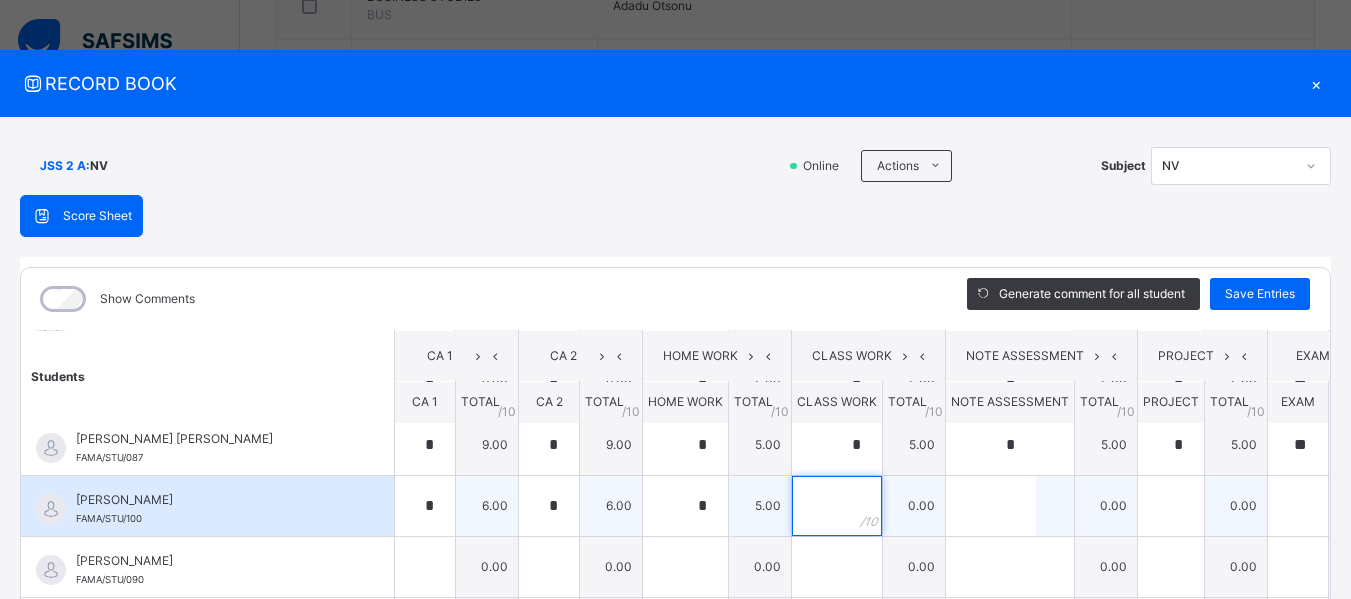 click at bounding box center (837, 506) 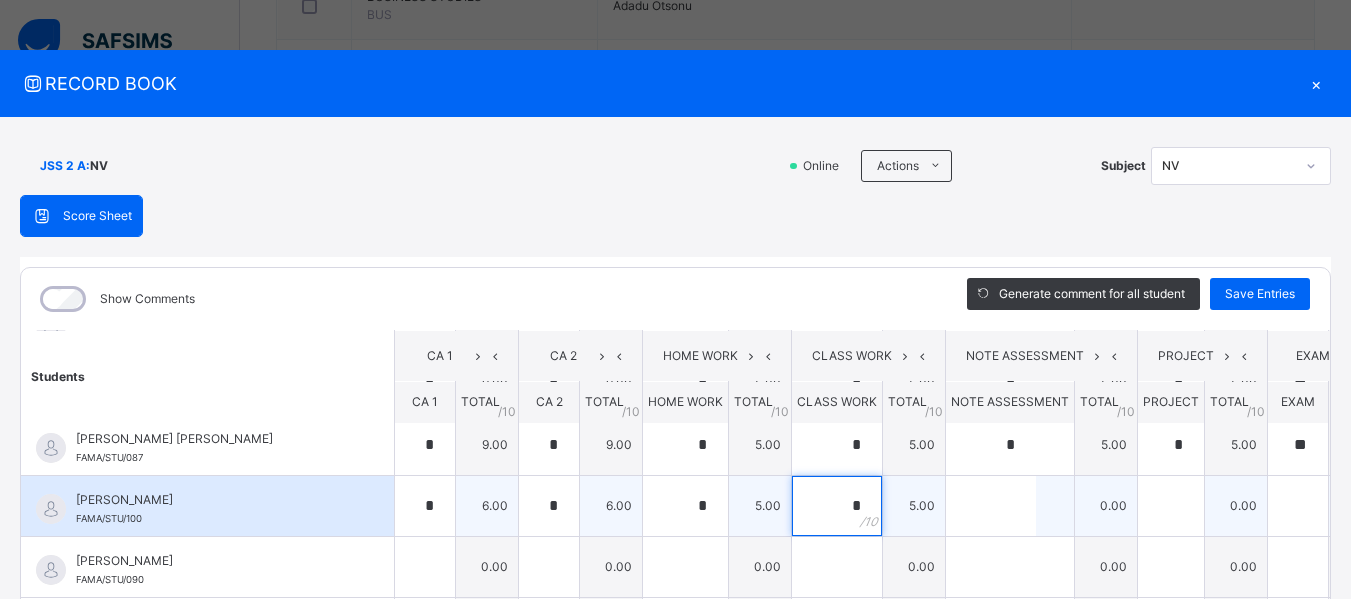 type on "*" 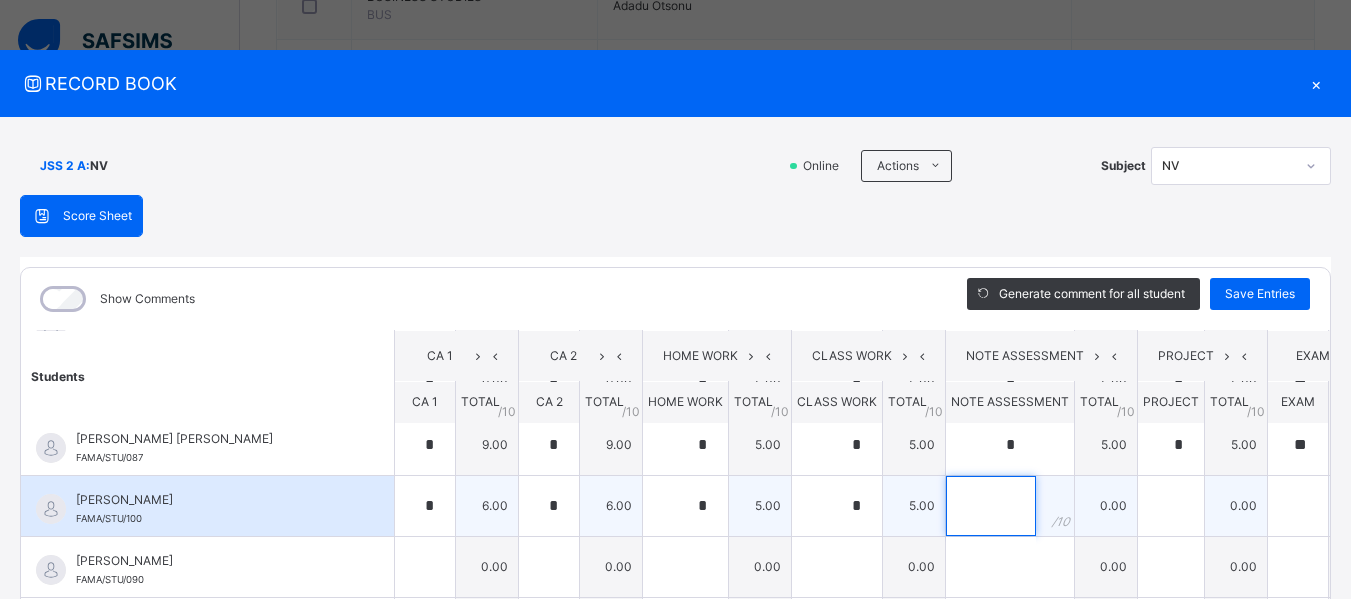 click at bounding box center [991, 506] 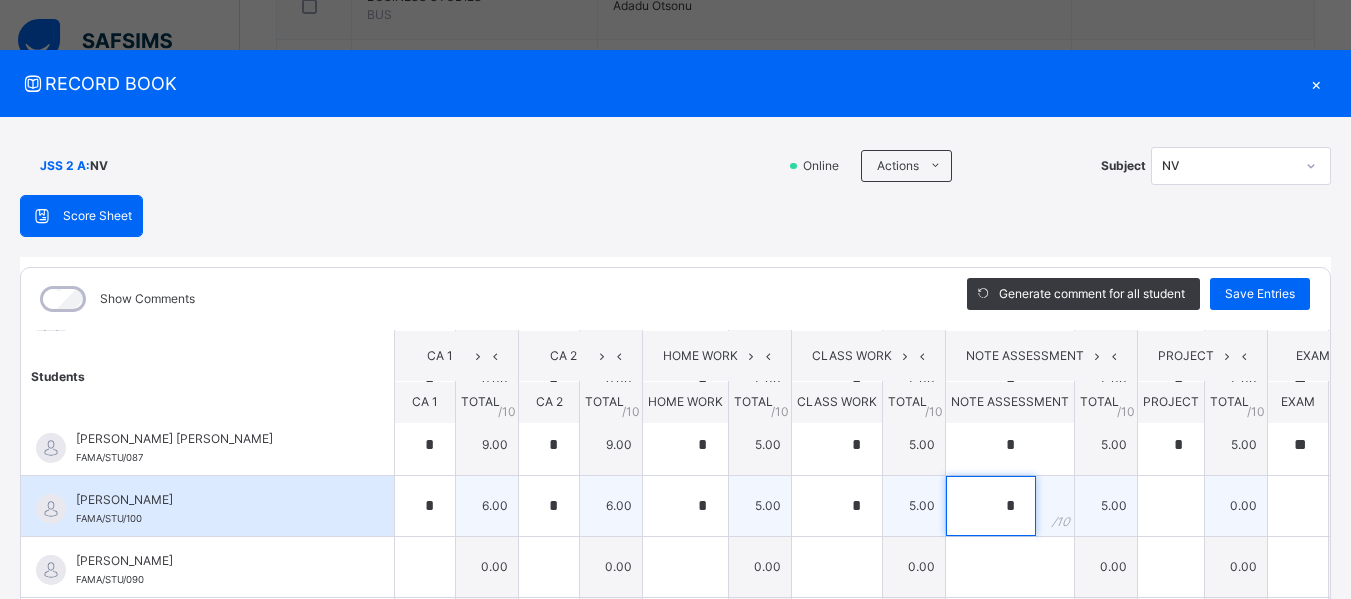 type on "*" 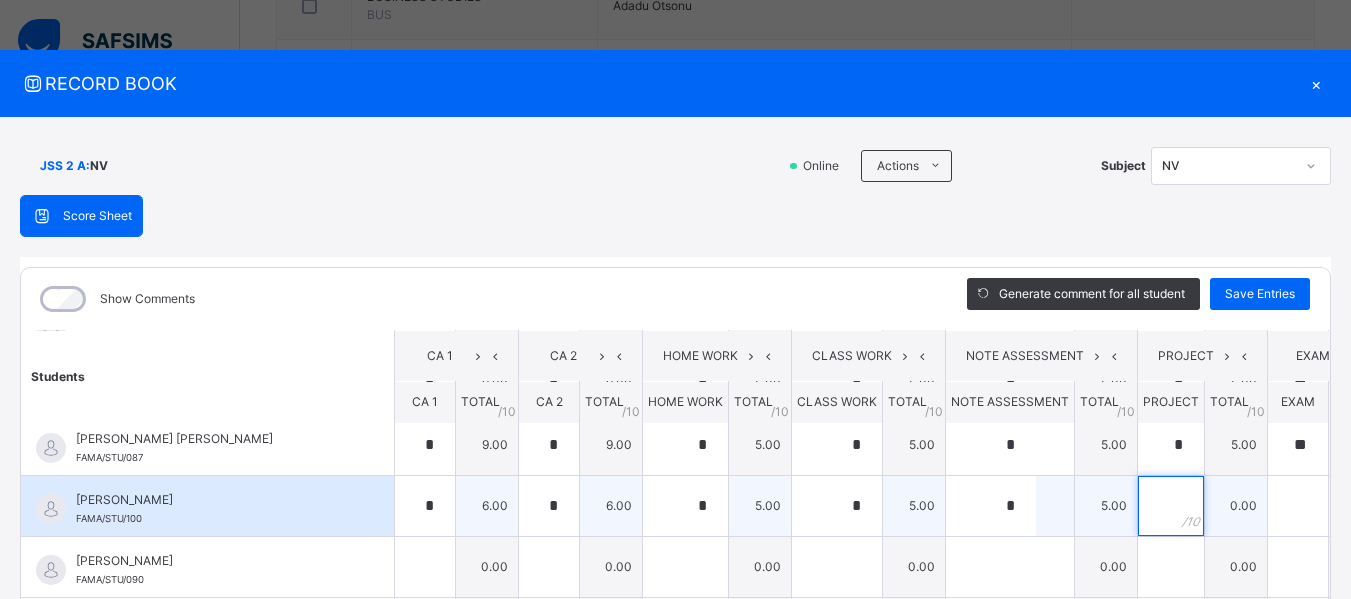 click at bounding box center [1171, 506] 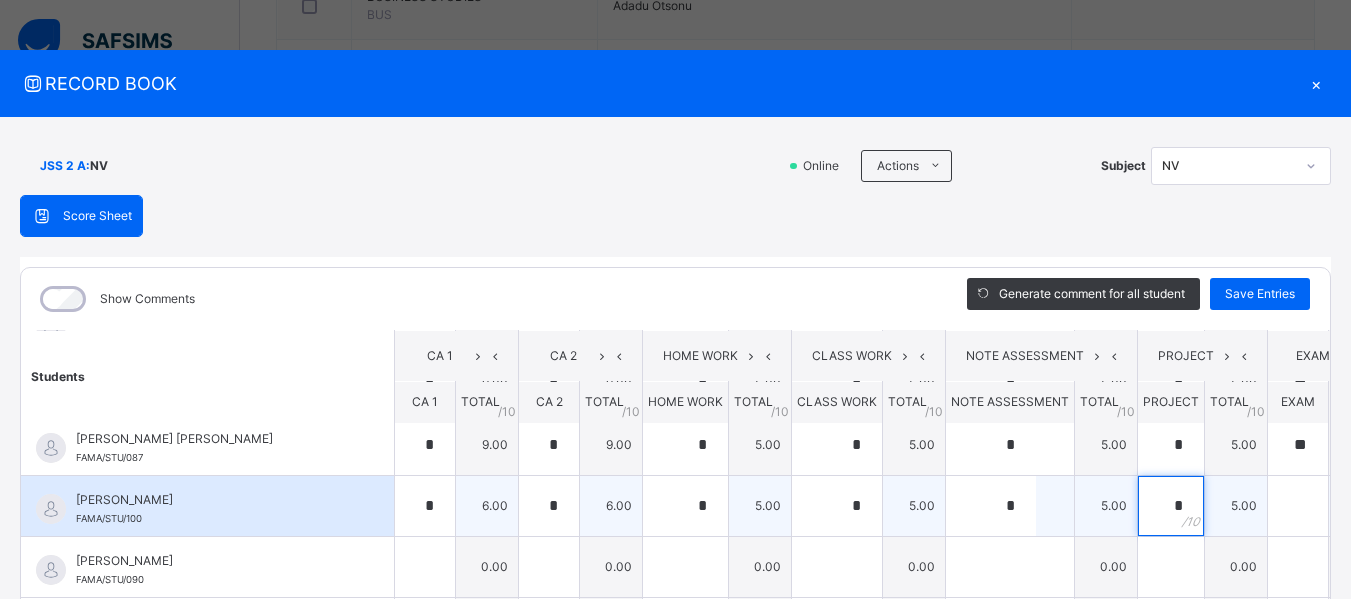 type on "*" 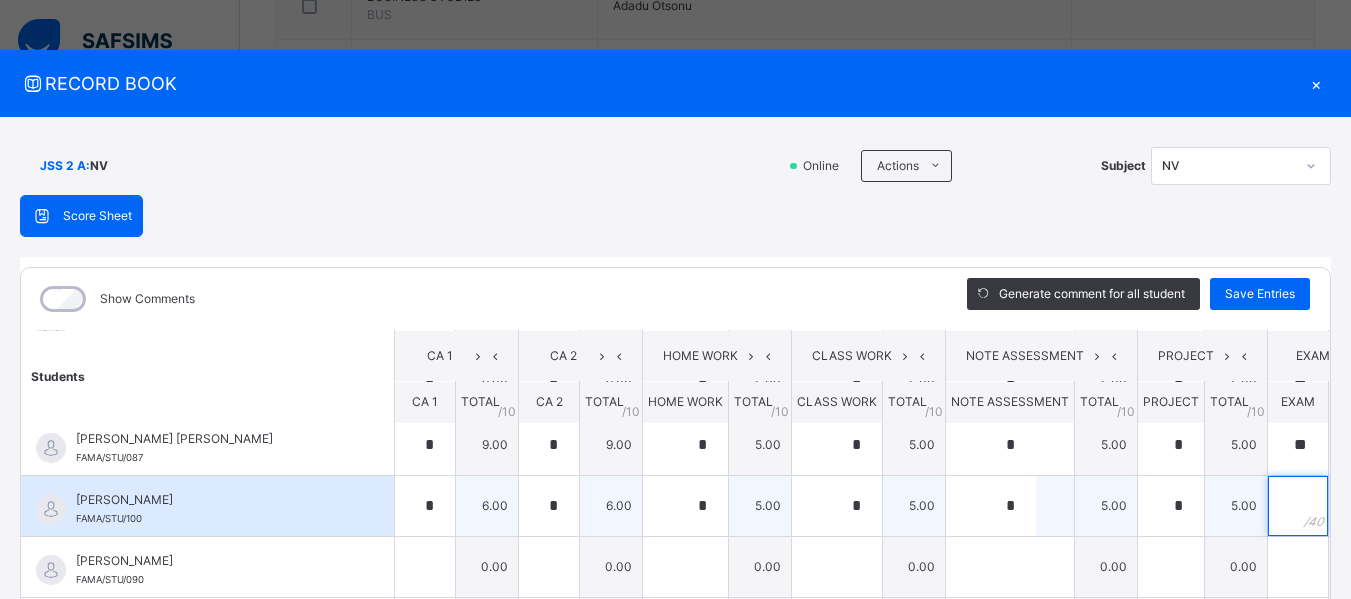 click at bounding box center (1298, 506) 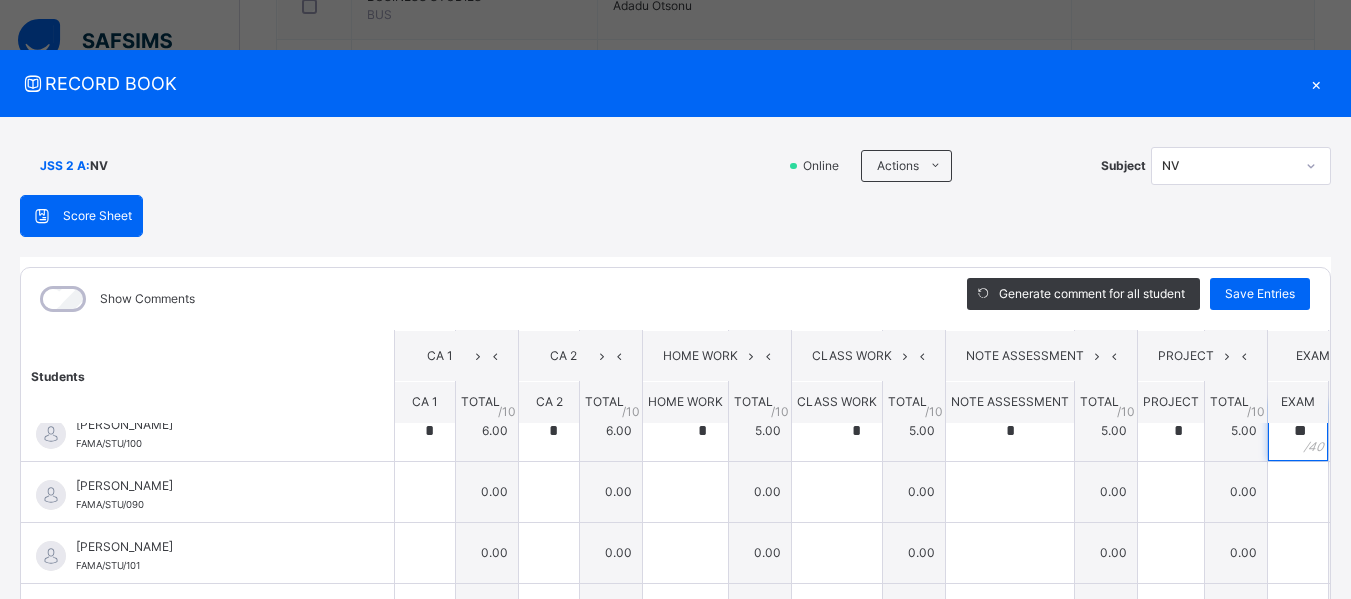 scroll, scrollTop: 514, scrollLeft: 0, axis: vertical 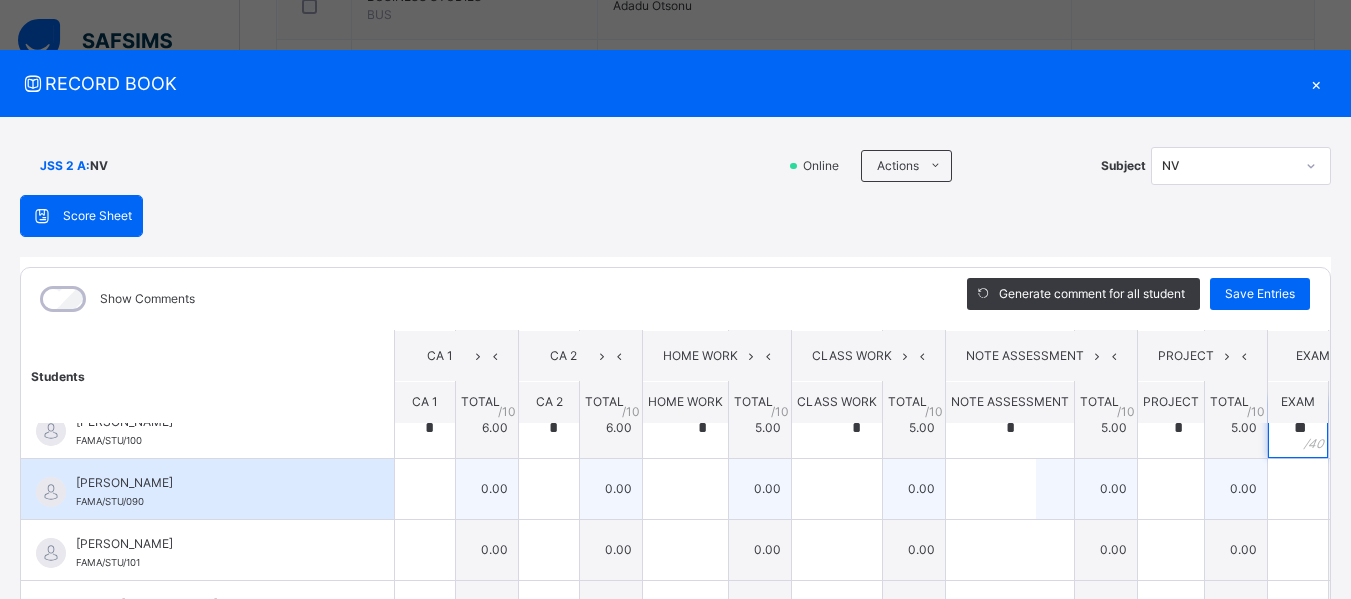 type on "**" 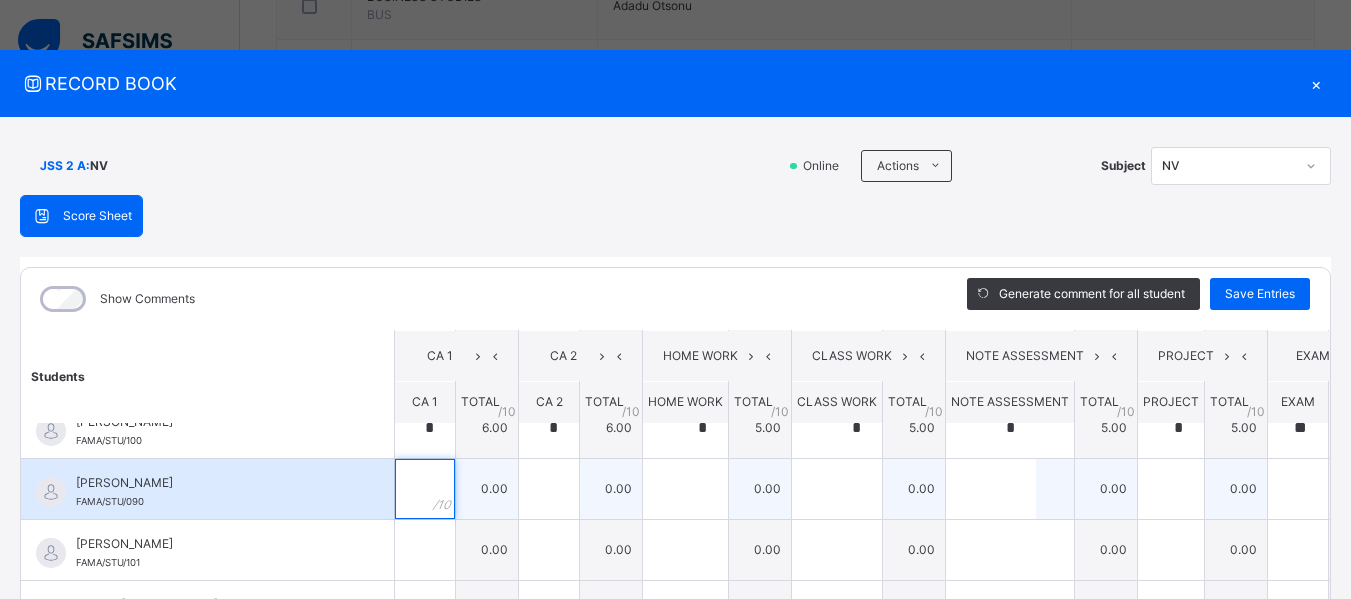 click at bounding box center [425, 489] 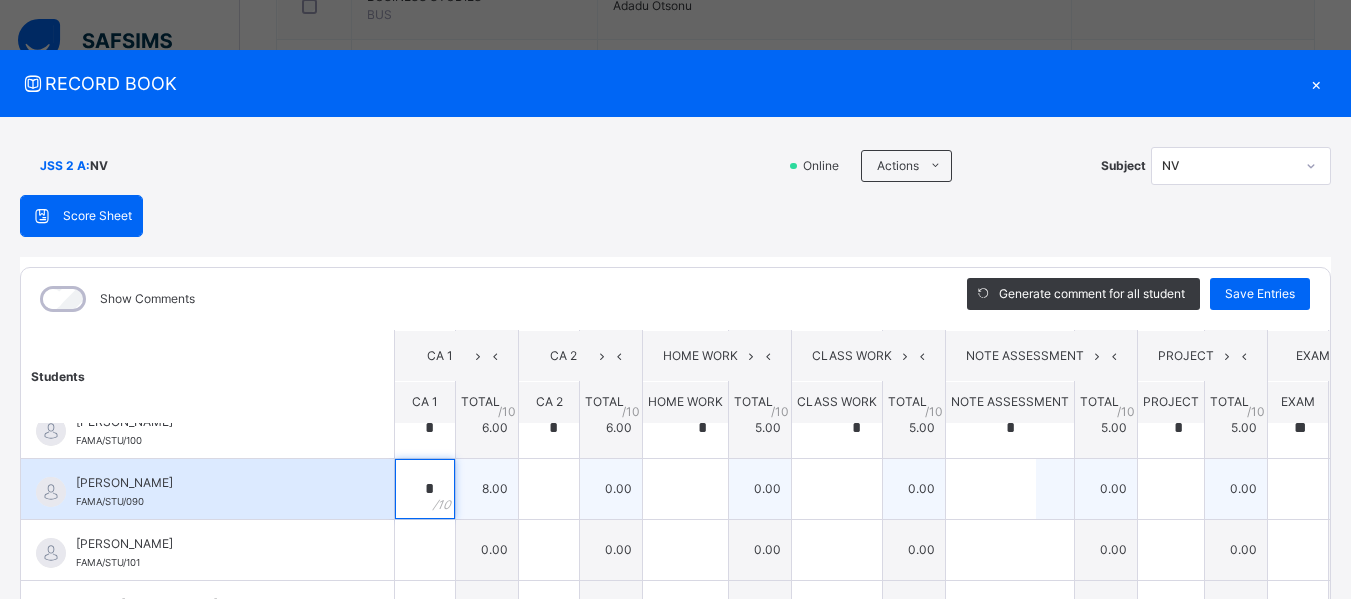 type on "*" 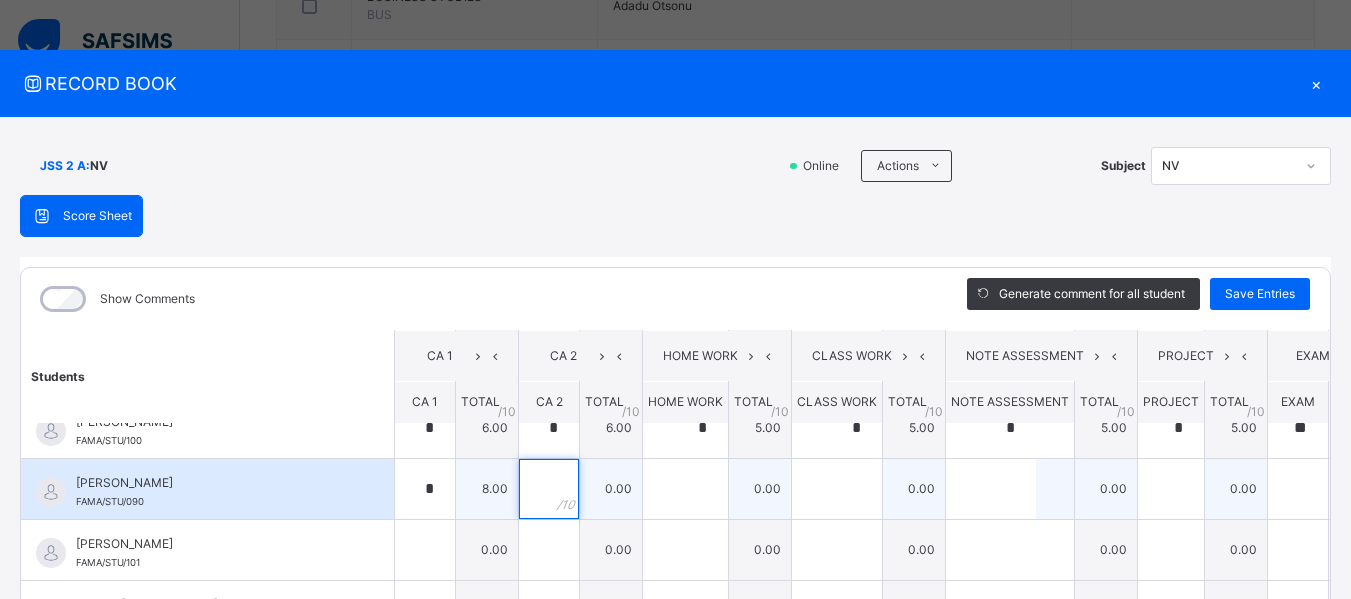 click at bounding box center [549, 489] 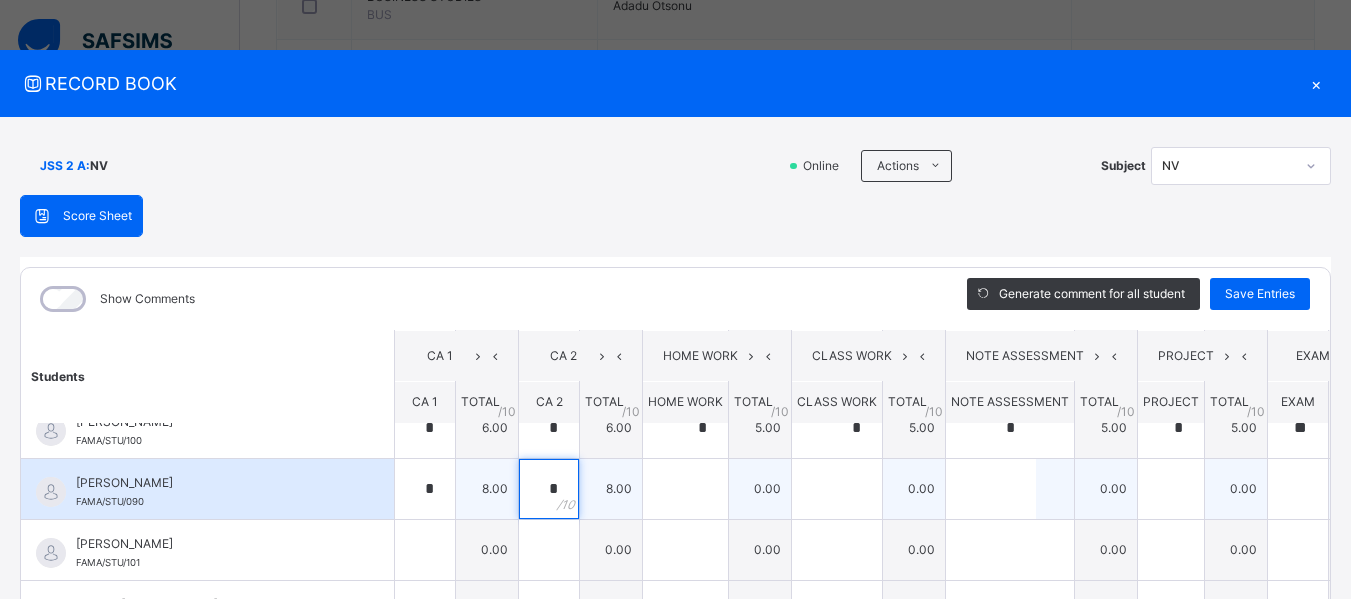 type on "*" 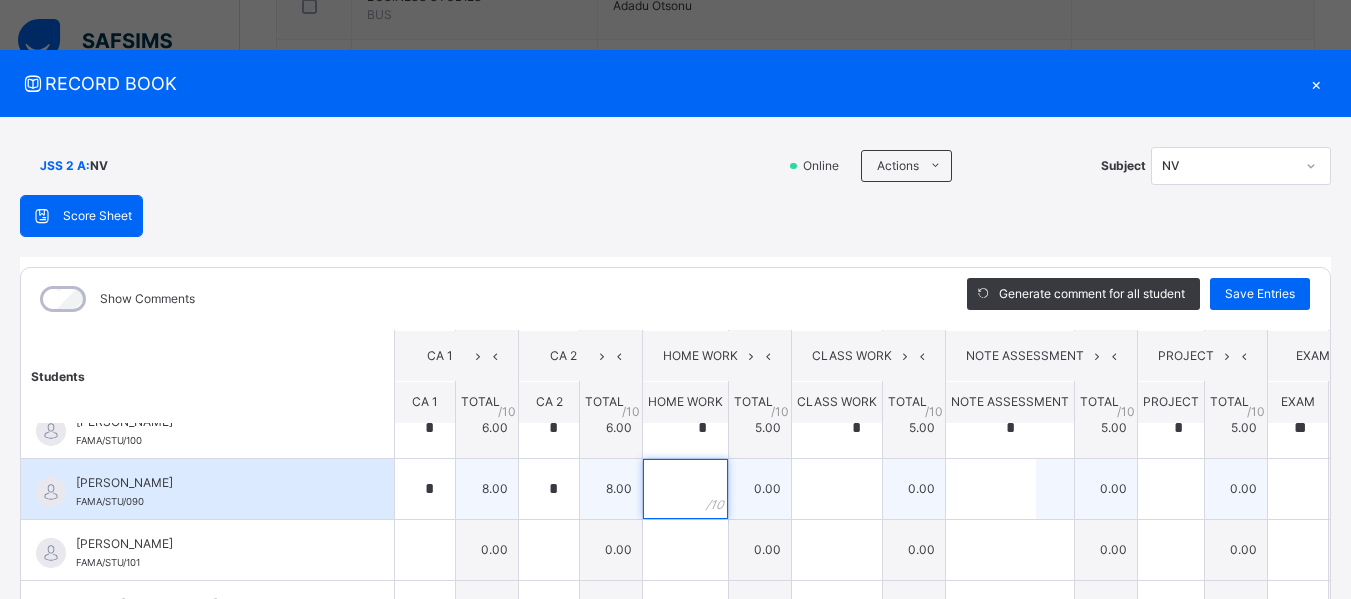 click at bounding box center (685, 489) 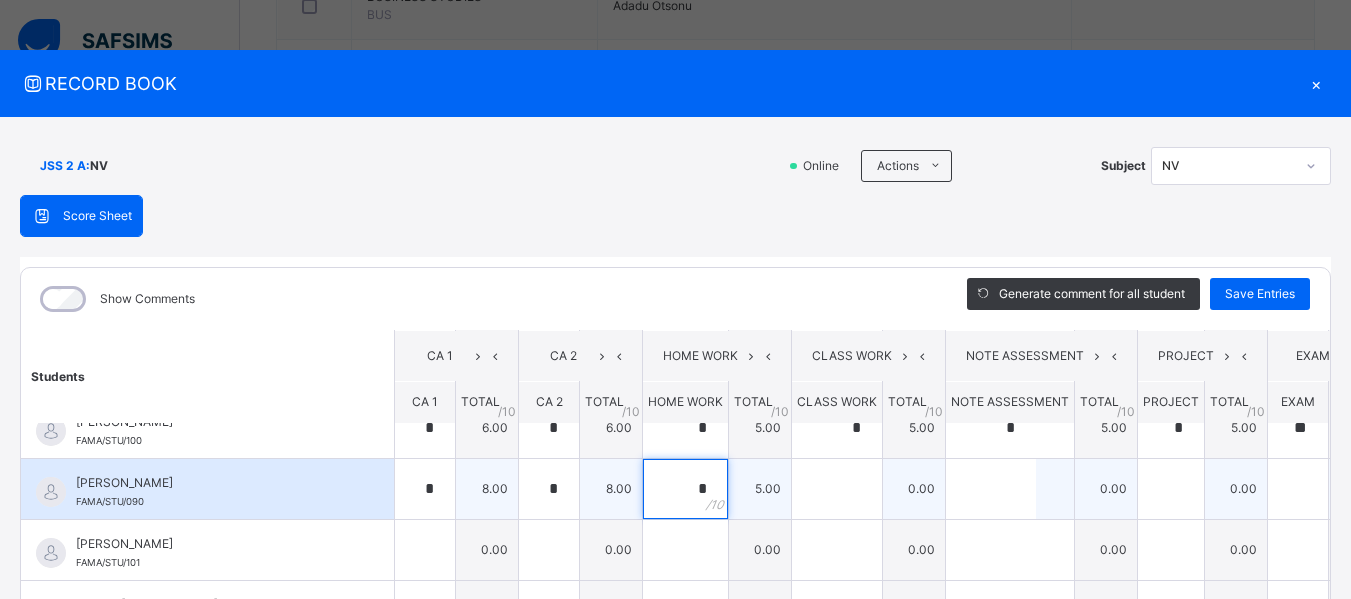 type on "*" 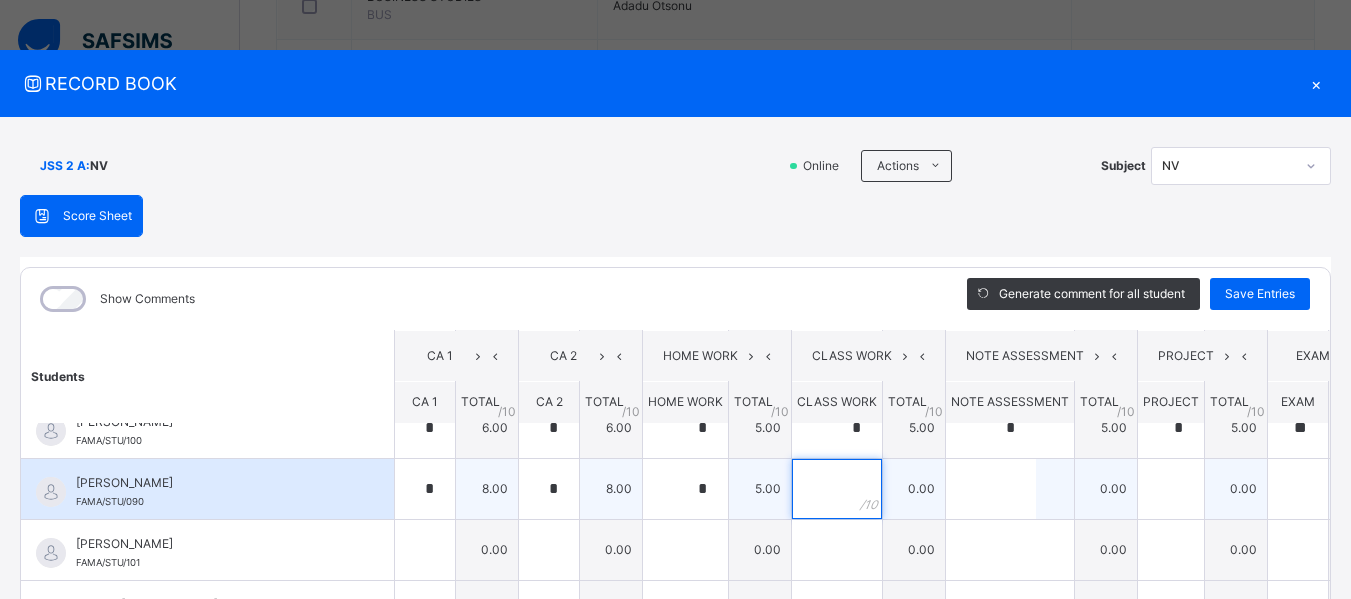 click at bounding box center (837, 489) 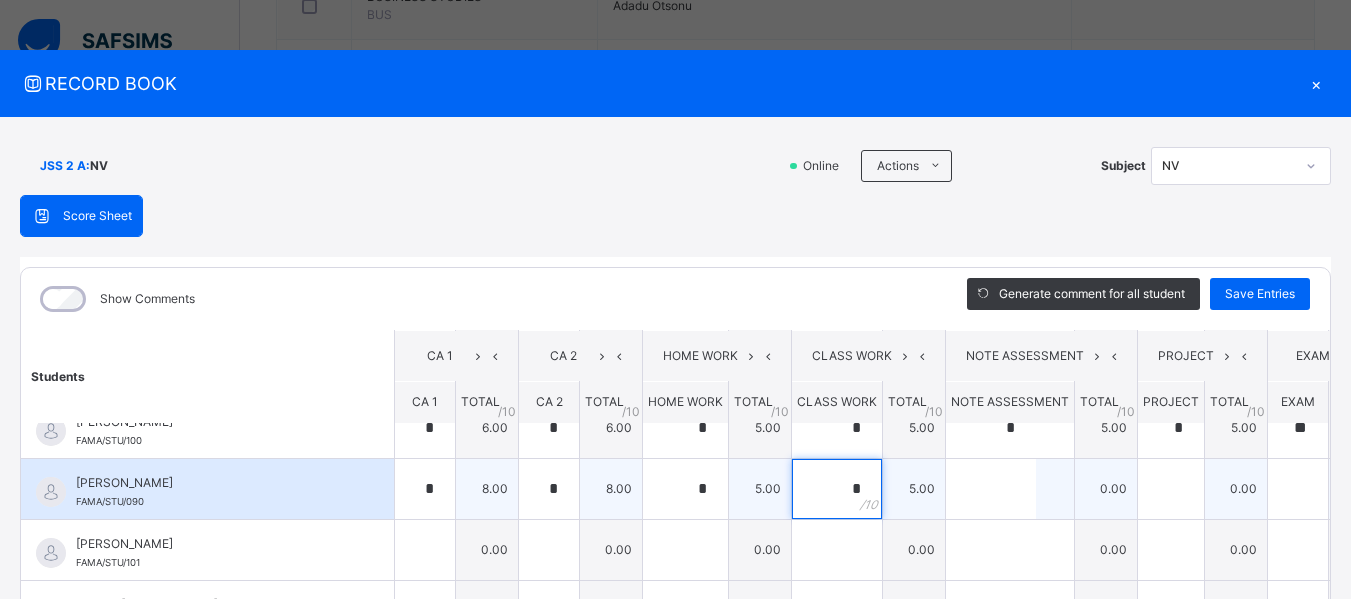 type on "*" 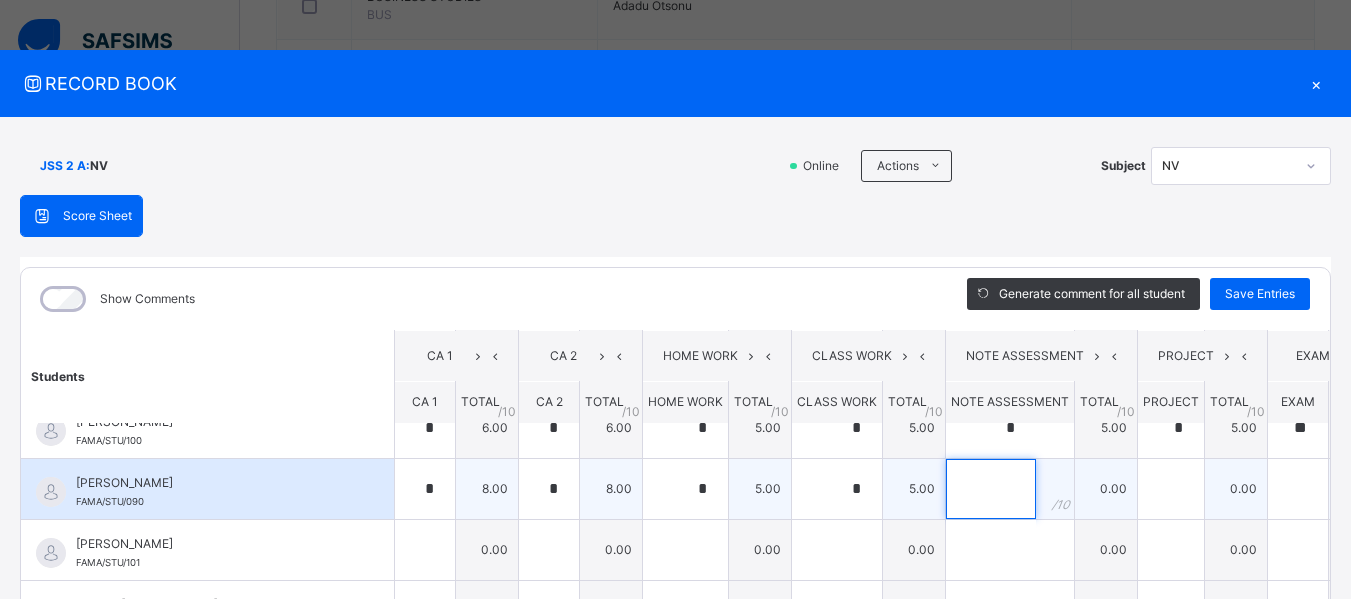 click at bounding box center [991, 489] 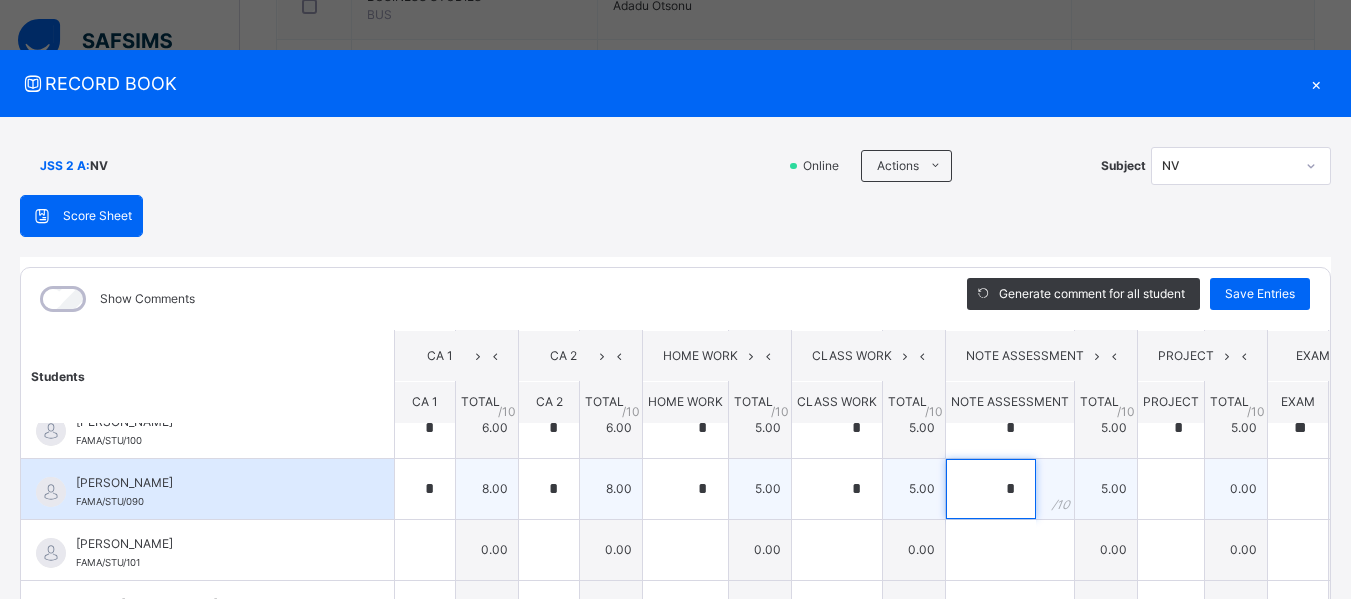 type on "*" 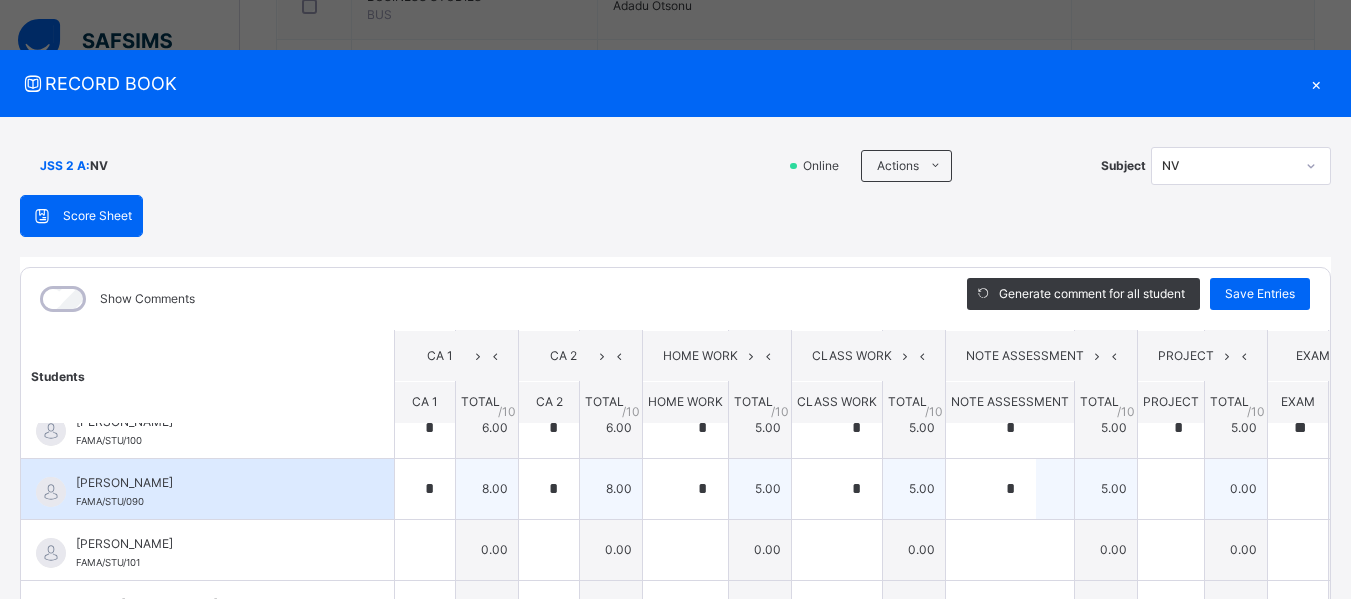 click on "0.00" at bounding box center [1236, 488] 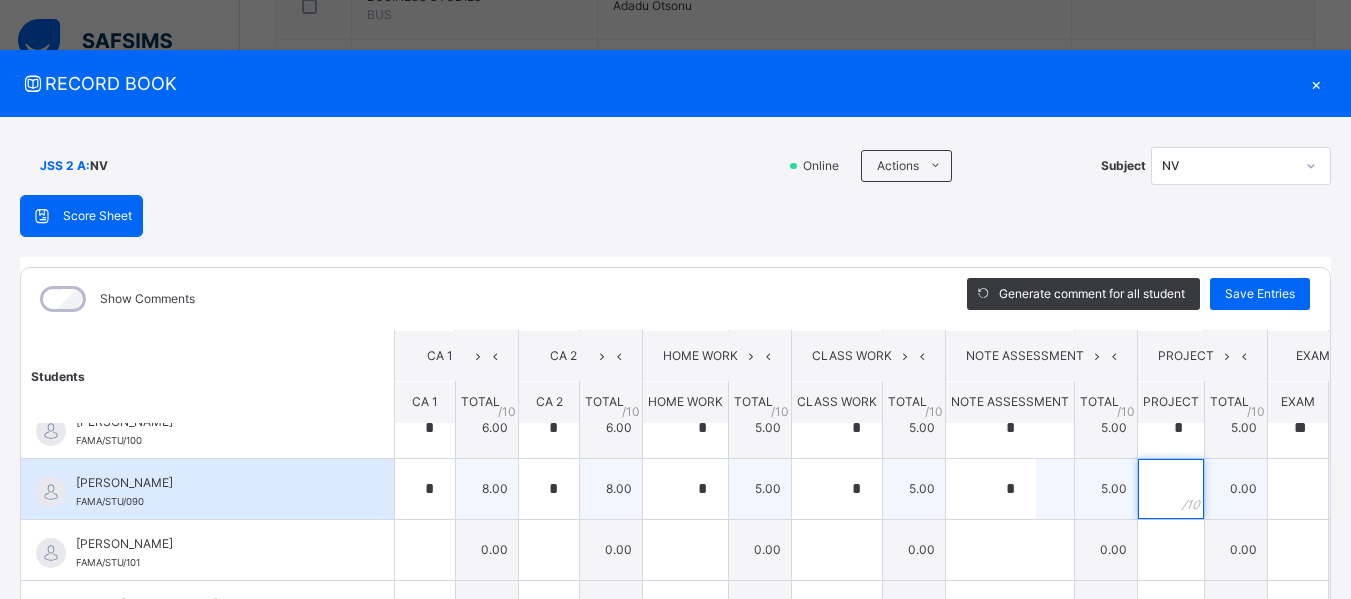 click at bounding box center [1171, 489] 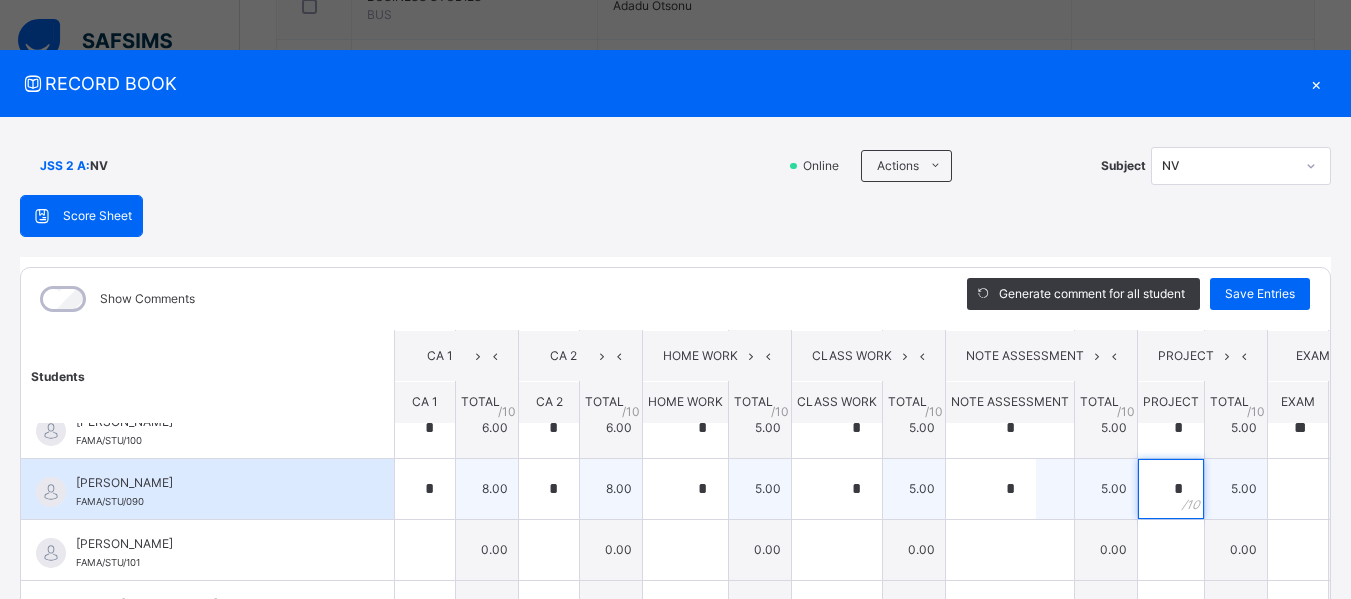 type on "*" 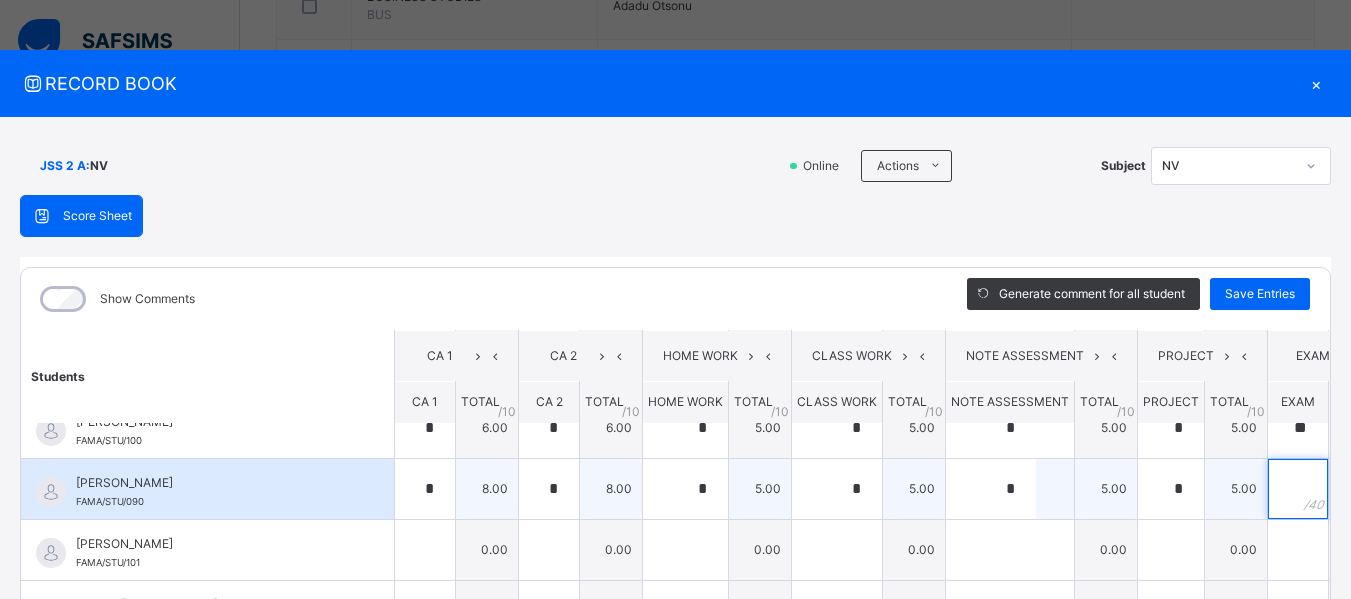 click at bounding box center [1298, 489] 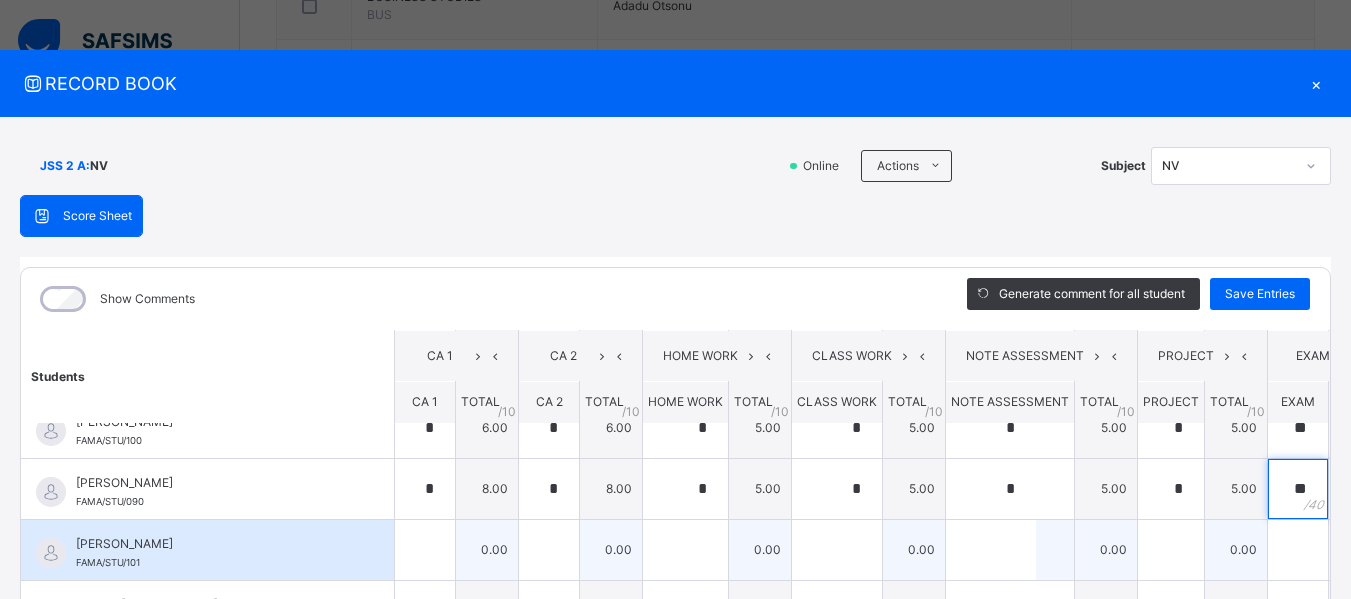 type on "**" 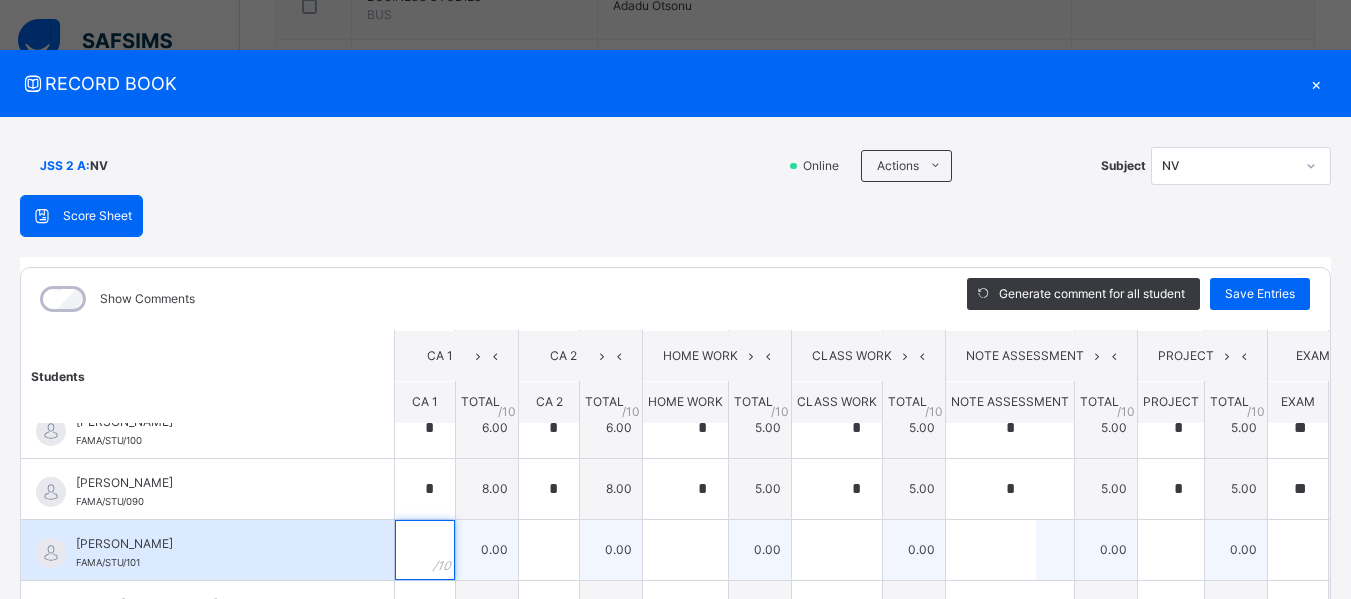 click at bounding box center [425, 550] 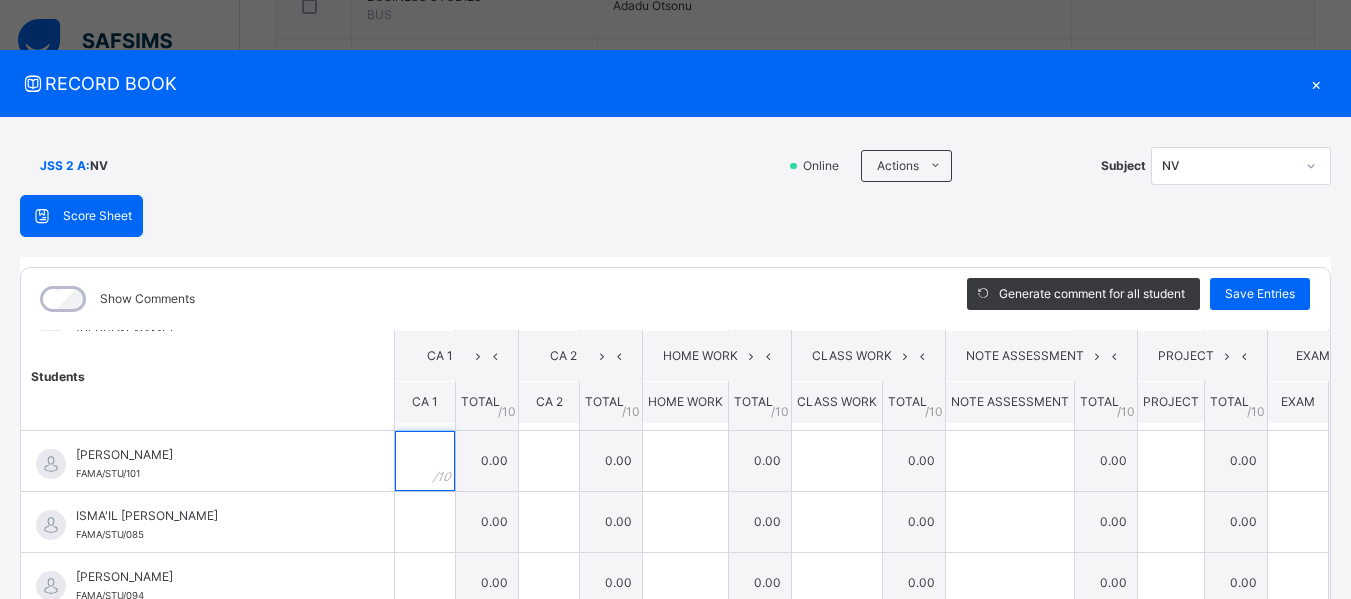 scroll, scrollTop: 614, scrollLeft: 0, axis: vertical 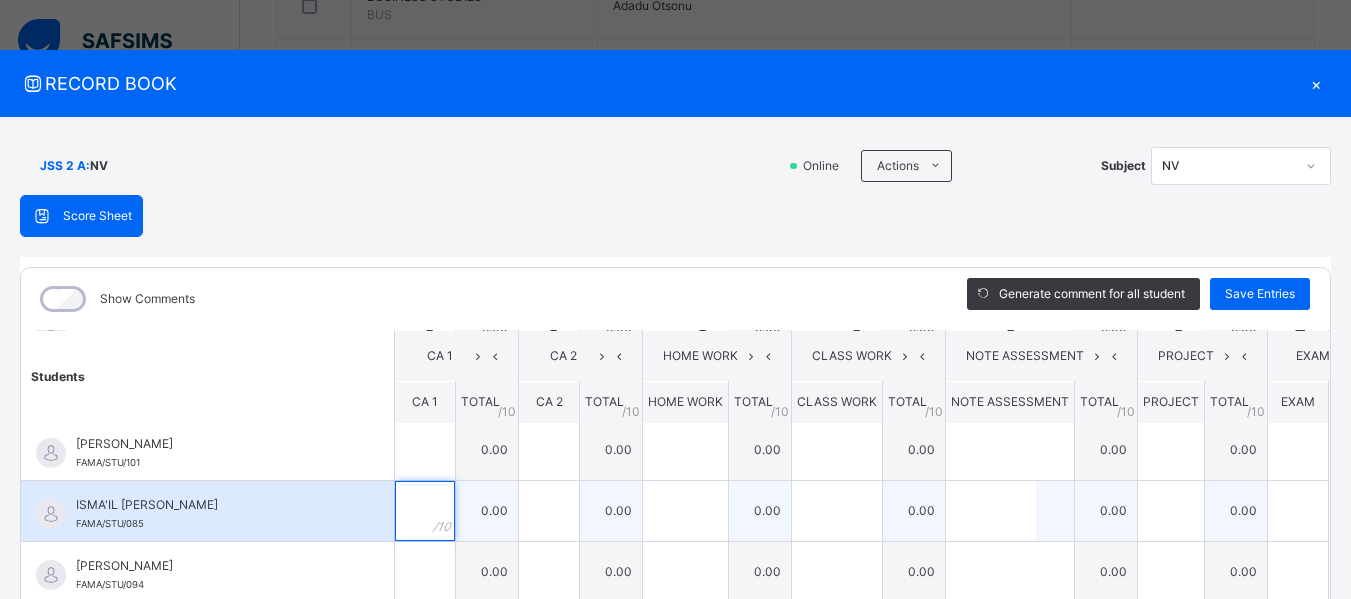 click at bounding box center [425, 511] 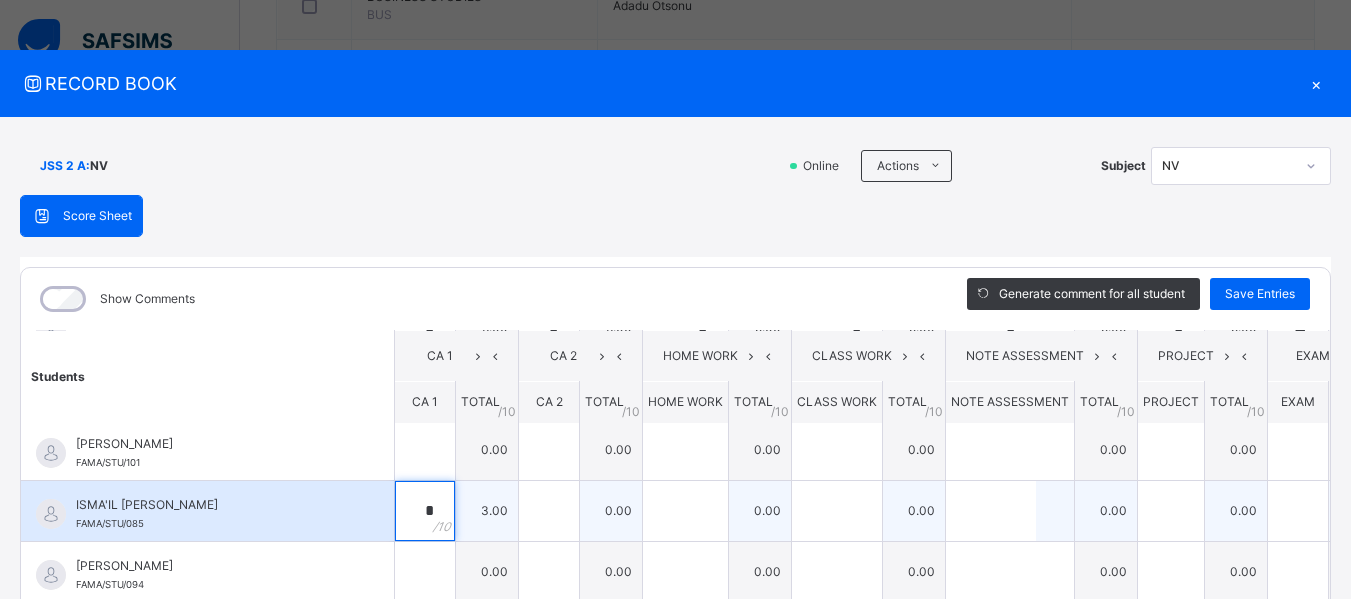 type on "*" 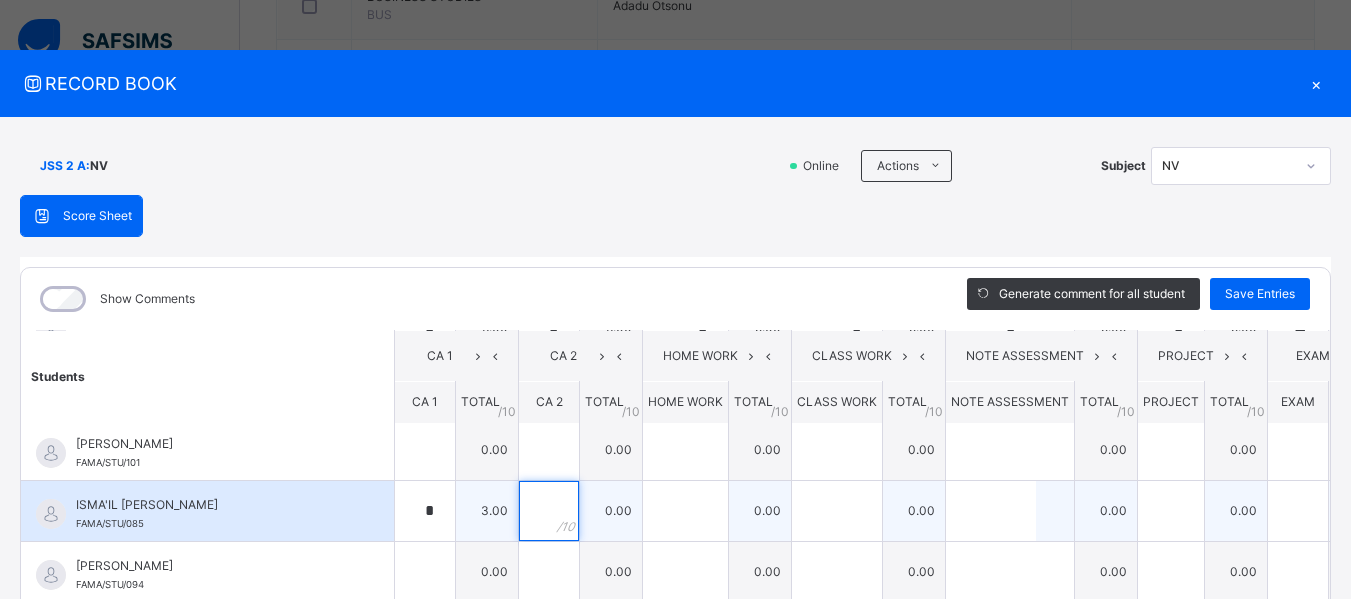 click at bounding box center [549, 511] 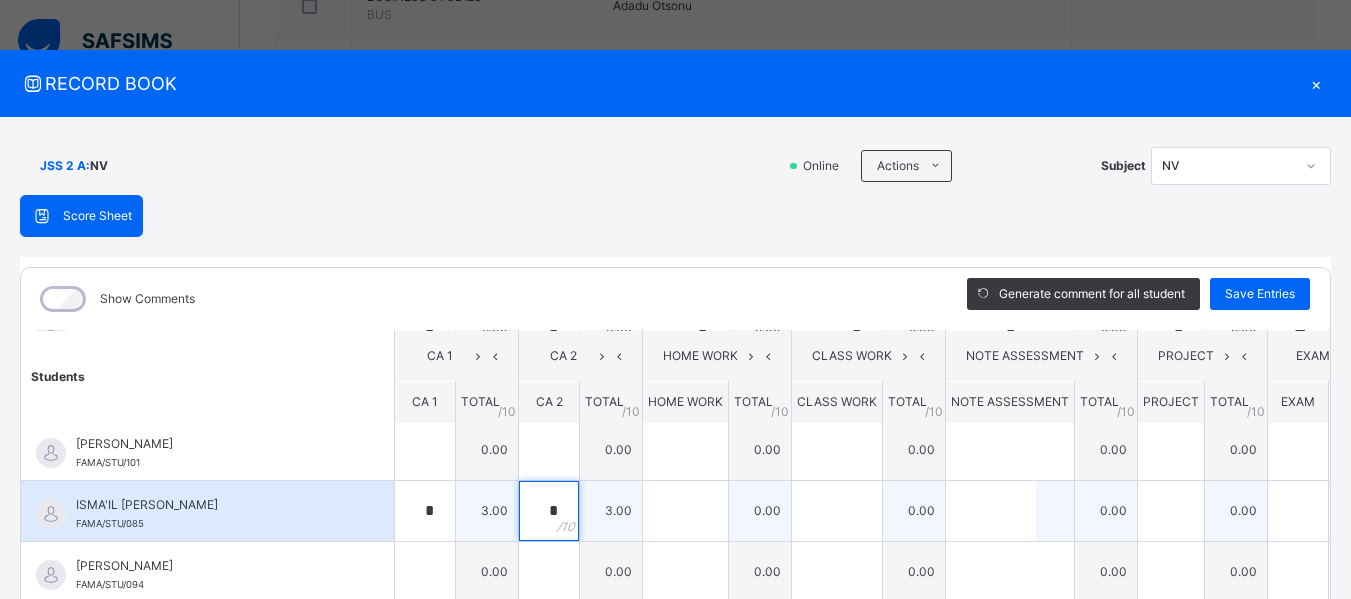 type on "*" 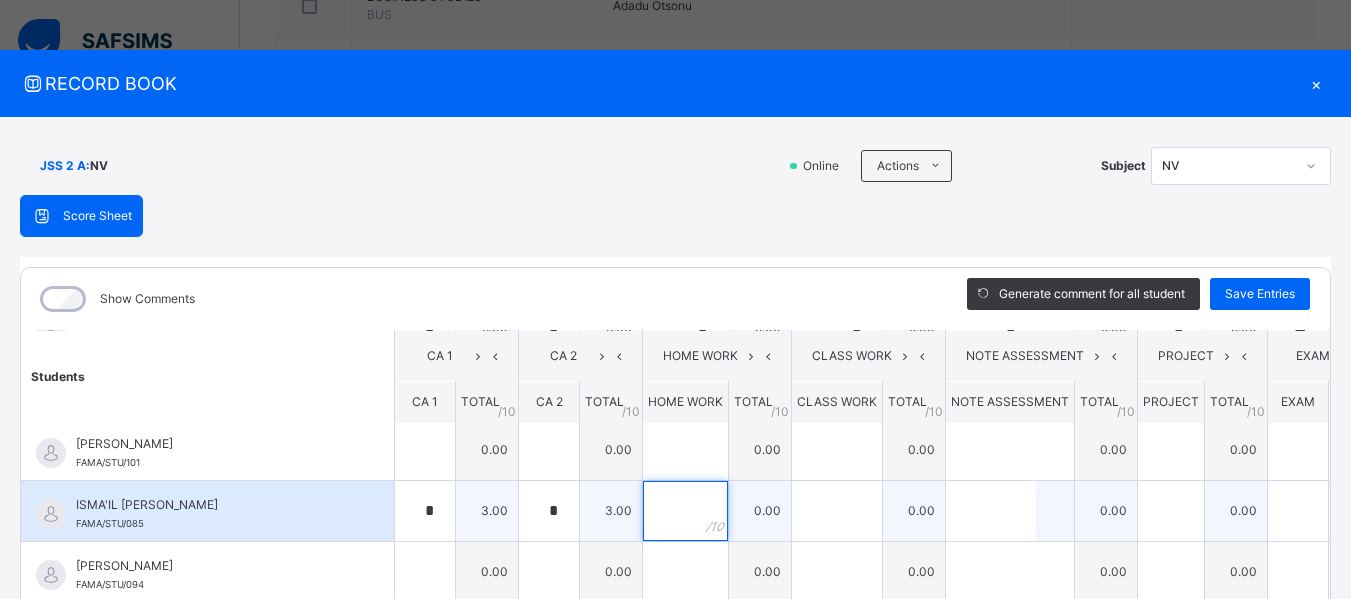 click at bounding box center [685, 511] 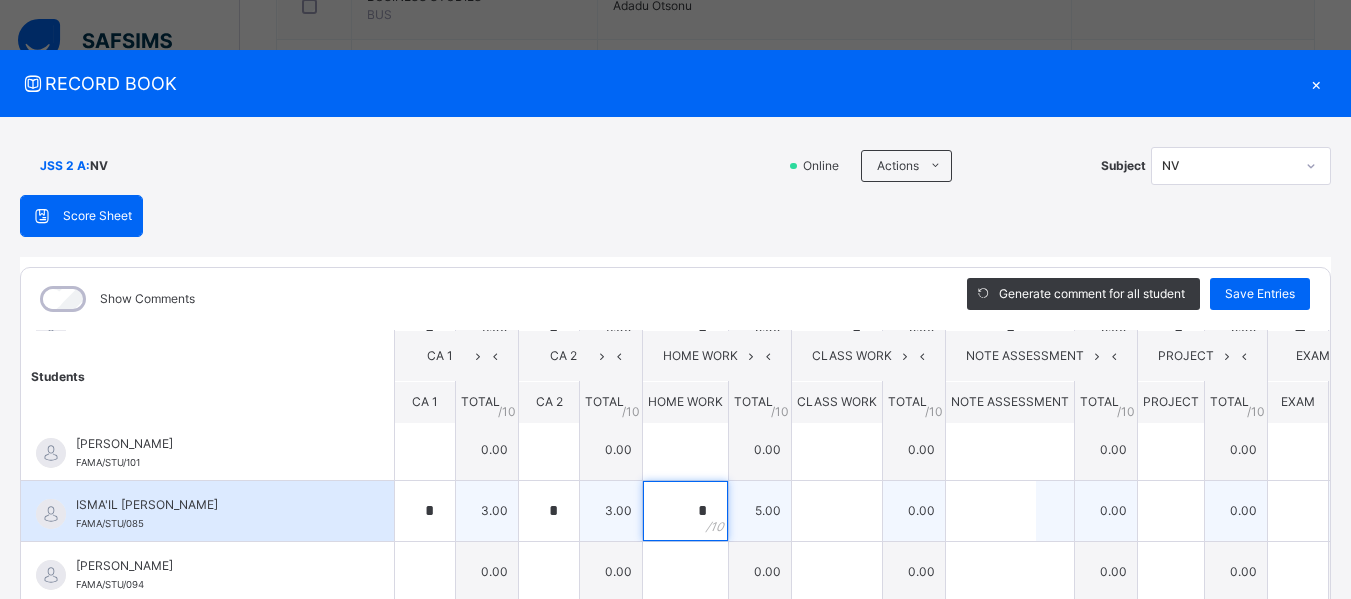 type on "*" 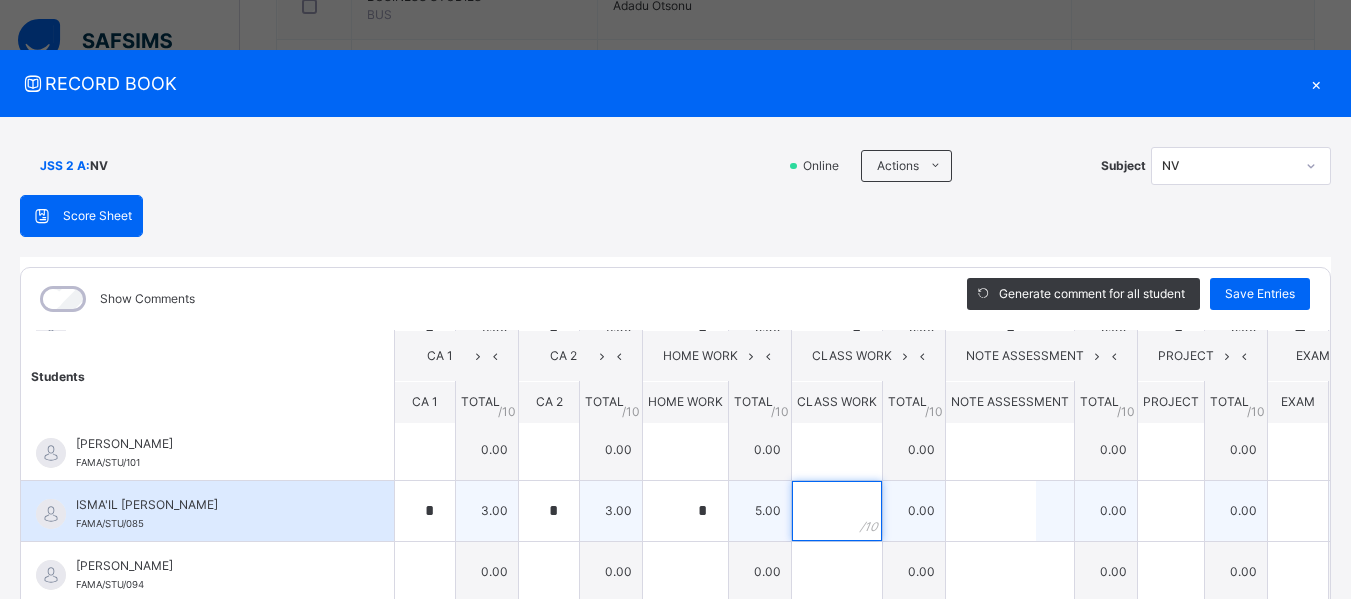 click at bounding box center (837, 511) 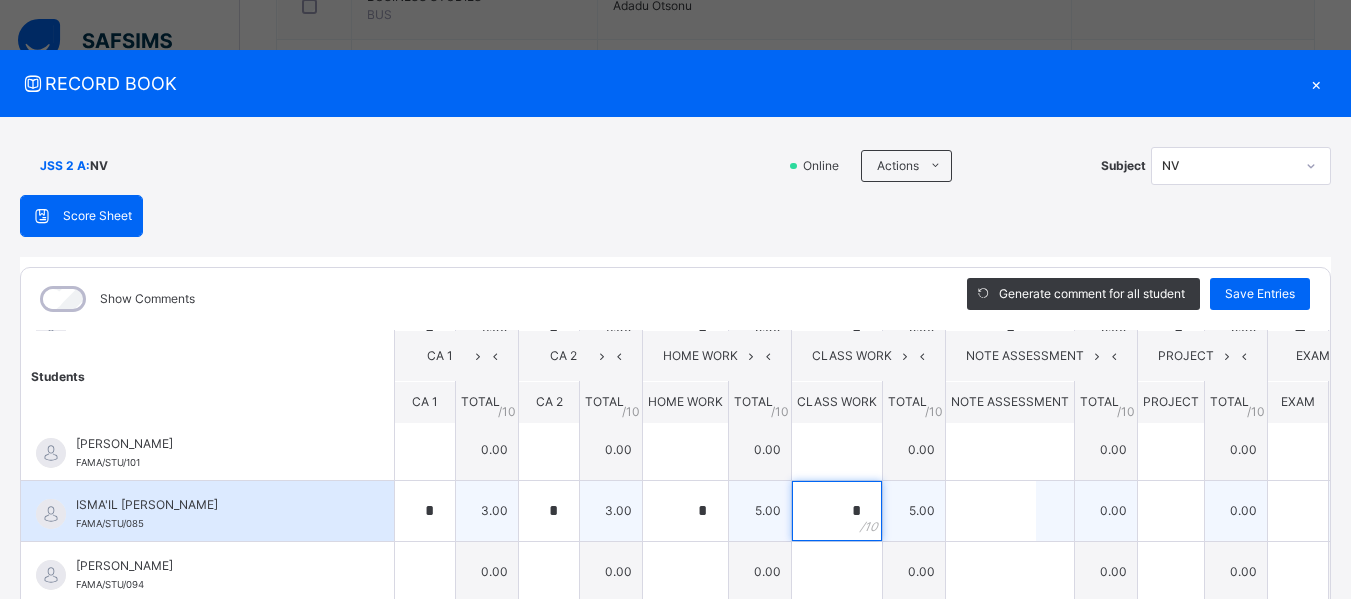 type on "*" 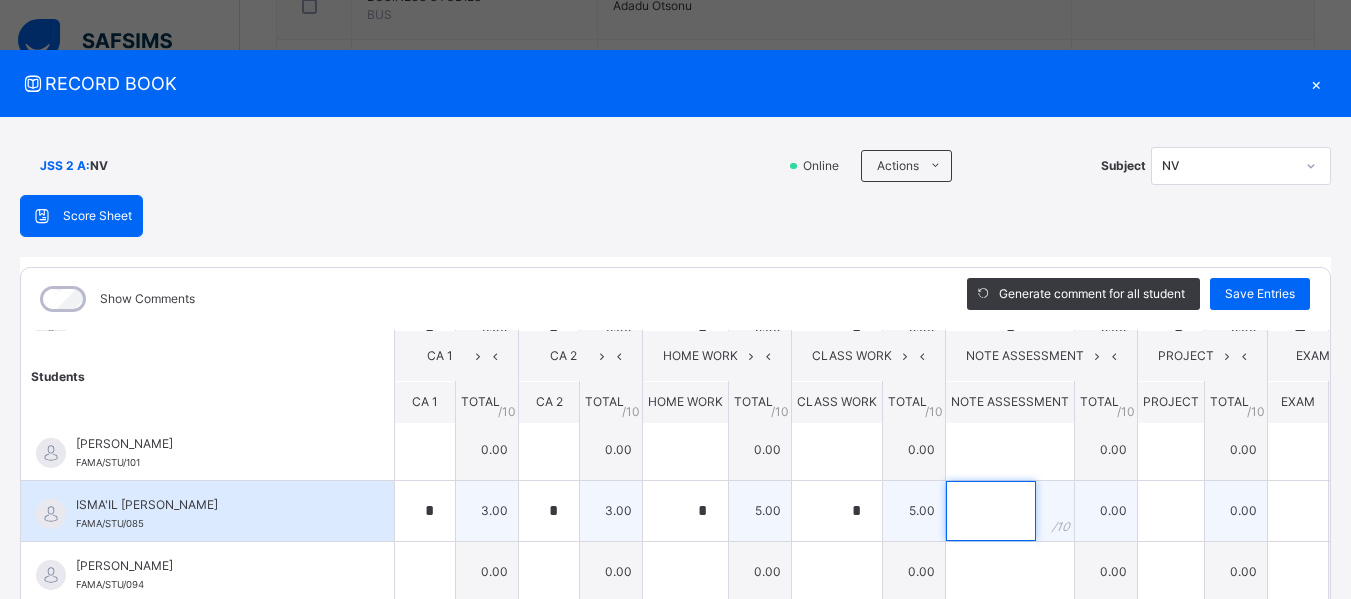 click at bounding box center [991, 511] 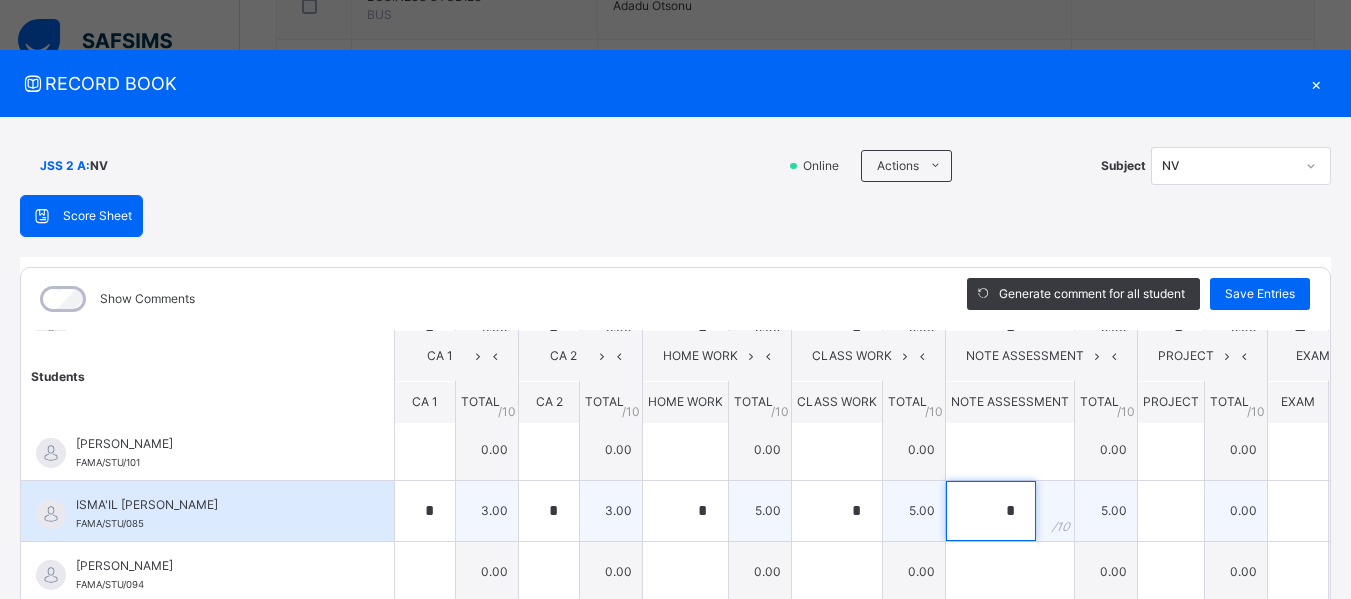 type on "*" 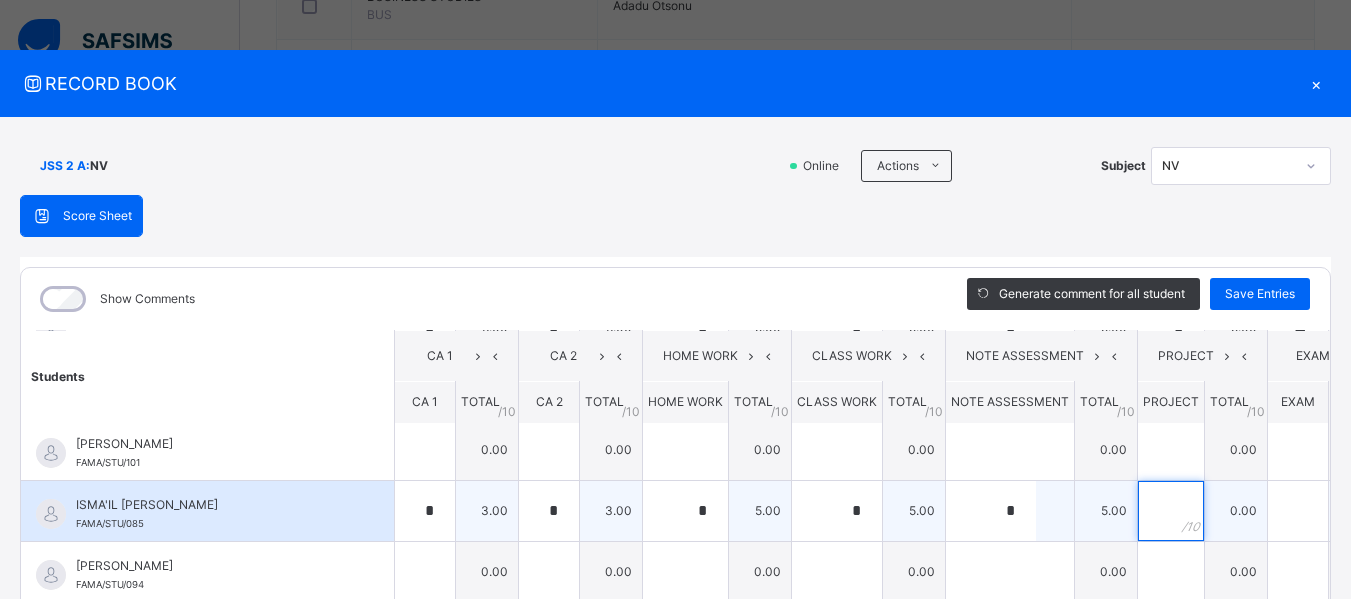 click at bounding box center (1171, 511) 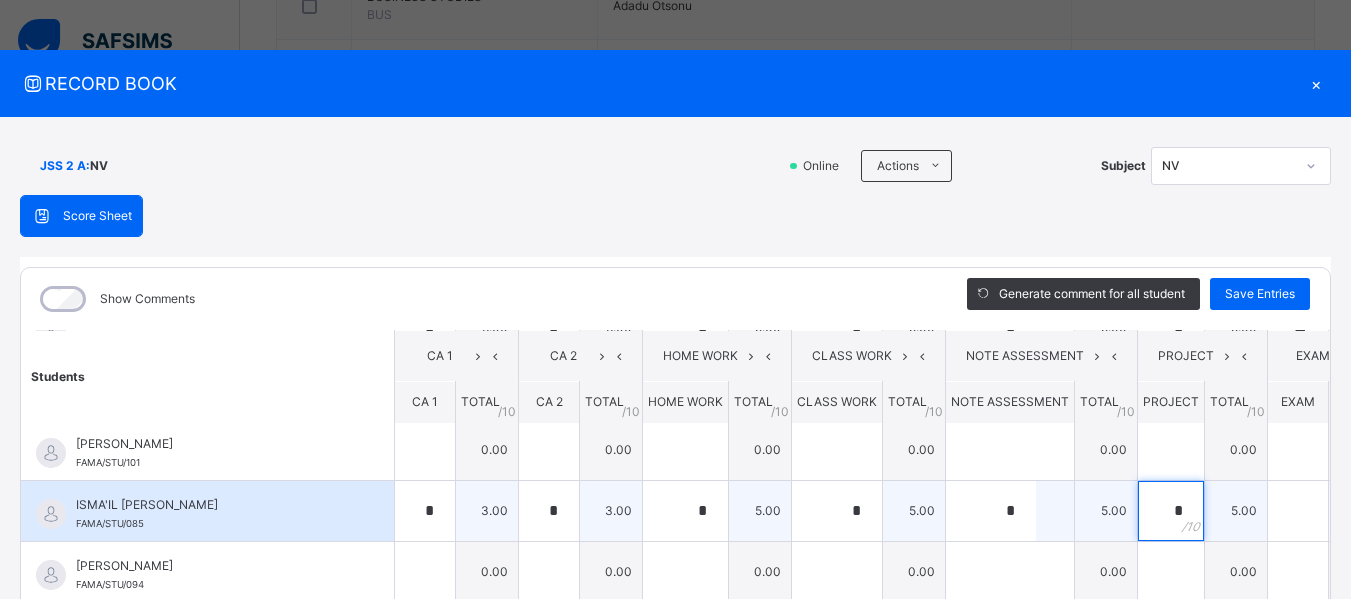 type on "*" 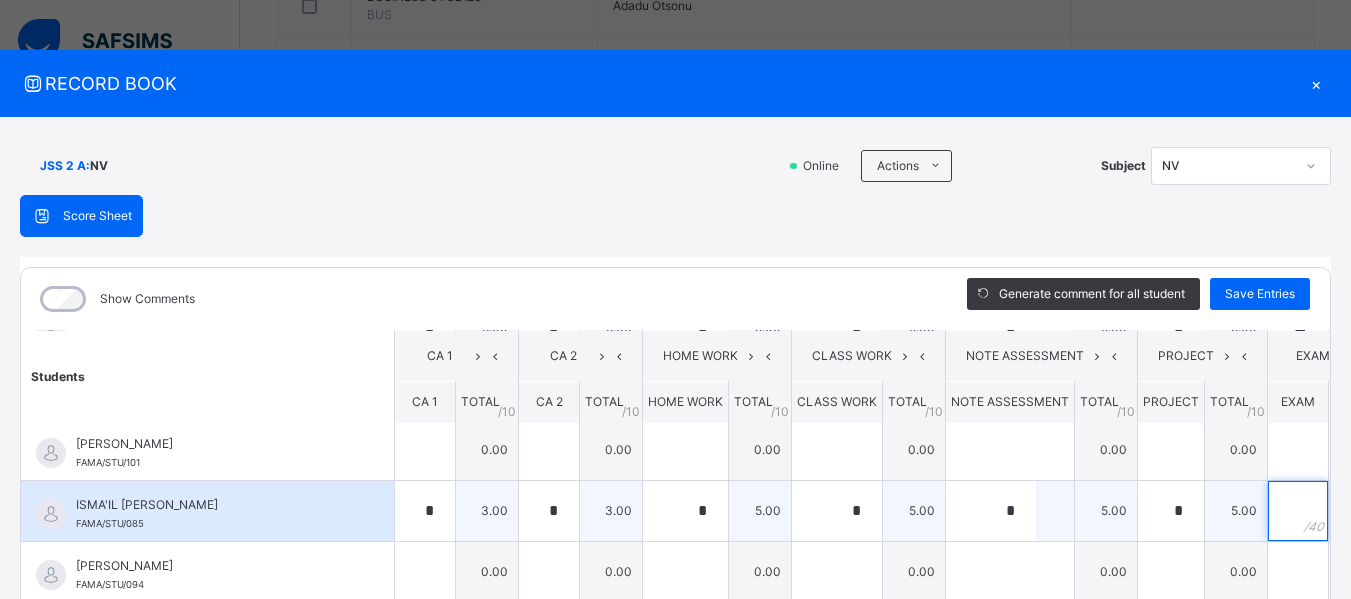 click at bounding box center (1298, 511) 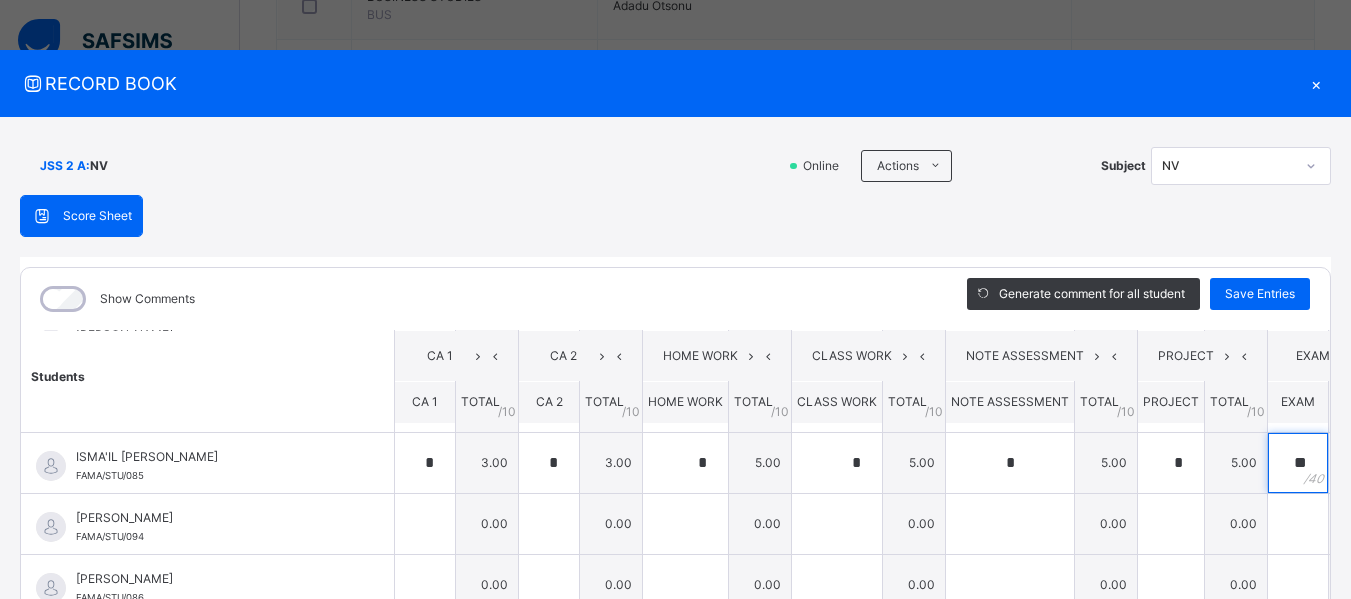 scroll, scrollTop: 665, scrollLeft: 0, axis: vertical 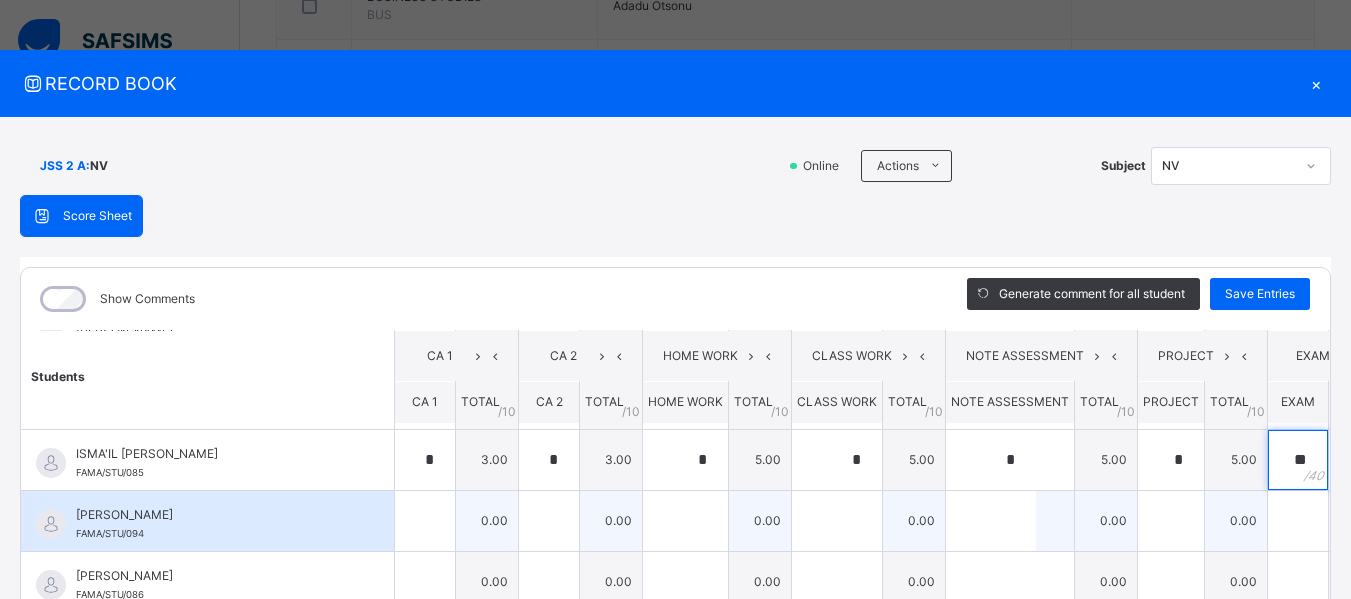 type on "**" 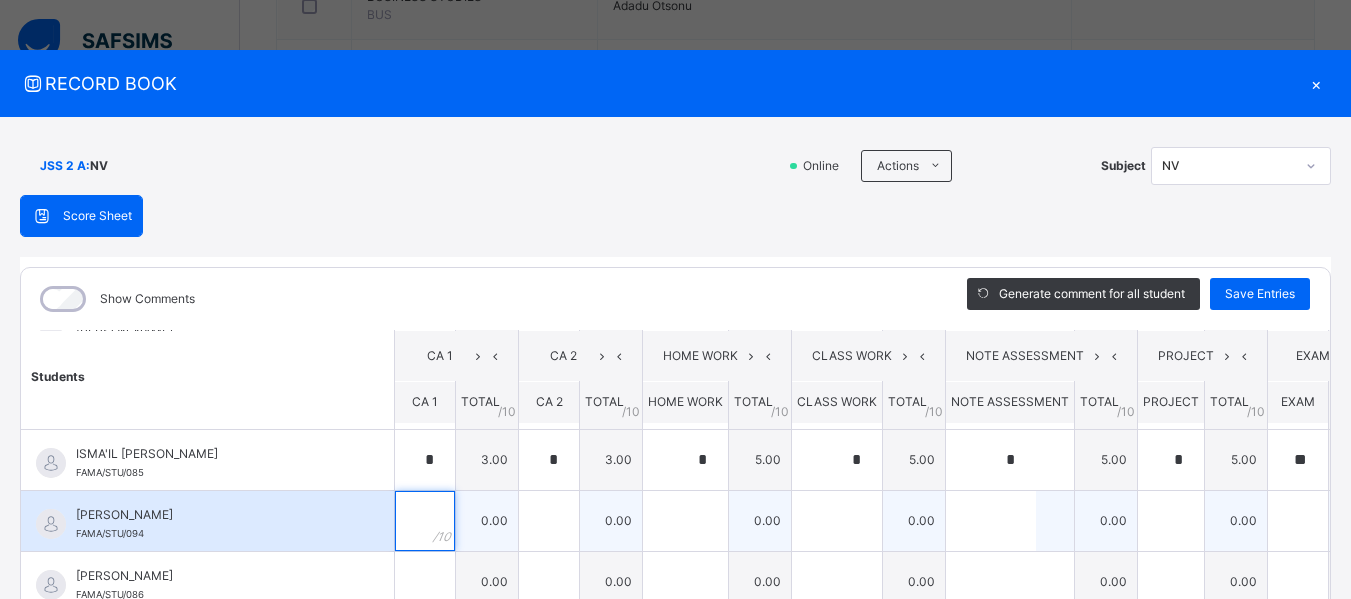 click at bounding box center [425, 521] 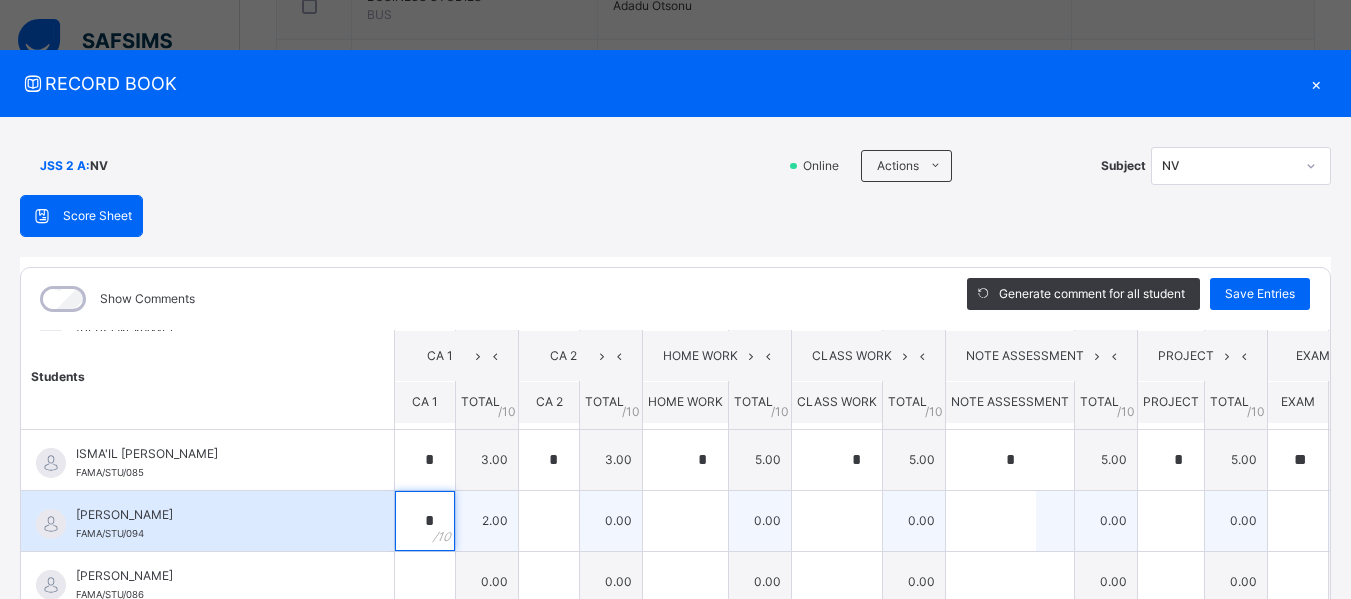 type on "*" 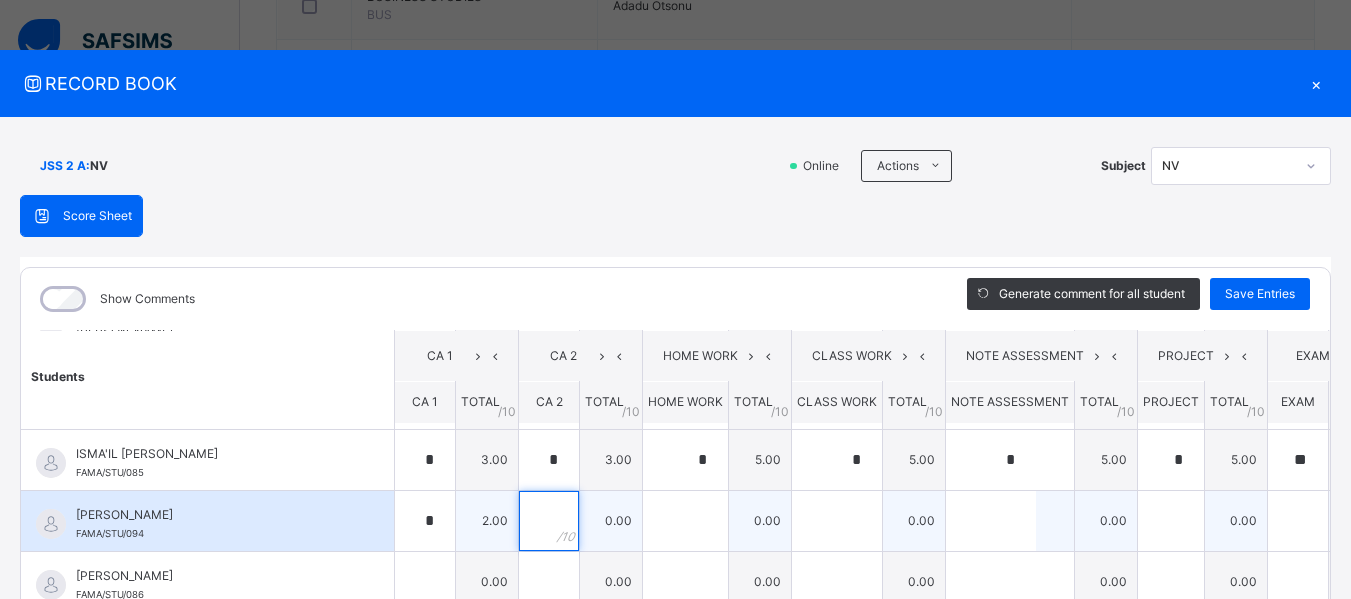 click at bounding box center [549, 521] 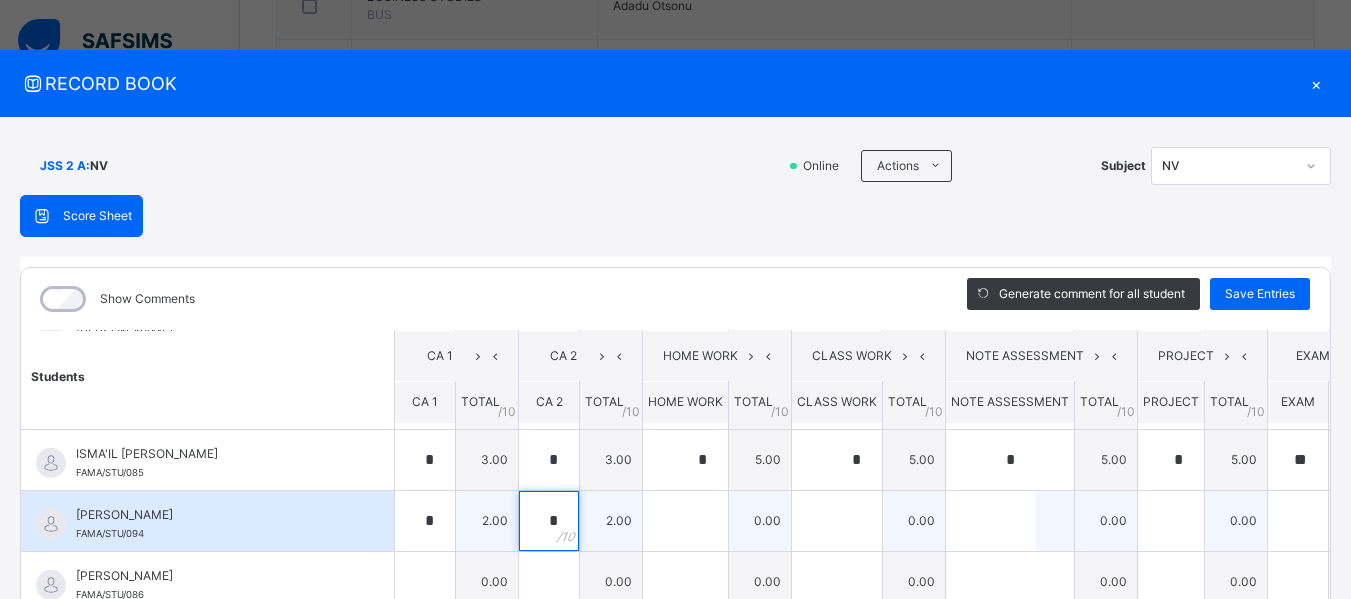 type on "*" 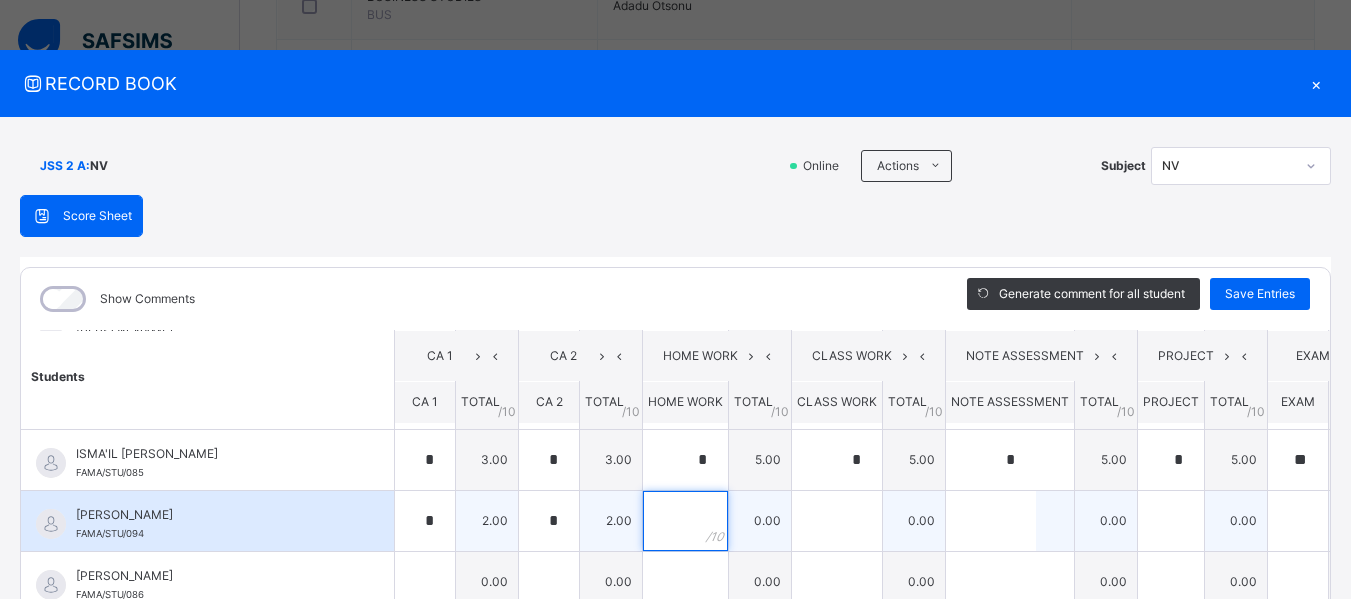 click at bounding box center [685, 521] 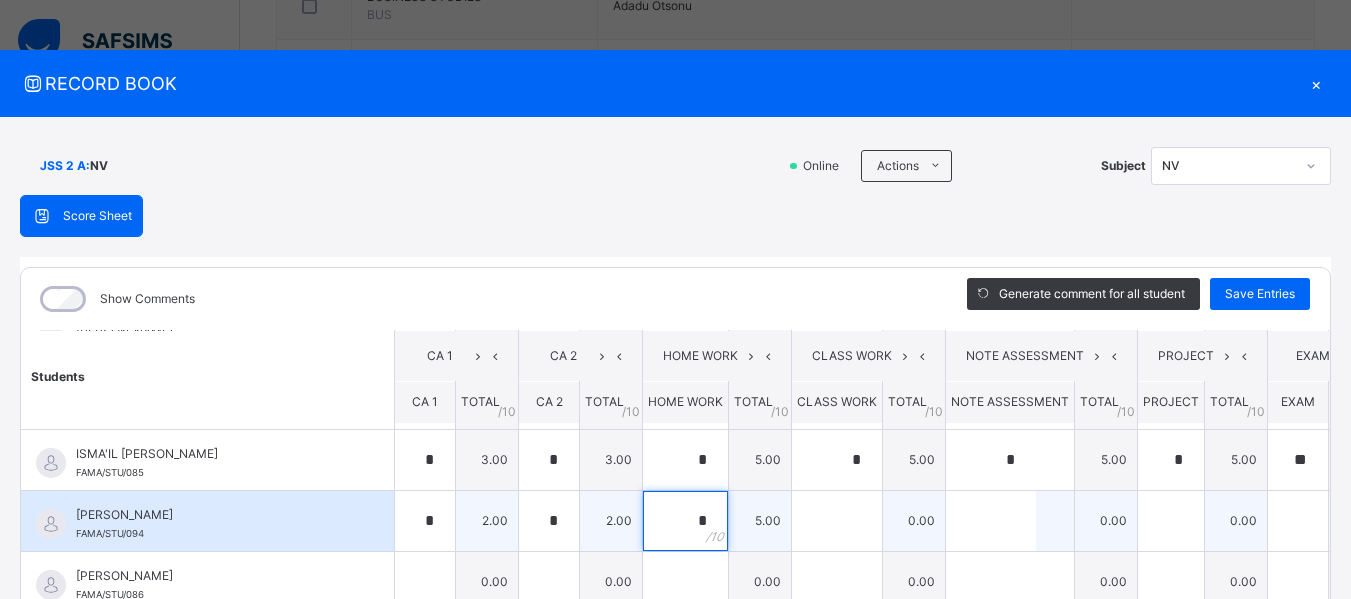 type on "*" 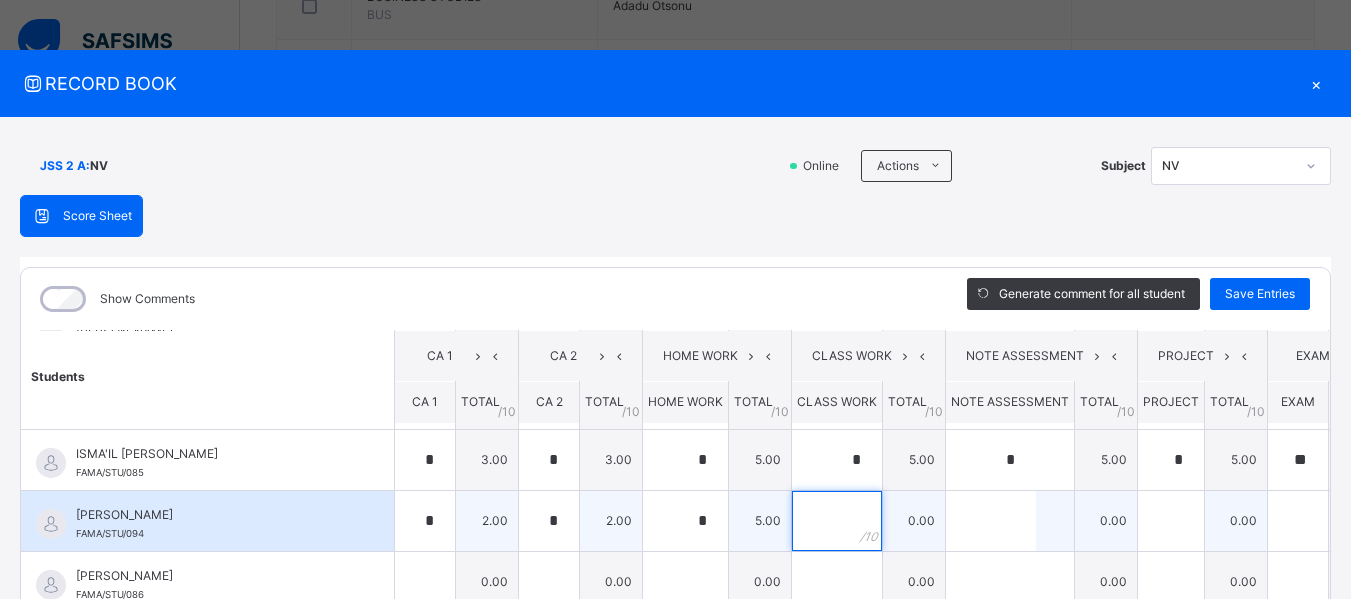 click at bounding box center (837, 521) 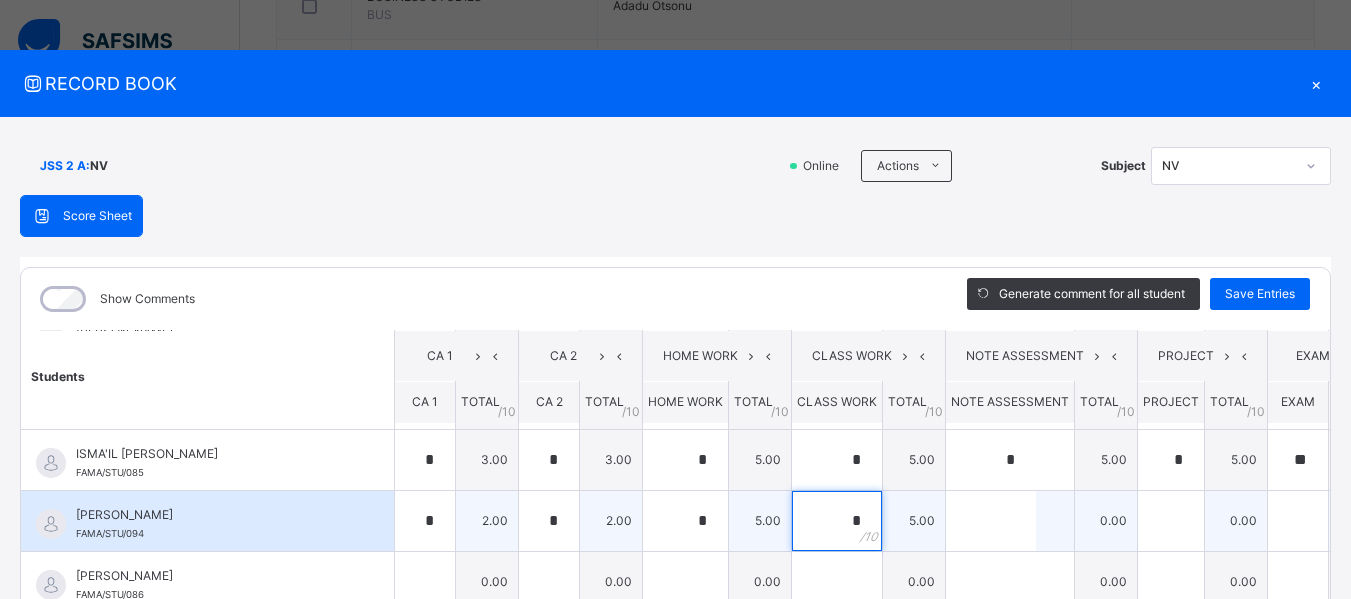 type on "*" 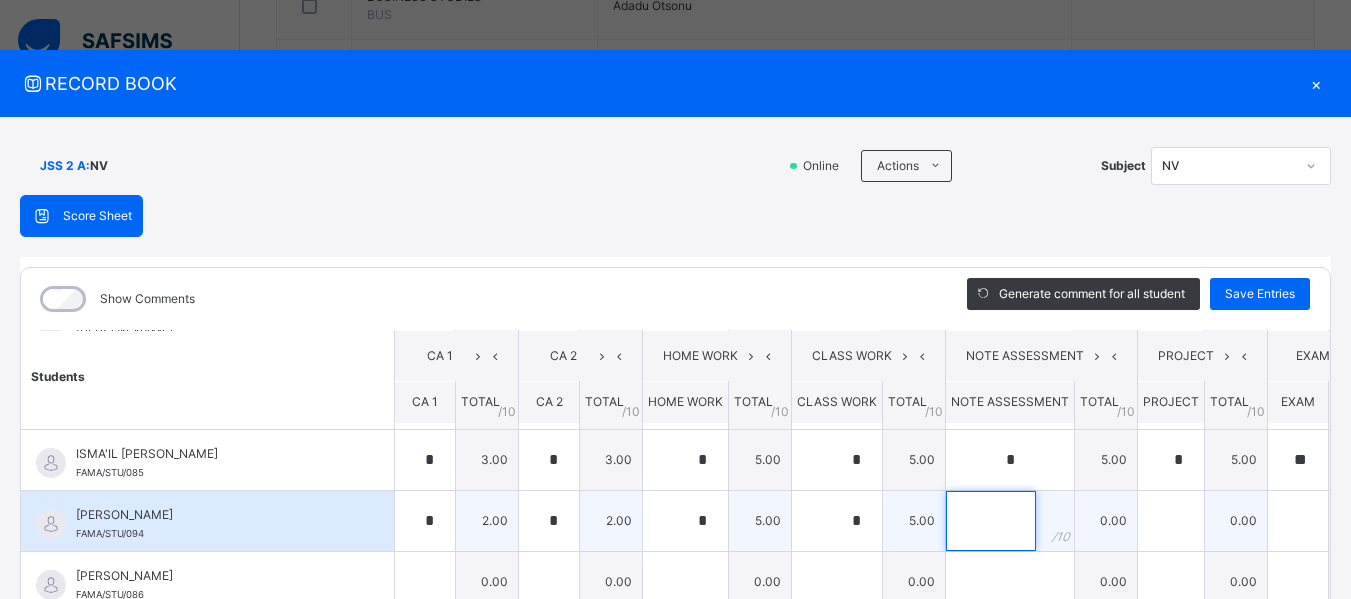 click at bounding box center (991, 521) 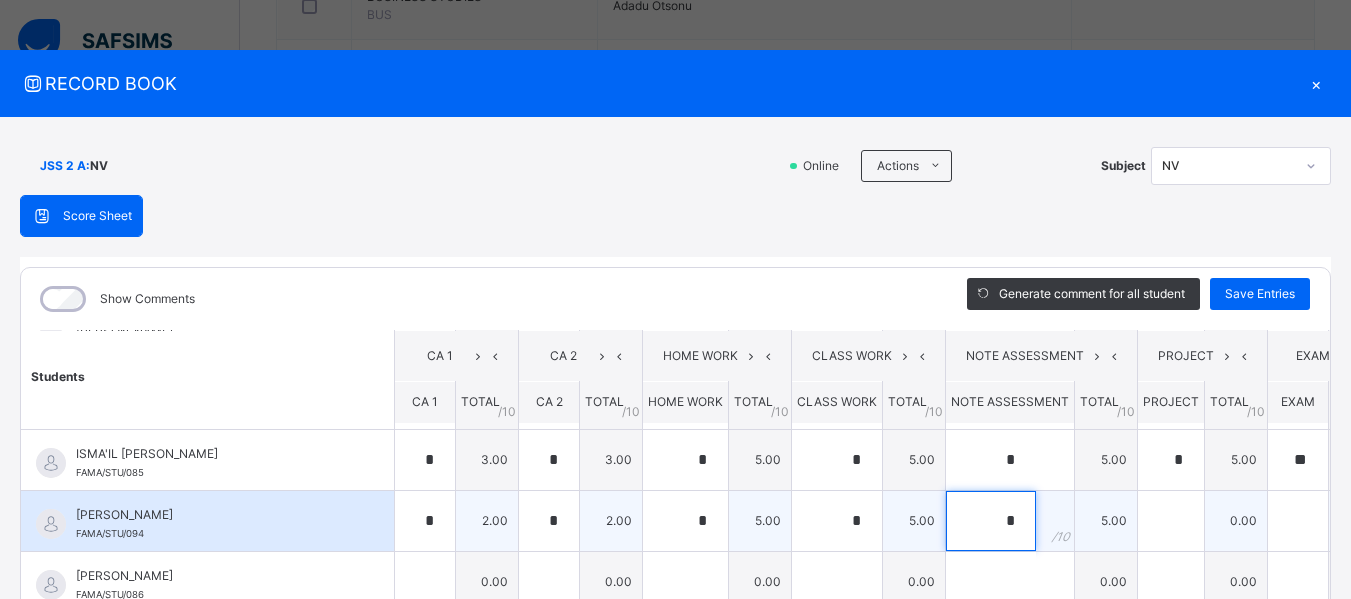 type on "*" 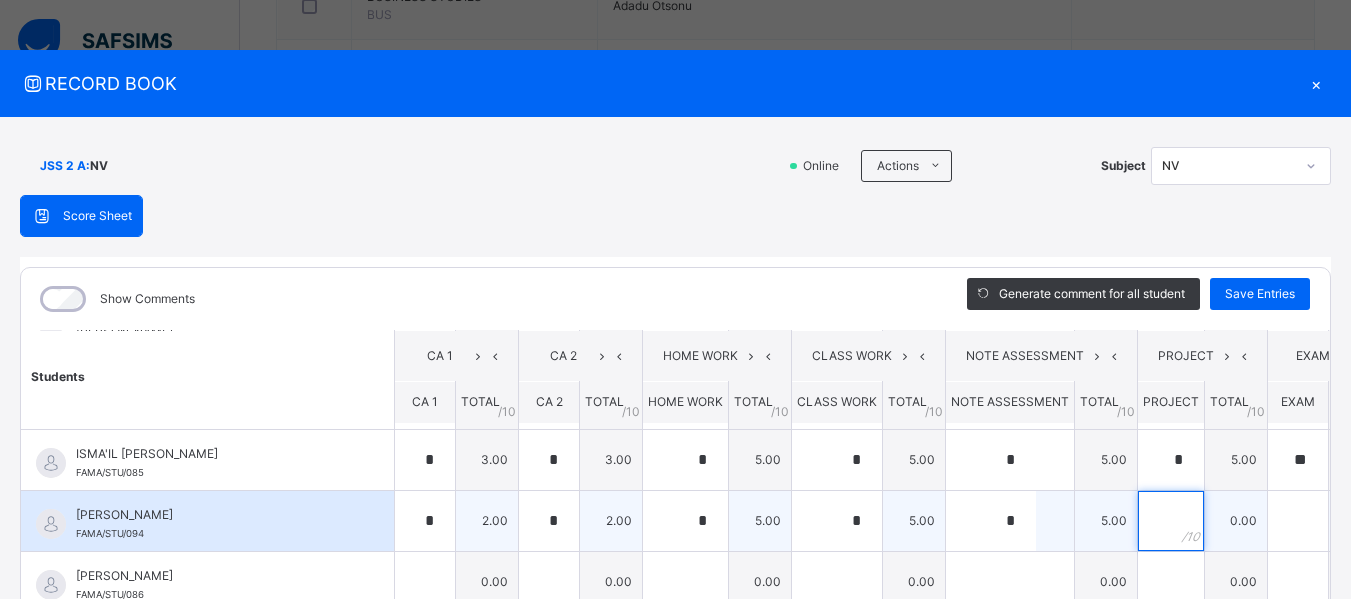 click at bounding box center (1171, 521) 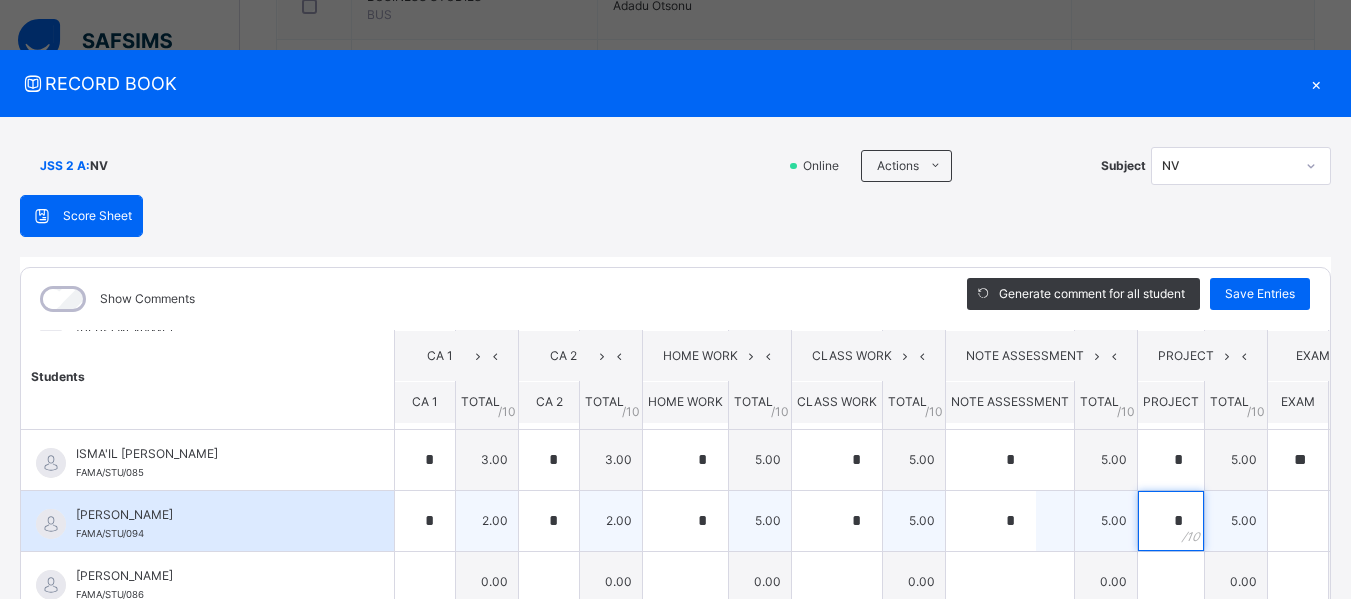 type on "*" 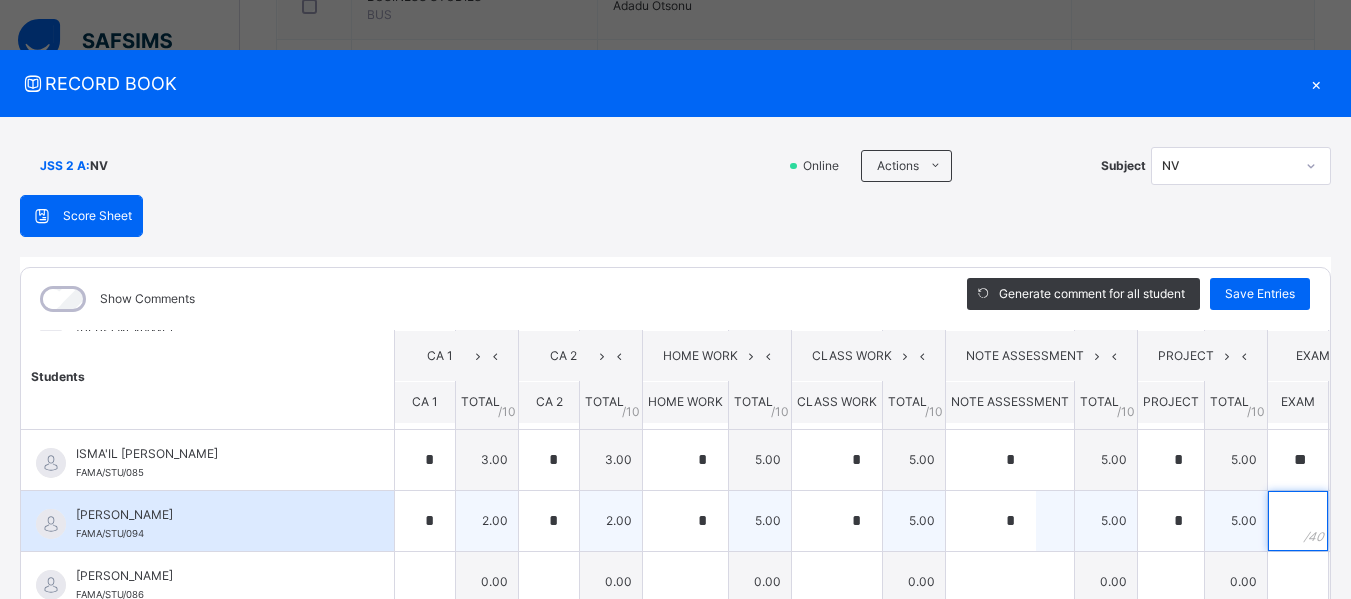 click at bounding box center [1298, 521] 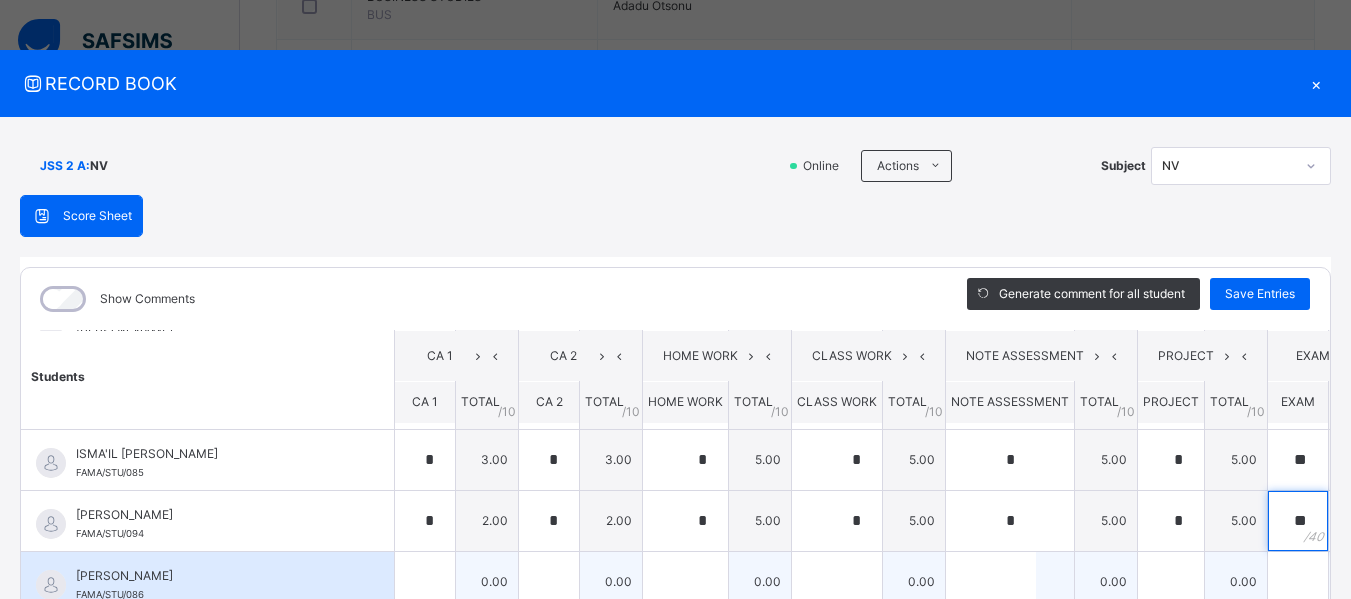 type on "**" 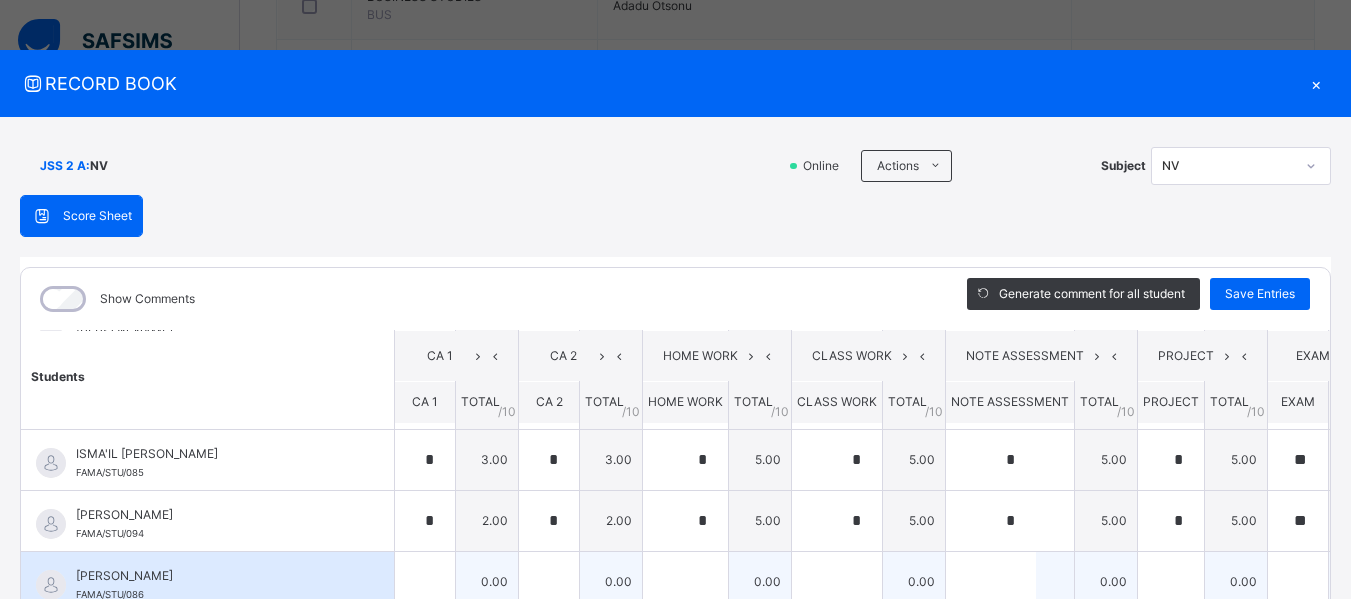 click on "0.00" at bounding box center (1360, 581) 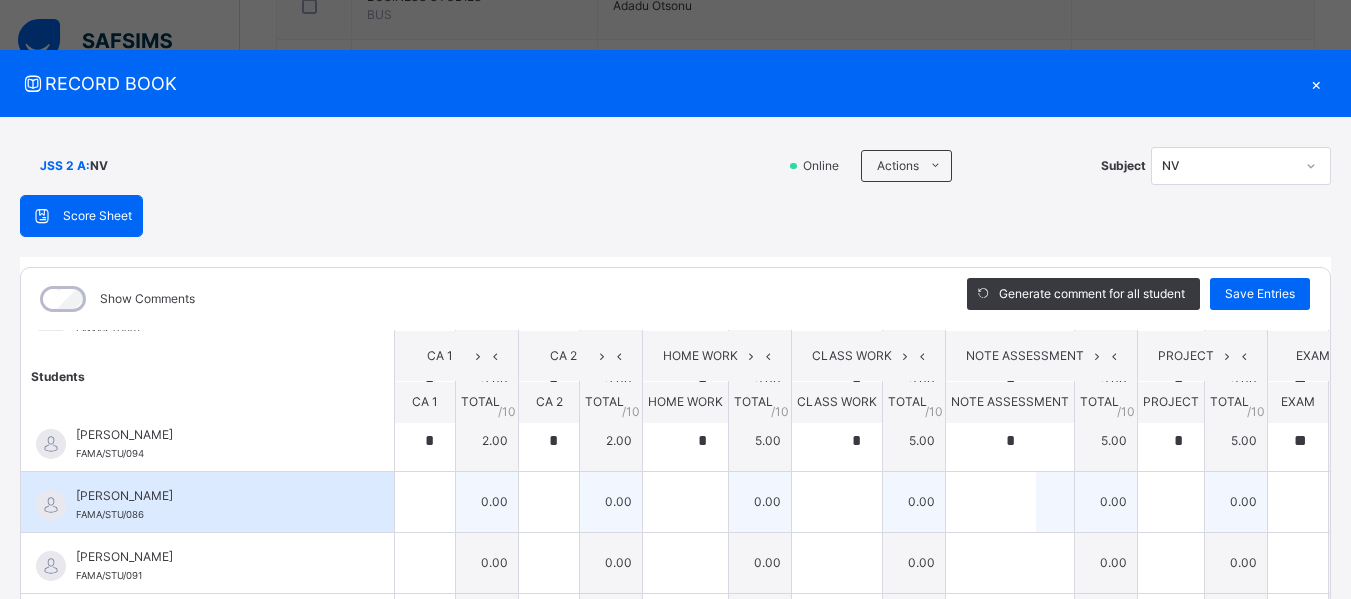 scroll, scrollTop: 768, scrollLeft: 0, axis: vertical 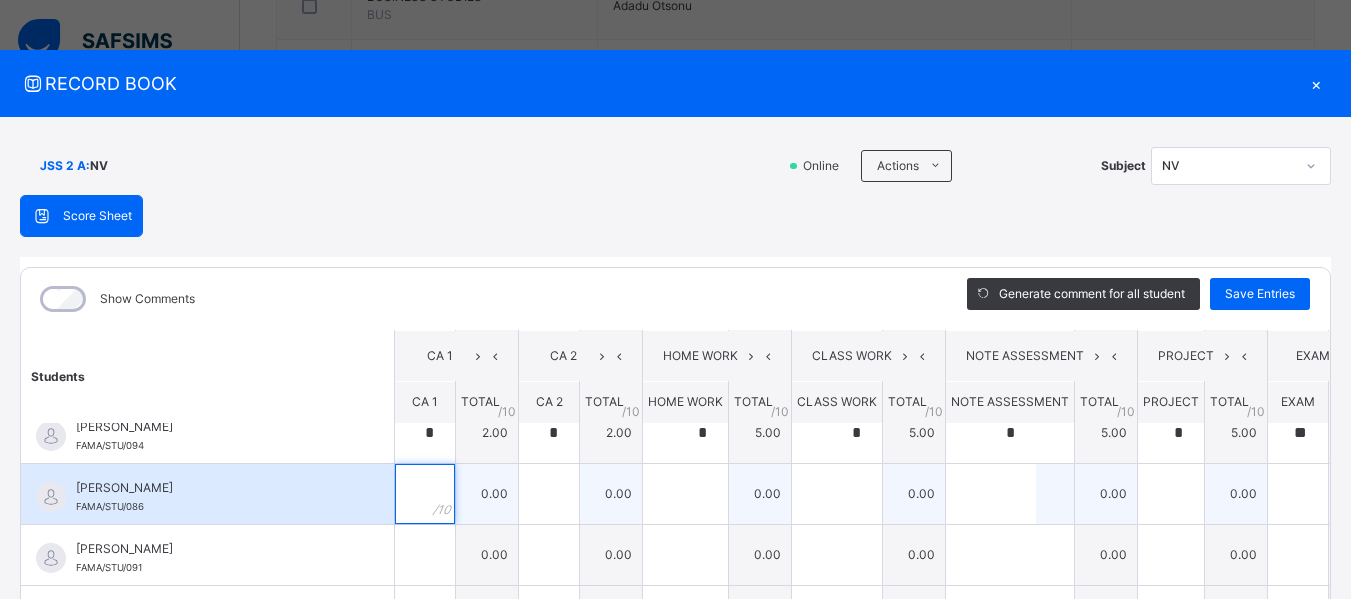 click at bounding box center (425, 494) 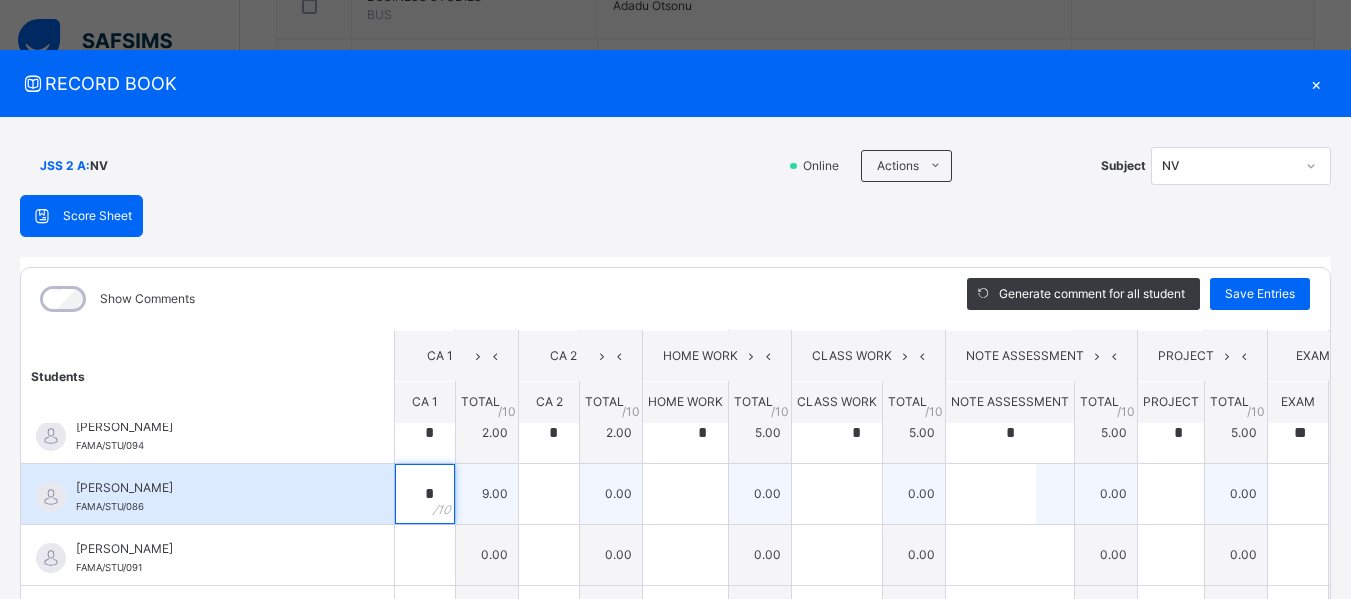 type on "*" 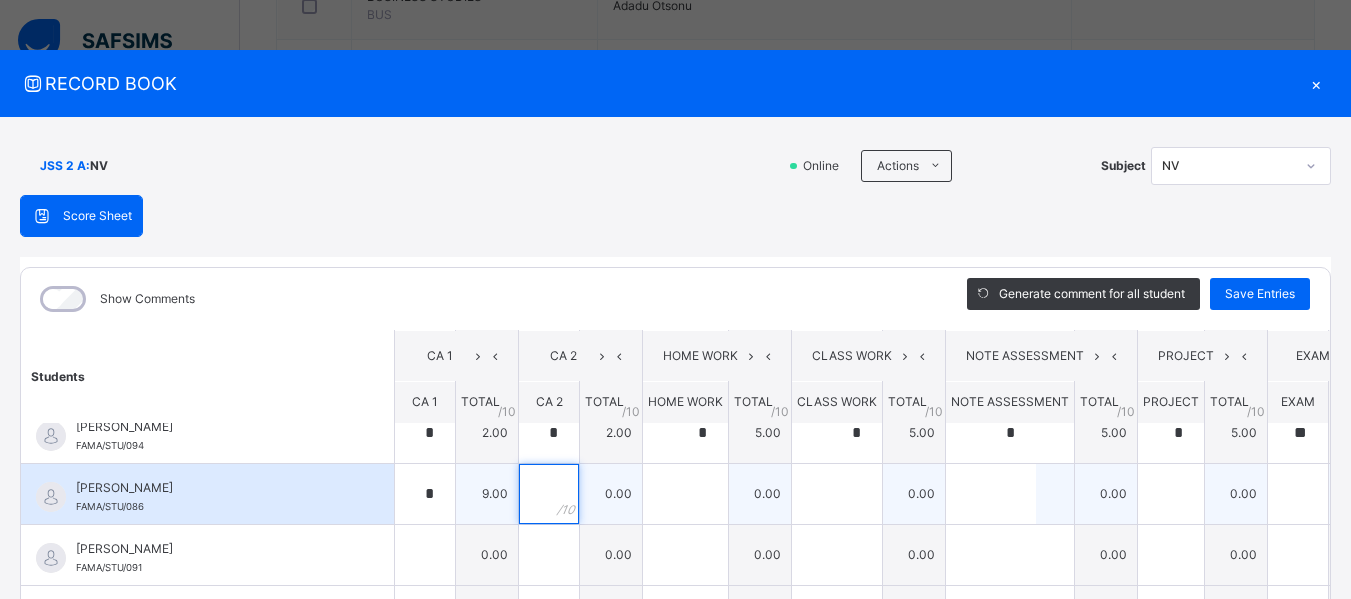 click at bounding box center [549, 494] 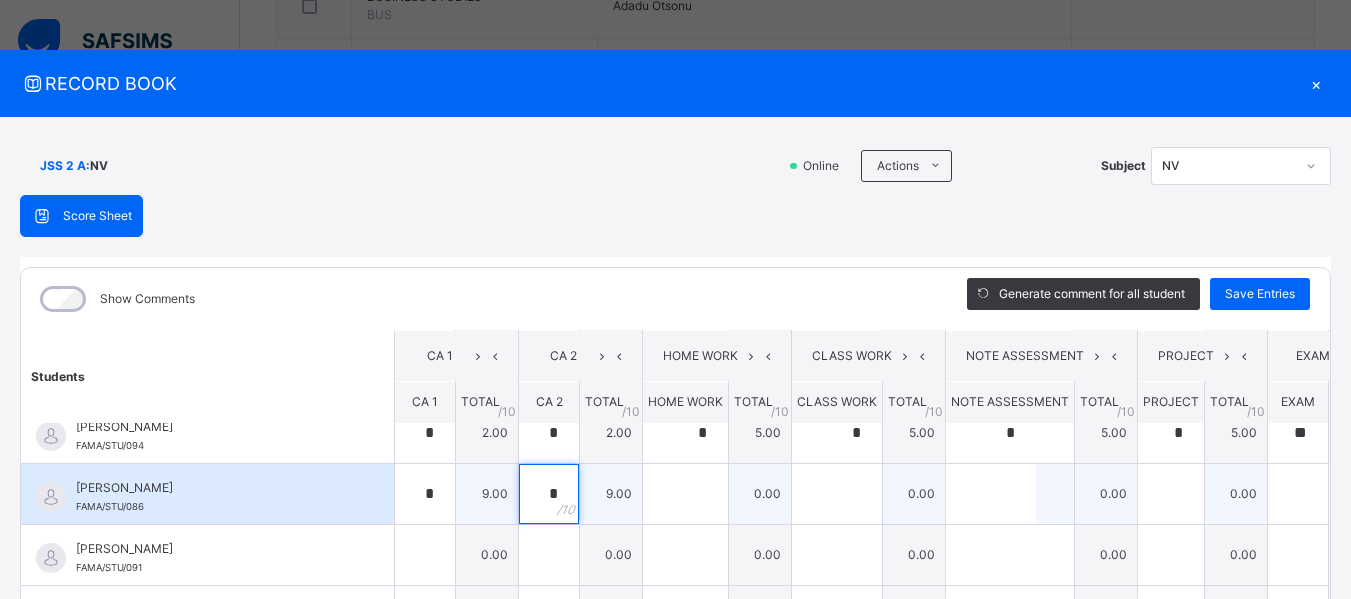type on "*" 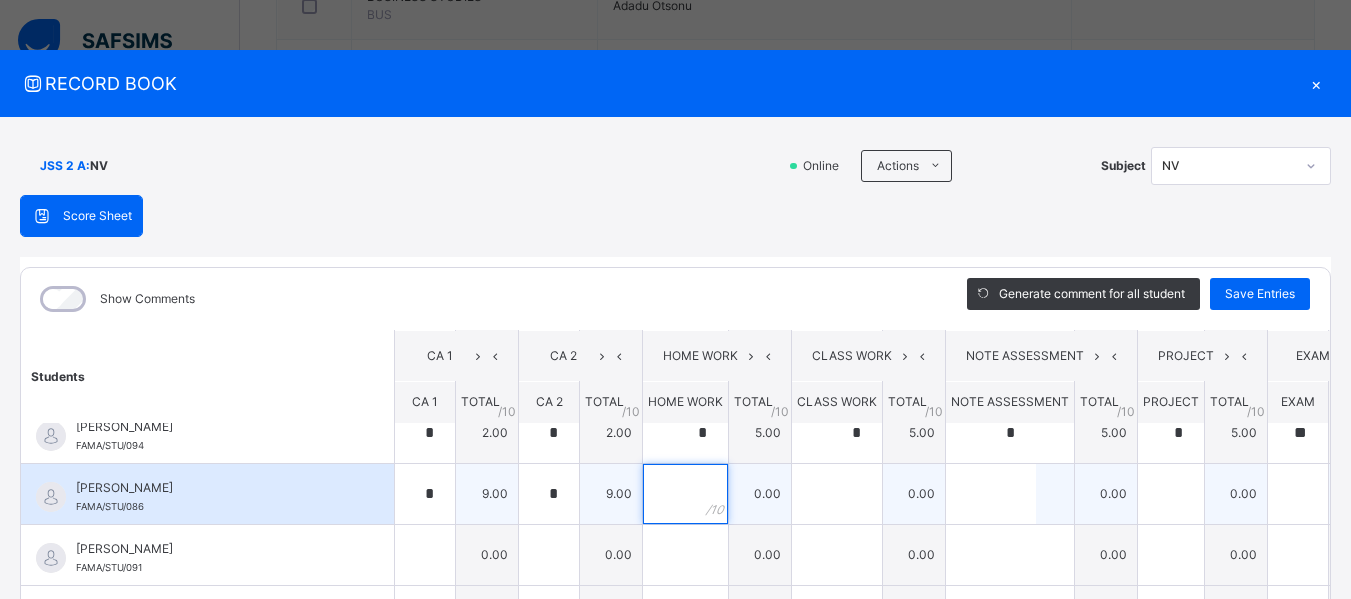 click at bounding box center (685, 494) 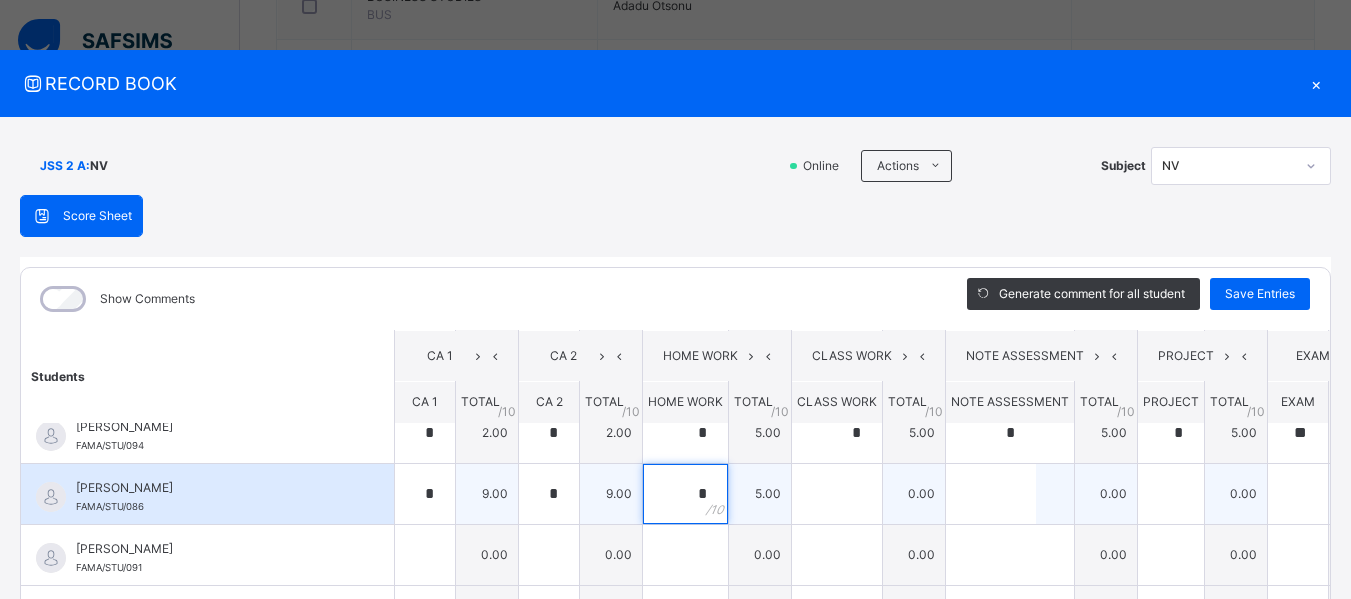 type on "*" 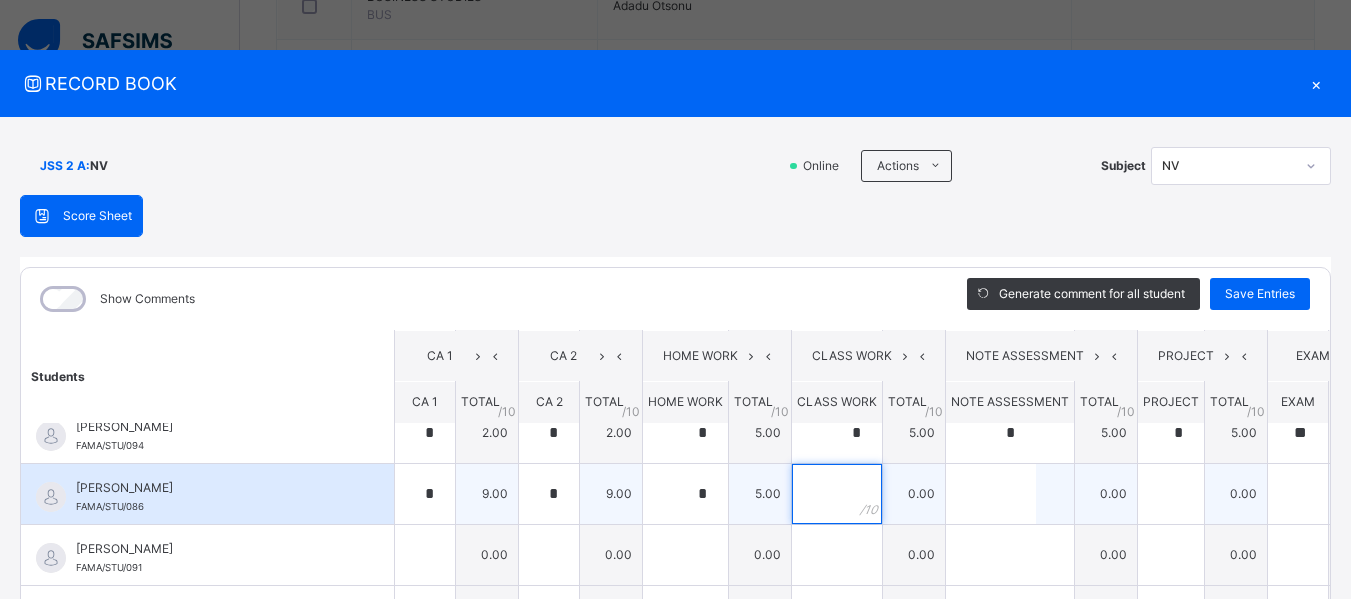 click at bounding box center (837, 494) 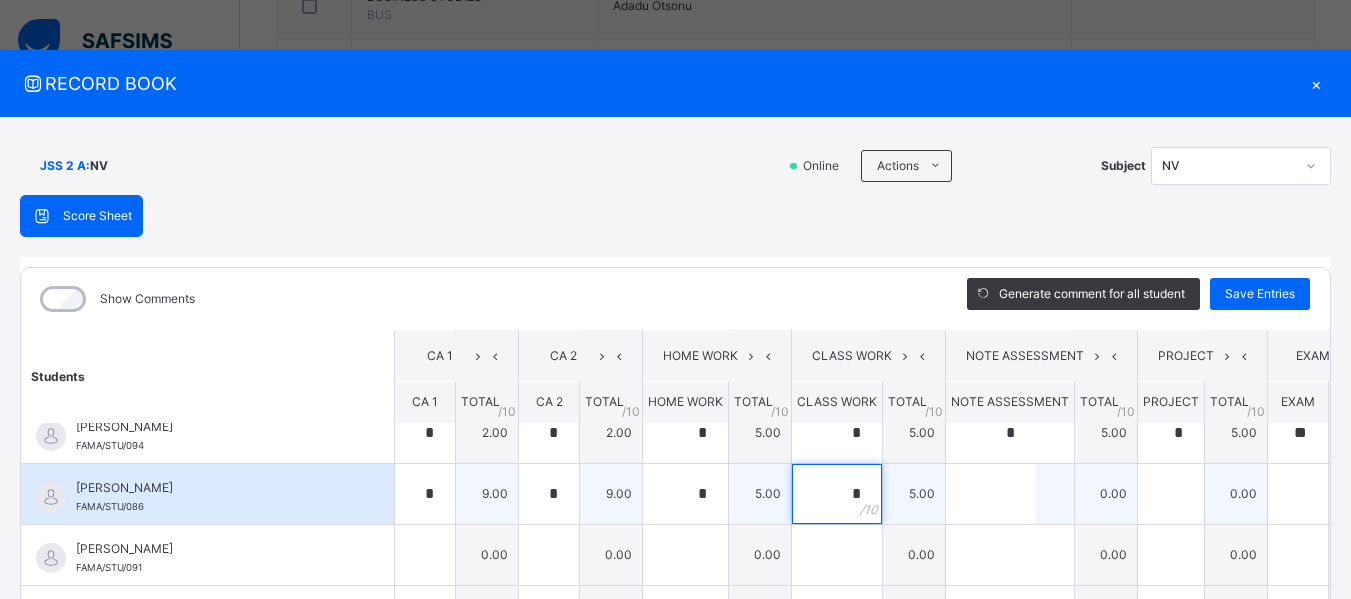 type on "*" 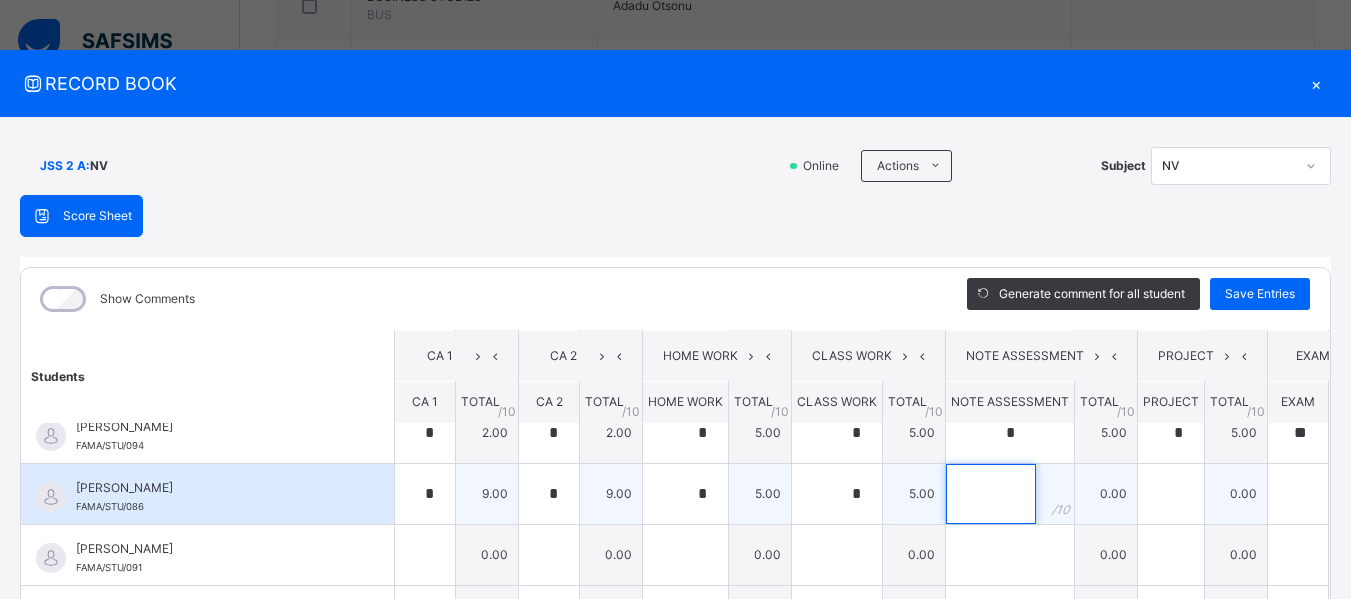 click at bounding box center (991, 494) 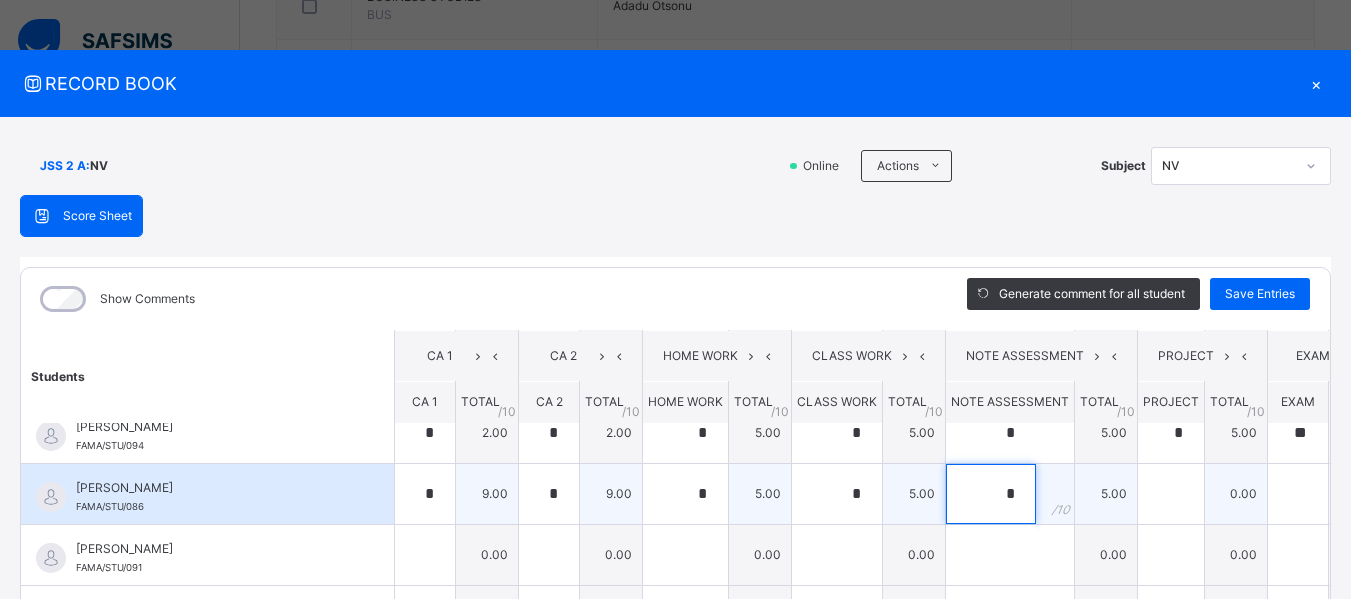 type on "*" 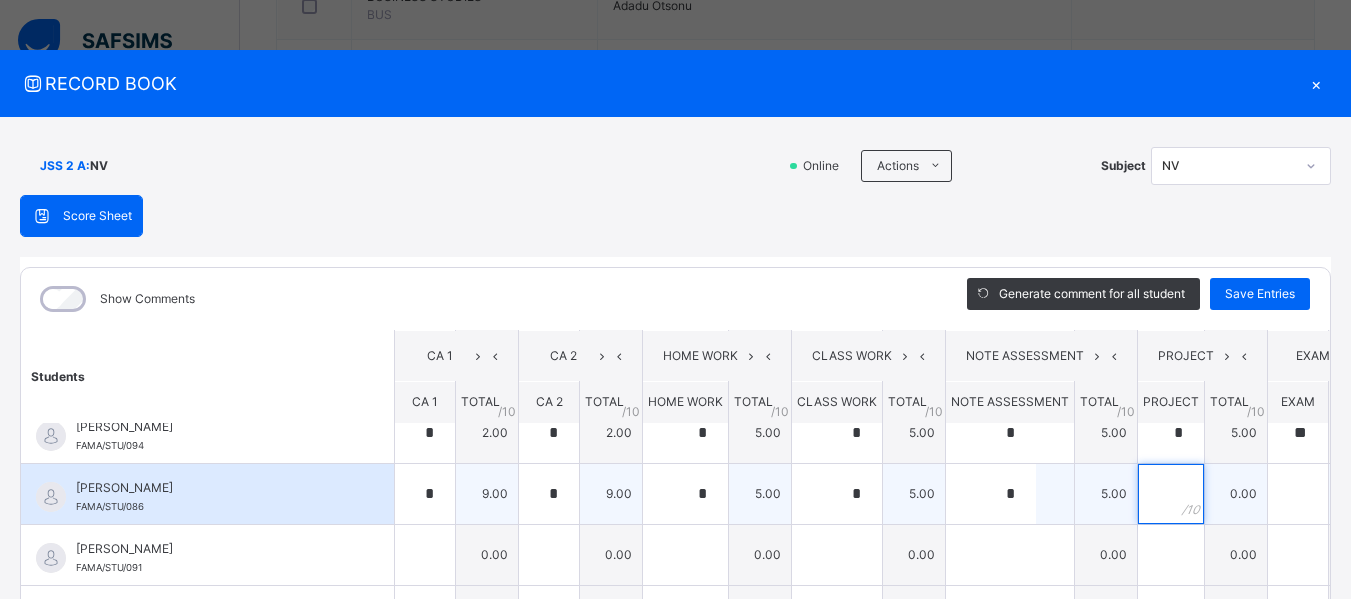 click at bounding box center [1171, 494] 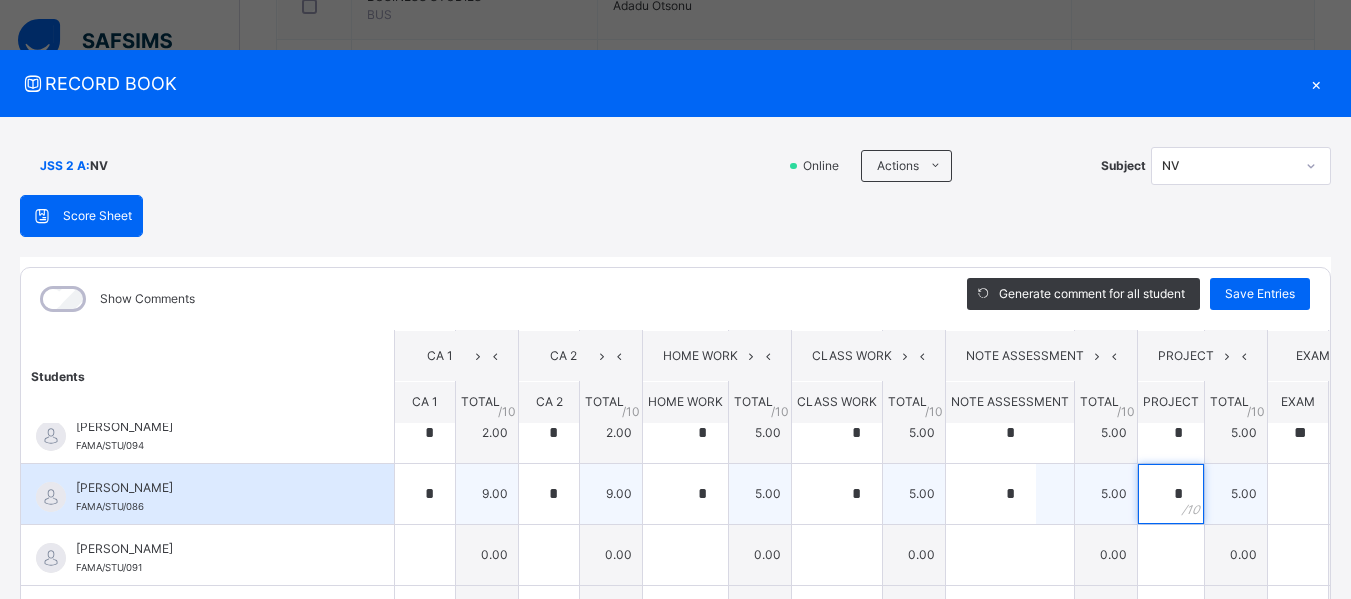 type on "*" 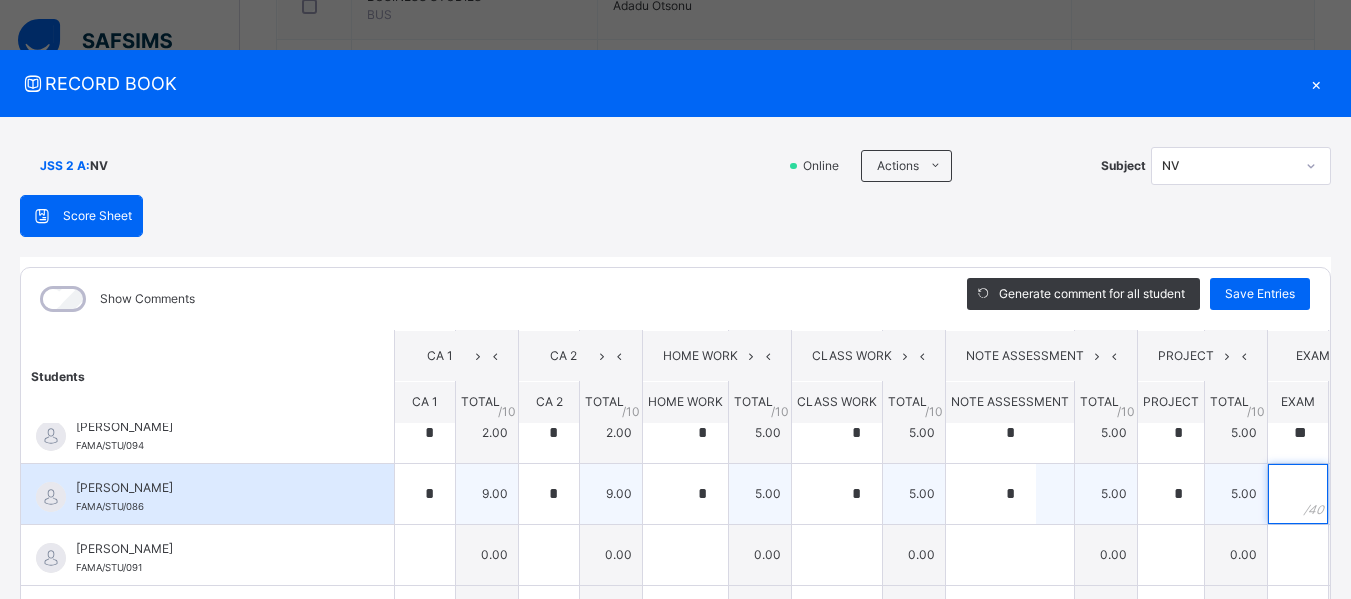 click at bounding box center [1298, 494] 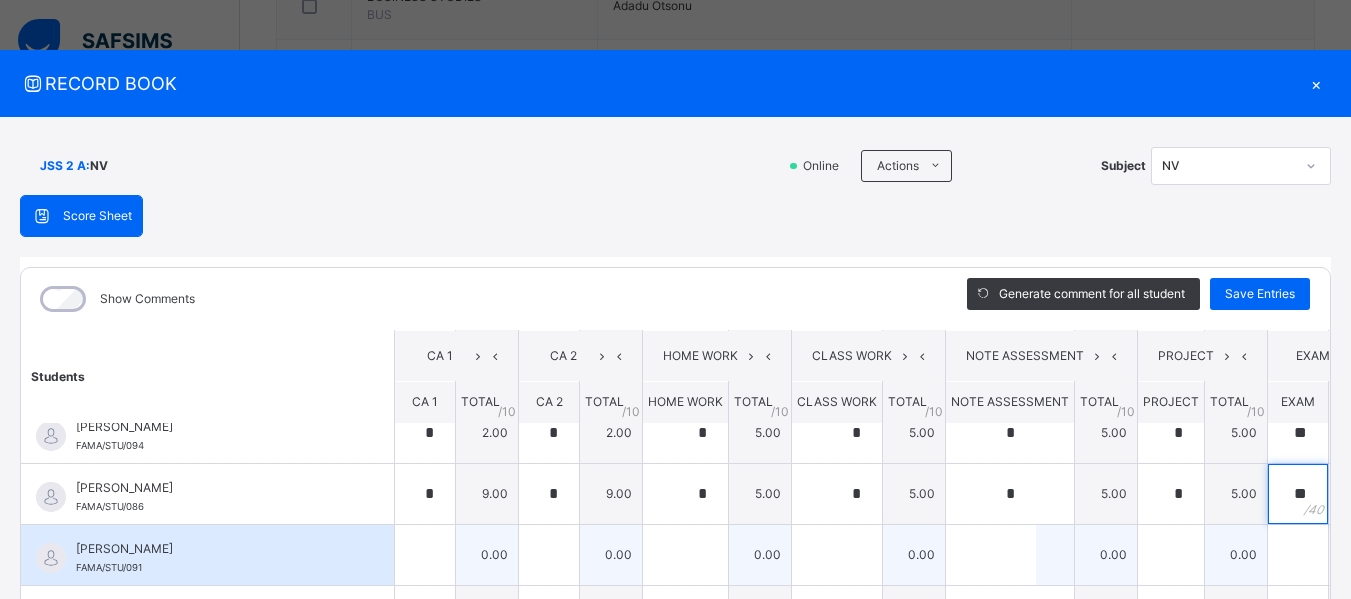 type on "**" 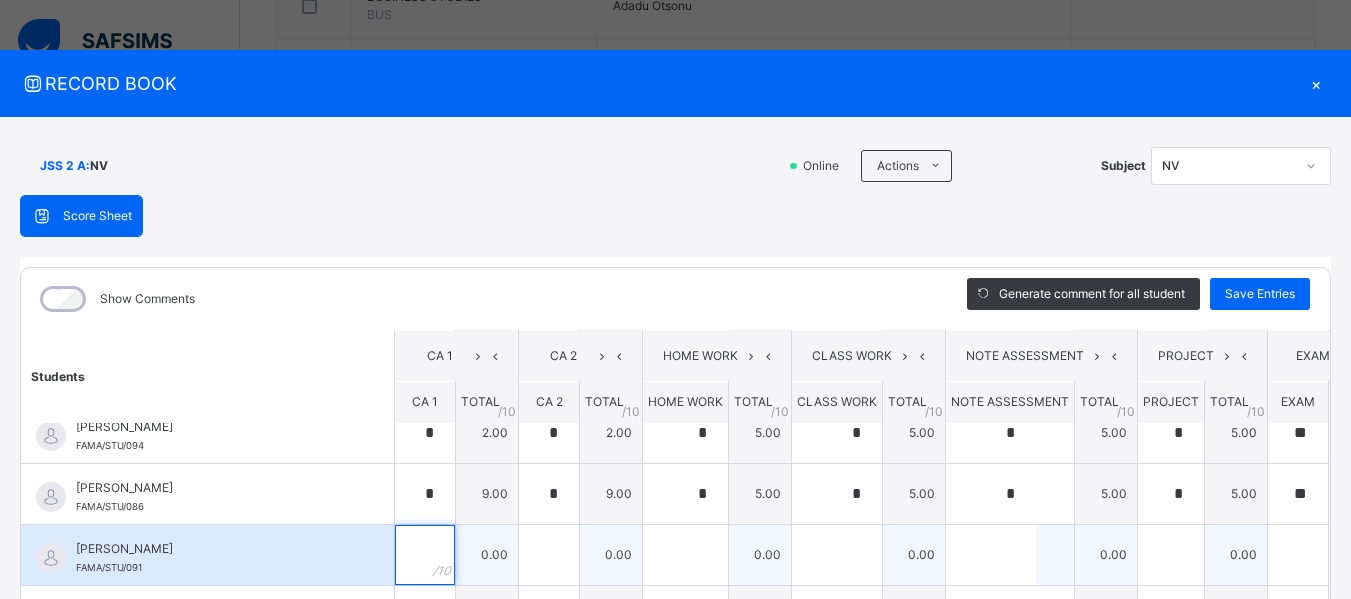 click at bounding box center [425, 555] 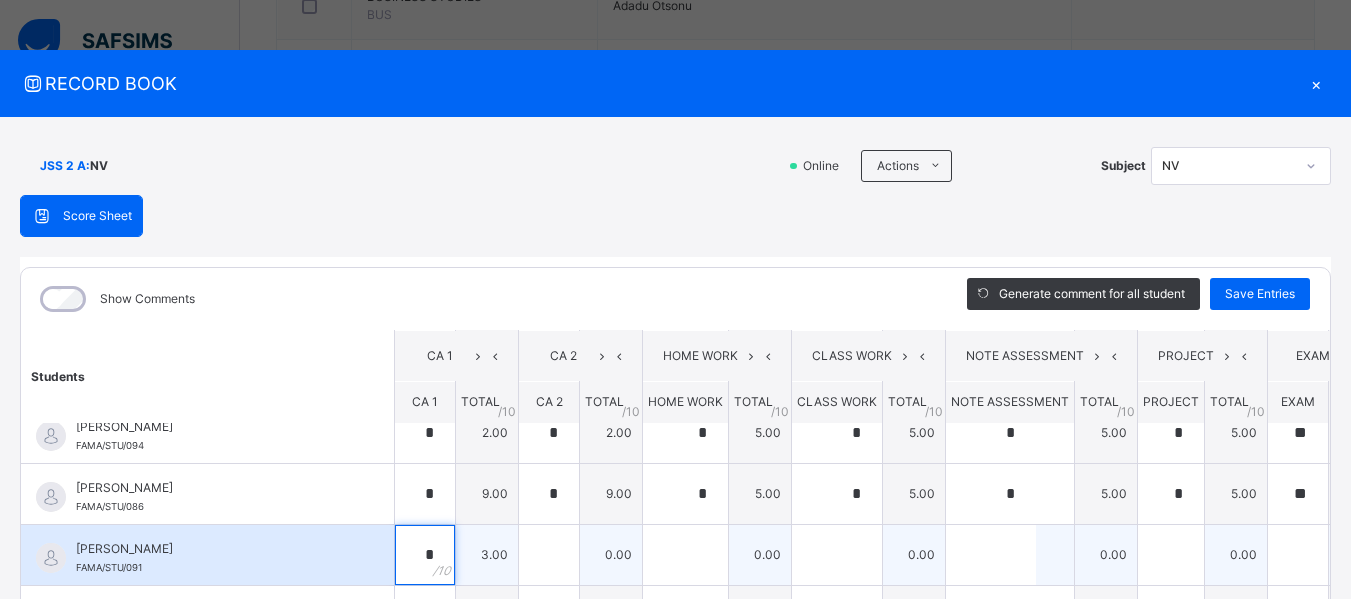 type on "*" 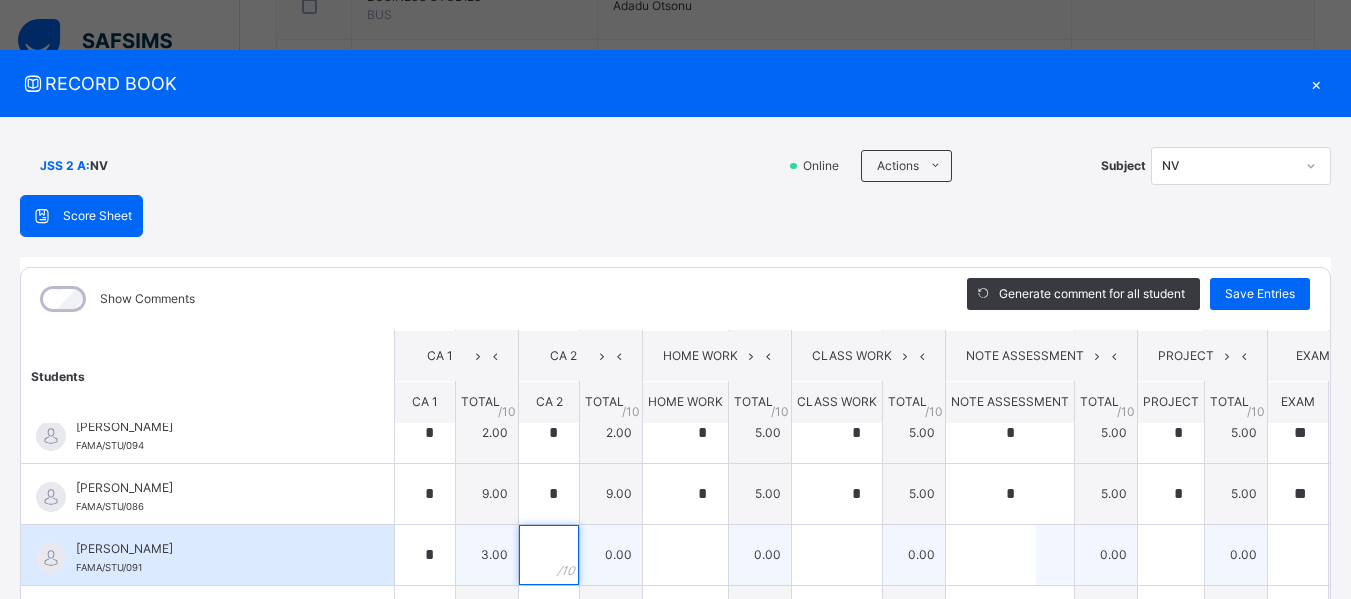 click at bounding box center [549, 555] 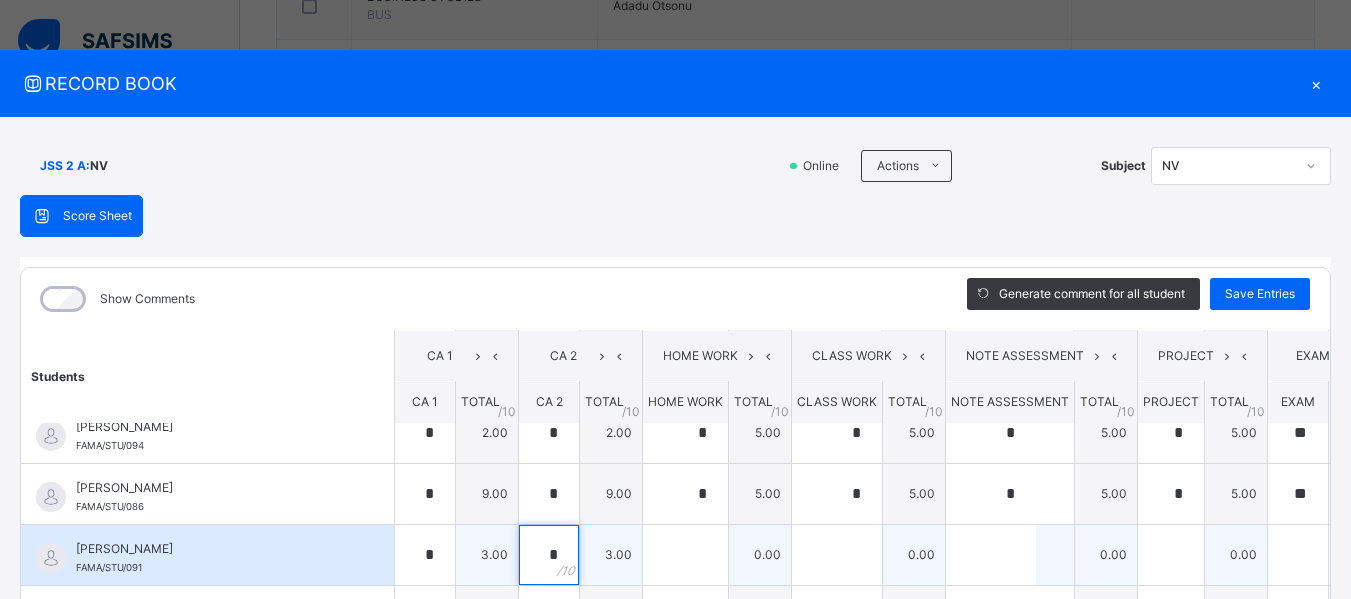 type on "*" 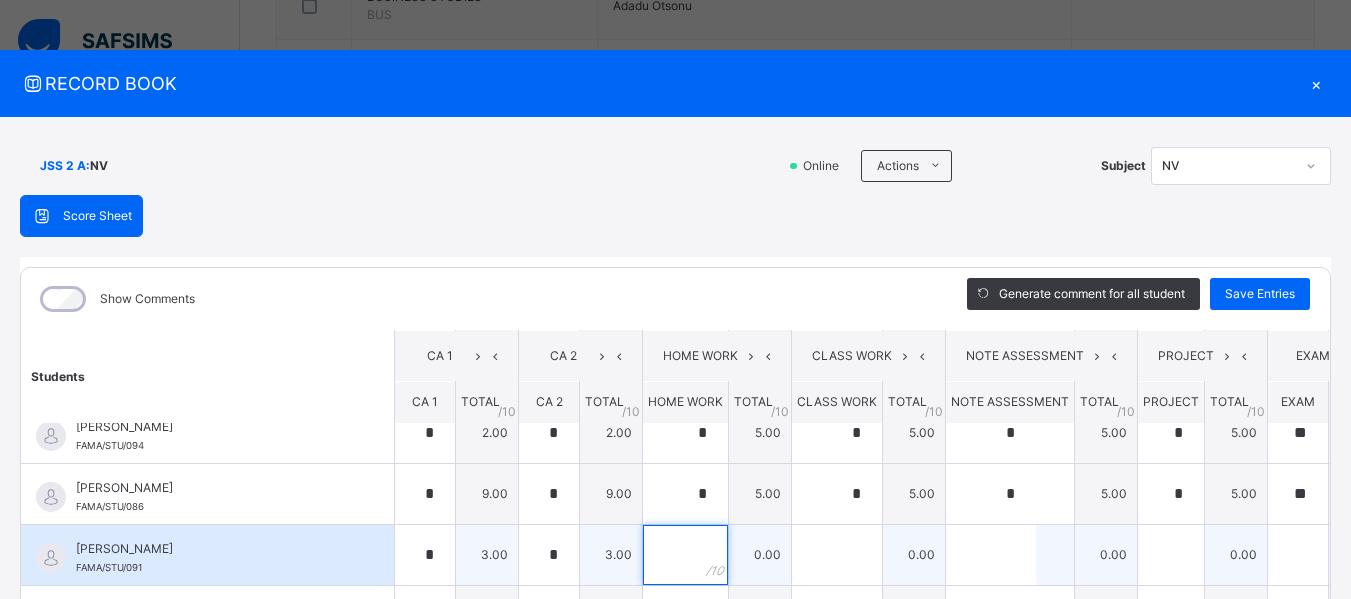 click at bounding box center [685, 555] 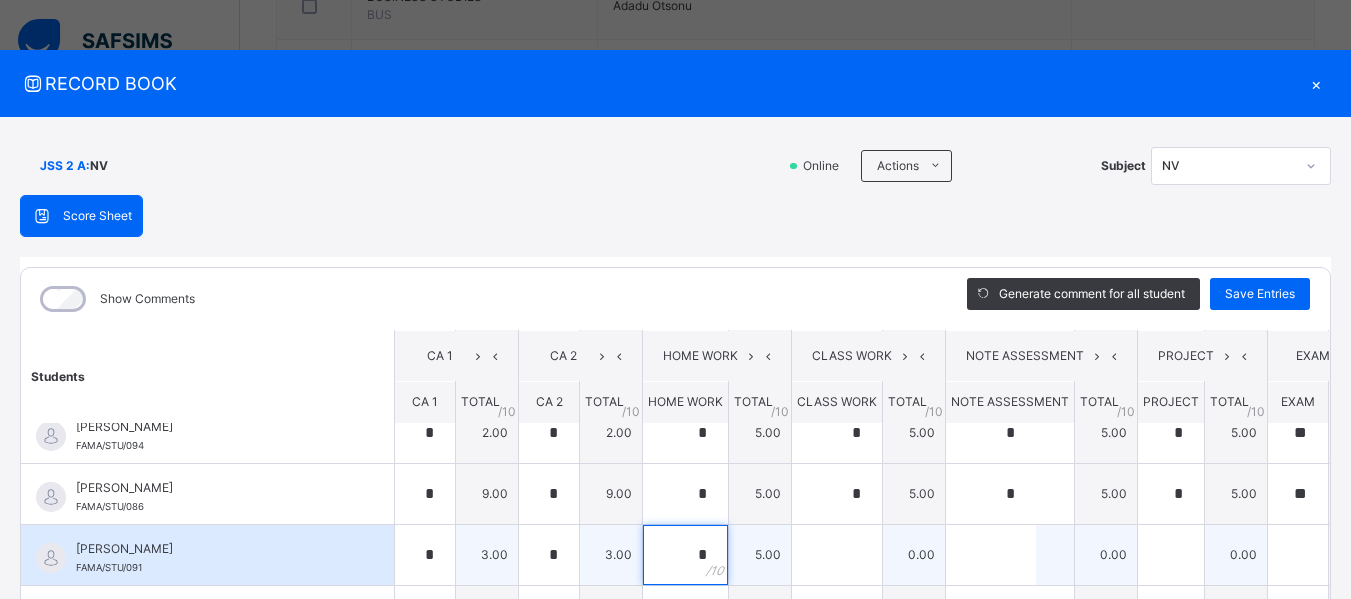 type on "*" 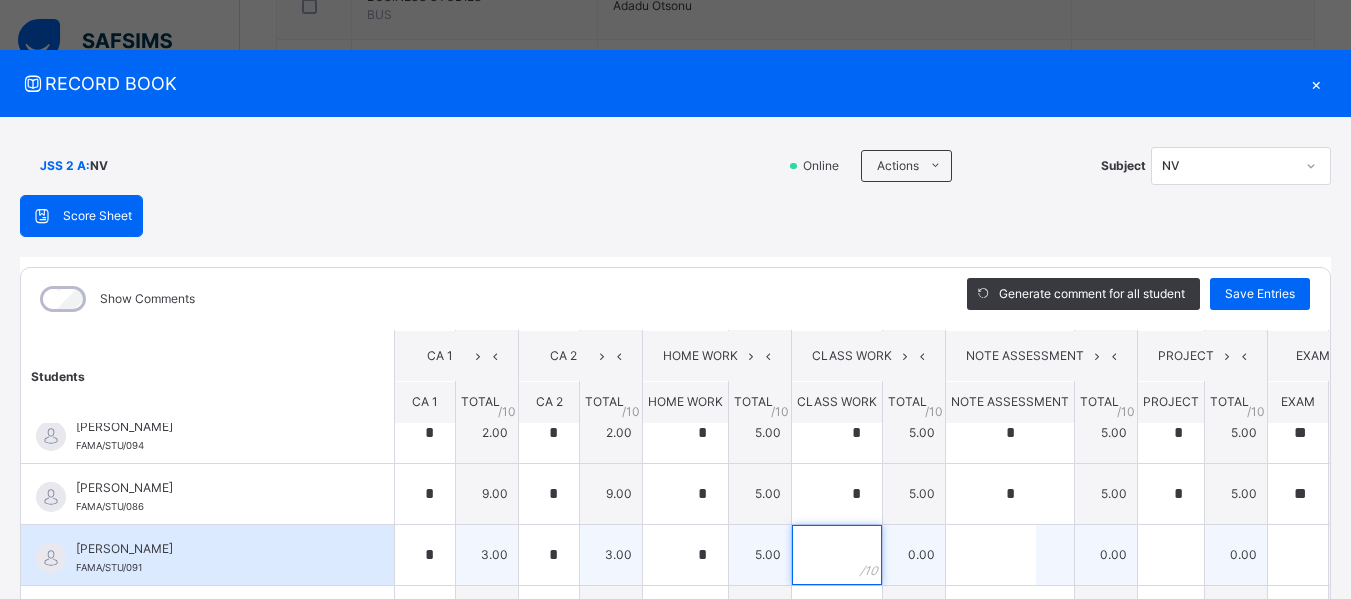click at bounding box center (837, 555) 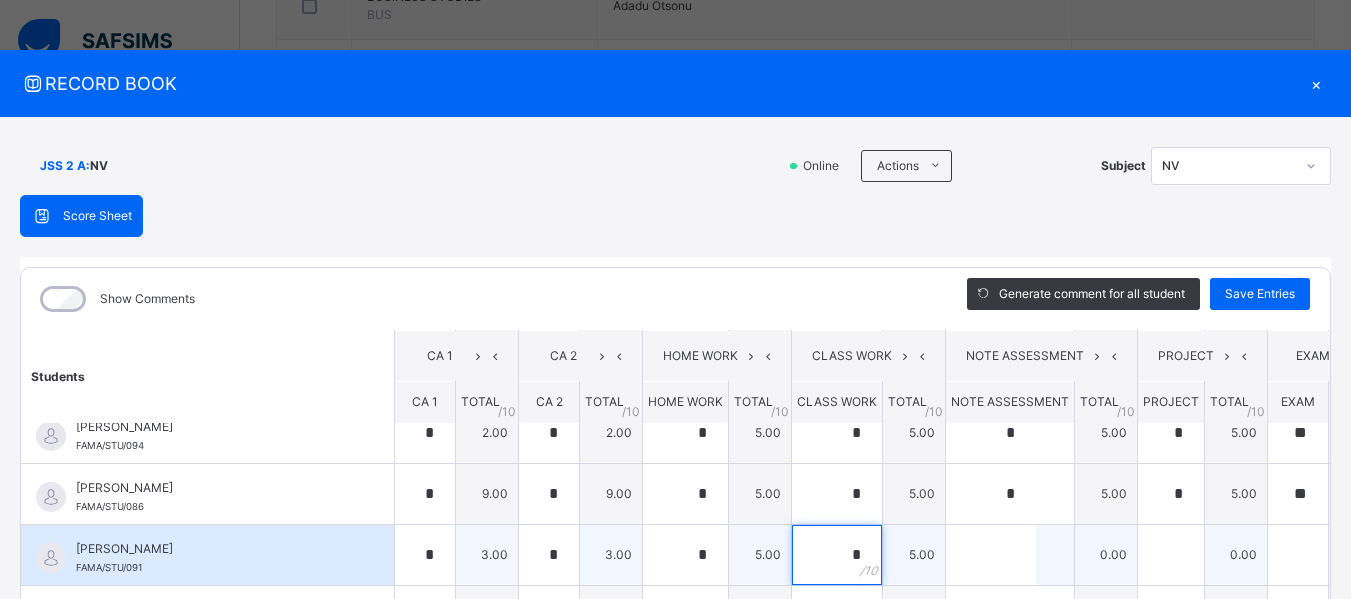 type on "*" 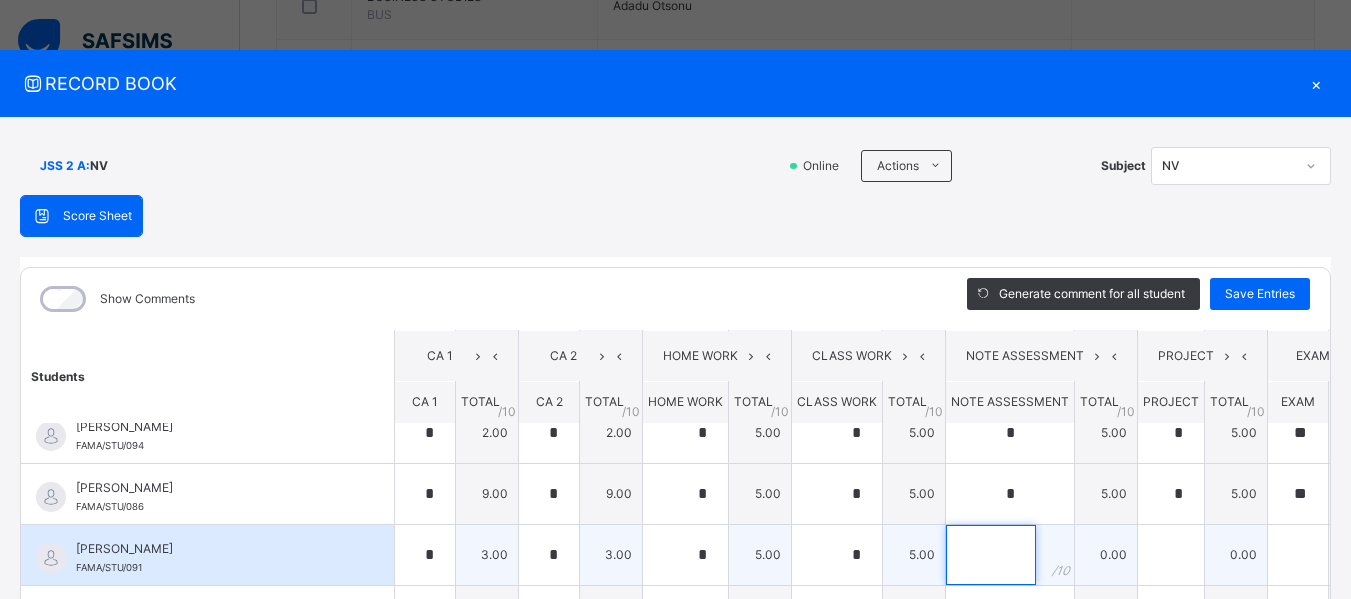 click at bounding box center [991, 555] 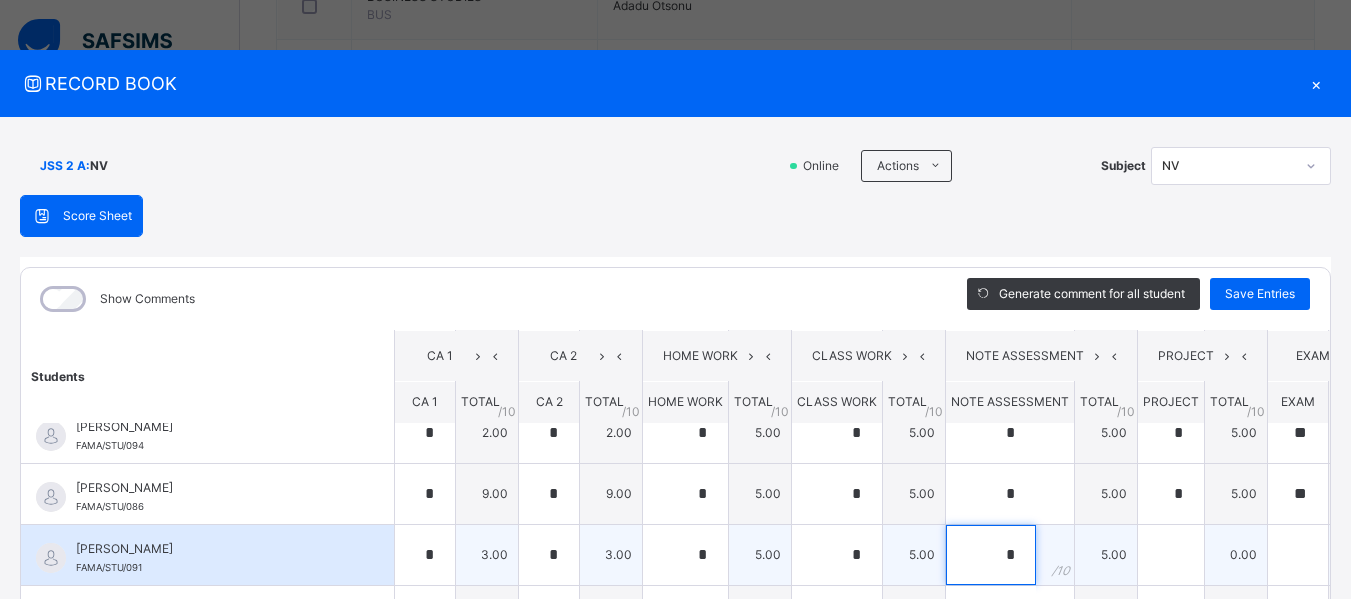 type on "*" 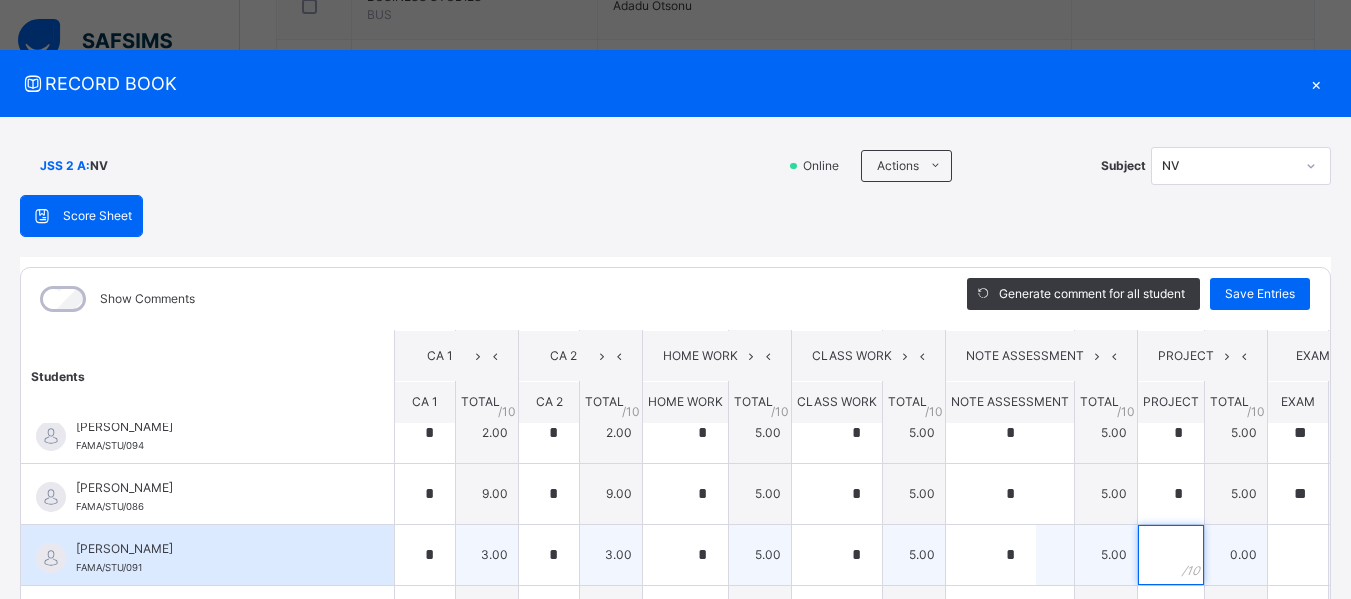 click at bounding box center (1171, 555) 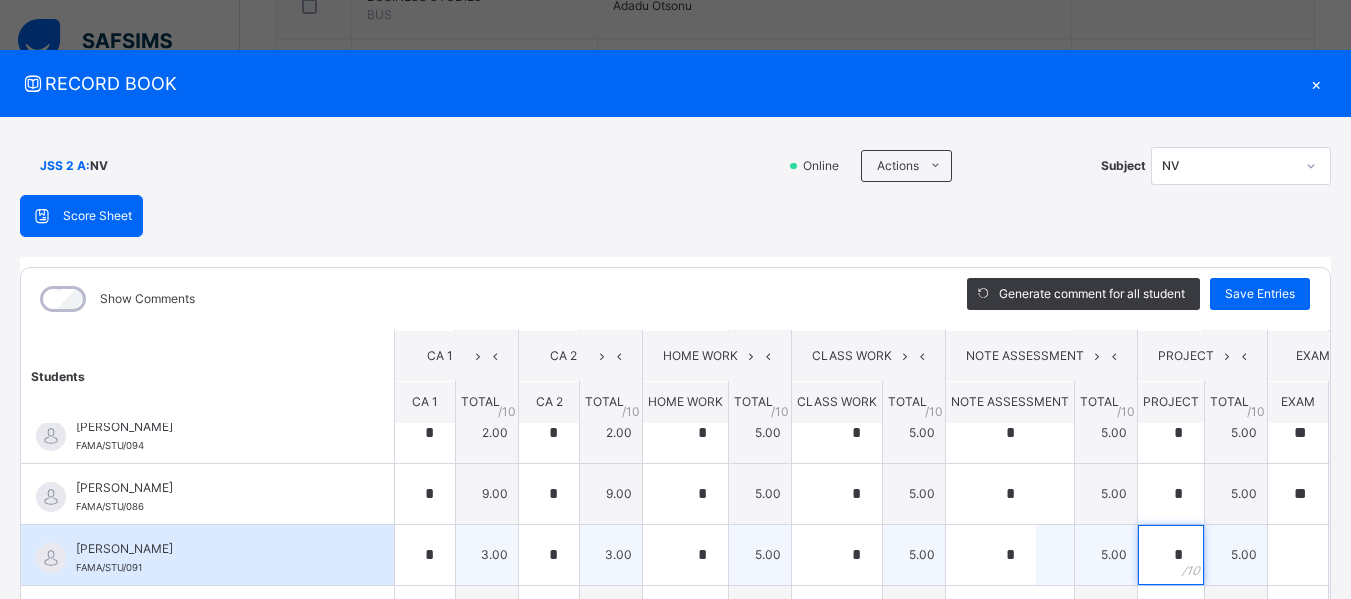type on "*" 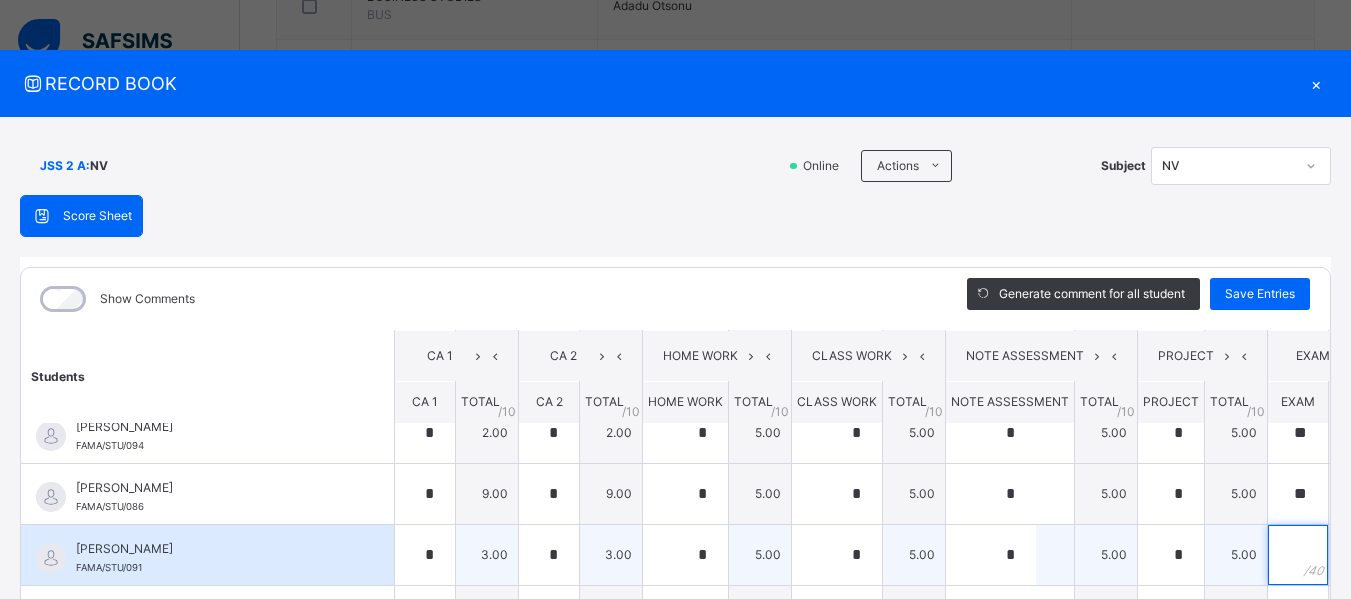click at bounding box center (1298, 555) 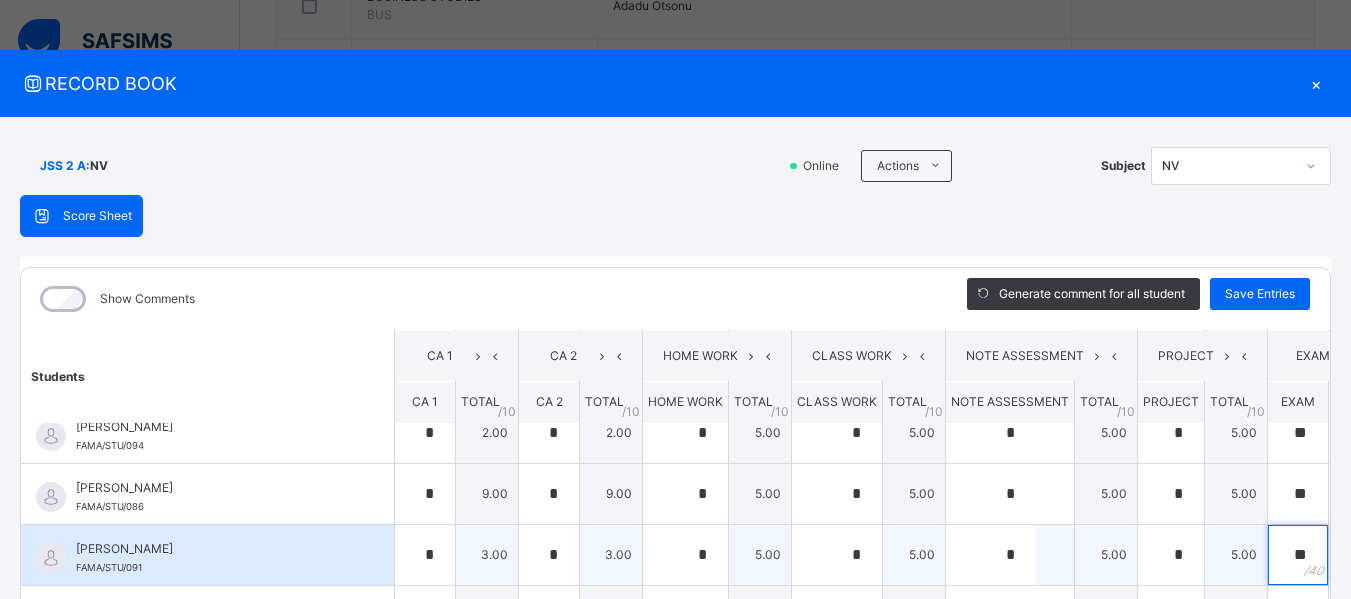 type on "**" 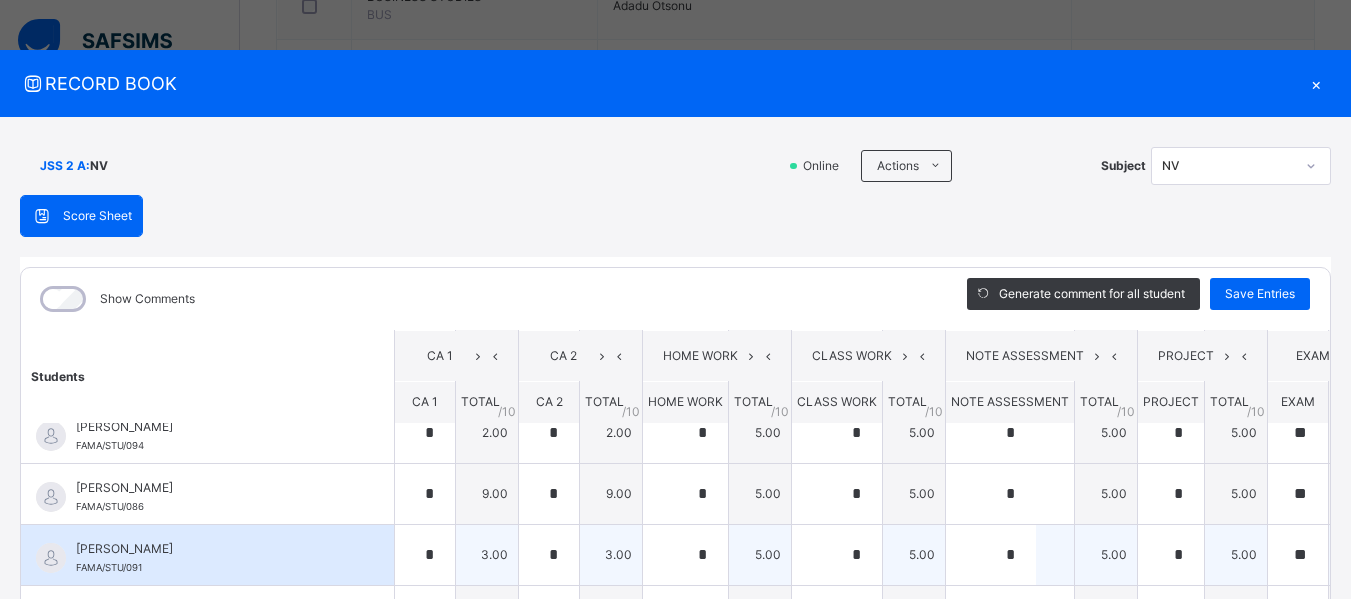 click on "5.00" at bounding box center [1236, 554] 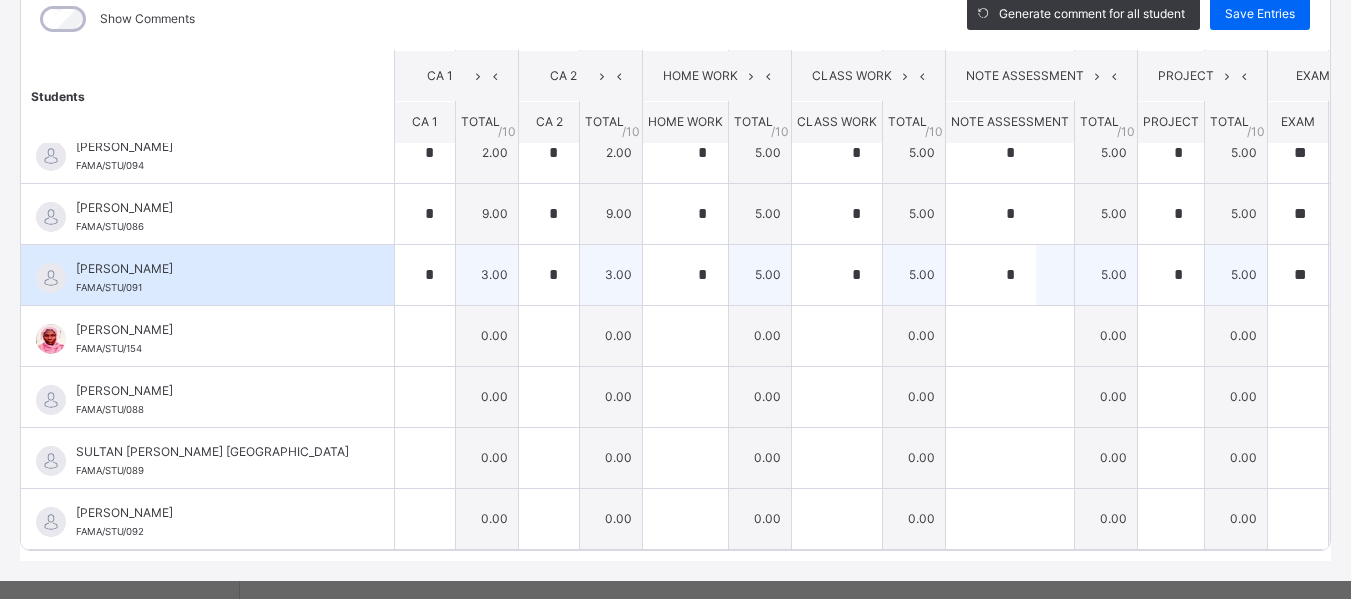 scroll, scrollTop: 320, scrollLeft: 25, axis: both 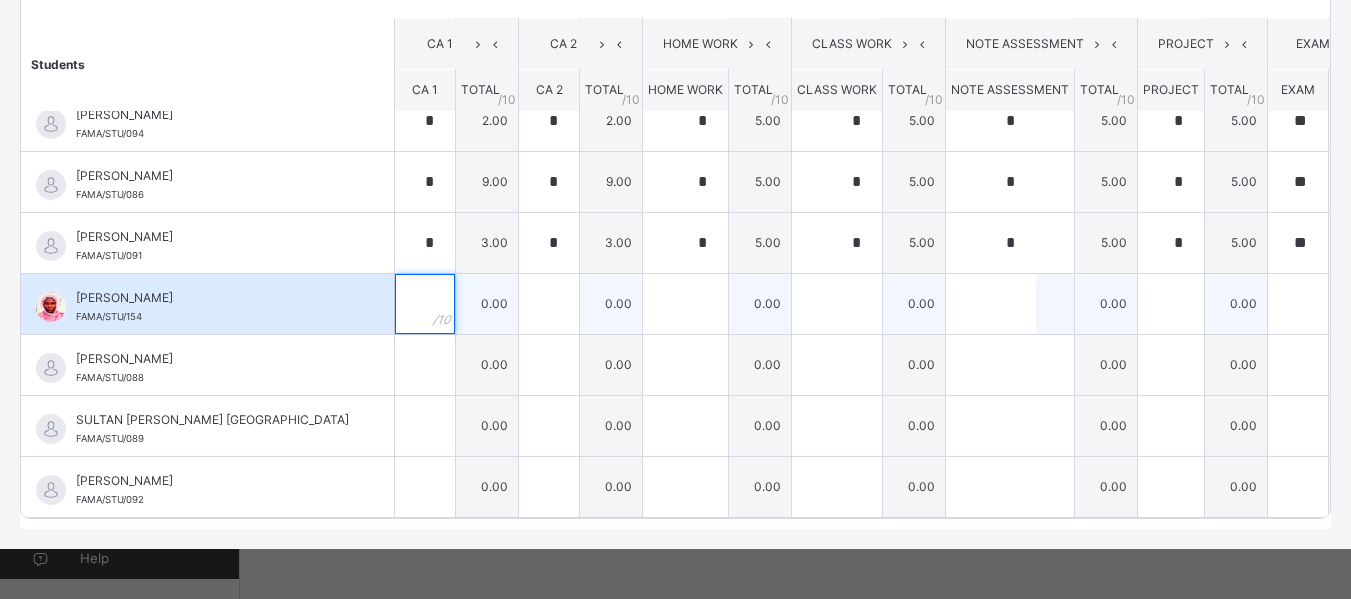 click at bounding box center (425, 304) 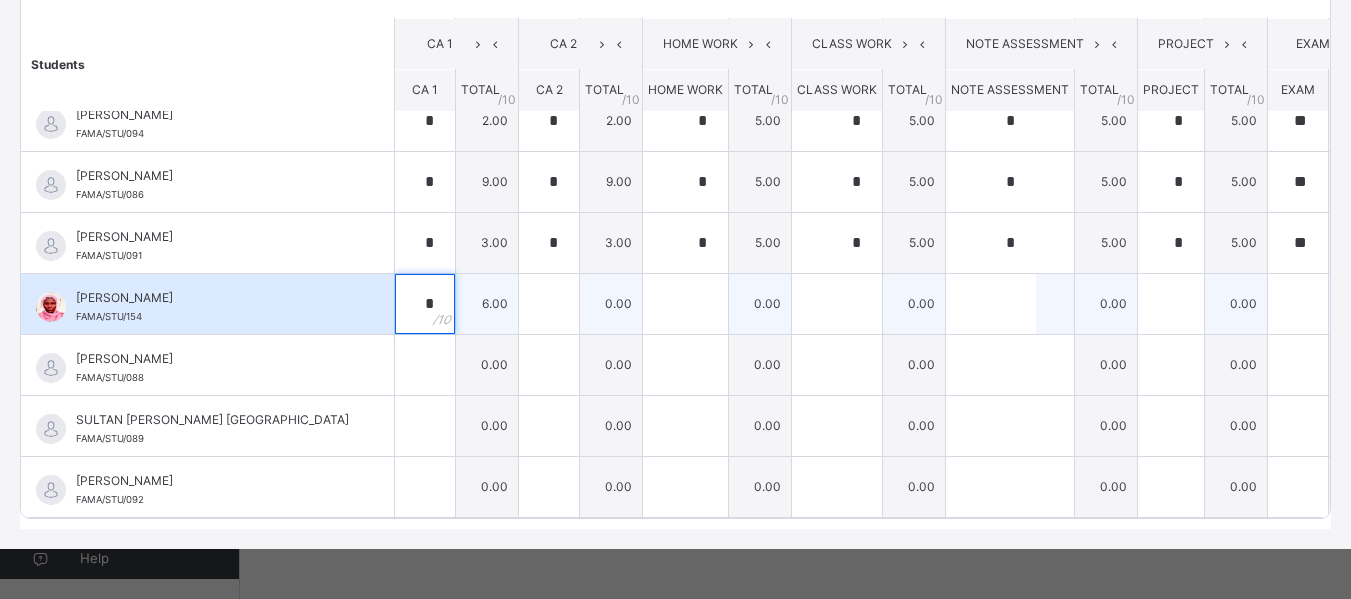 type on "*" 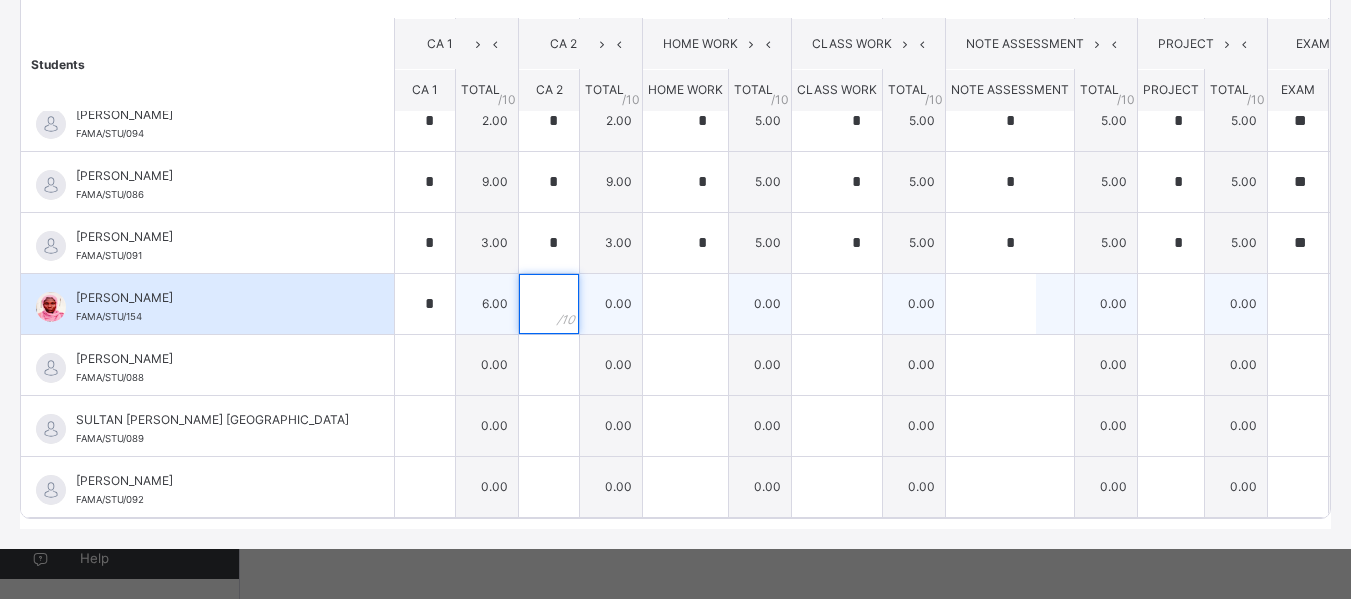 click at bounding box center (549, 304) 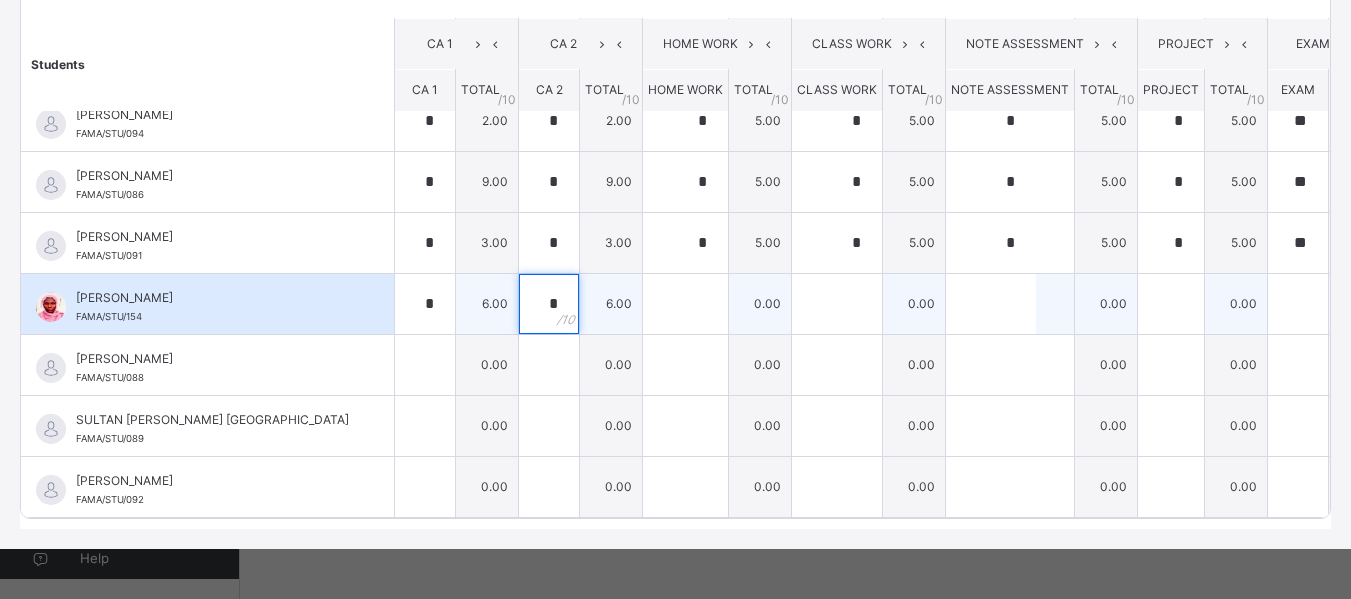 type on "*" 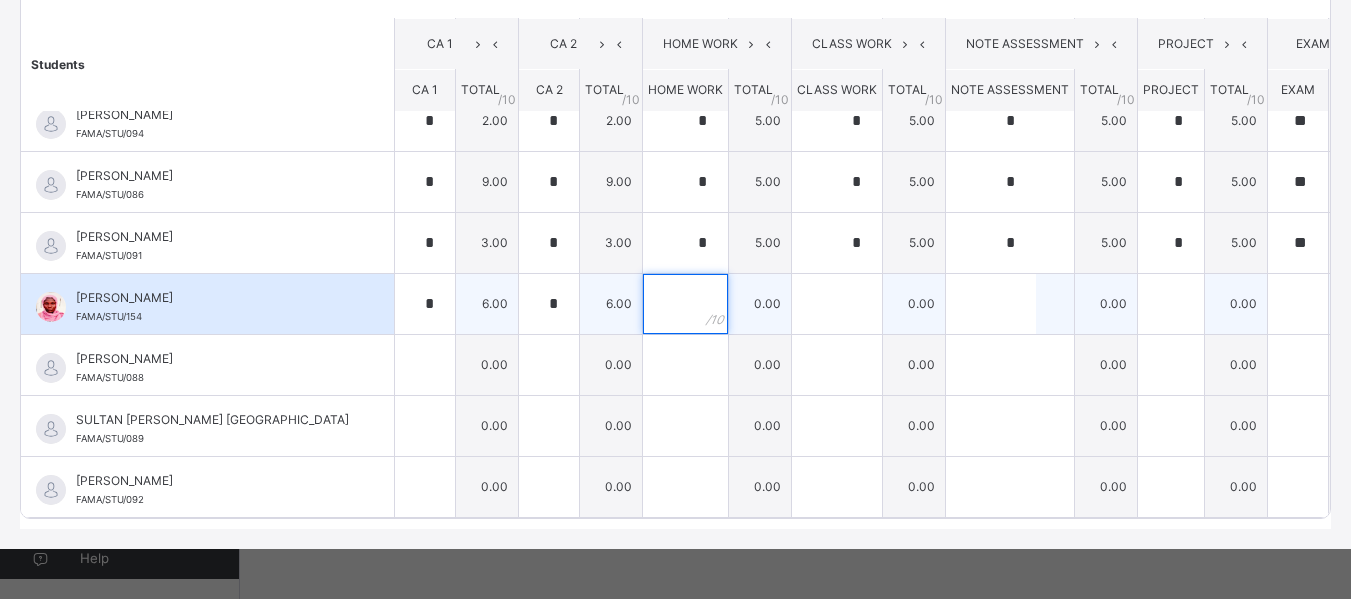click at bounding box center [685, 304] 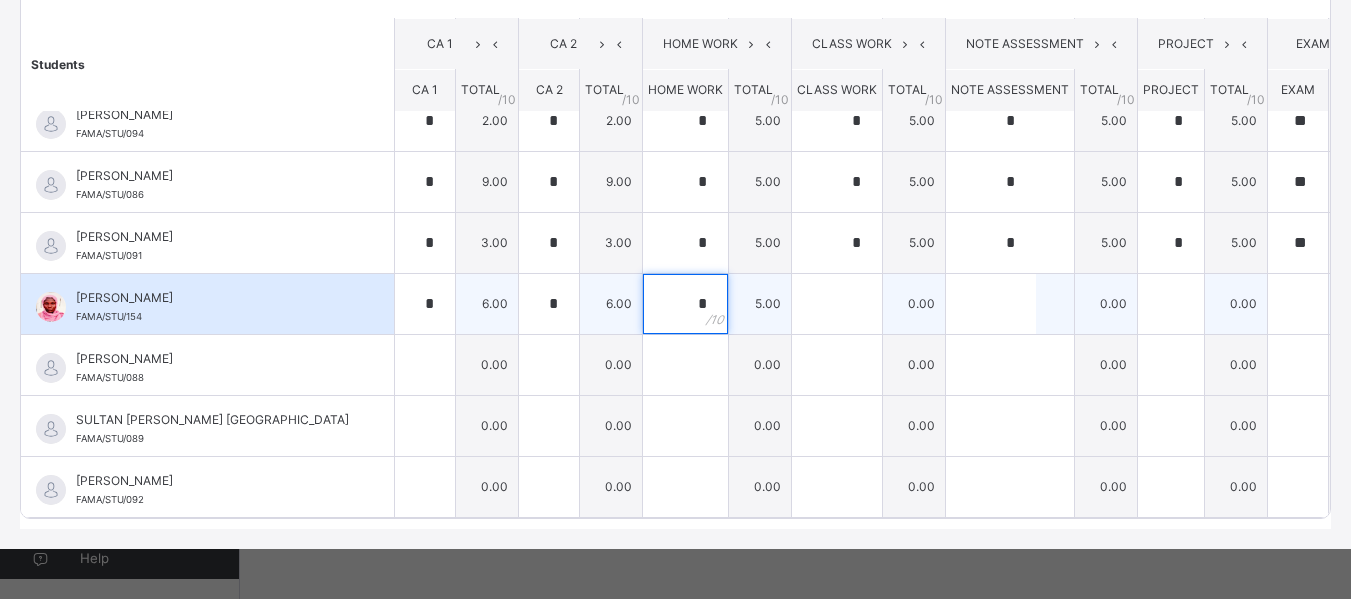 type on "*" 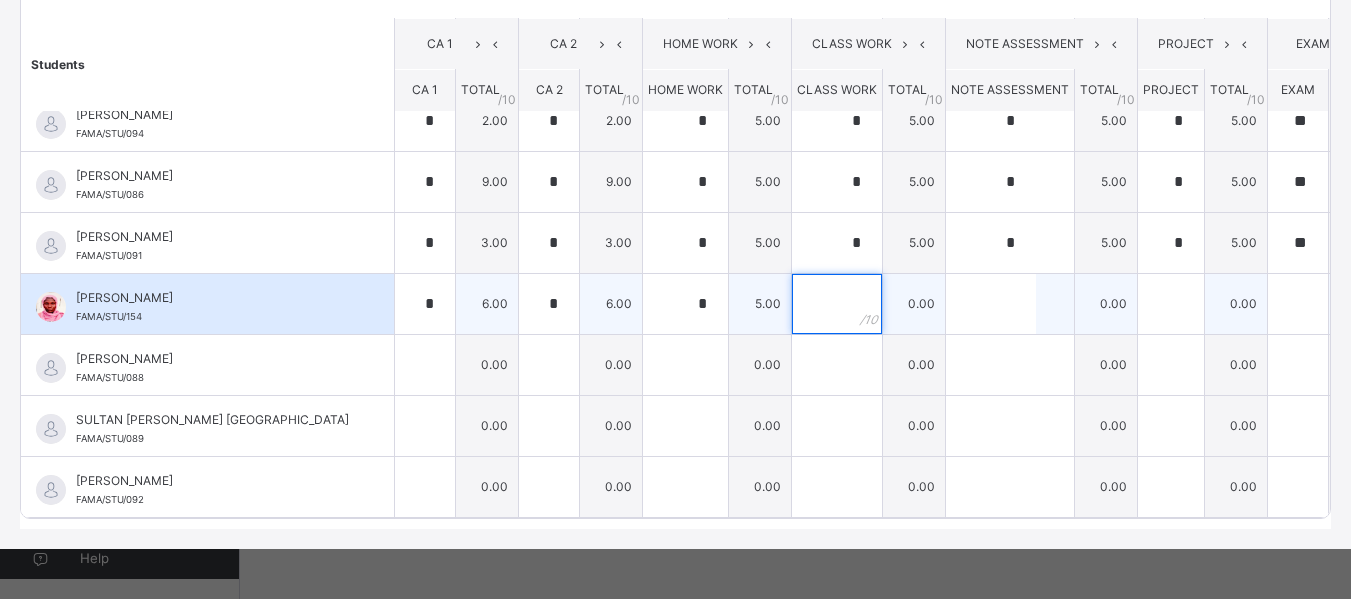 click at bounding box center (837, 304) 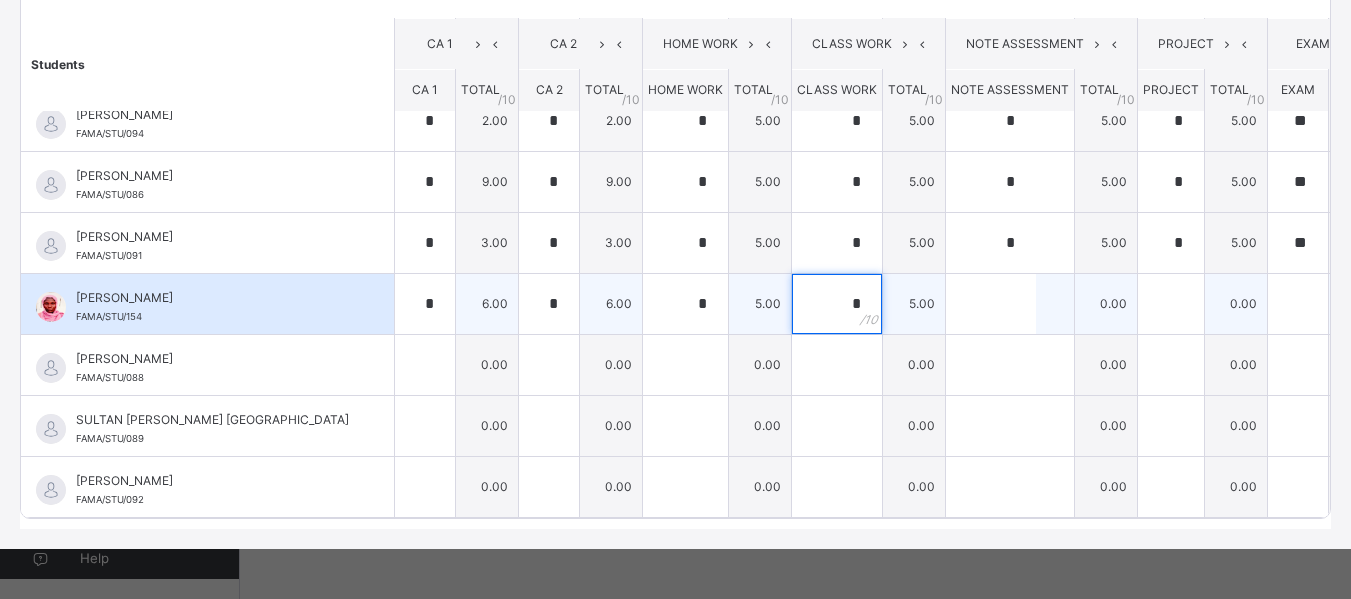 type on "*" 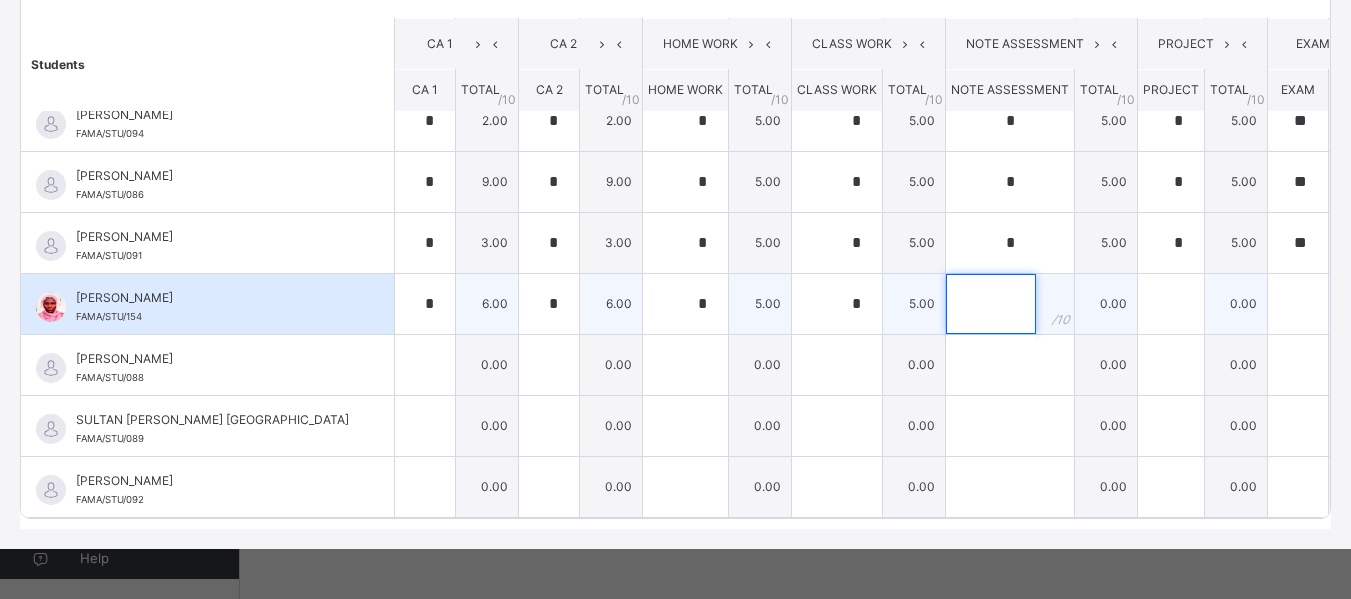click at bounding box center [991, 304] 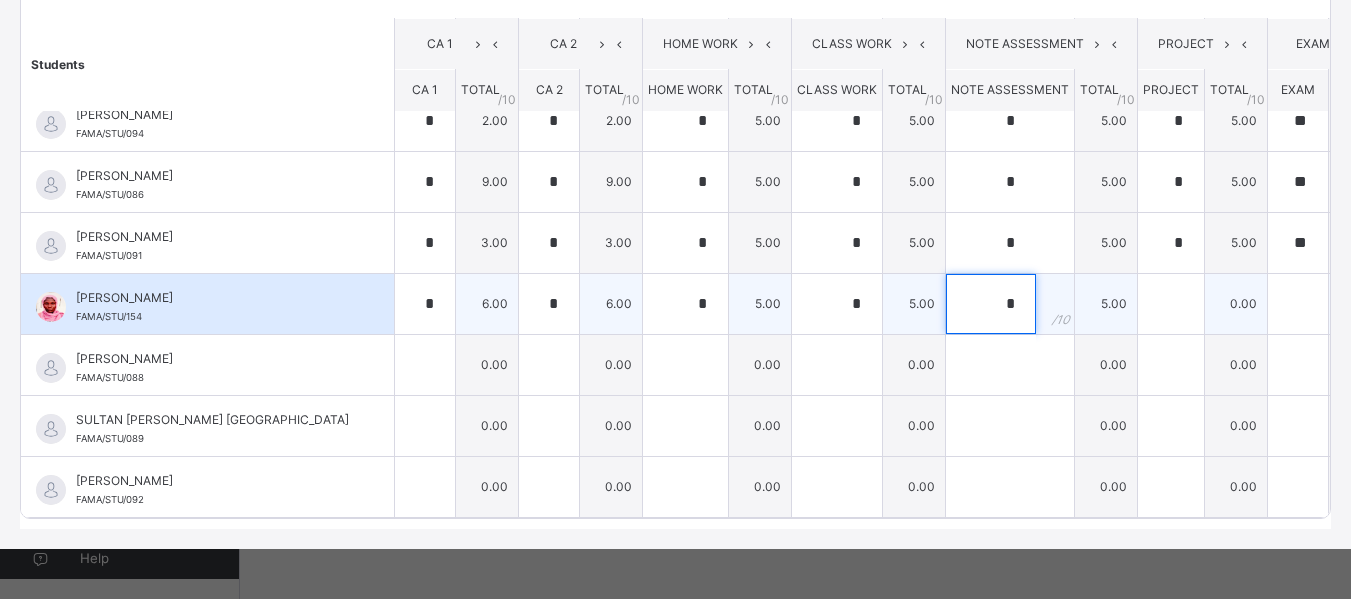 type on "*" 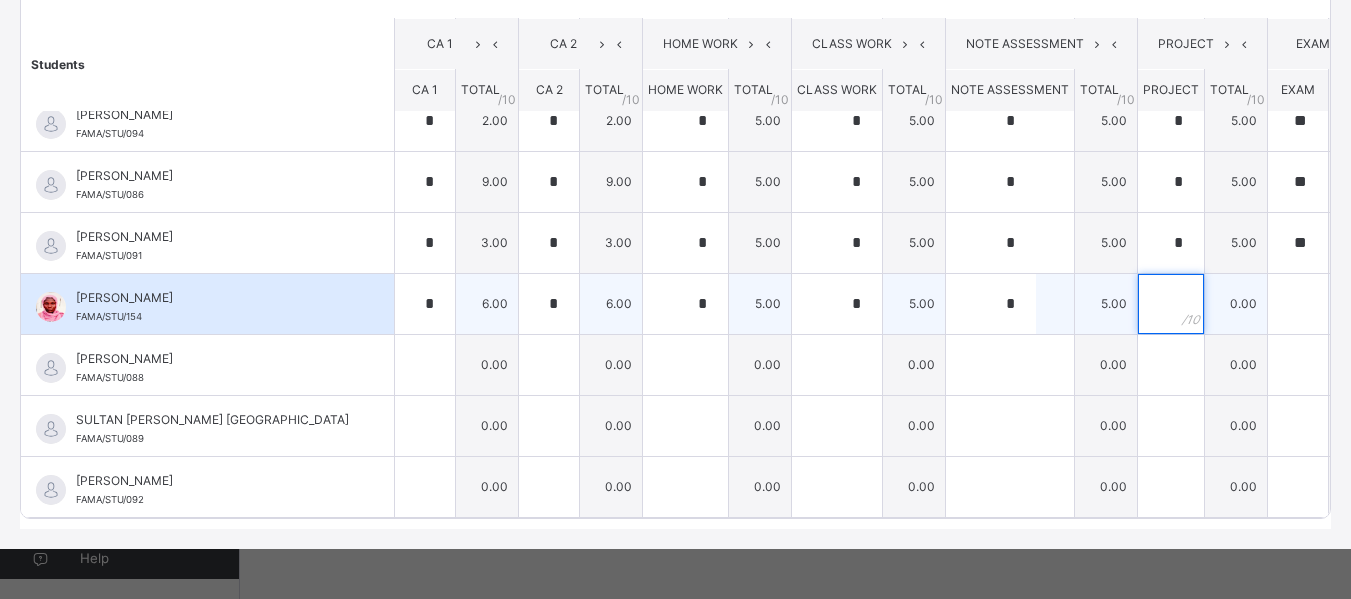 click at bounding box center (1171, 304) 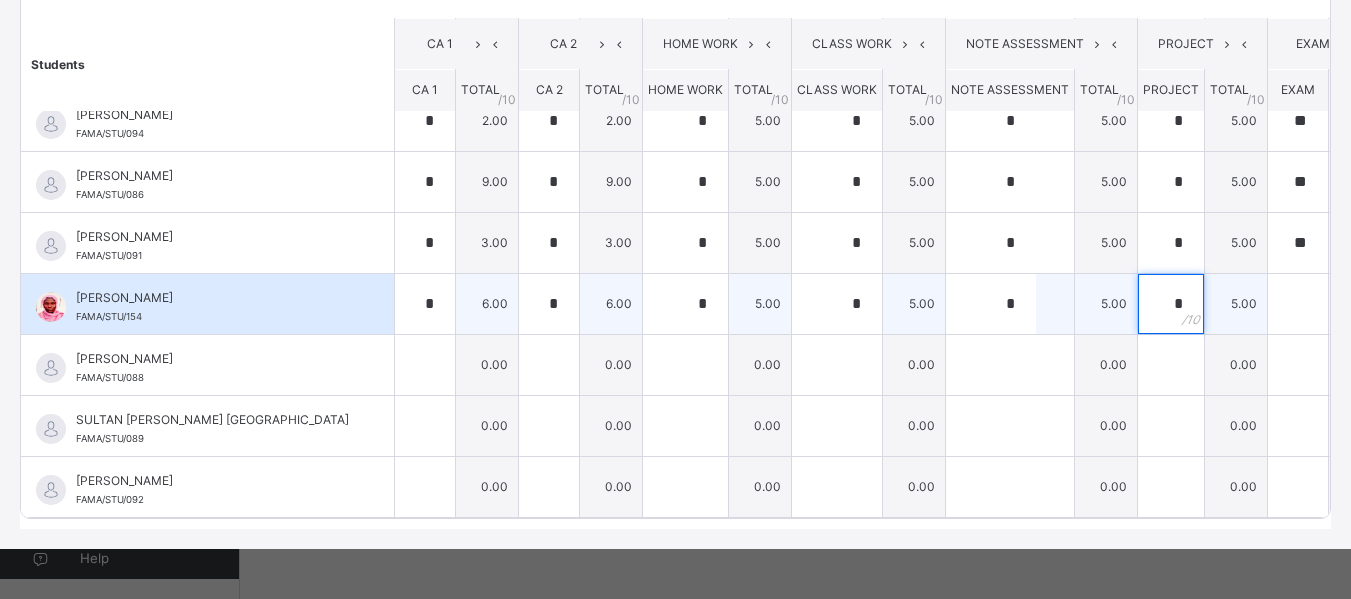 type on "*" 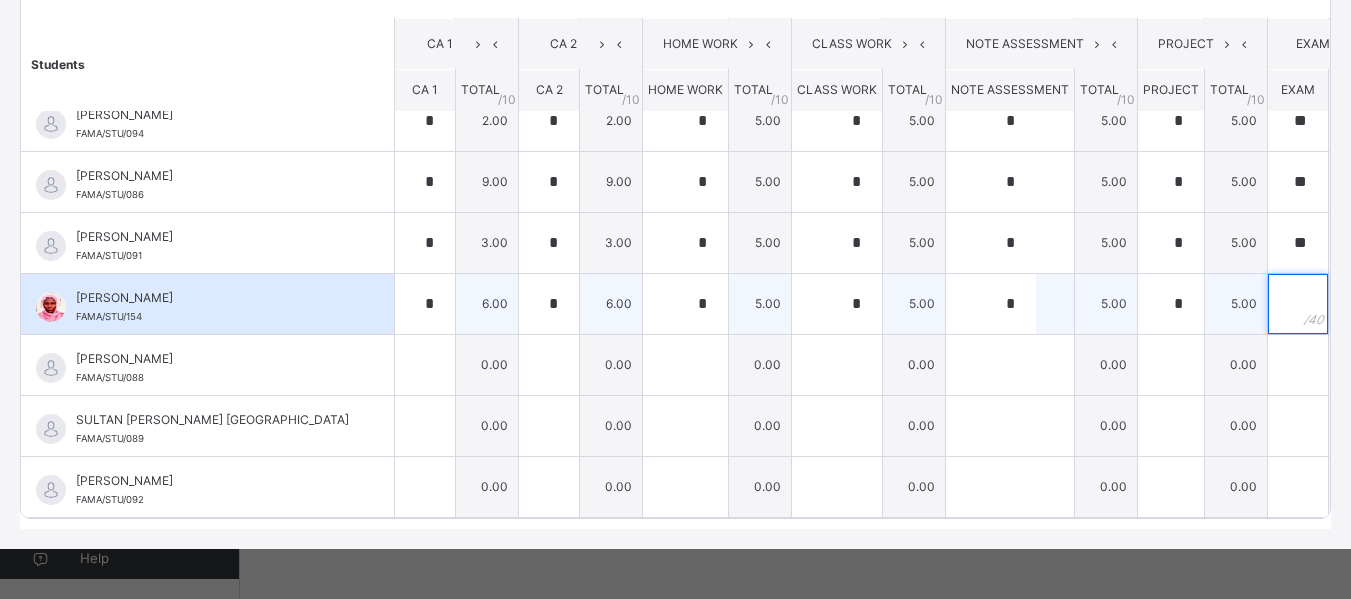 click at bounding box center [1298, 304] 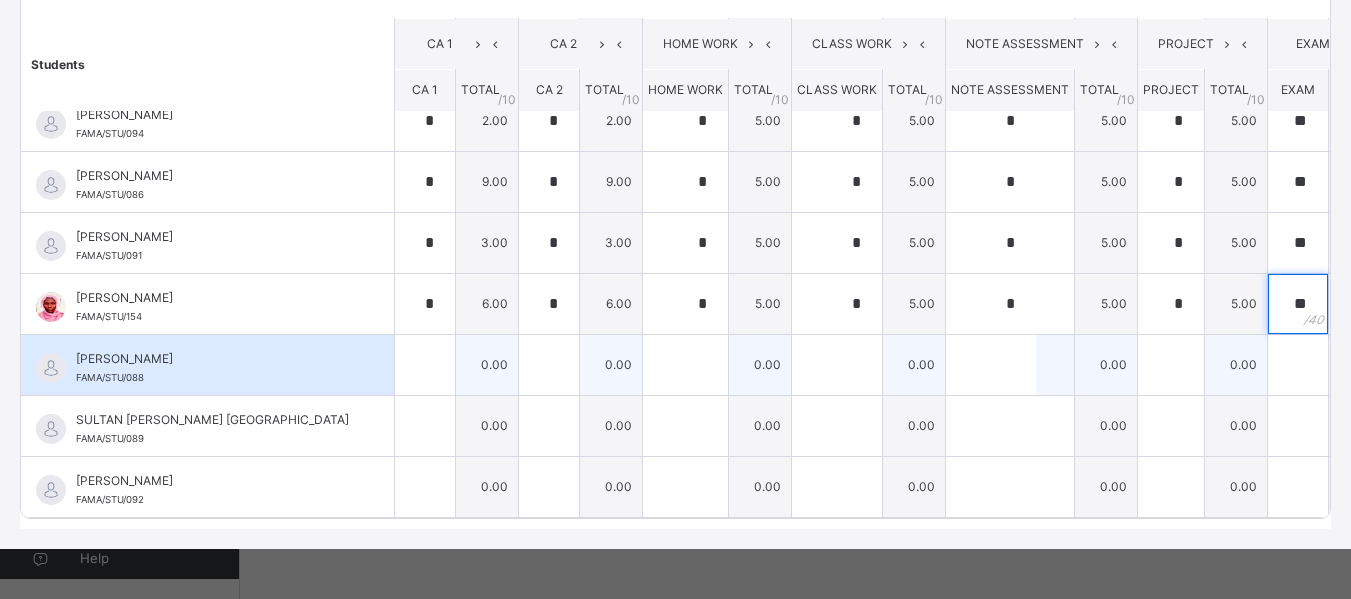 type on "**" 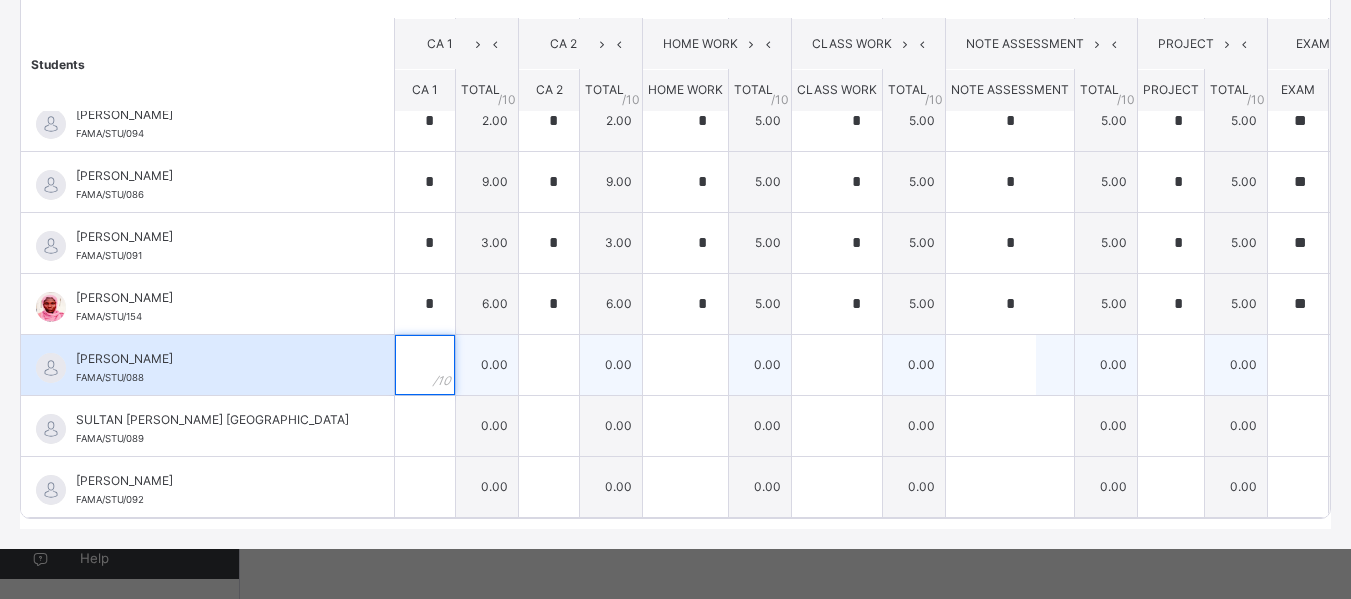 click at bounding box center (425, 365) 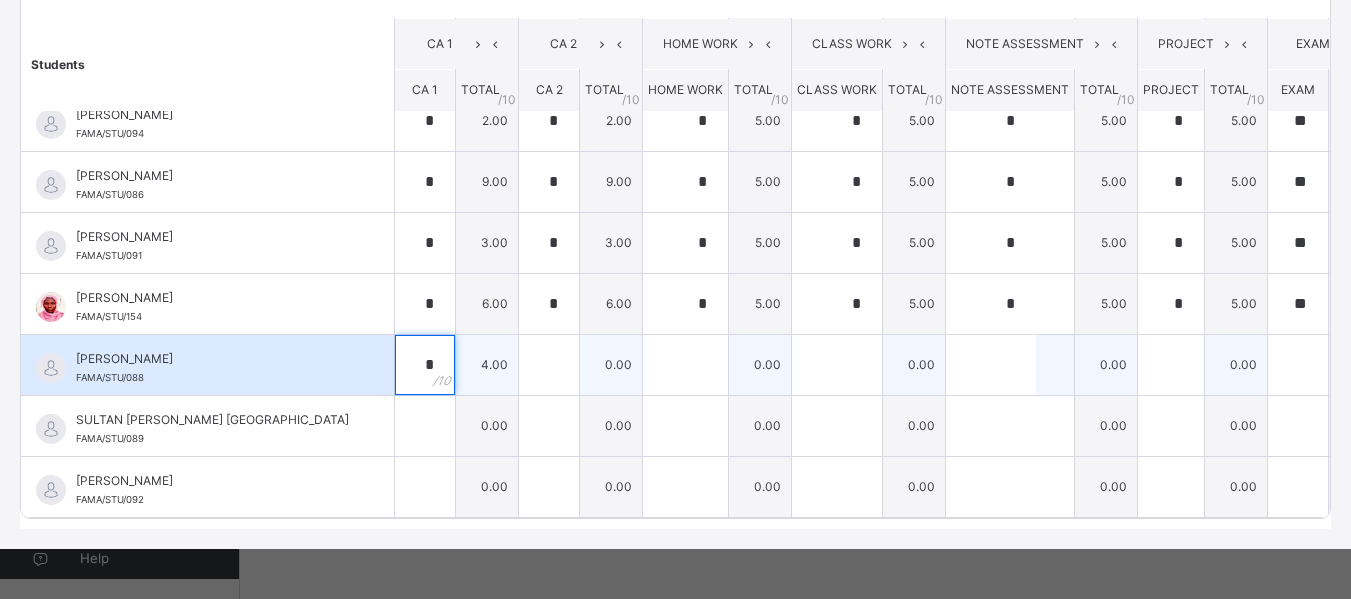 type on "*" 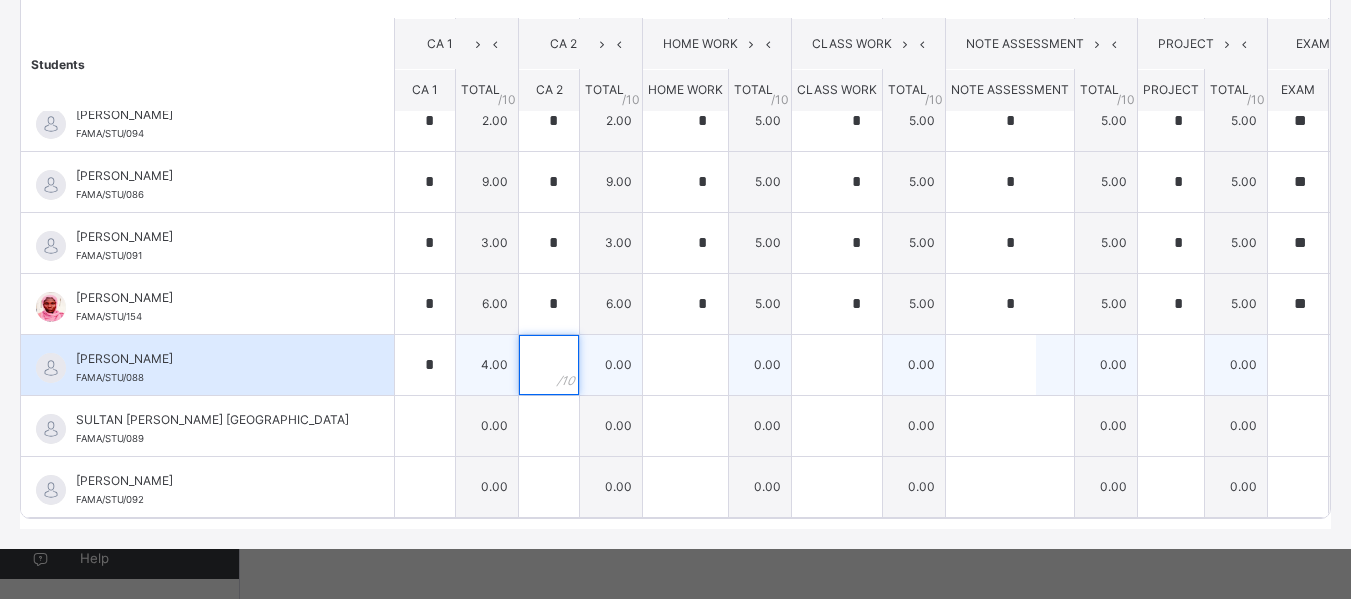 click at bounding box center [549, 365] 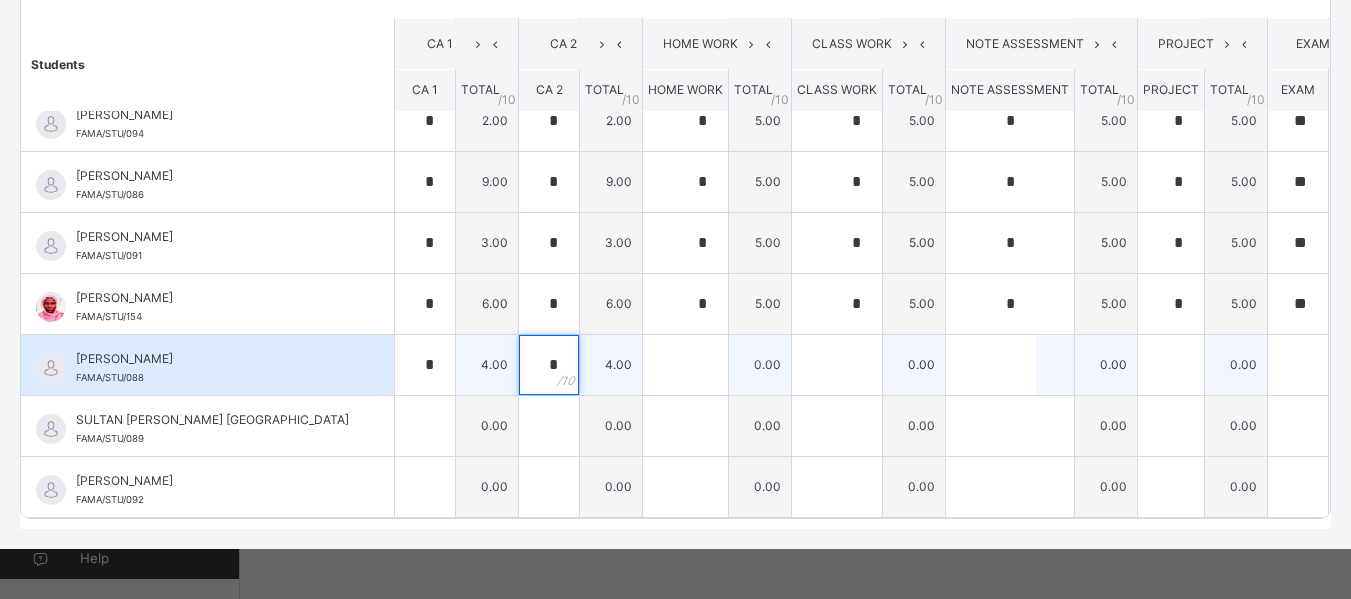 type on "*" 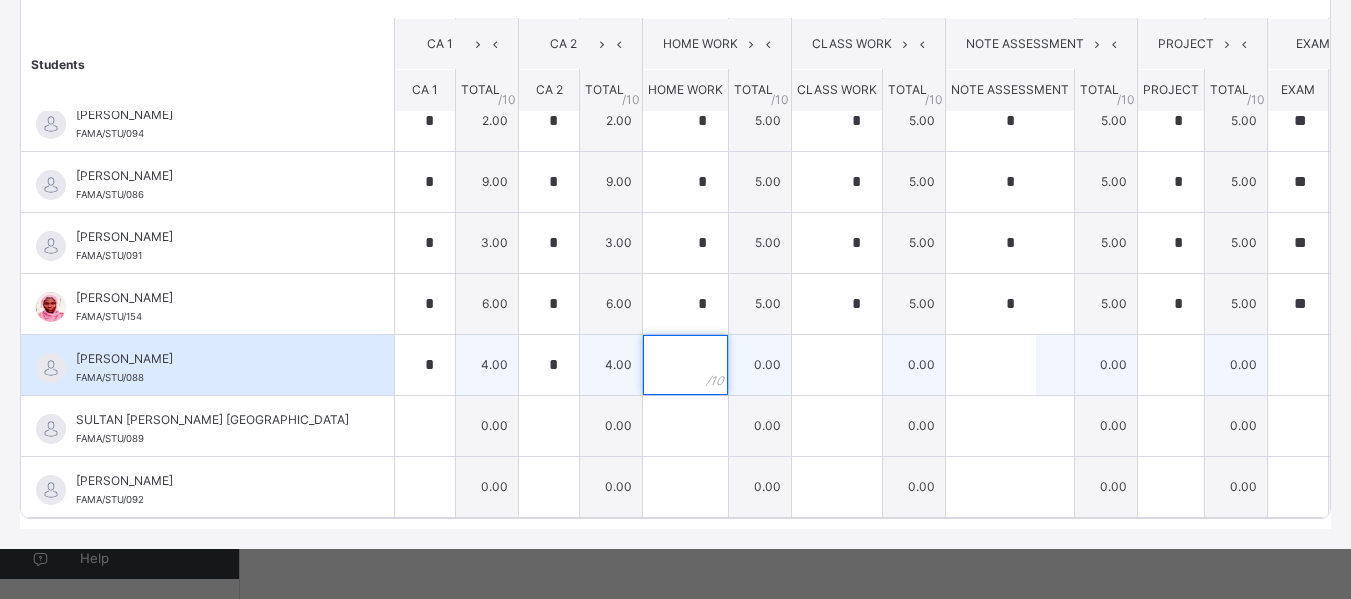 click at bounding box center [685, 365] 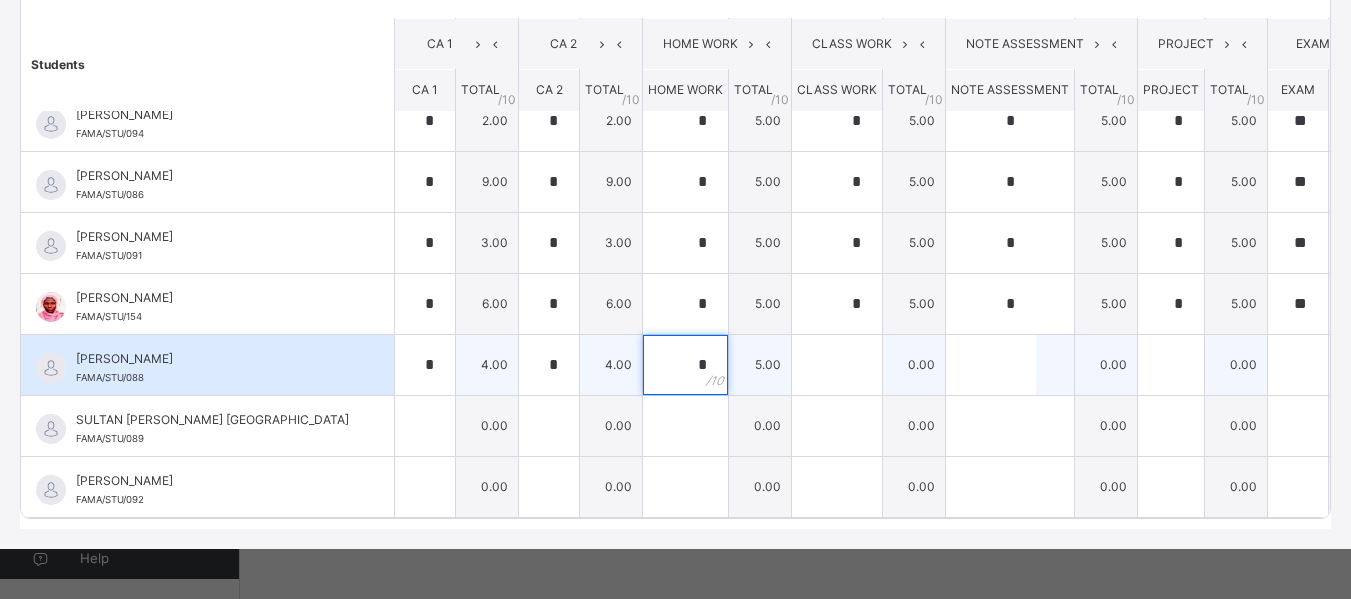 type on "*" 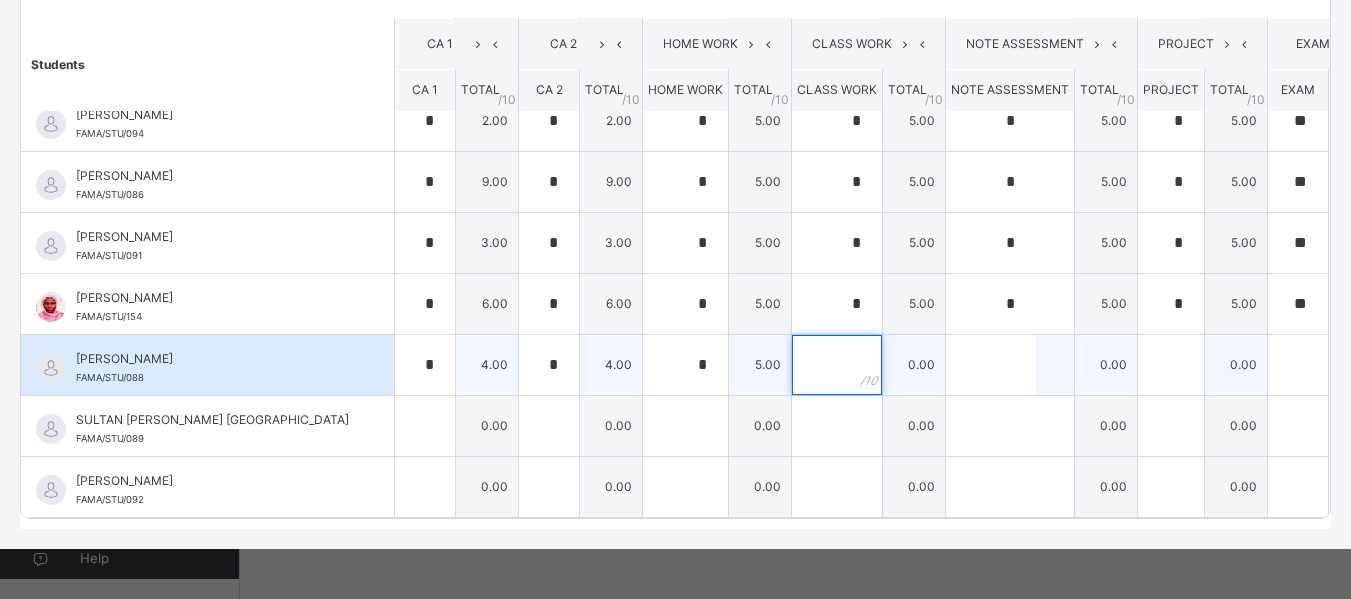click at bounding box center [837, 365] 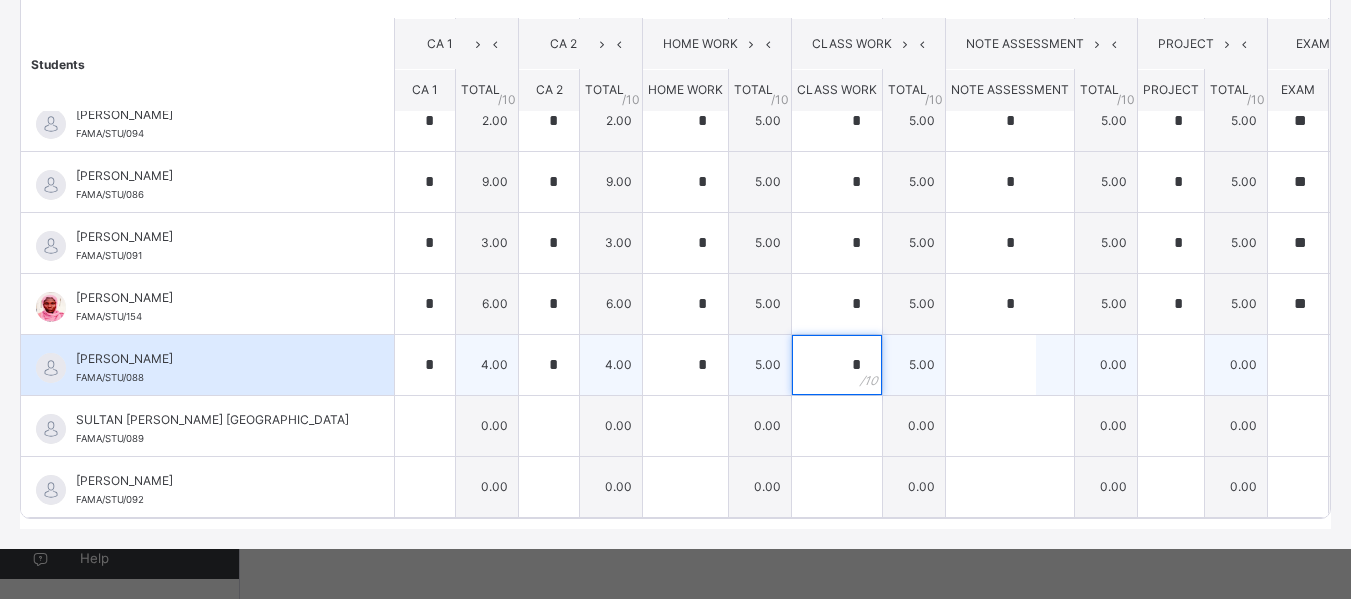 type on "*" 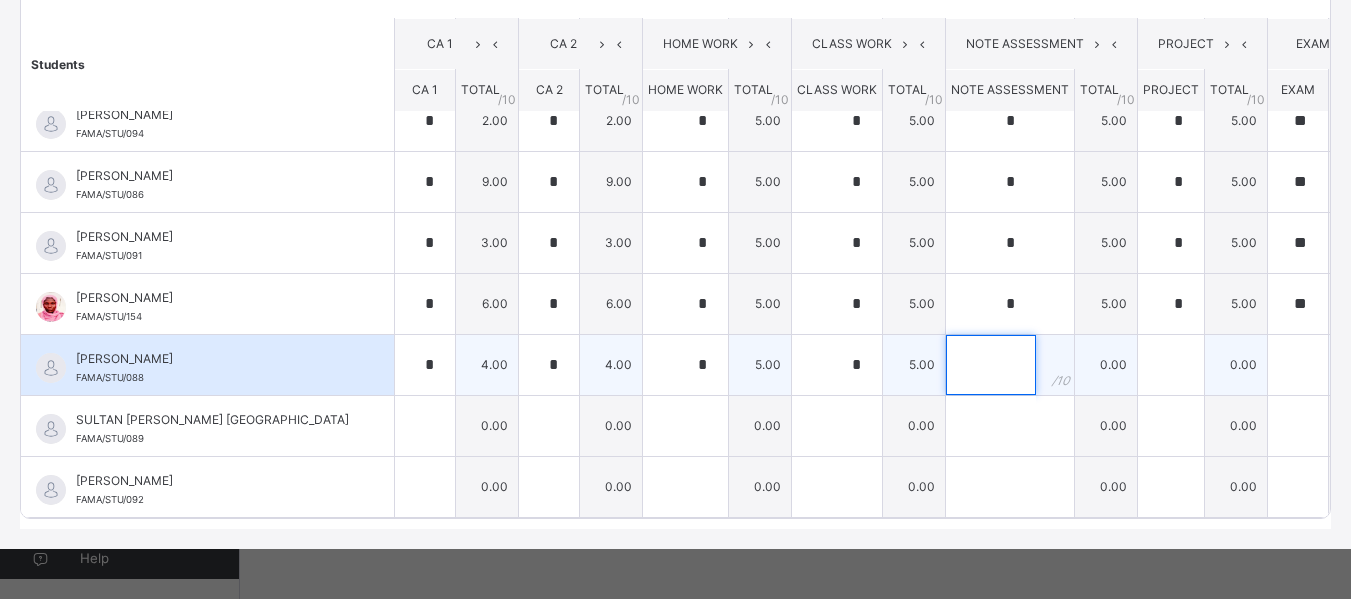click at bounding box center (991, 365) 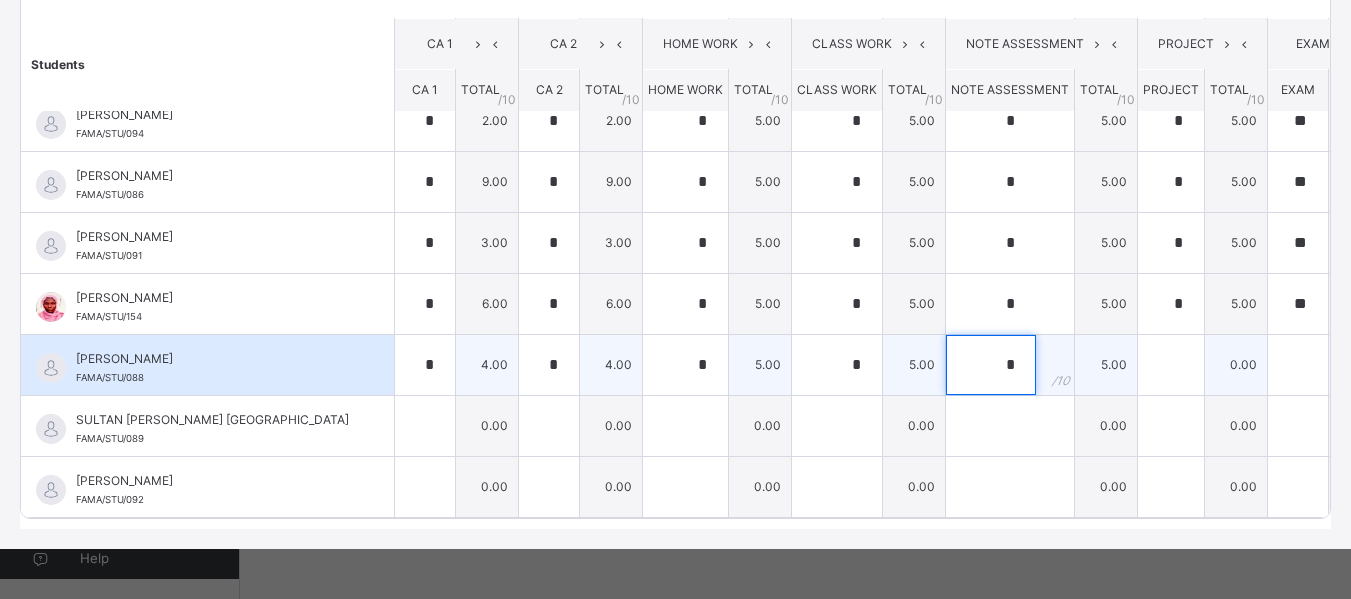 type on "*" 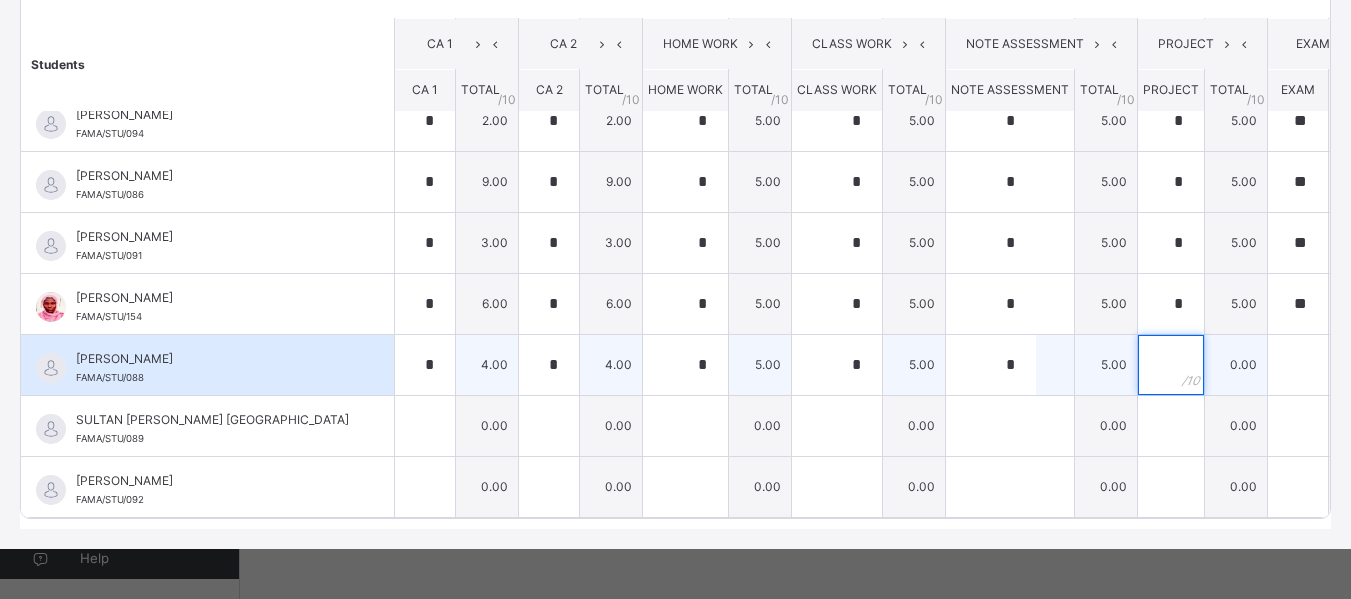 click at bounding box center (1171, 365) 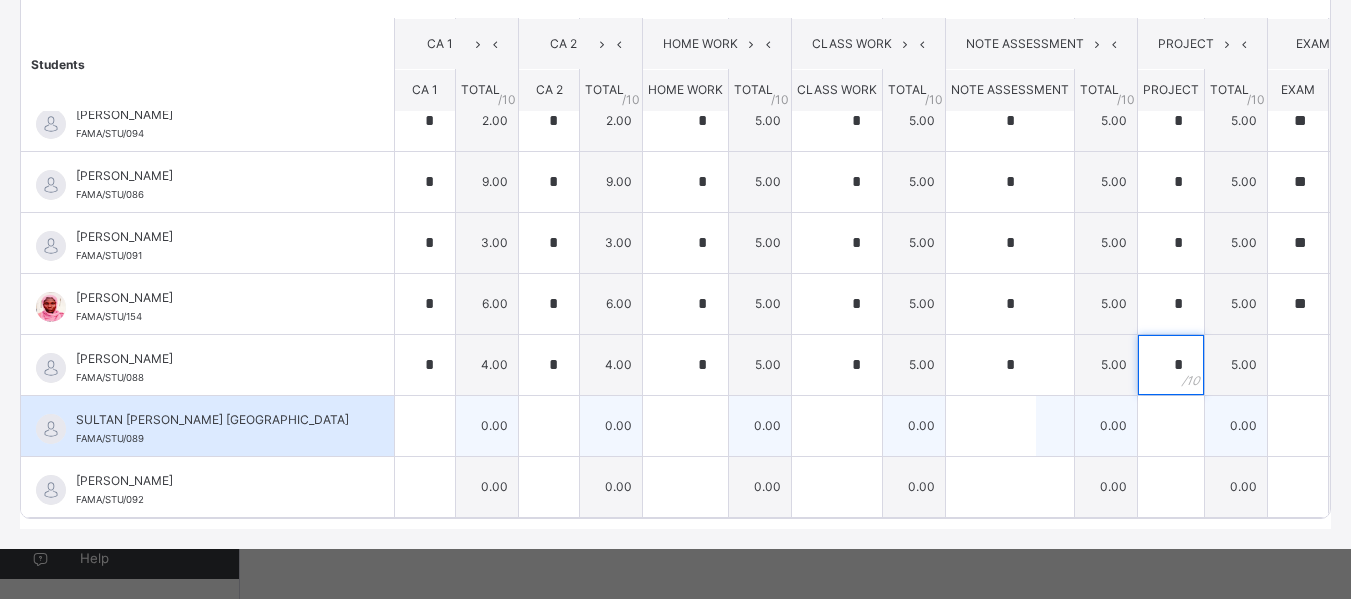 type on "*" 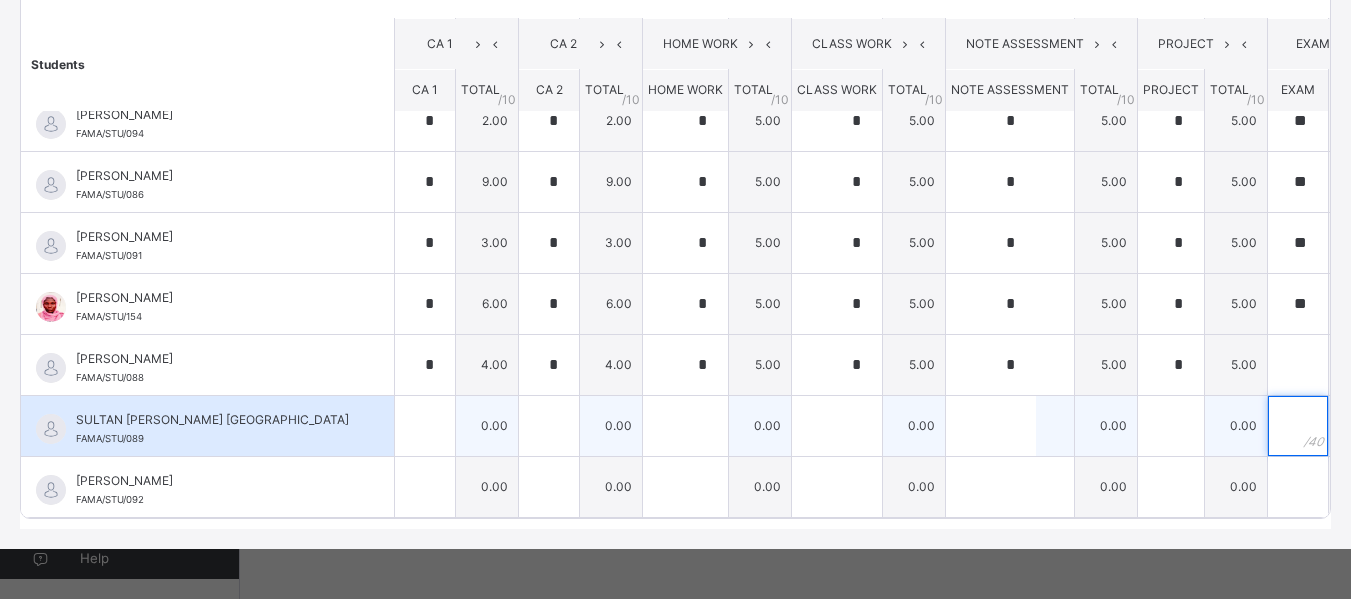 click at bounding box center [1298, 426] 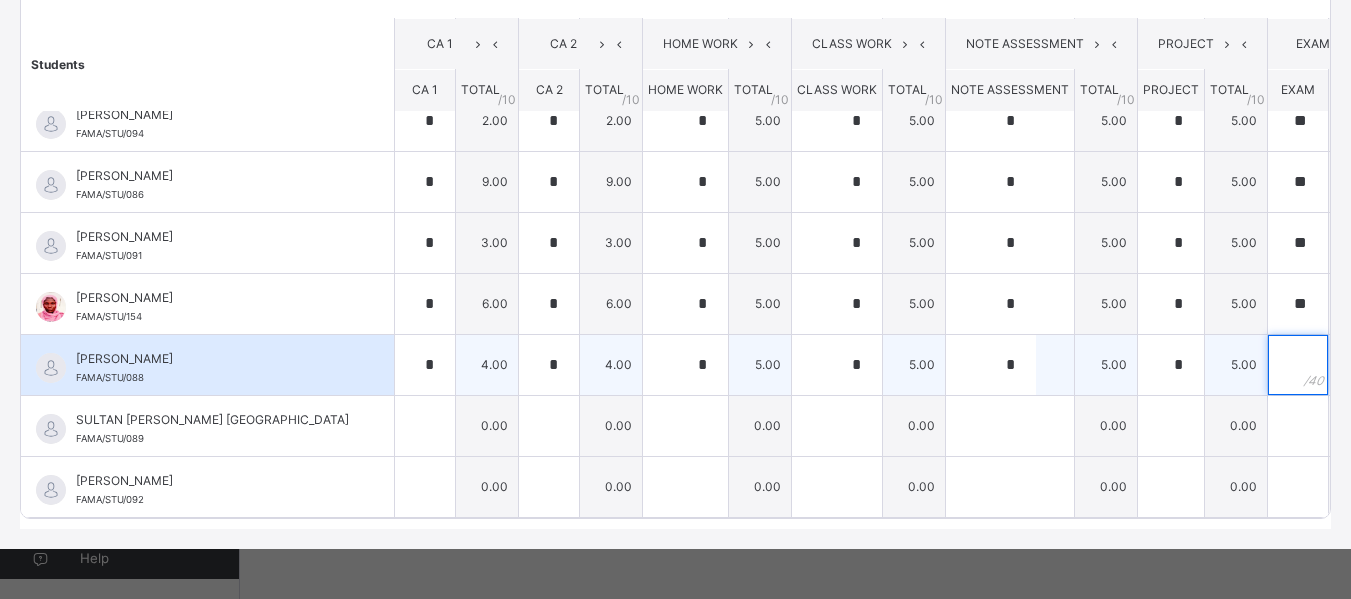 click at bounding box center [1298, 365] 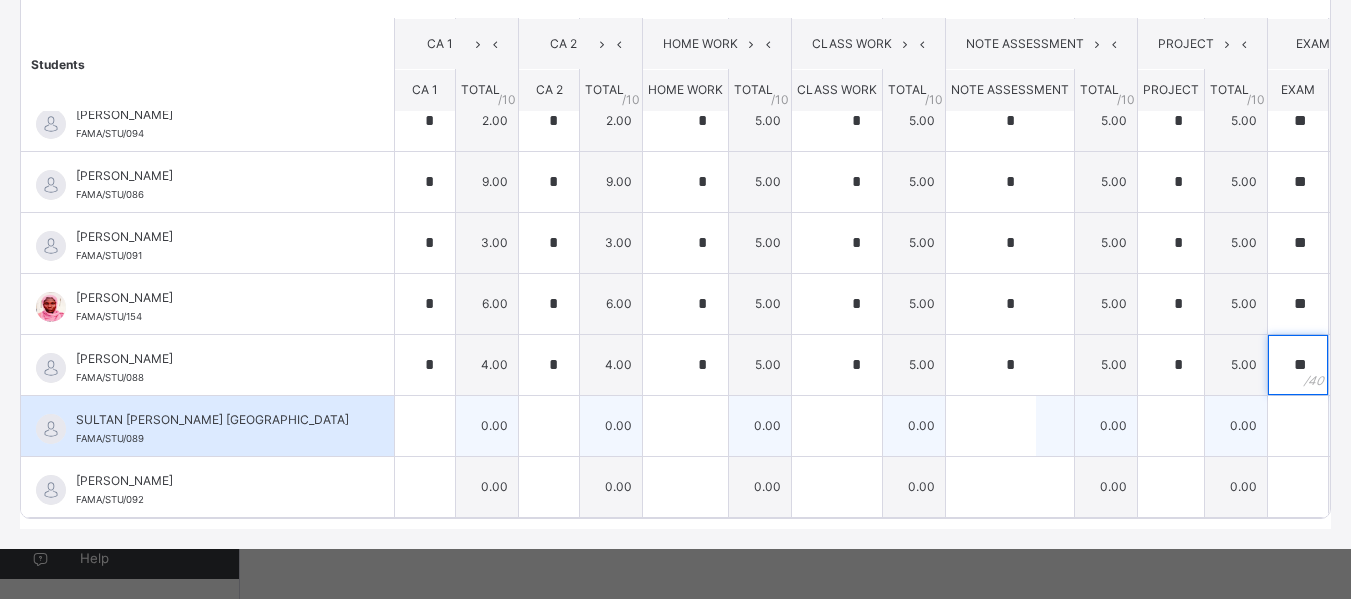 type on "**" 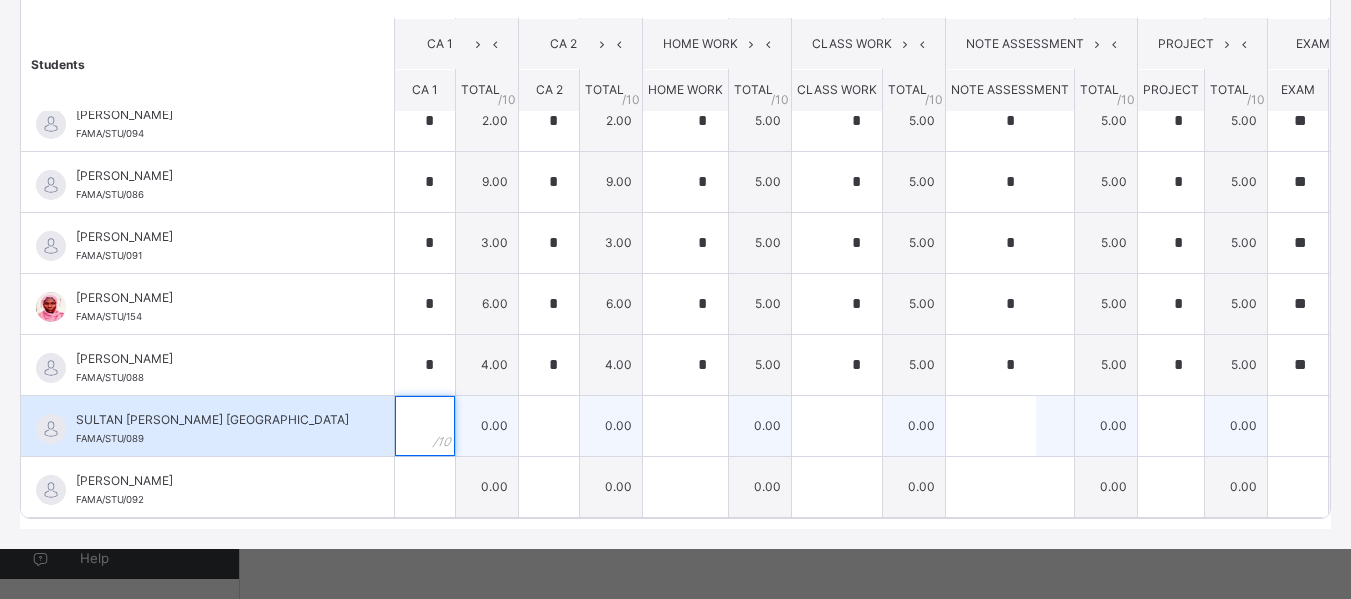 click at bounding box center [425, 426] 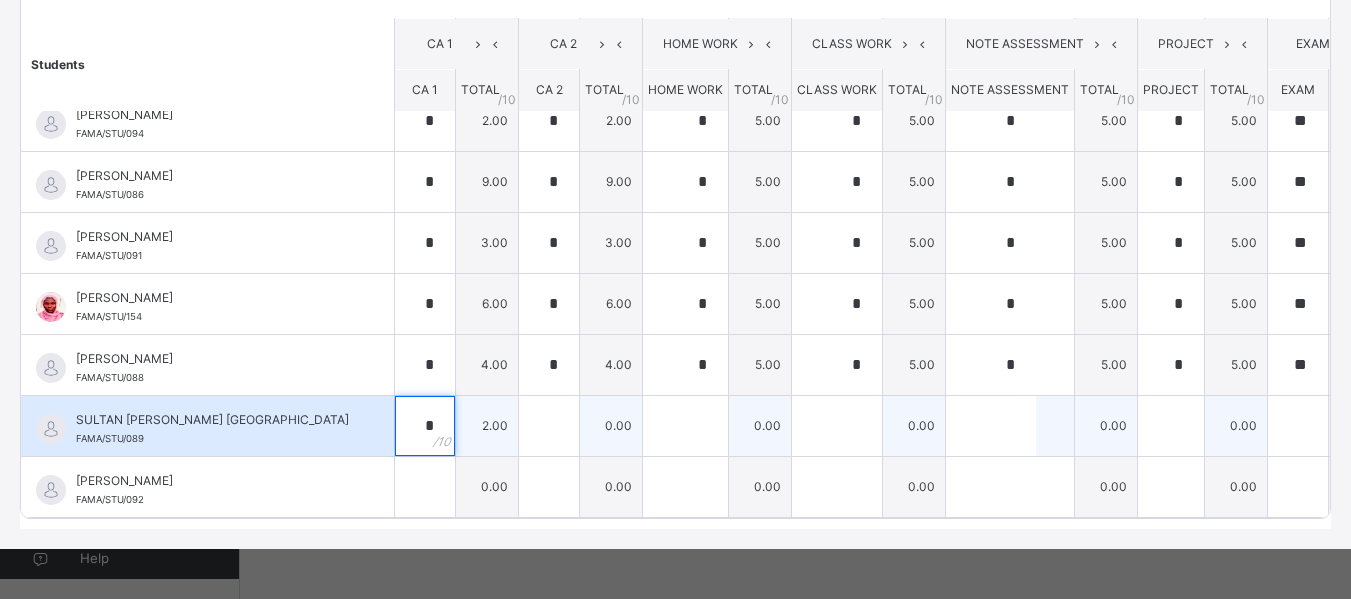 type on "*" 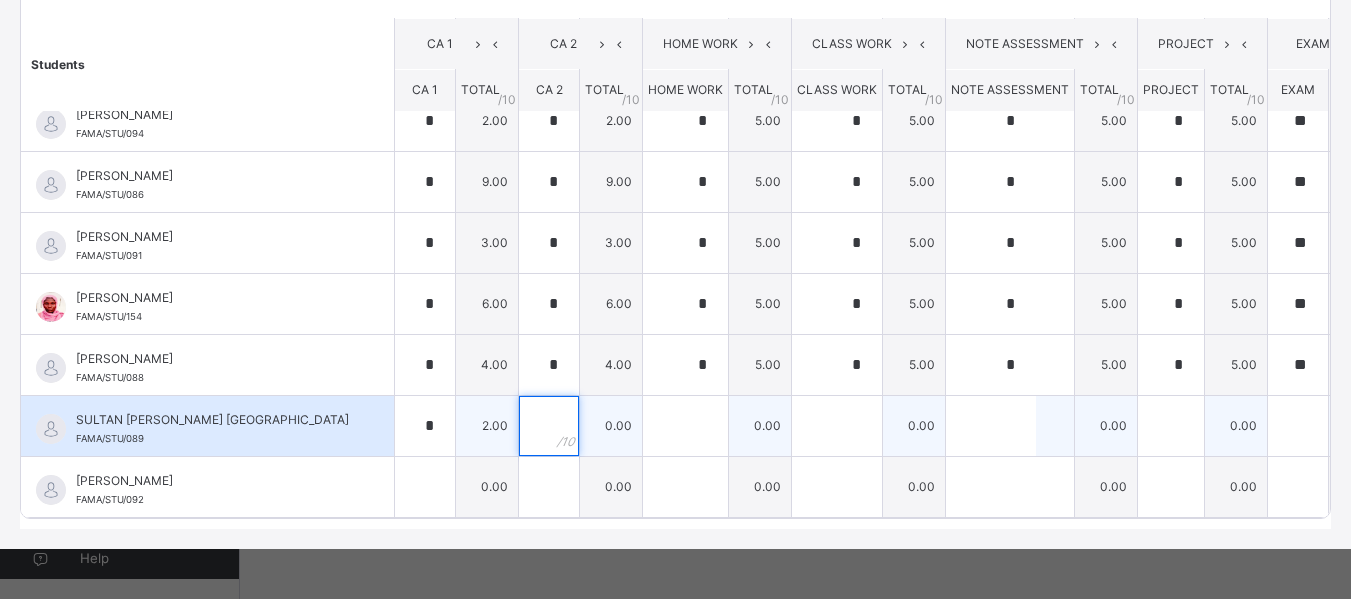 click at bounding box center [549, 426] 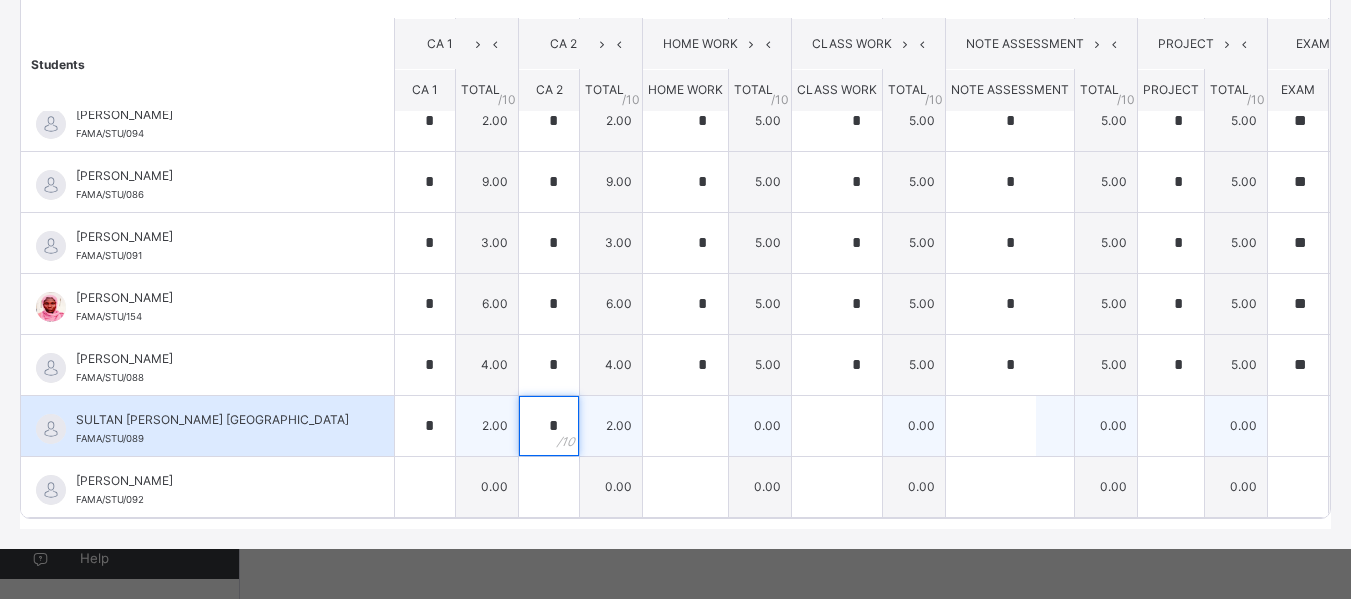 type on "*" 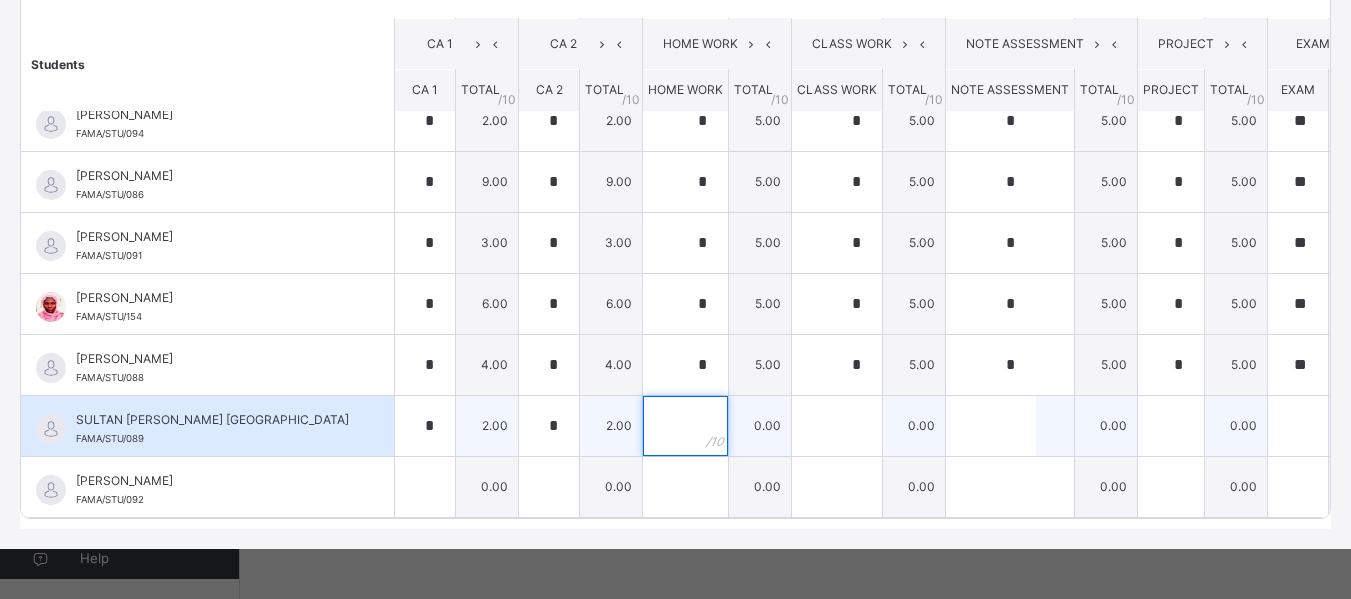 click at bounding box center (685, 426) 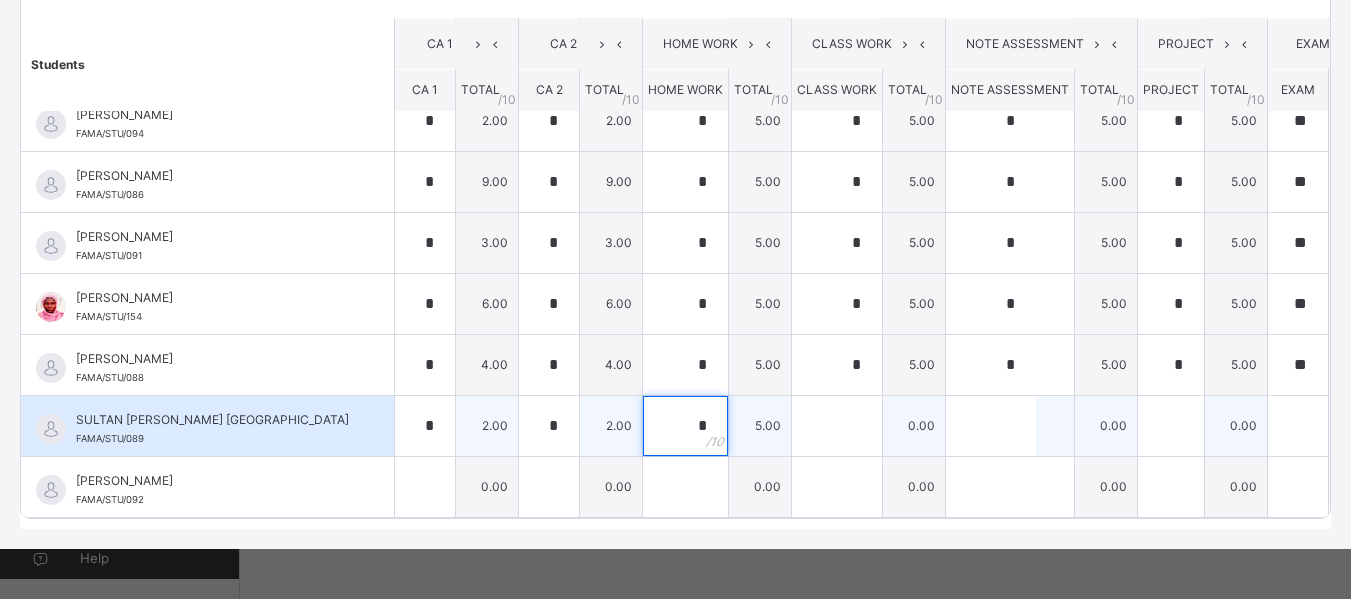 type on "*" 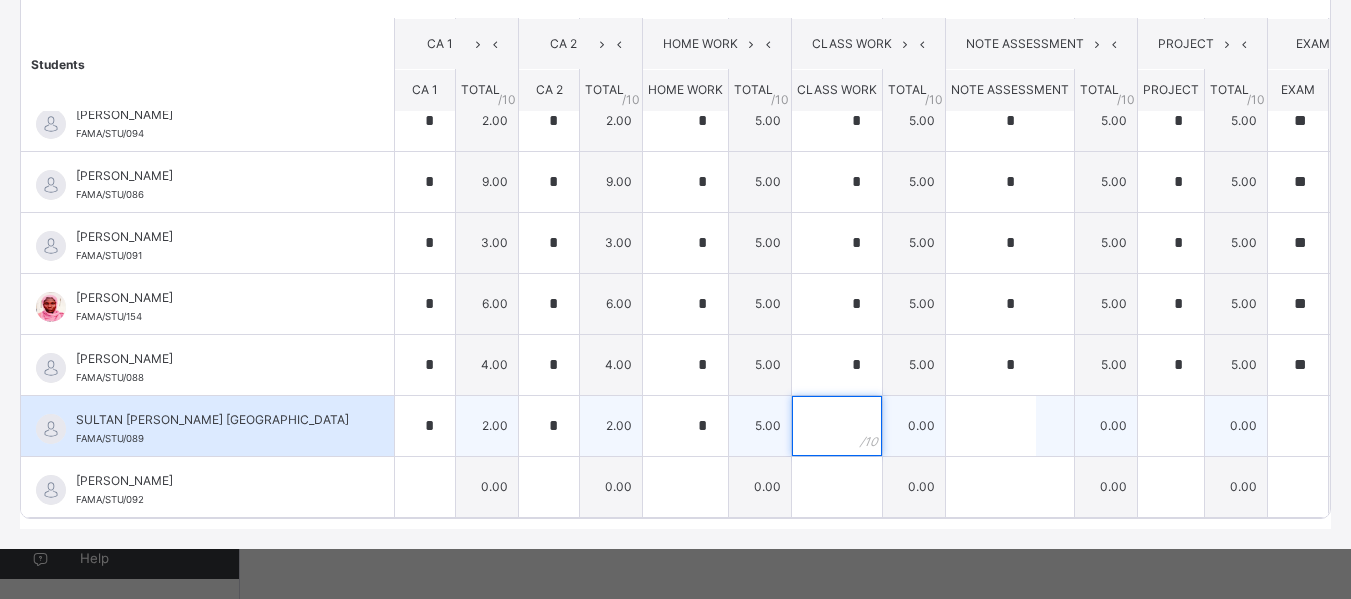click at bounding box center (837, 426) 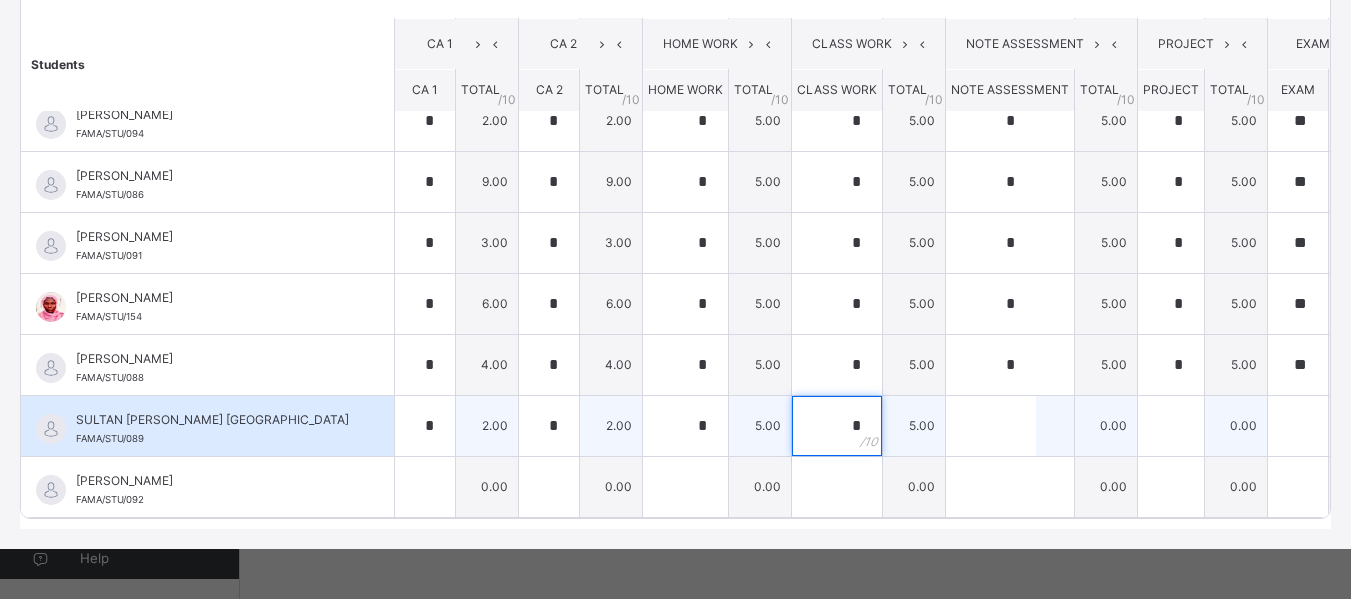 type on "*" 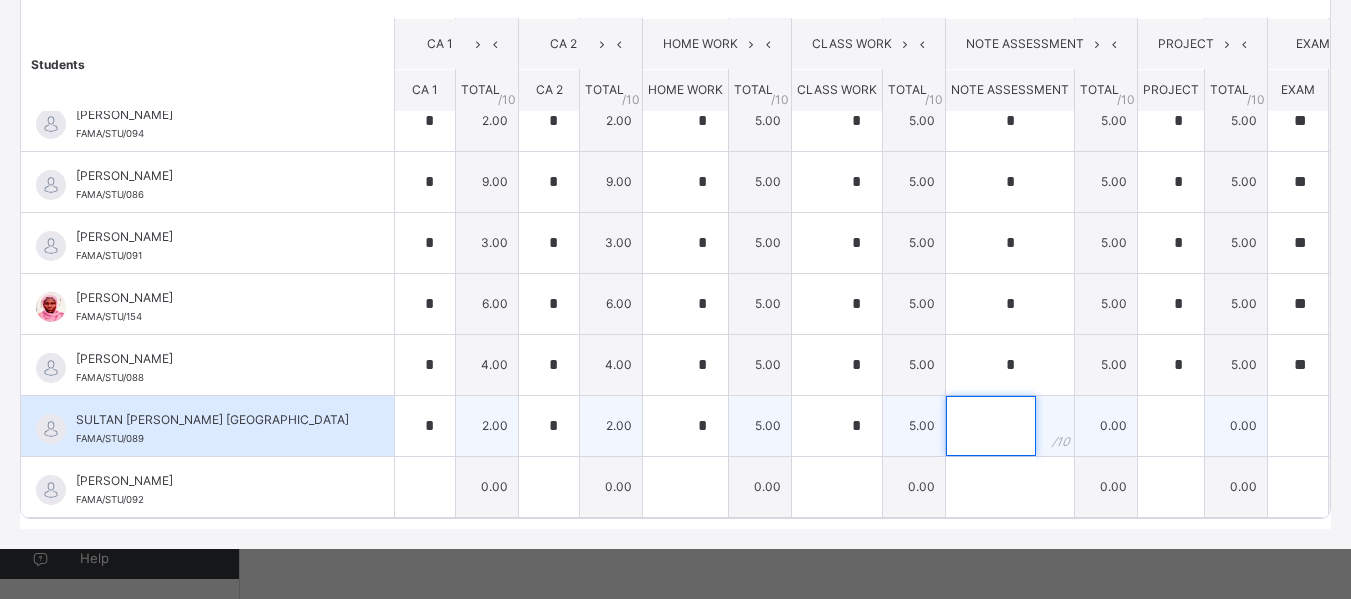 click at bounding box center (991, 426) 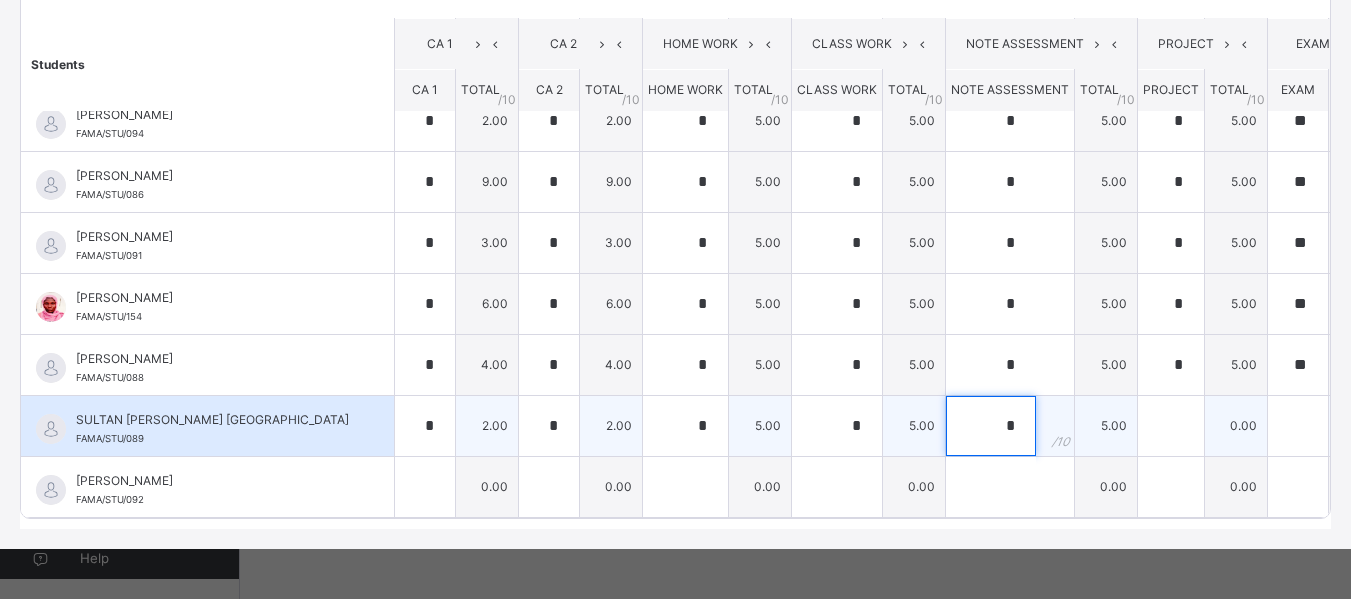 type on "*" 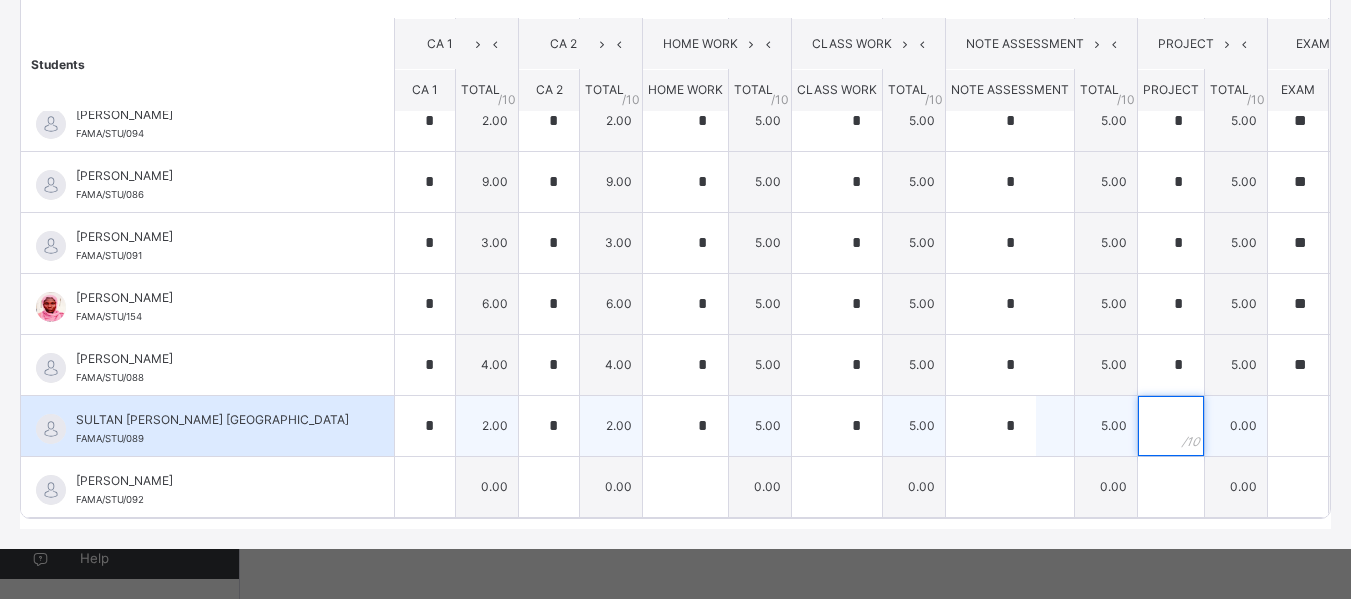 click at bounding box center (1171, 426) 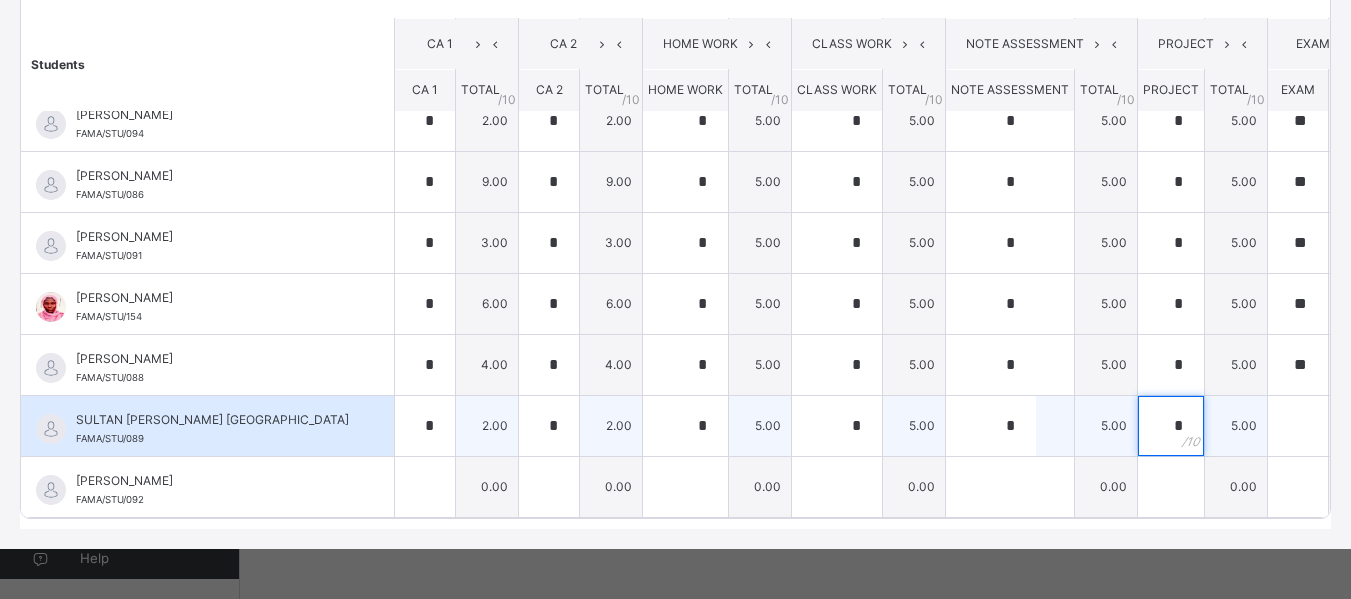 type on "*" 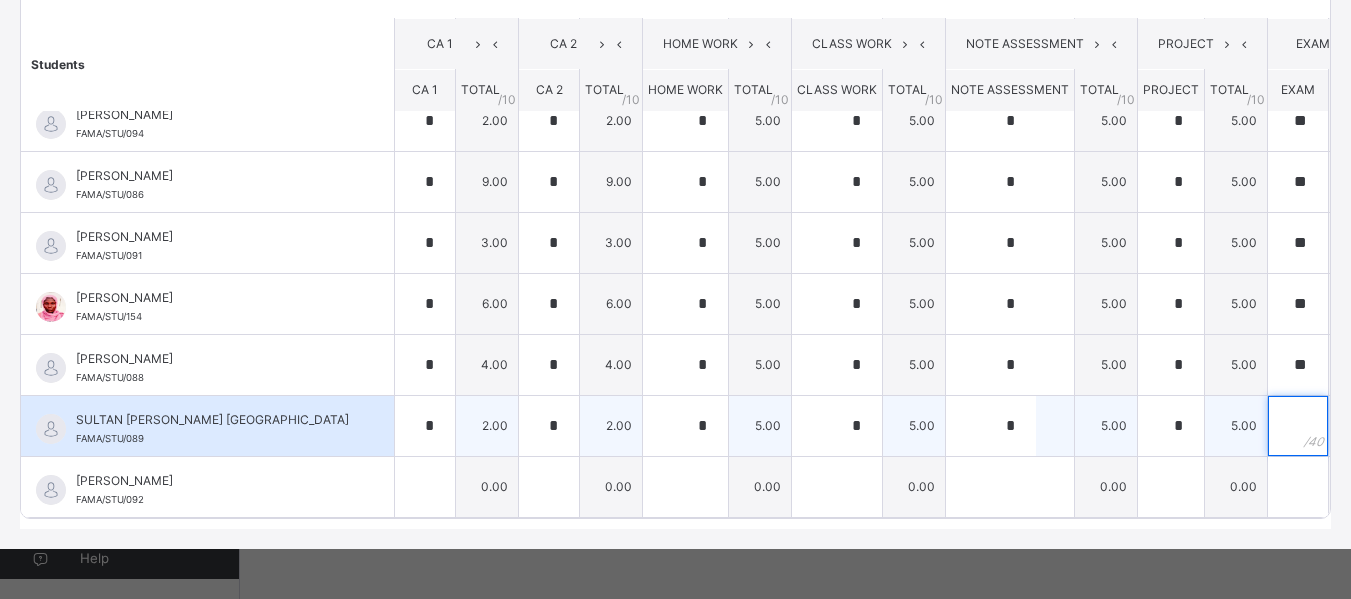 click at bounding box center [1298, 426] 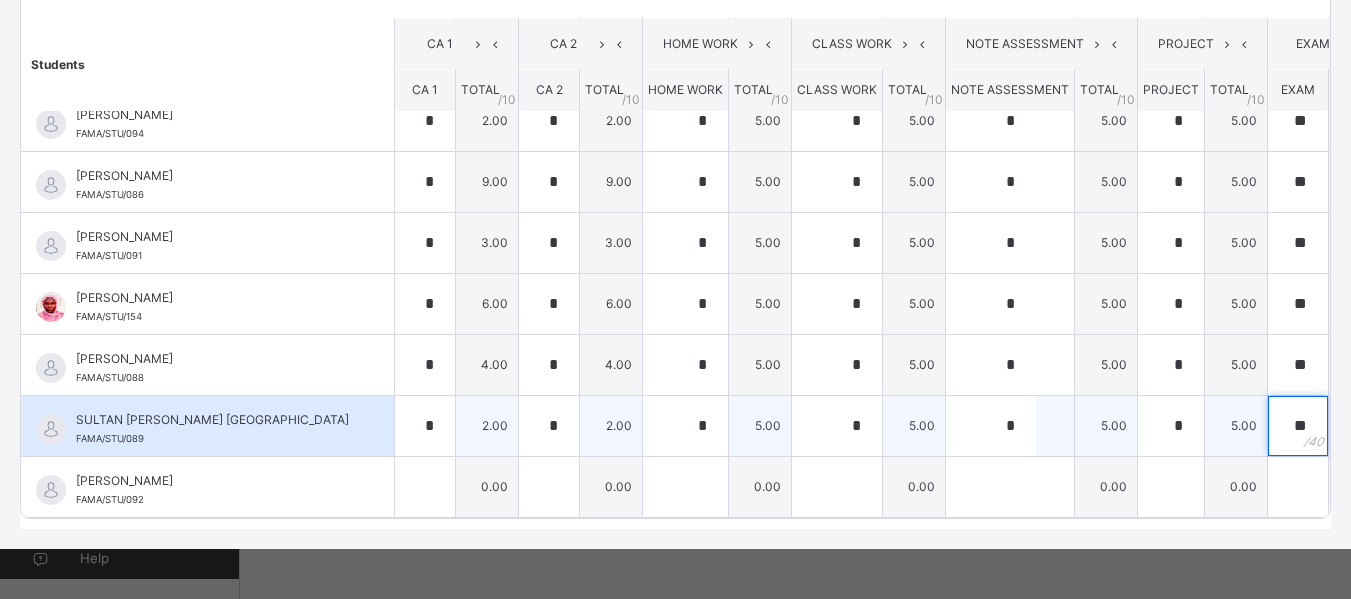 type on "**" 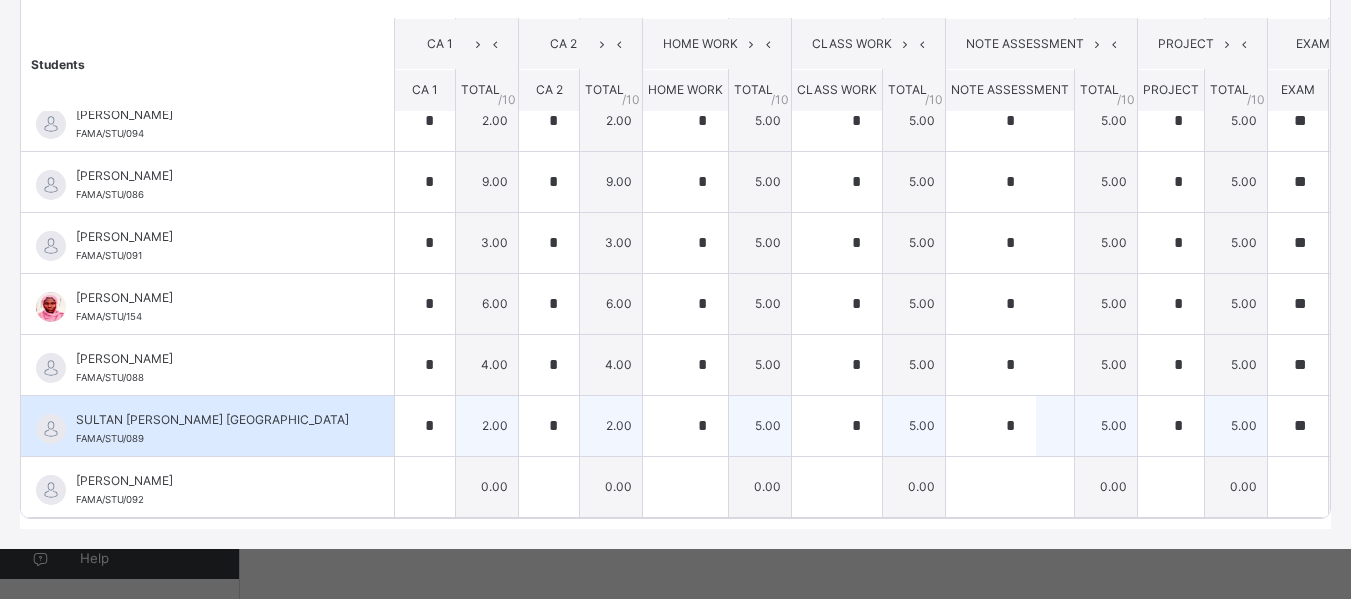 click on "5.00" at bounding box center [1106, 425] 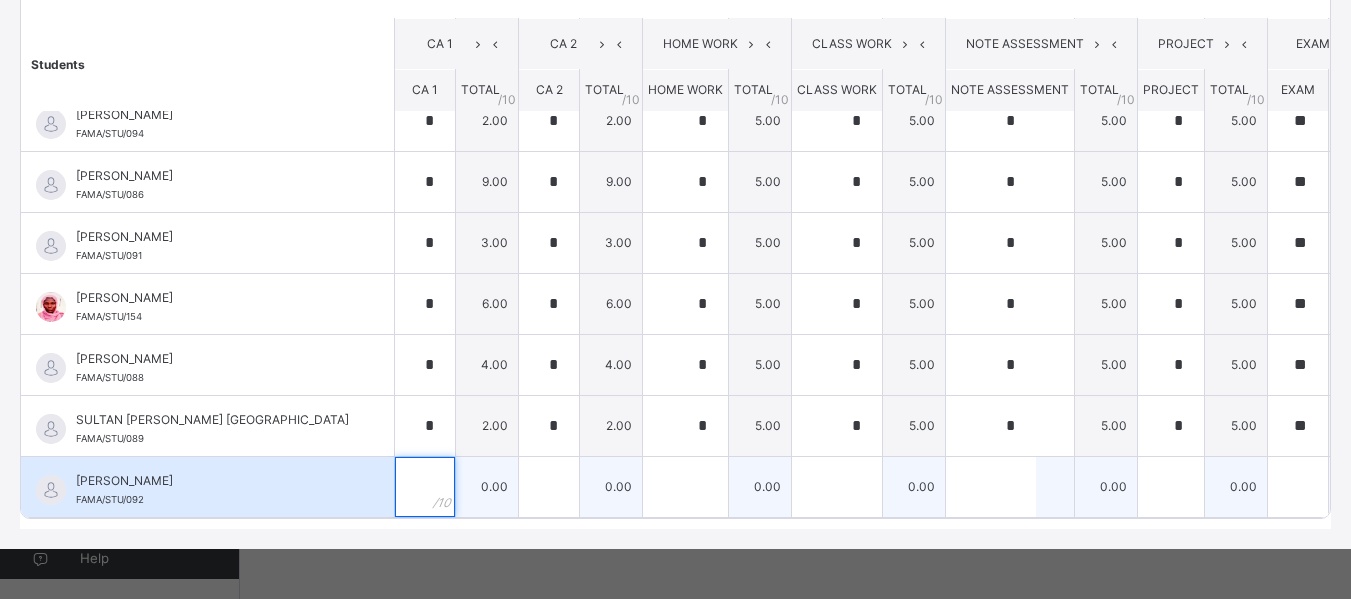 click at bounding box center (425, 487) 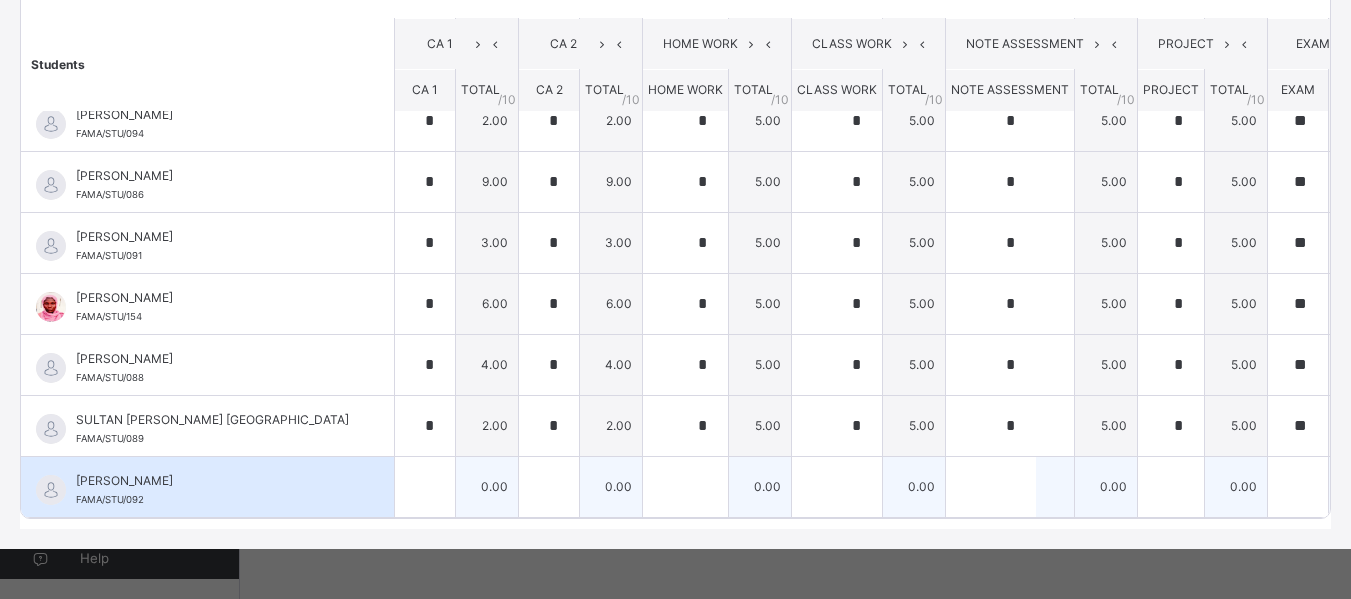 click at bounding box center (425, 487) 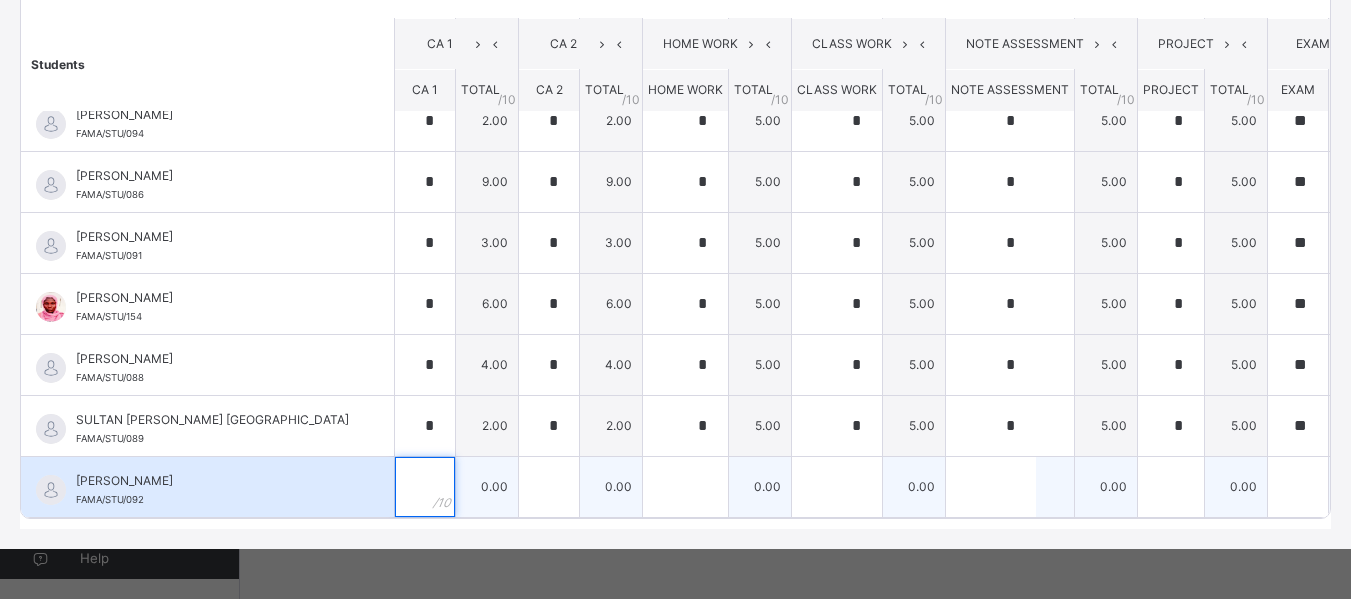 click at bounding box center (425, 487) 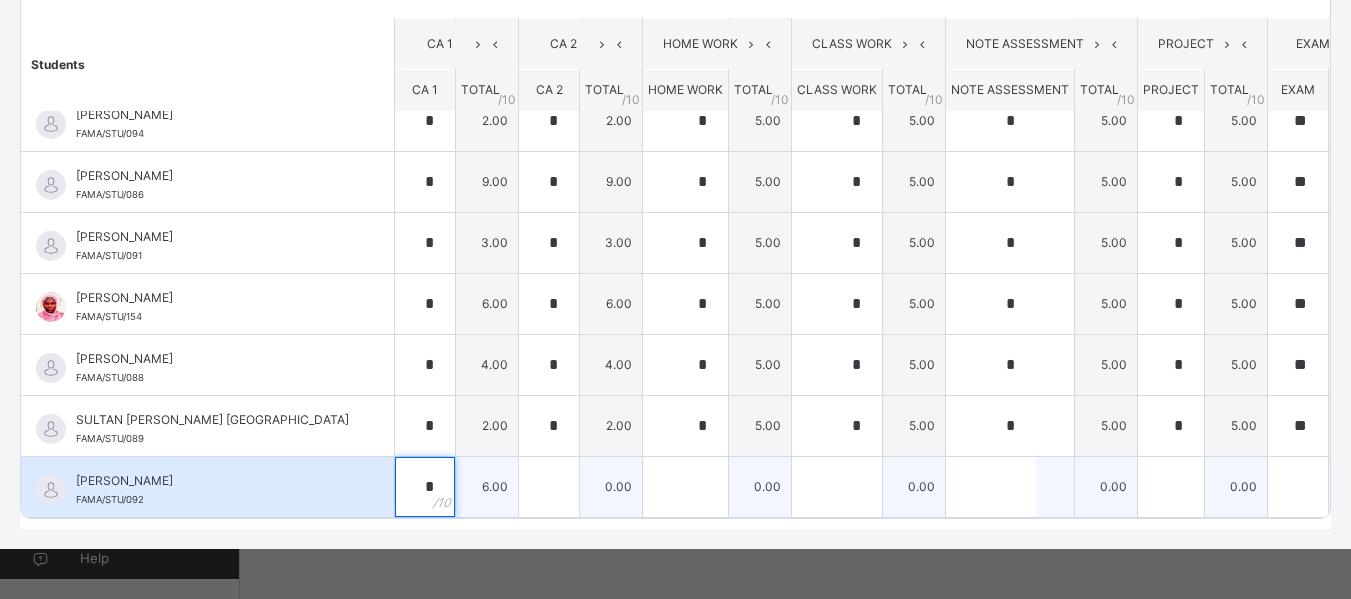type on "*" 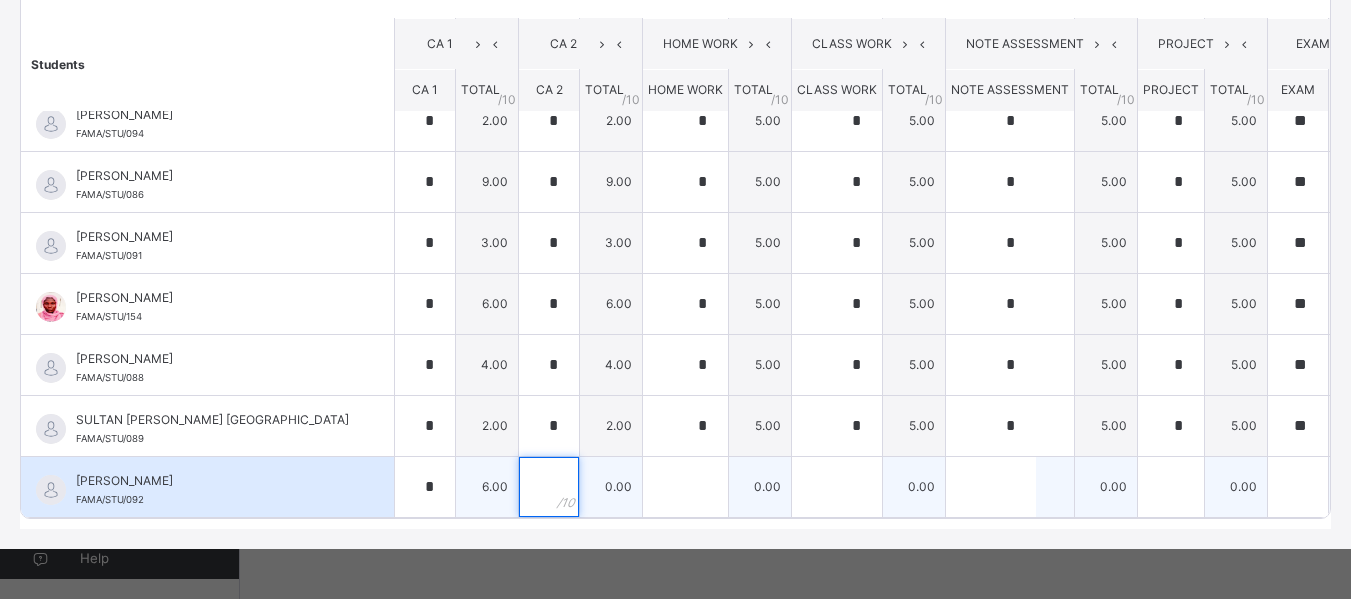 click at bounding box center [549, 487] 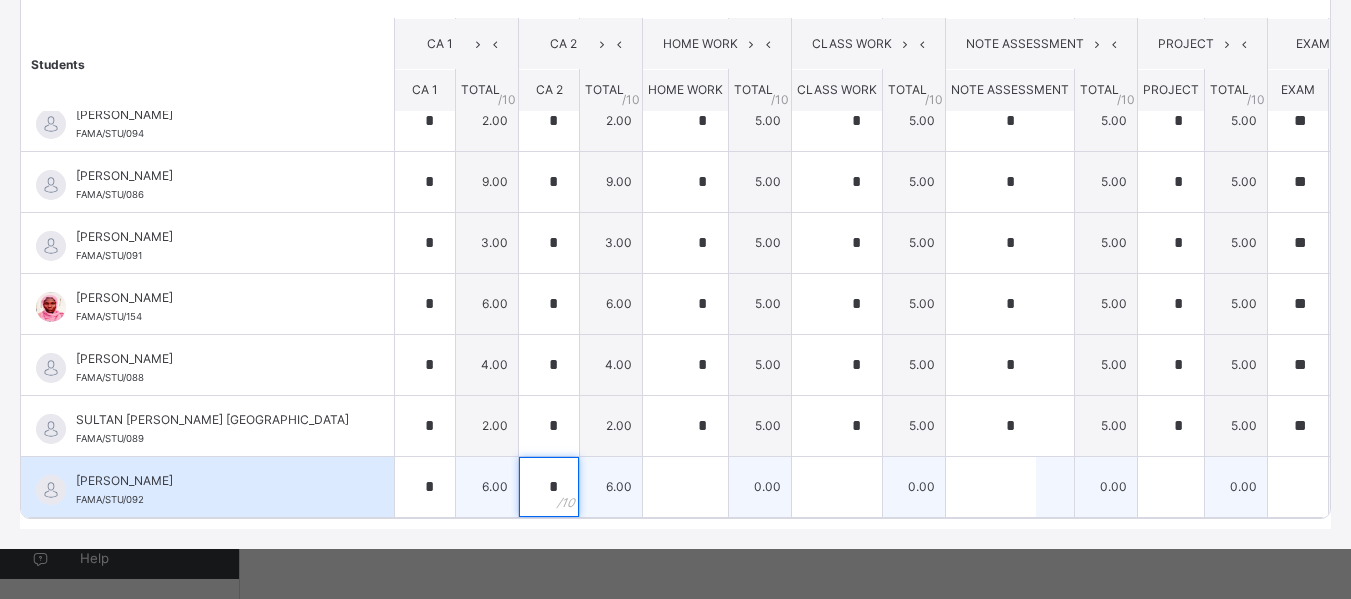 type on "*" 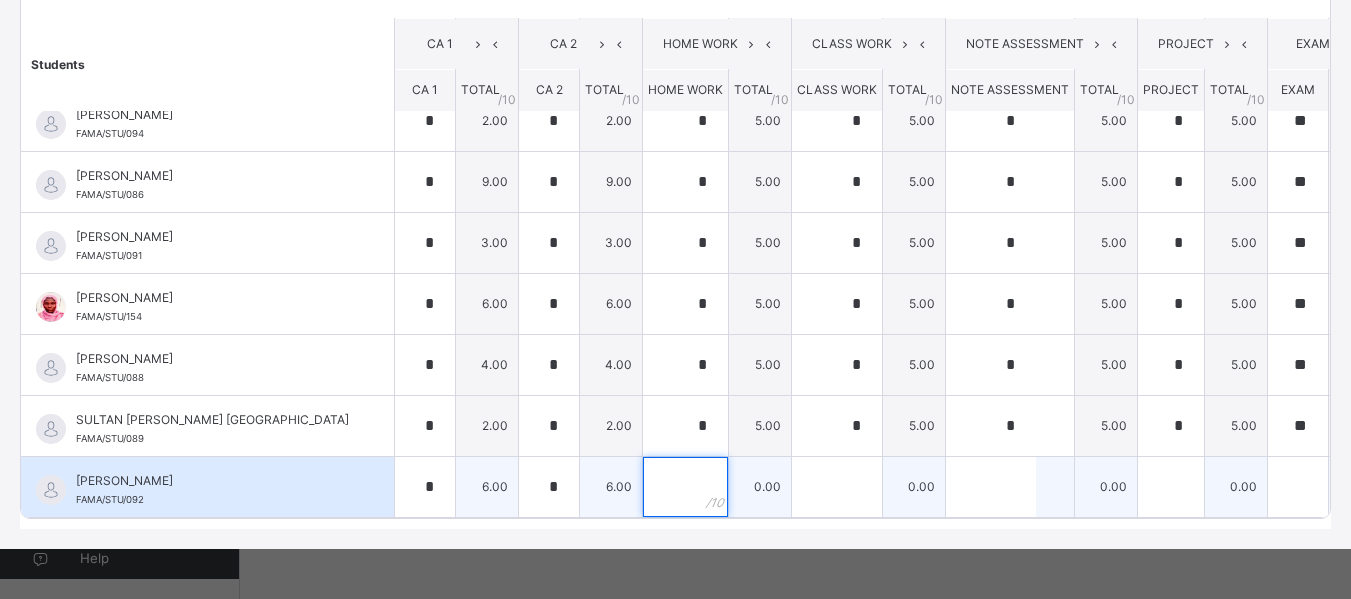 click at bounding box center [685, 487] 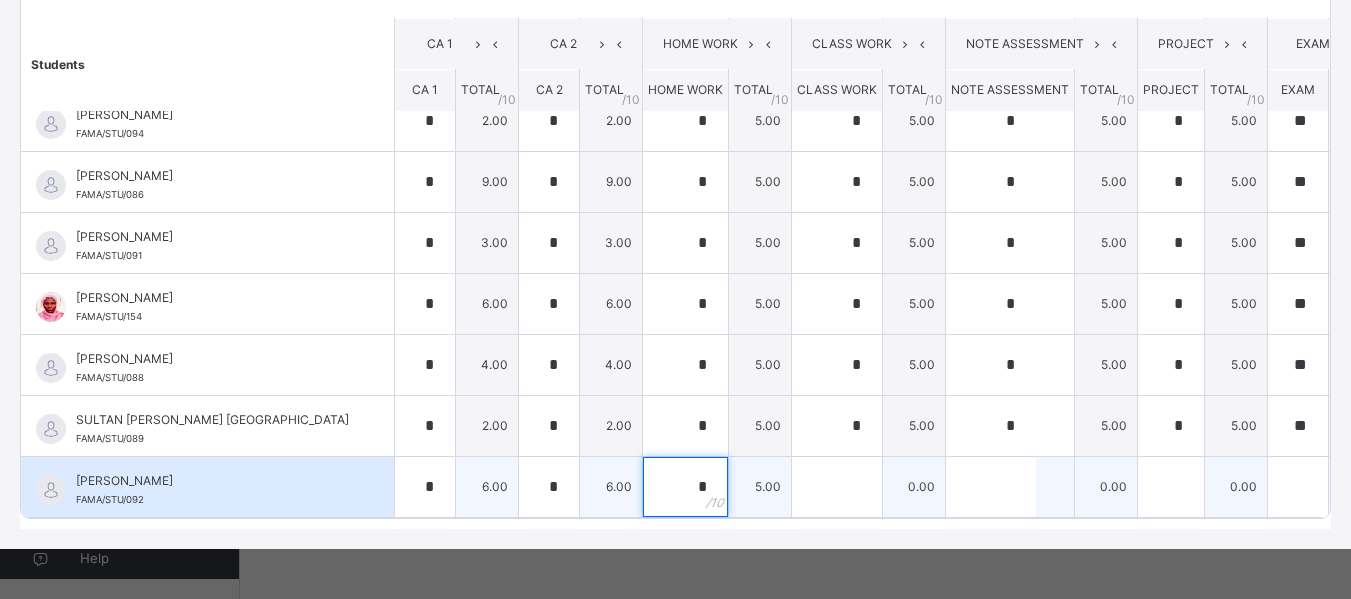type on "*" 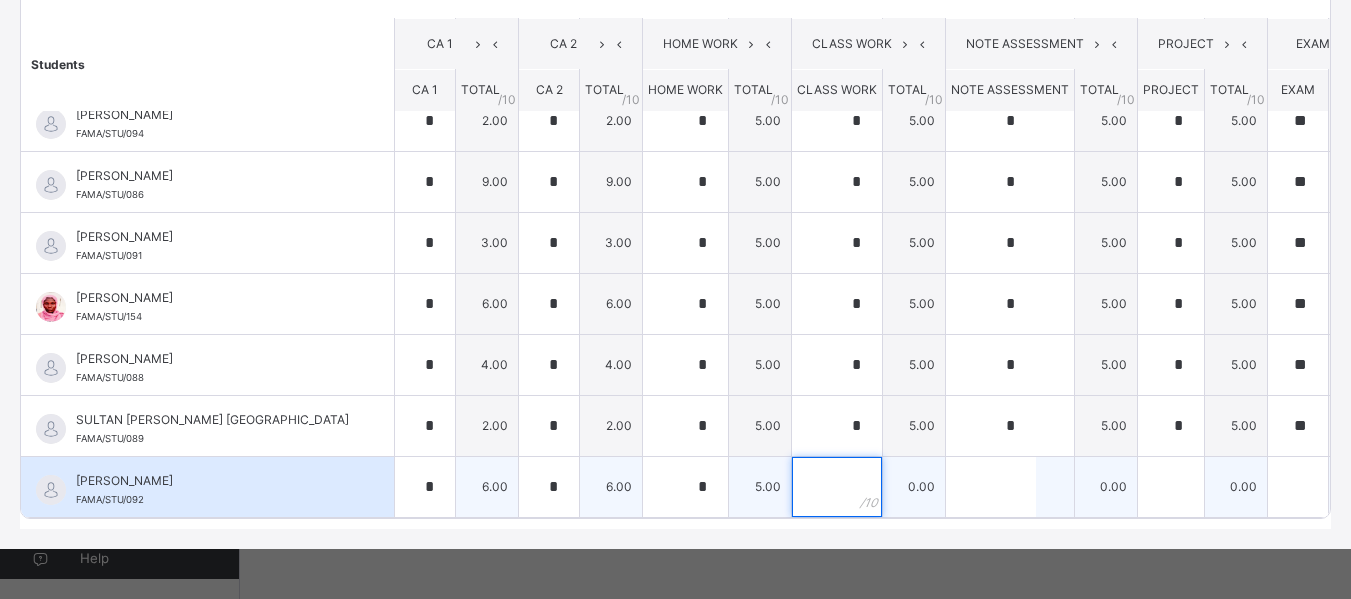 click at bounding box center [837, 487] 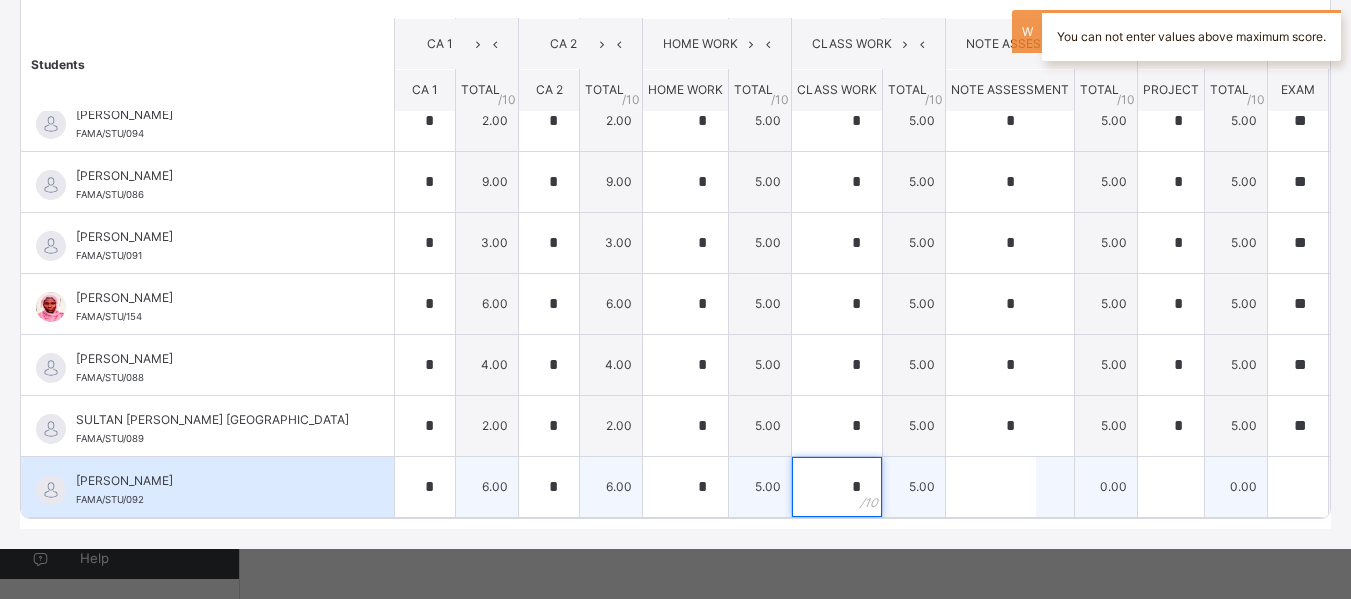 type on "*" 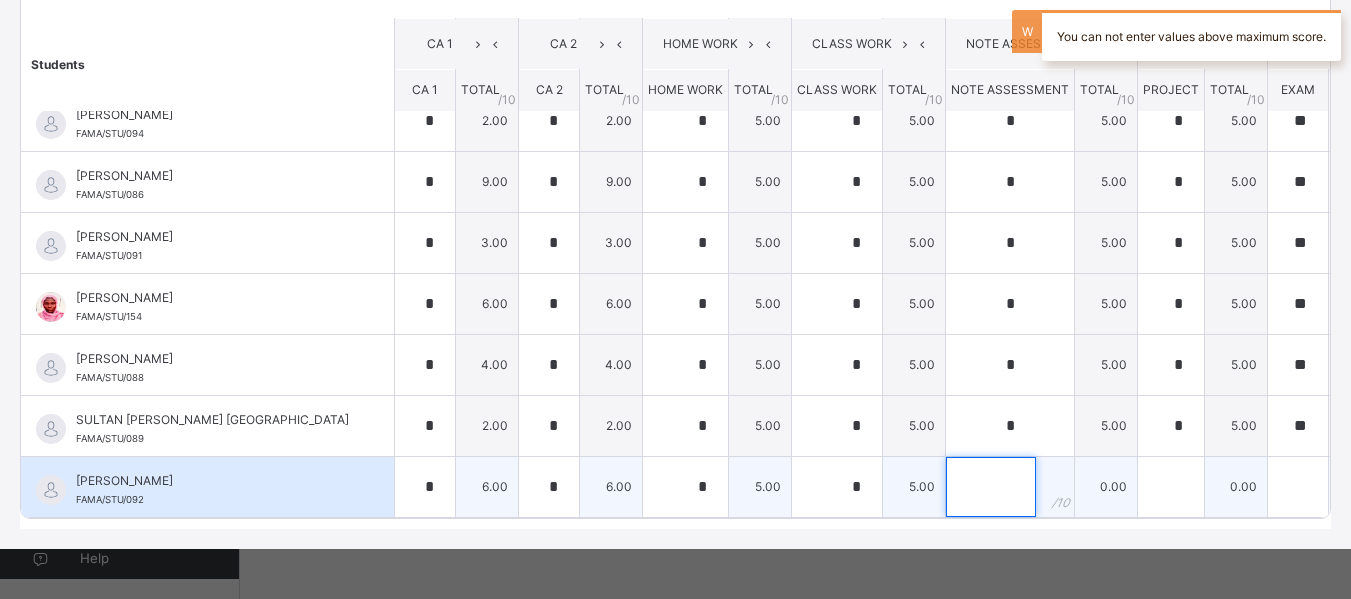 click at bounding box center (991, 487) 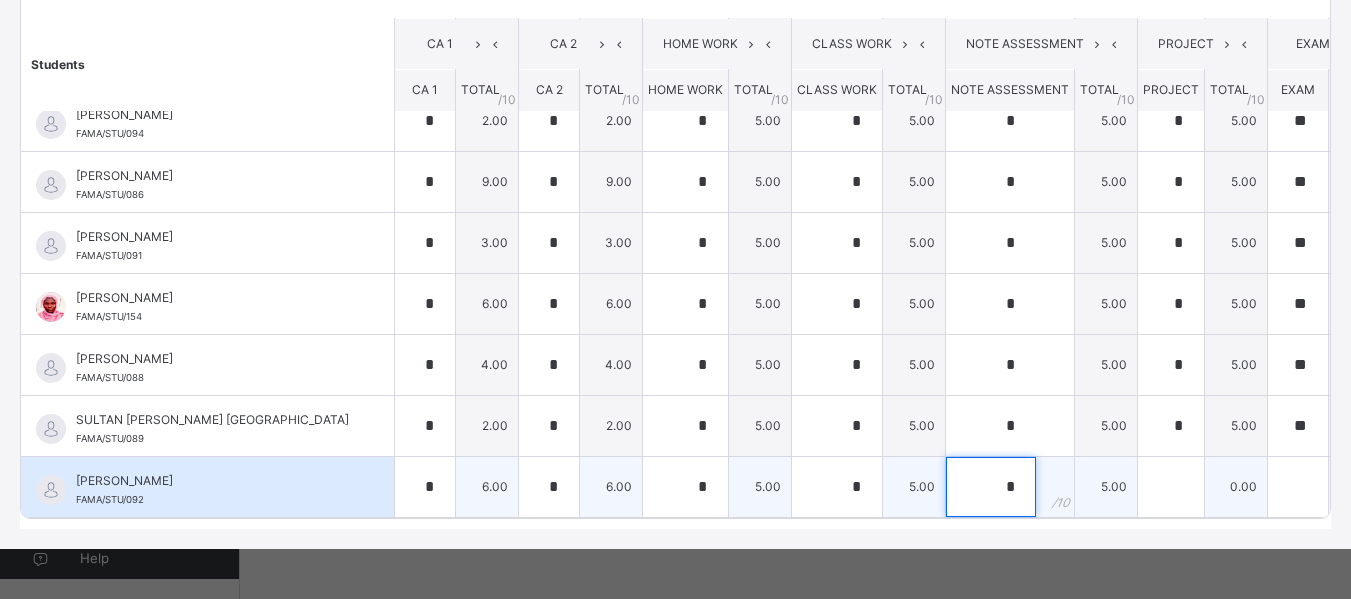 type on "*" 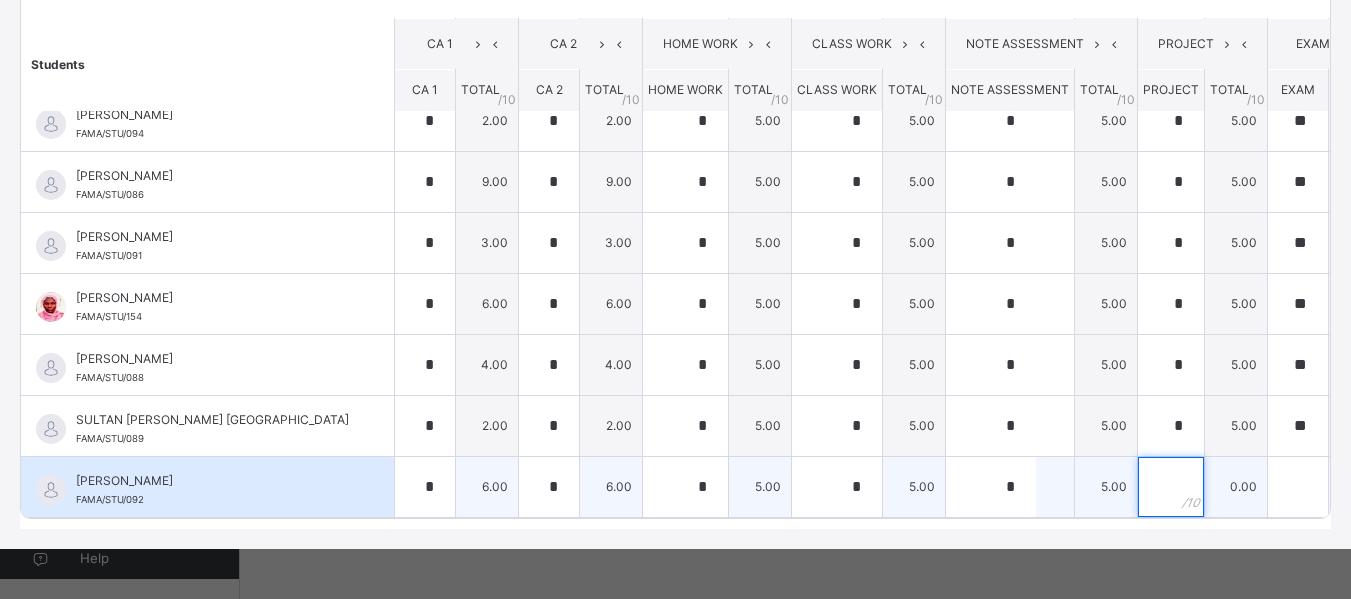 click at bounding box center (1171, 487) 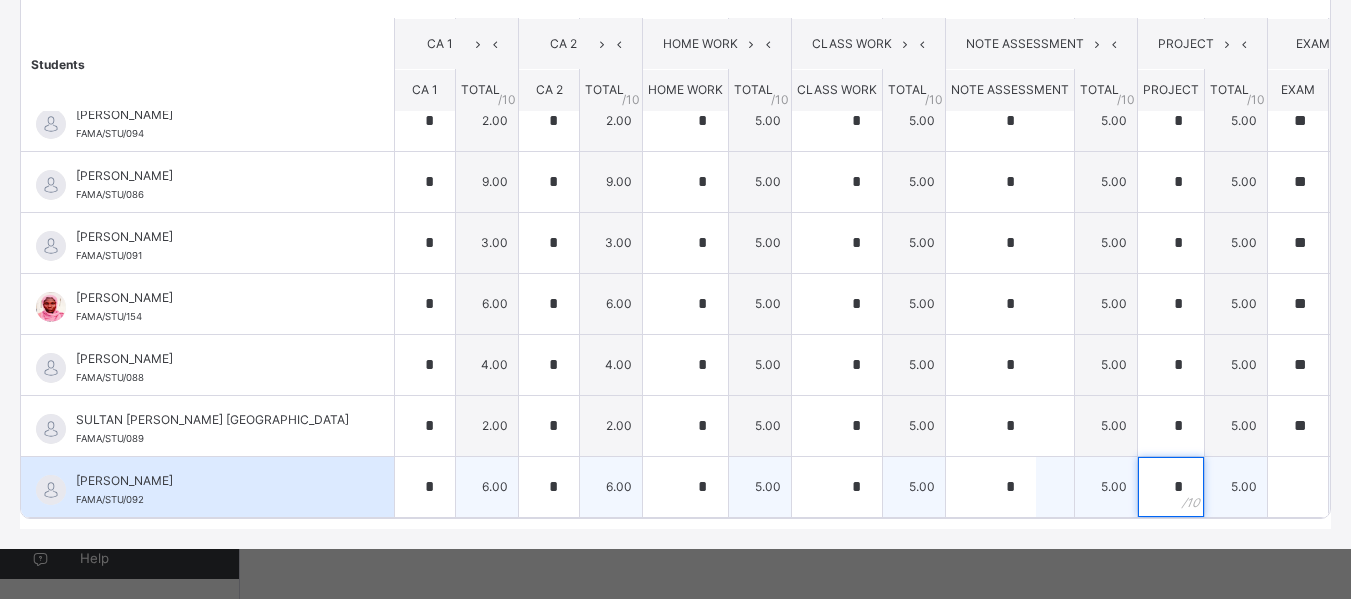 type on "*" 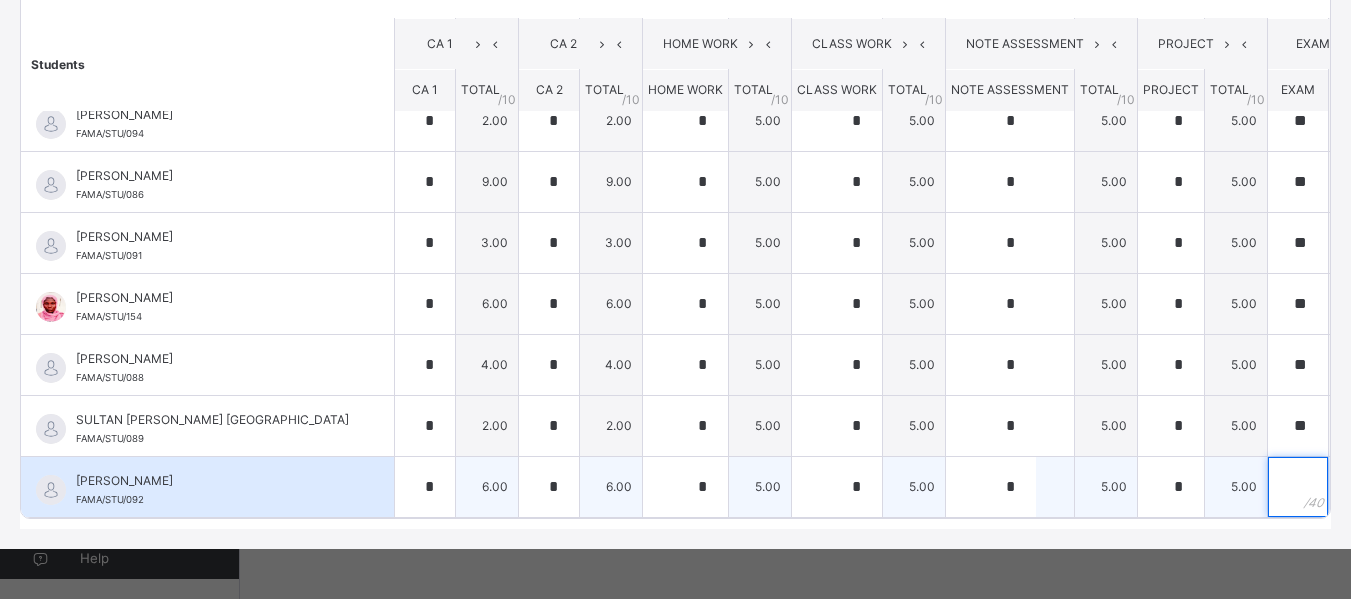 click at bounding box center [1298, 487] 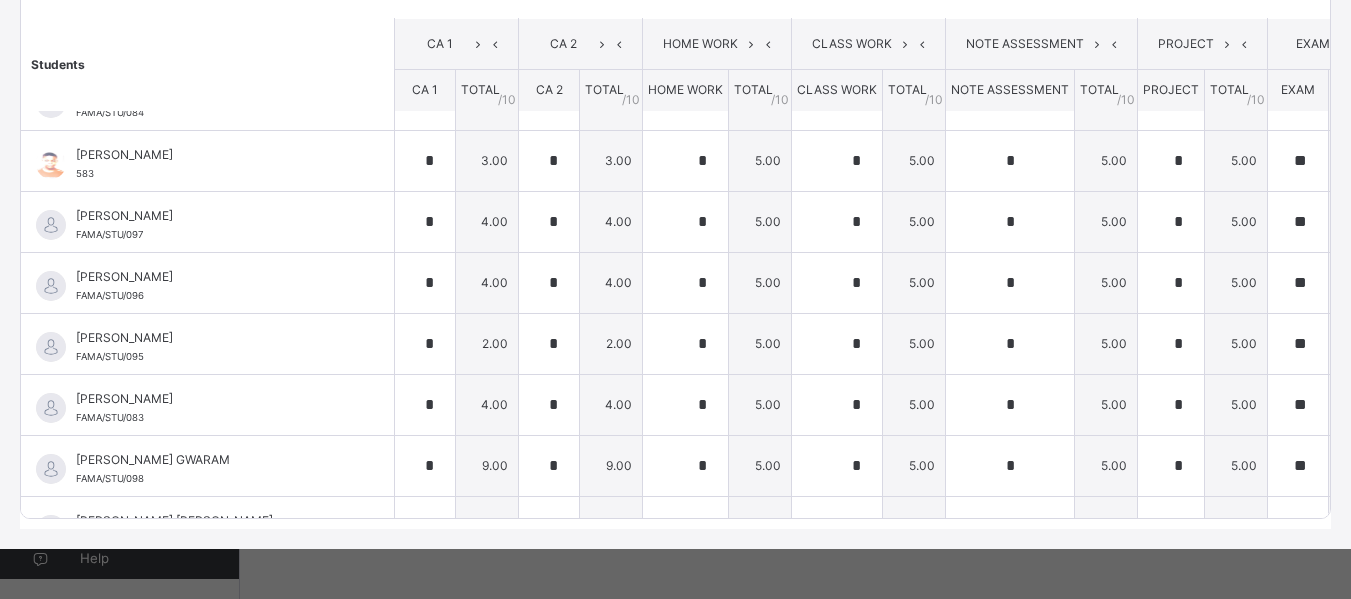 scroll, scrollTop: 0, scrollLeft: 0, axis: both 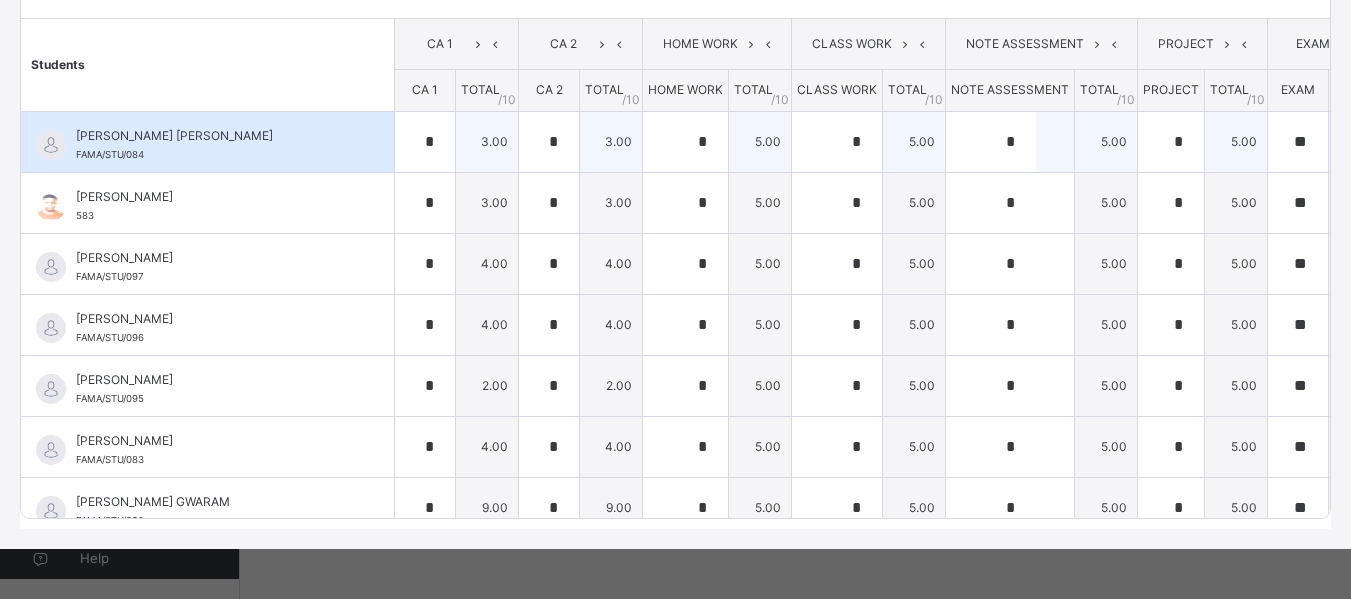 type on "**" 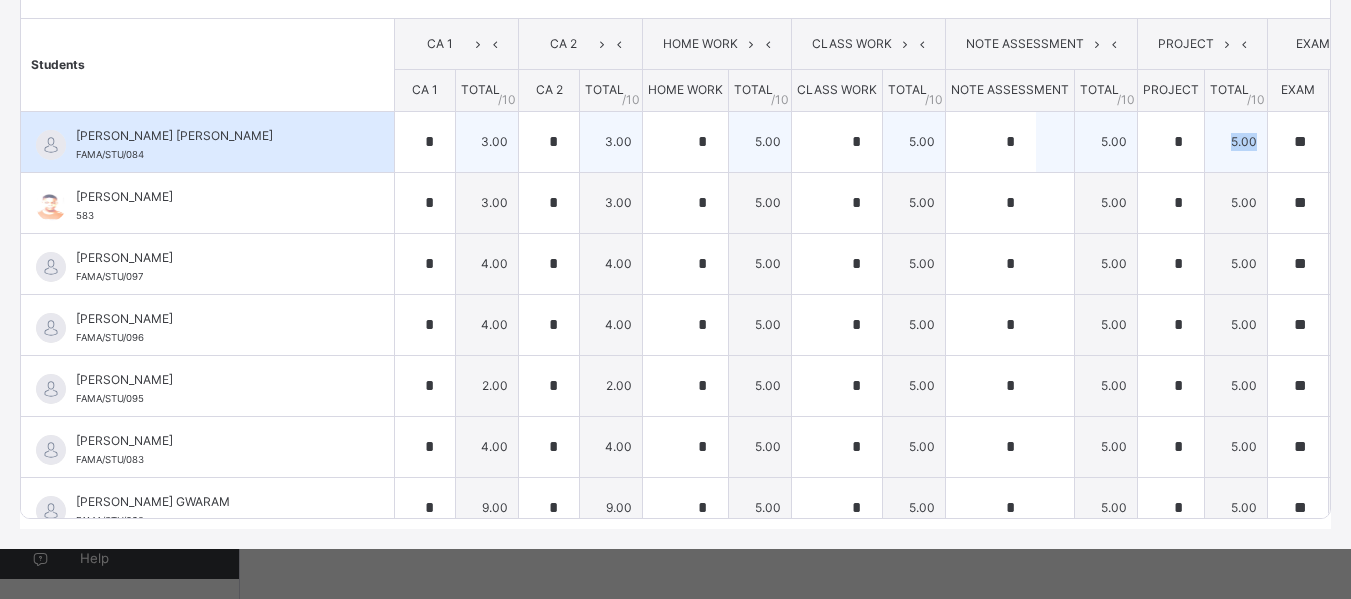 click on "5.00" at bounding box center (1236, 141) 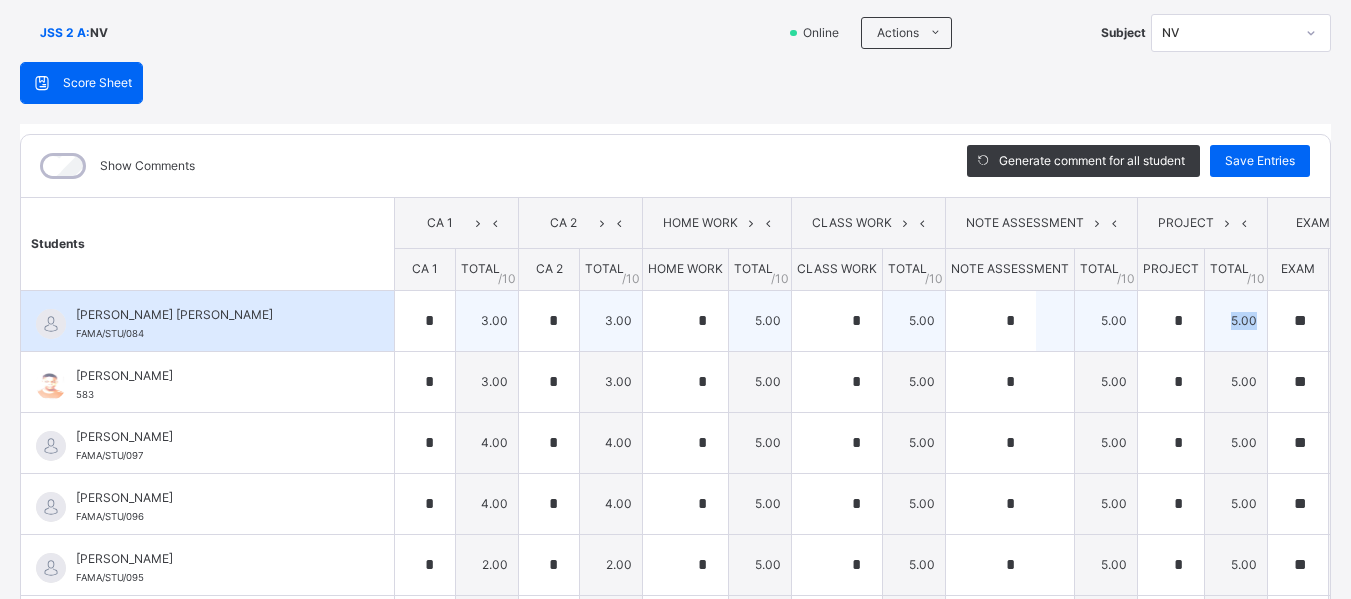 scroll, scrollTop: 0, scrollLeft: 25, axis: horizontal 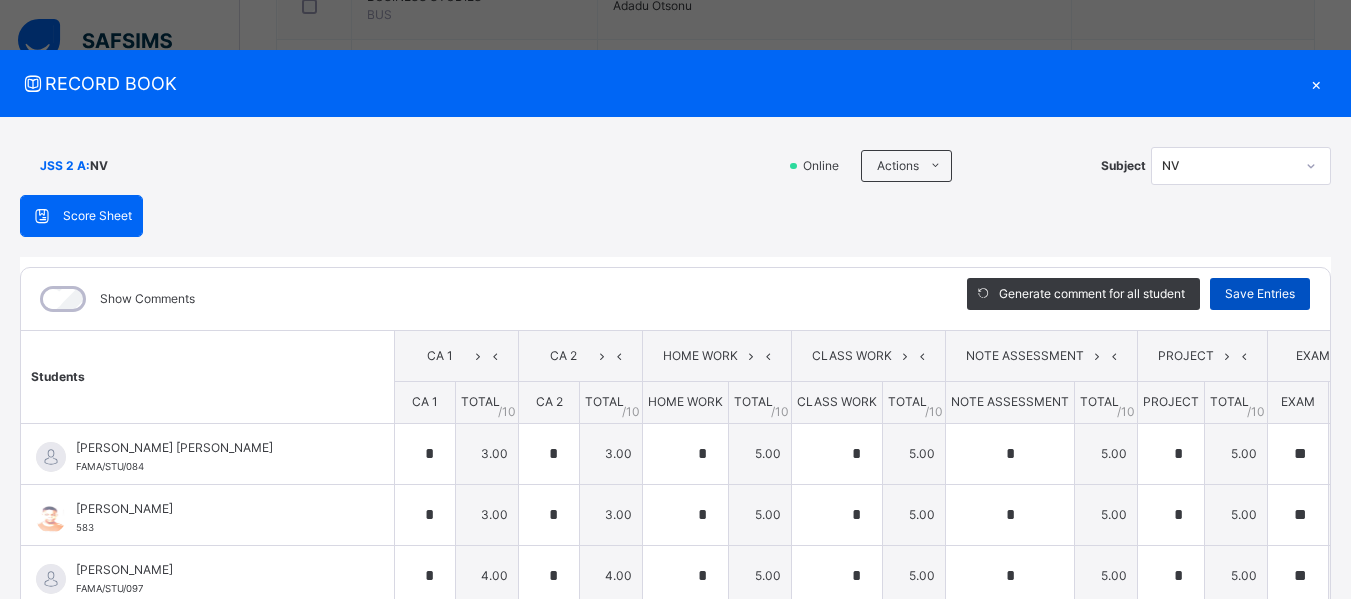 click on "Save Entries" at bounding box center [1260, 294] 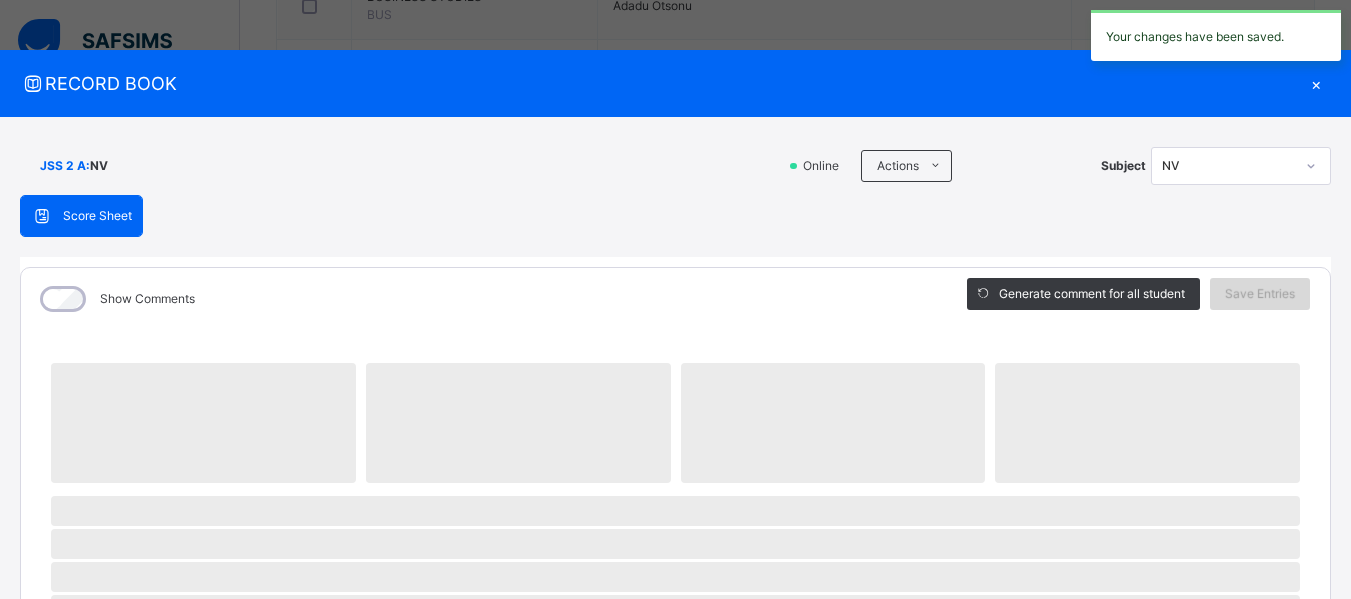 scroll, scrollTop: 0, scrollLeft: 0, axis: both 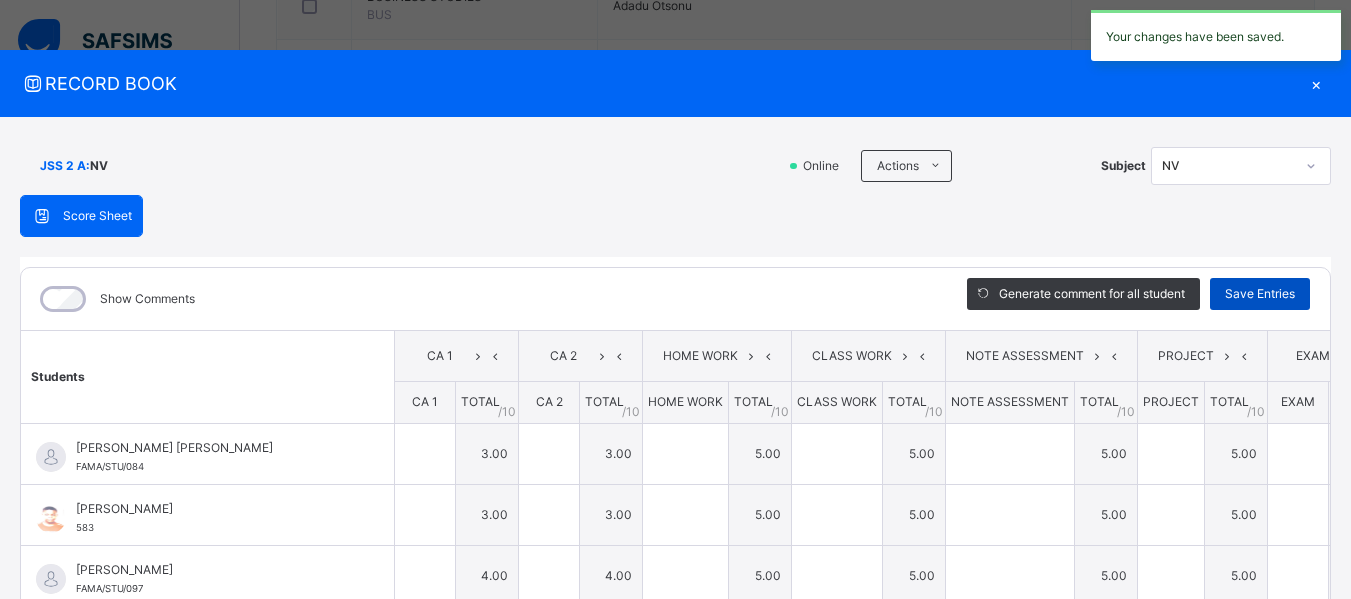 type on "*" 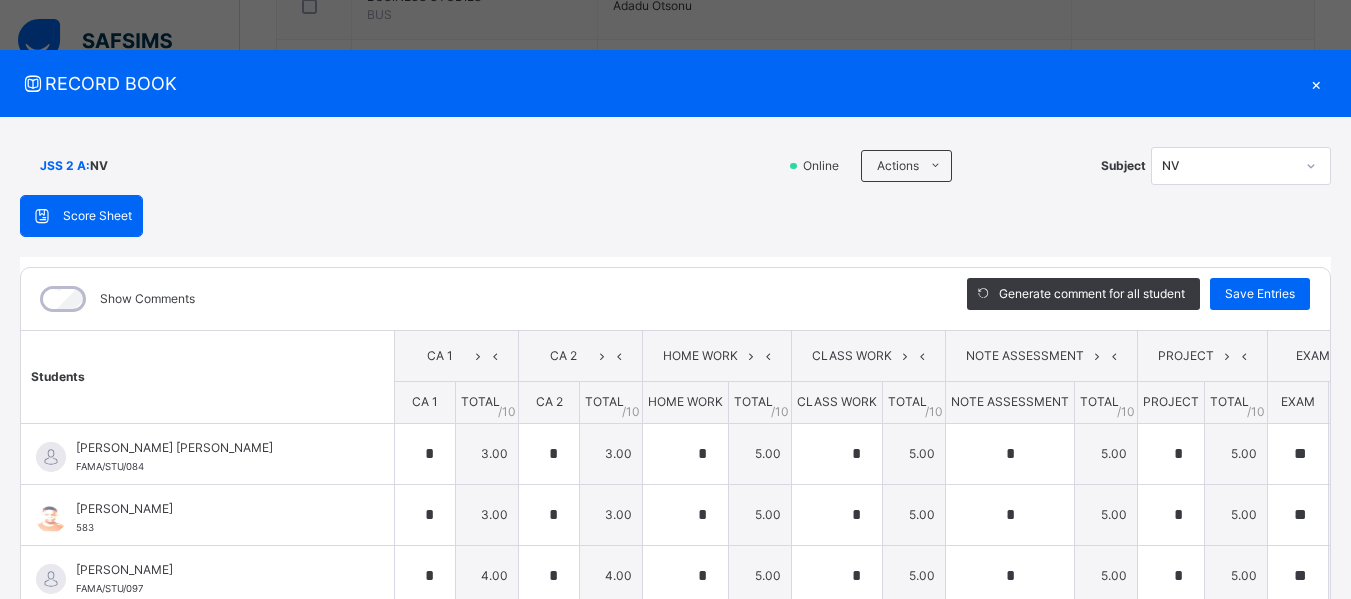 scroll, scrollTop: 327, scrollLeft: 25, axis: both 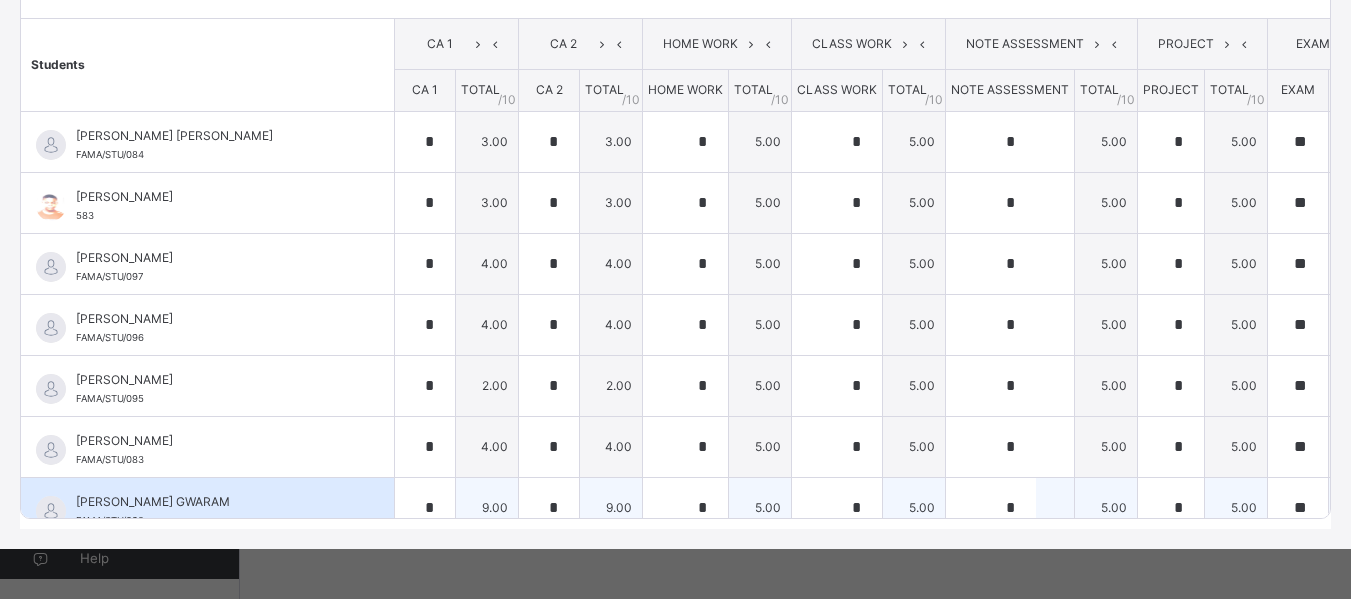 click on "72.00" at bounding box center [1423, 507] 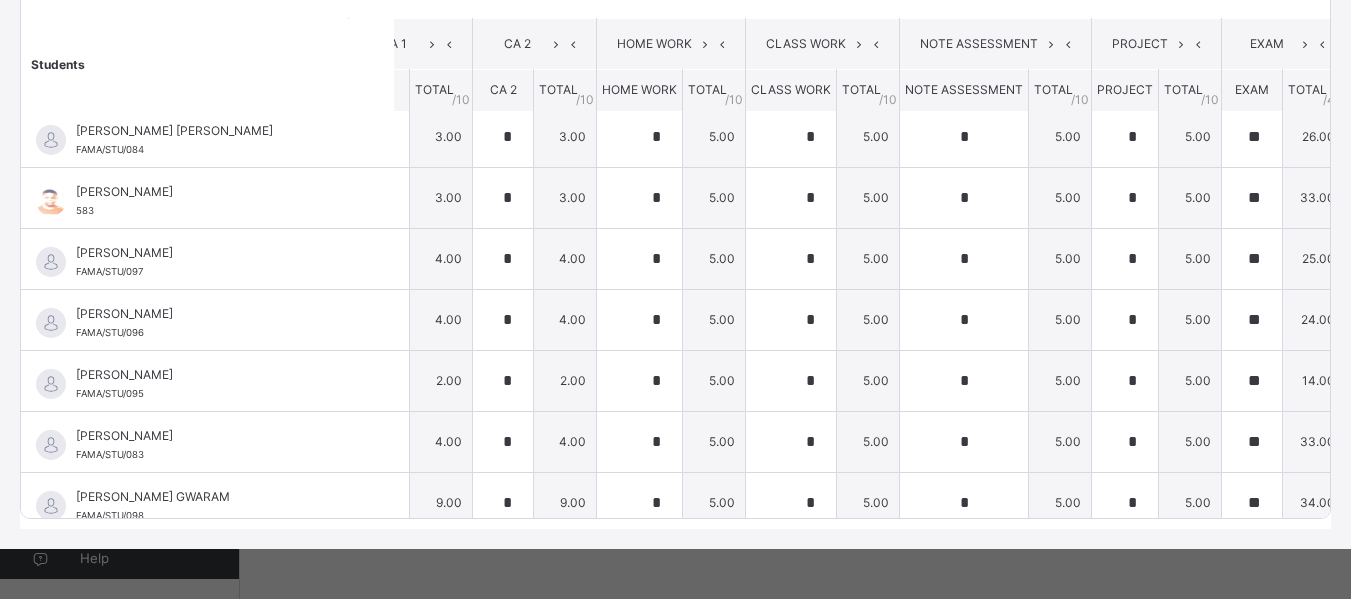 scroll, scrollTop: 0, scrollLeft: 46, axis: horizontal 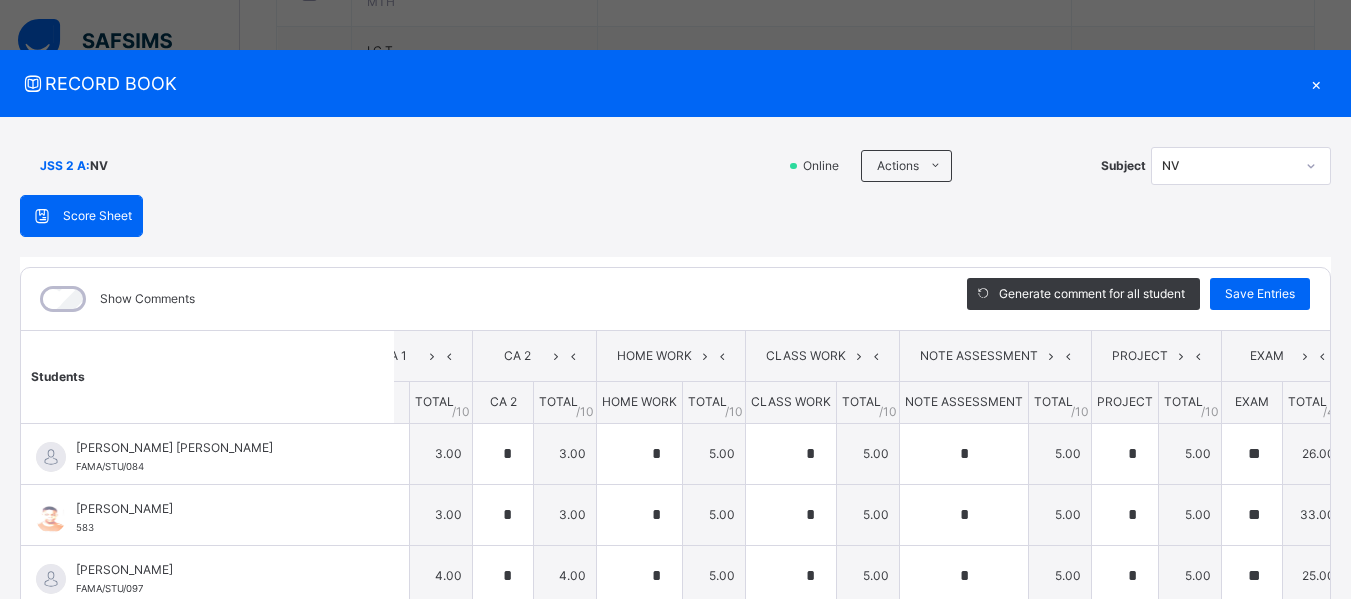 click on "×" at bounding box center [1316, 83] 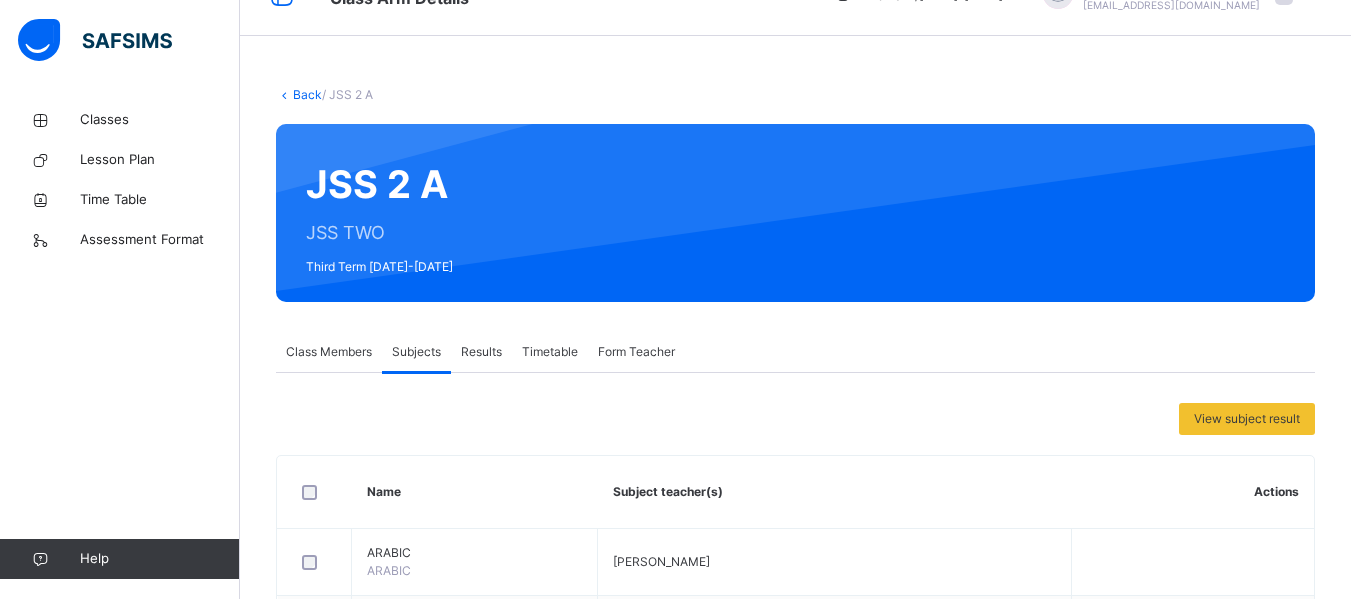 scroll, scrollTop: 0, scrollLeft: 0, axis: both 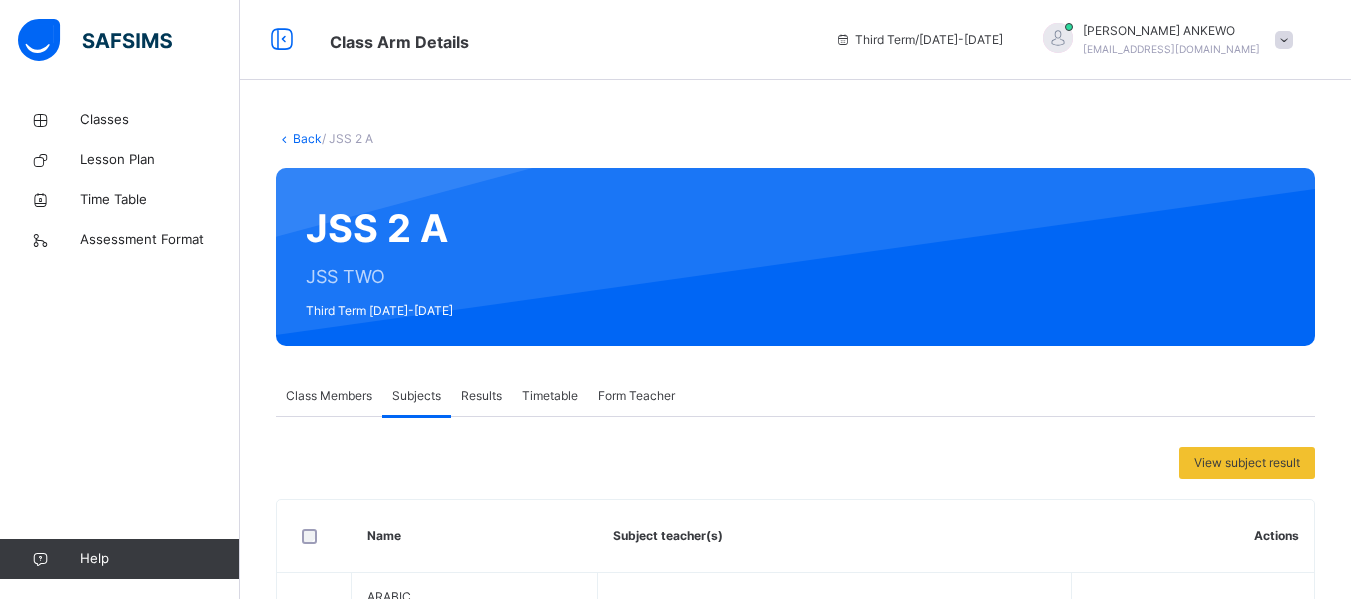 click on "Back" at bounding box center (307, 138) 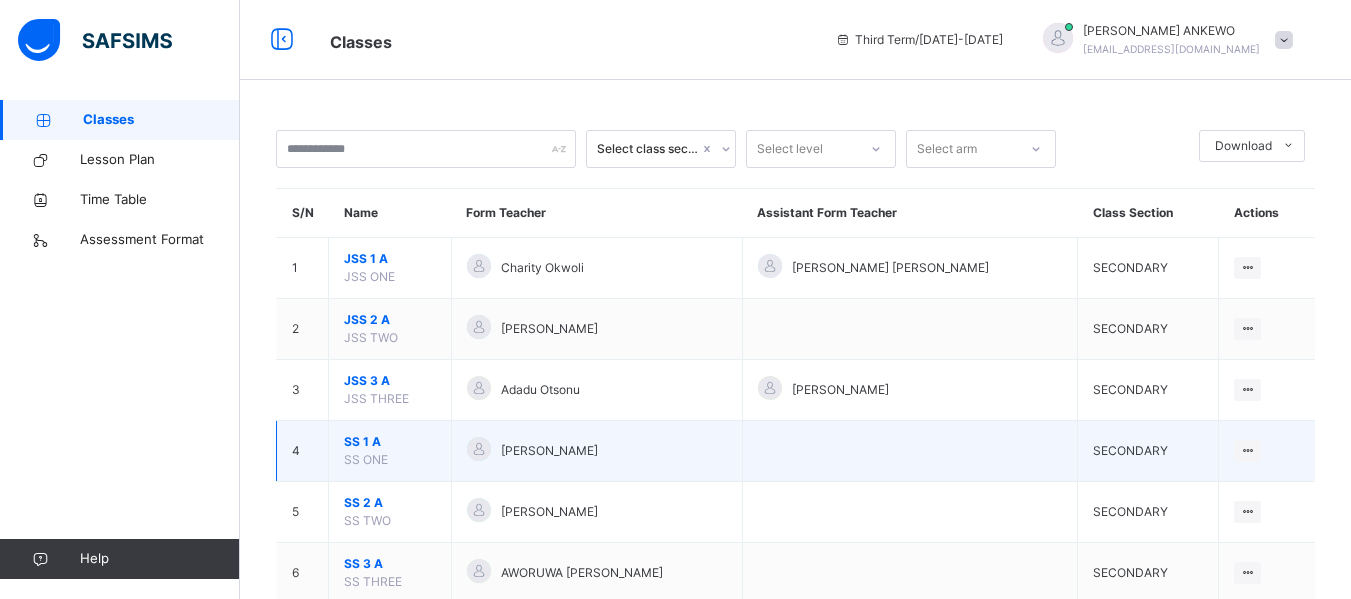 click on "SS 1   A   SS ONE" at bounding box center (390, 451) 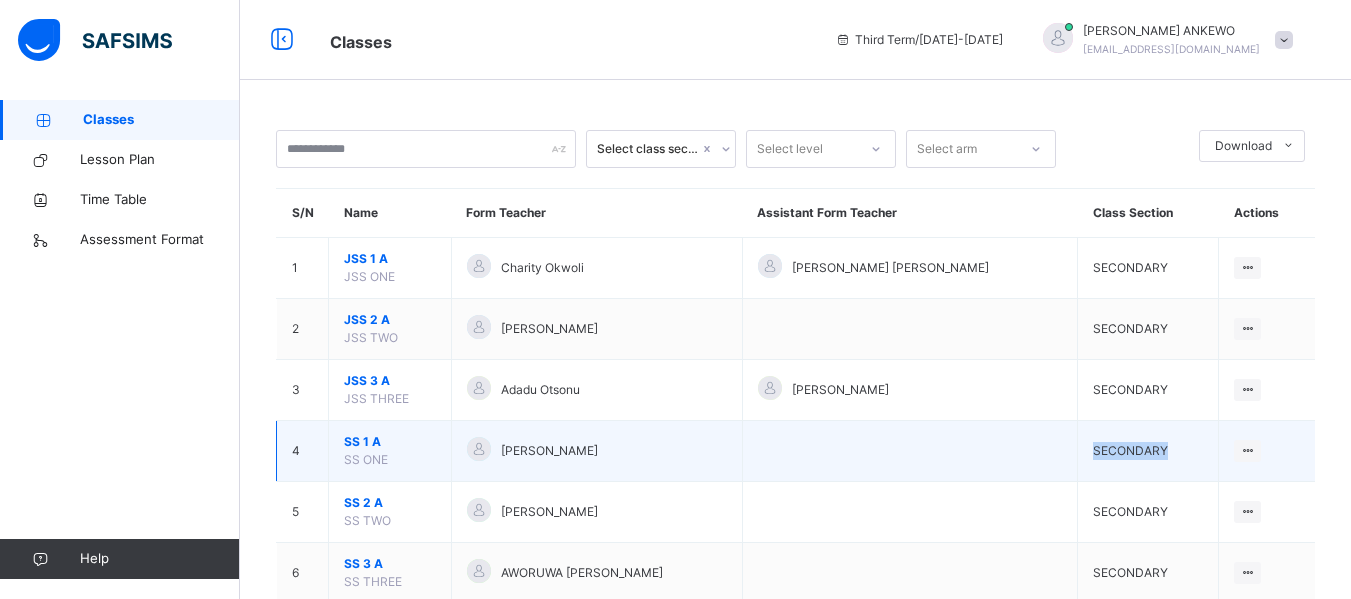 click at bounding box center (910, 451) 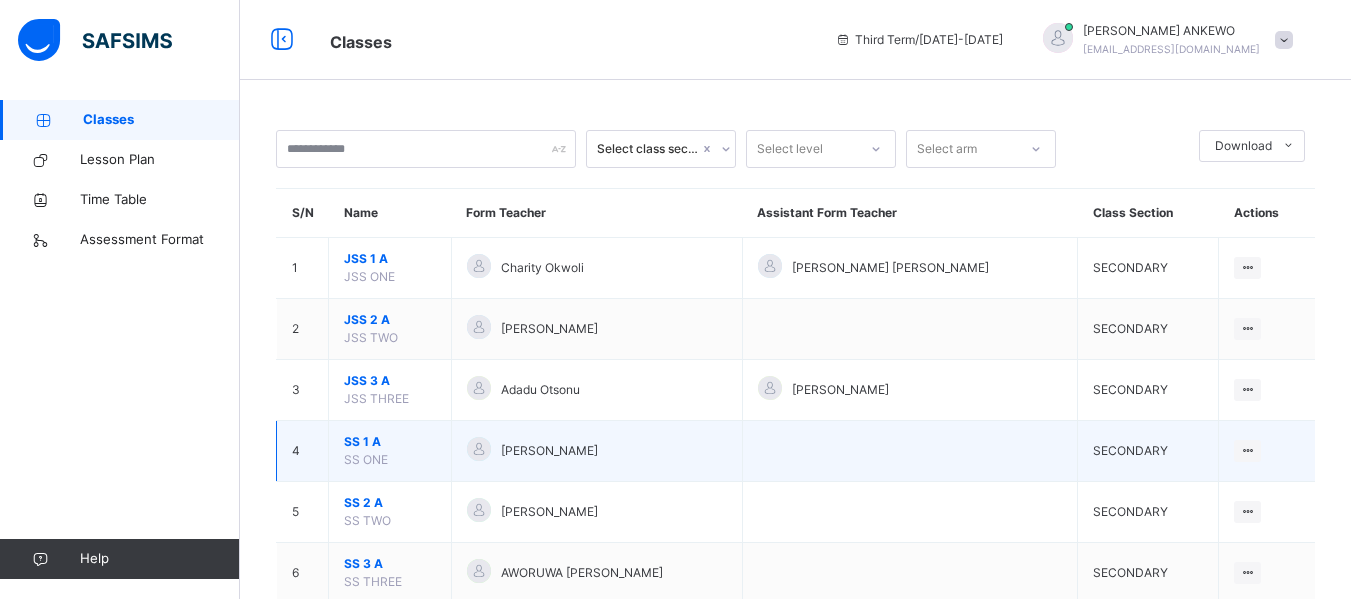 click on "[PERSON_NAME]" at bounding box center [549, 451] 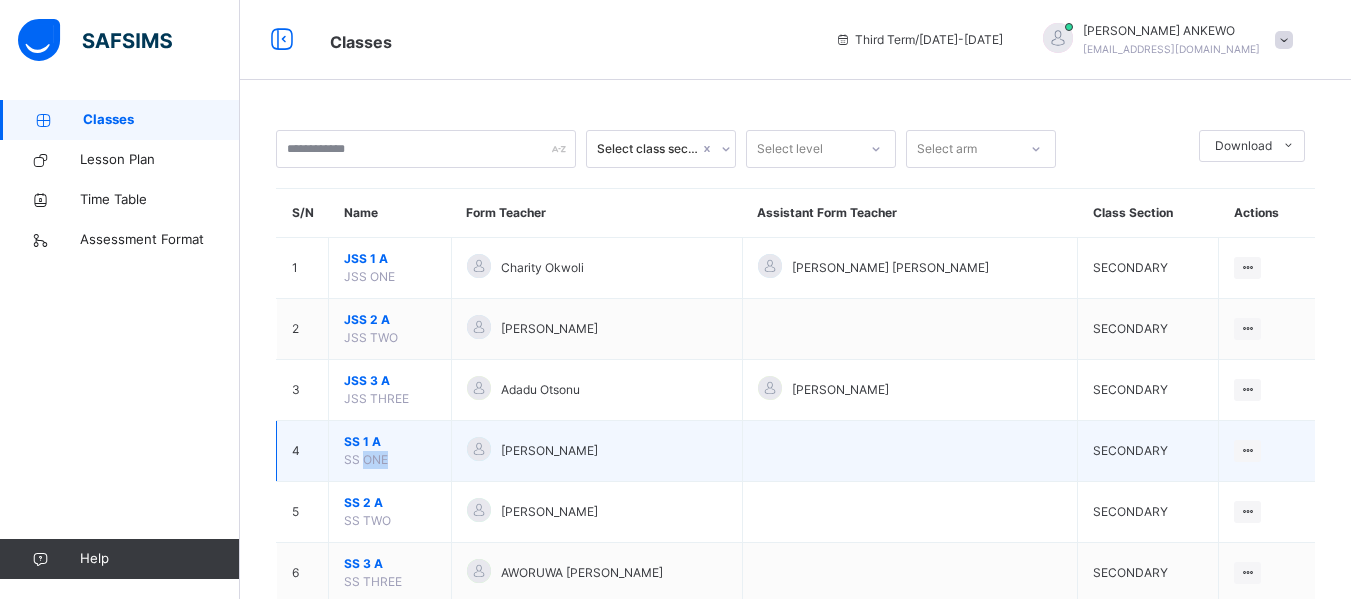click on "SS ONE" at bounding box center (366, 459) 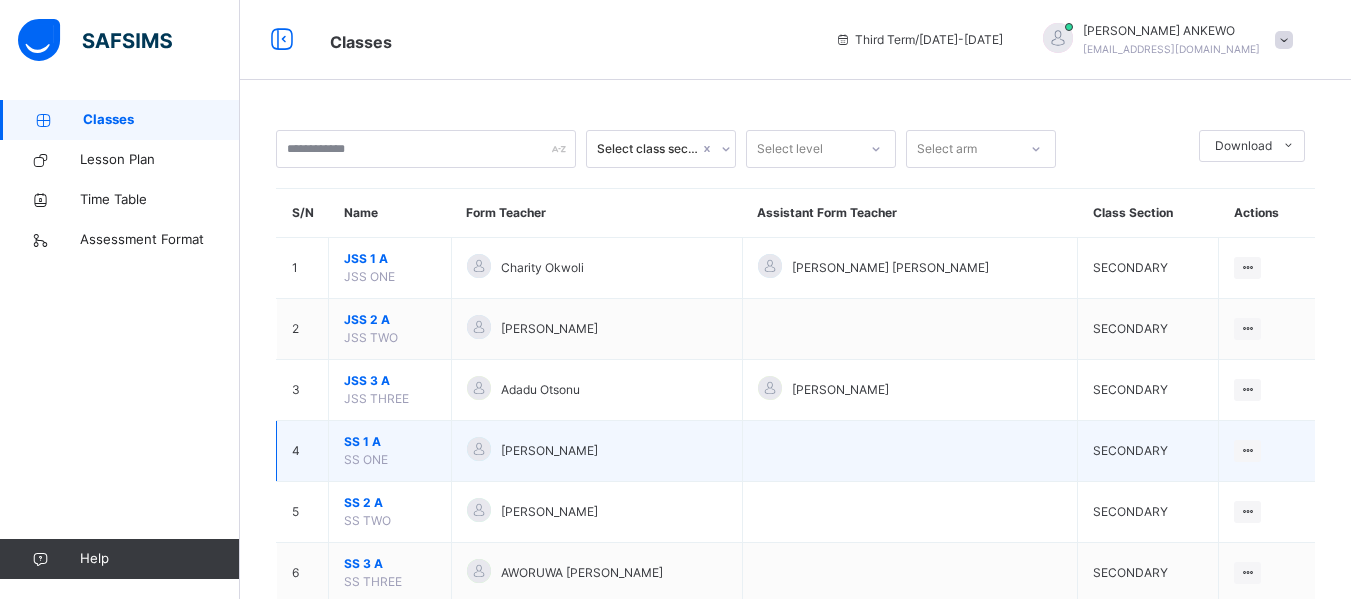 click on "SECONDARY" at bounding box center [1130, 450] 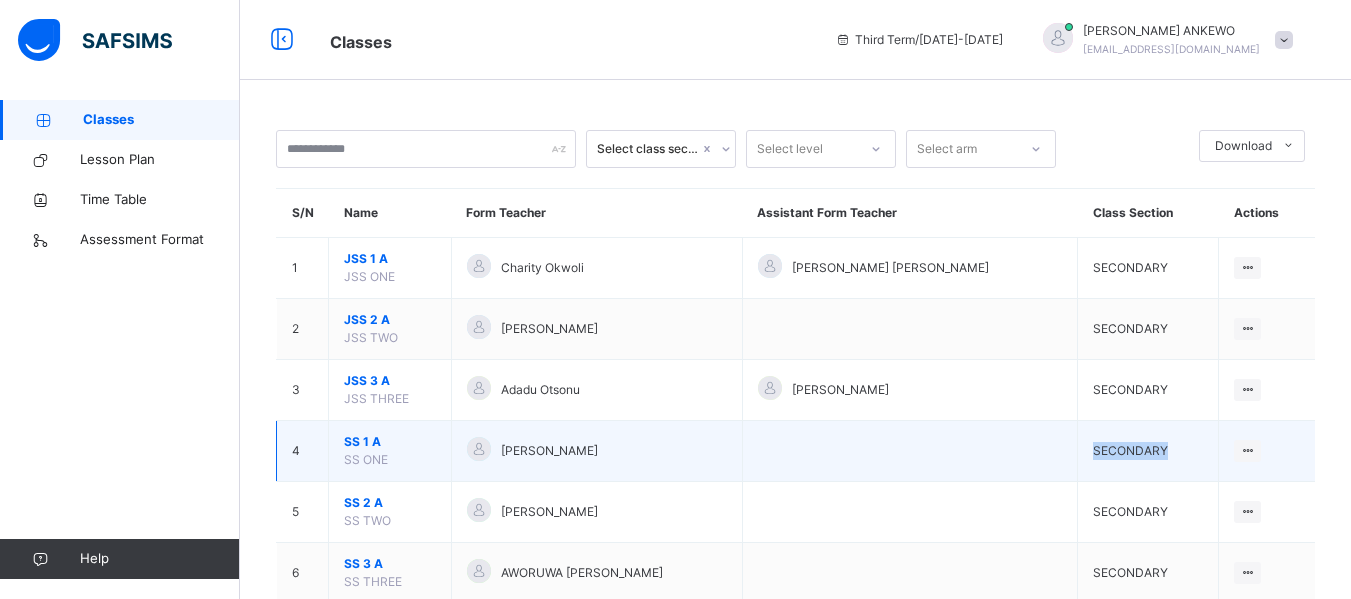 click on "SECONDARY" at bounding box center (1130, 450) 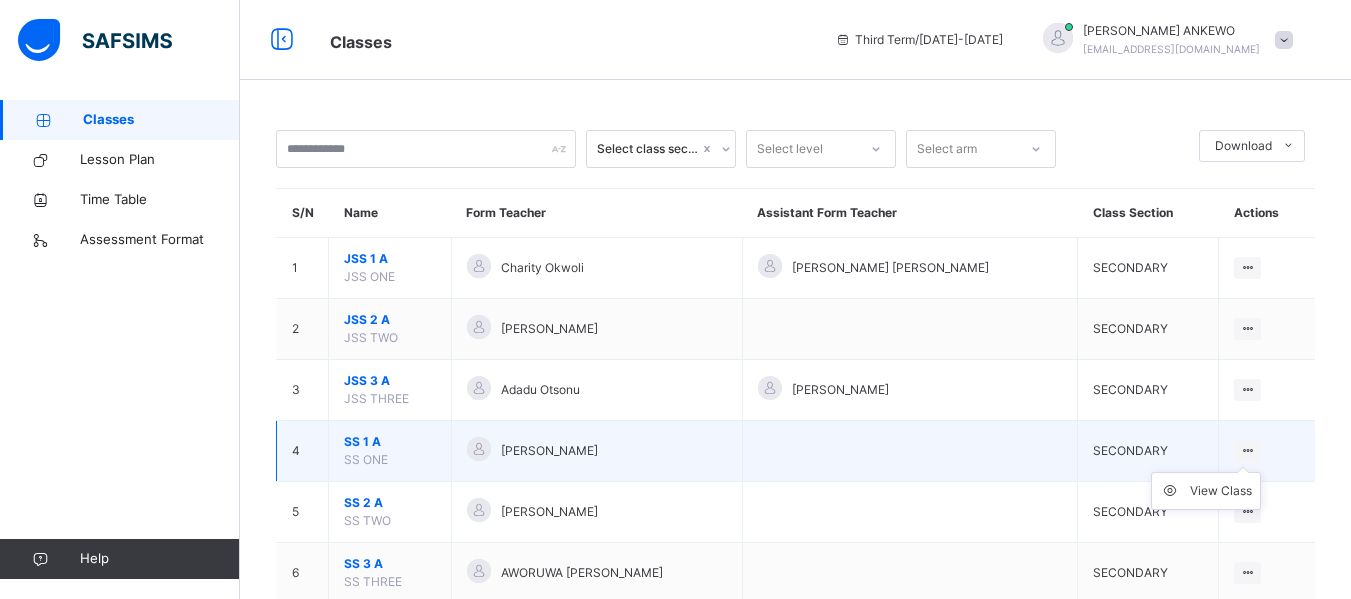 click at bounding box center (1247, 450) 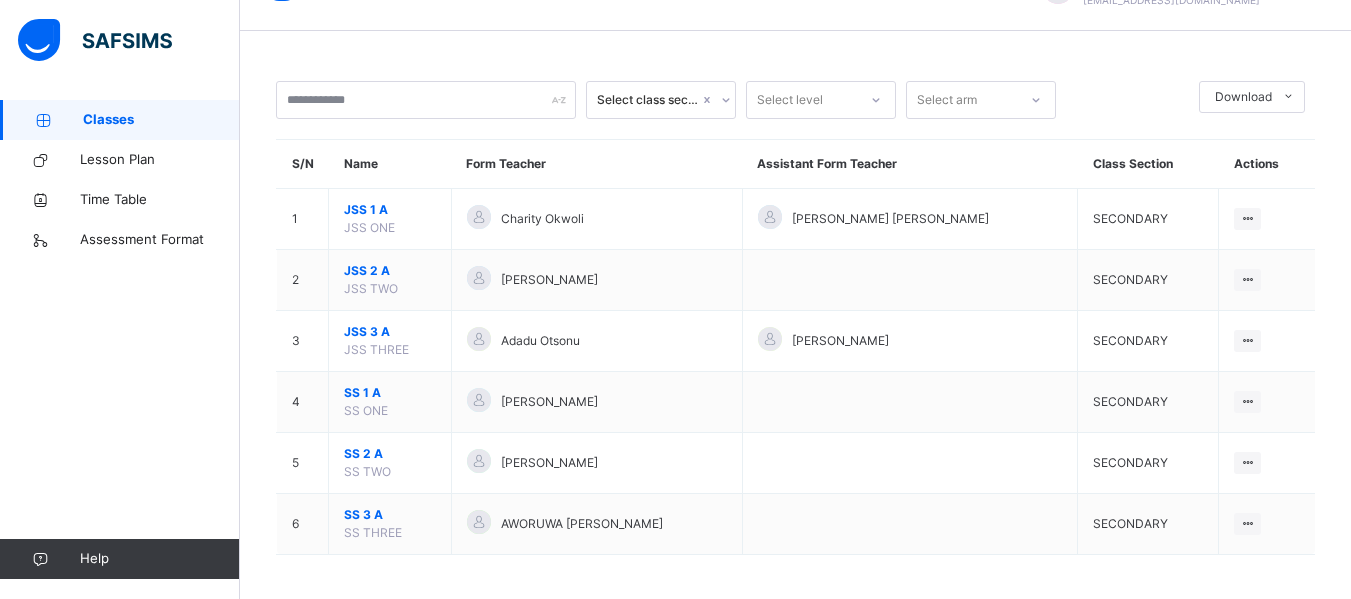 scroll, scrollTop: 55, scrollLeft: 0, axis: vertical 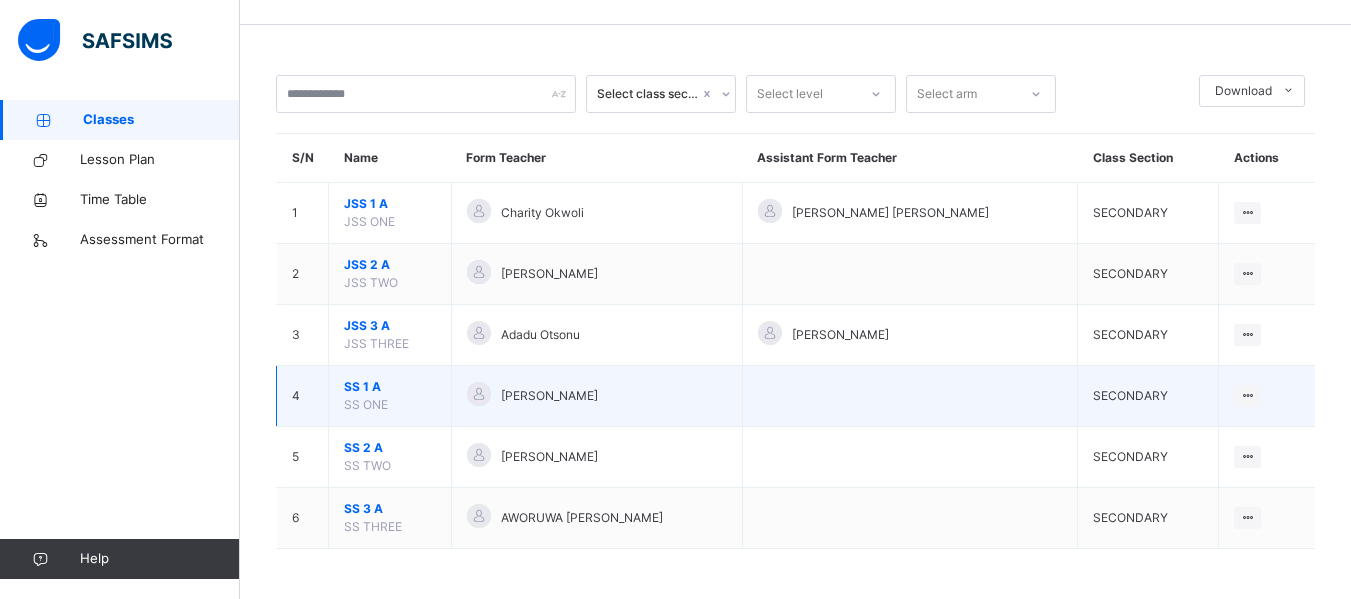 click on "SECONDARY" at bounding box center (1148, 396) 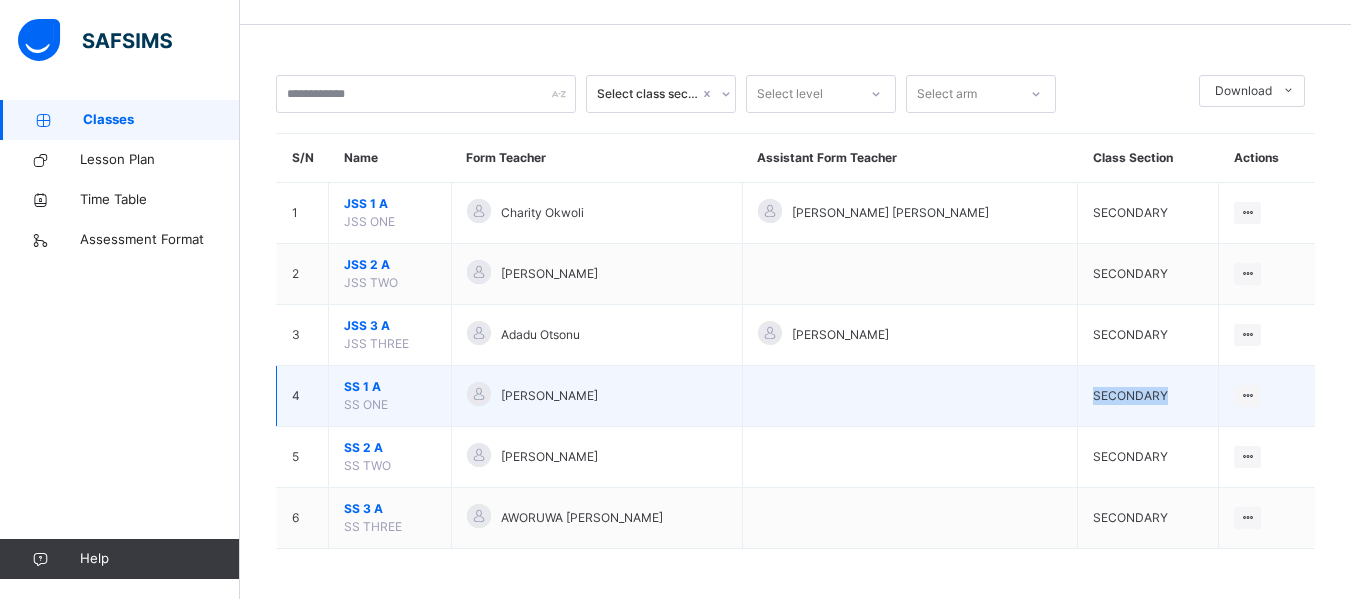 click on "SECONDARY" at bounding box center [1148, 396] 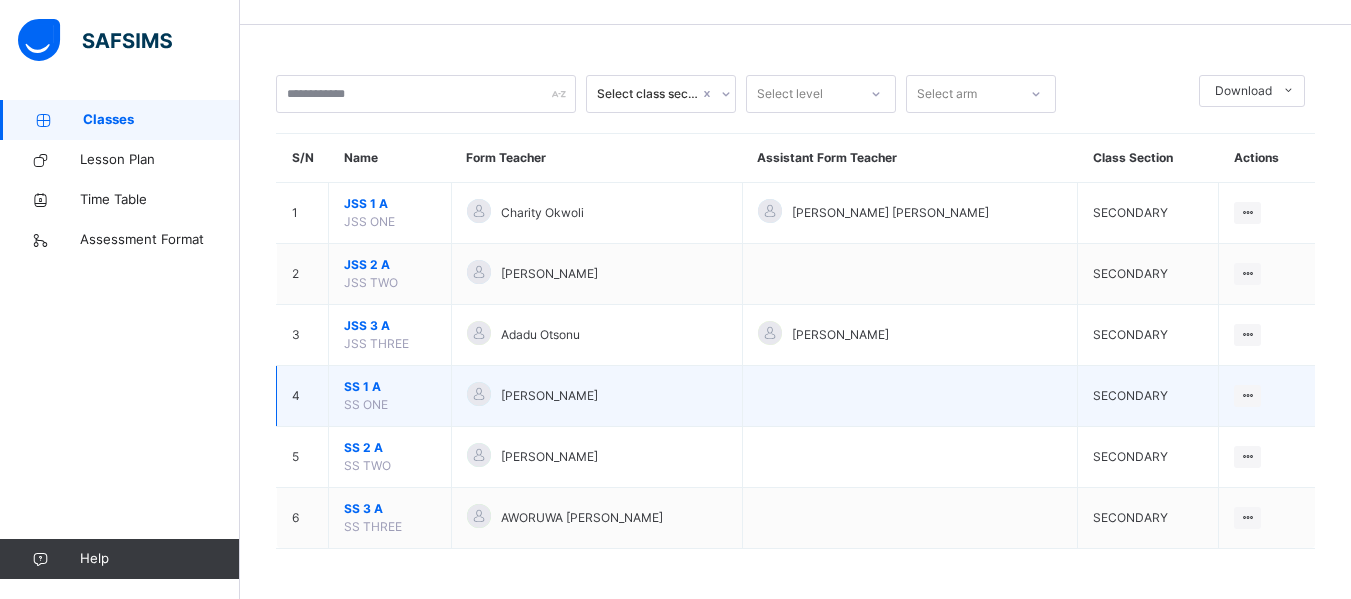 click at bounding box center [910, 396] 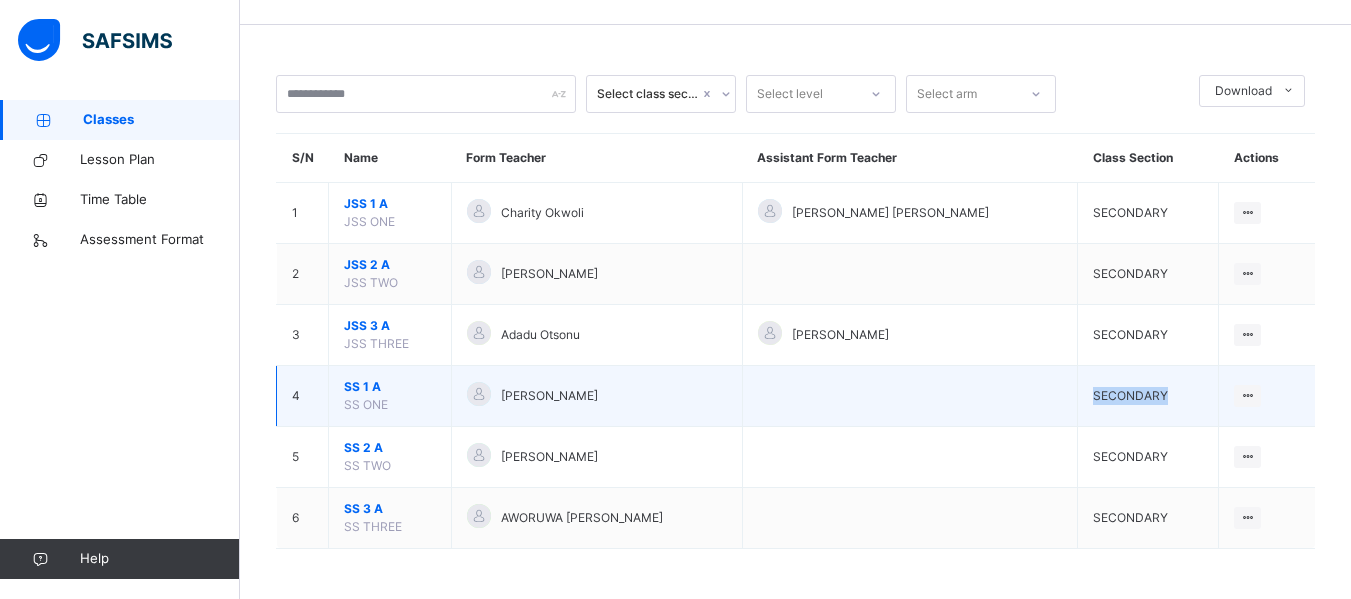 click at bounding box center [910, 396] 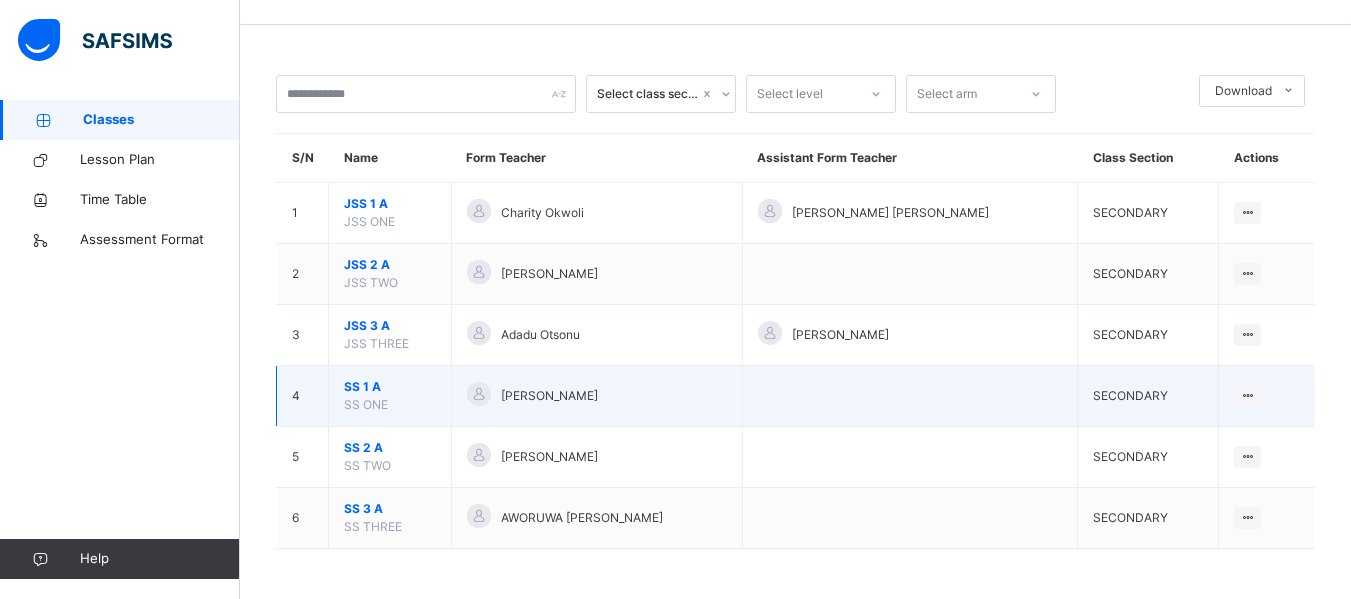 click on "[PERSON_NAME]" at bounding box center (549, 396) 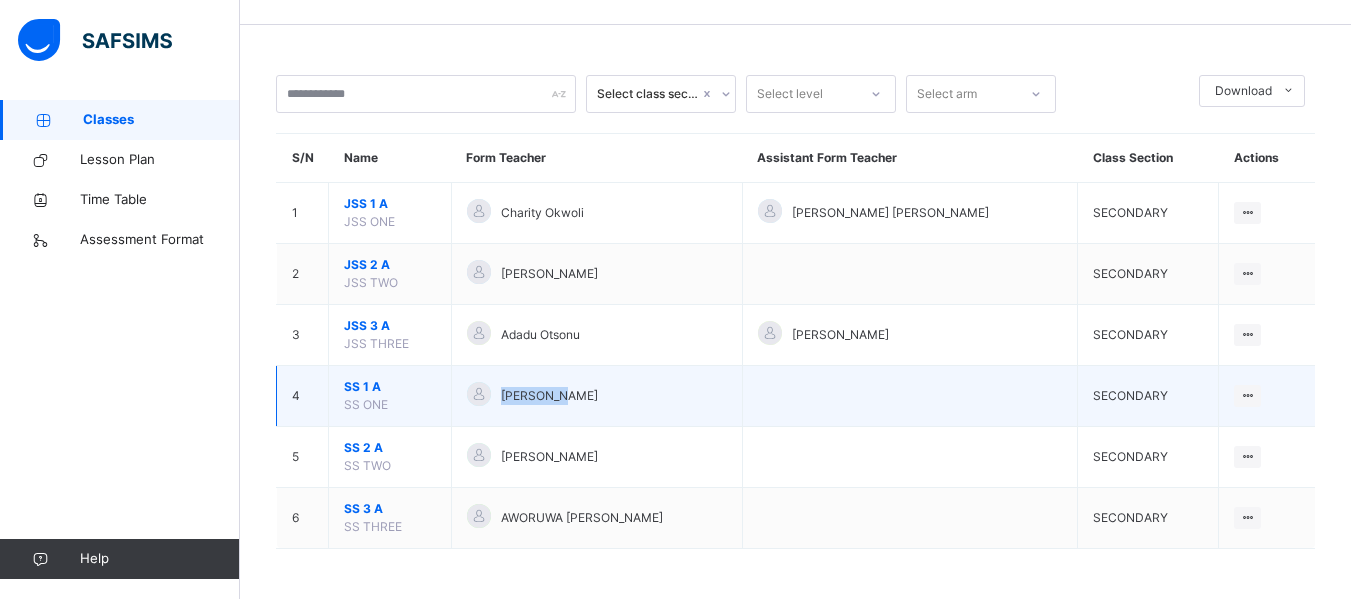 click on "[PERSON_NAME]" at bounding box center [549, 396] 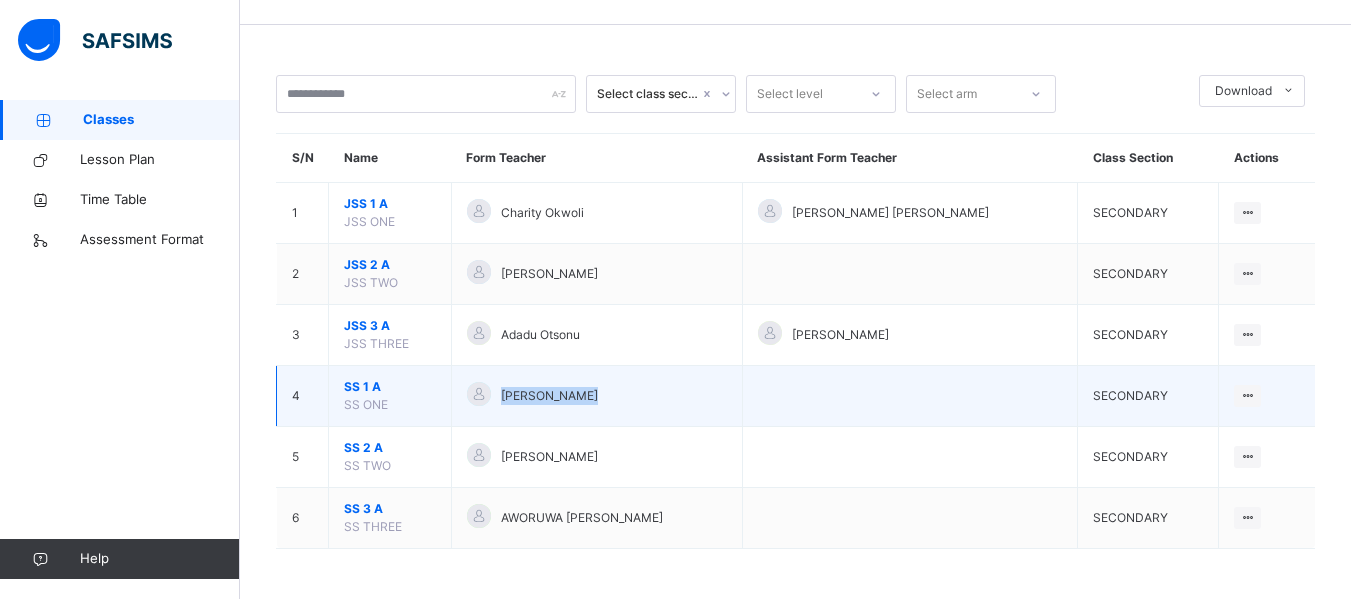 click on "[PERSON_NAME]" at bounding box center (549, 396) 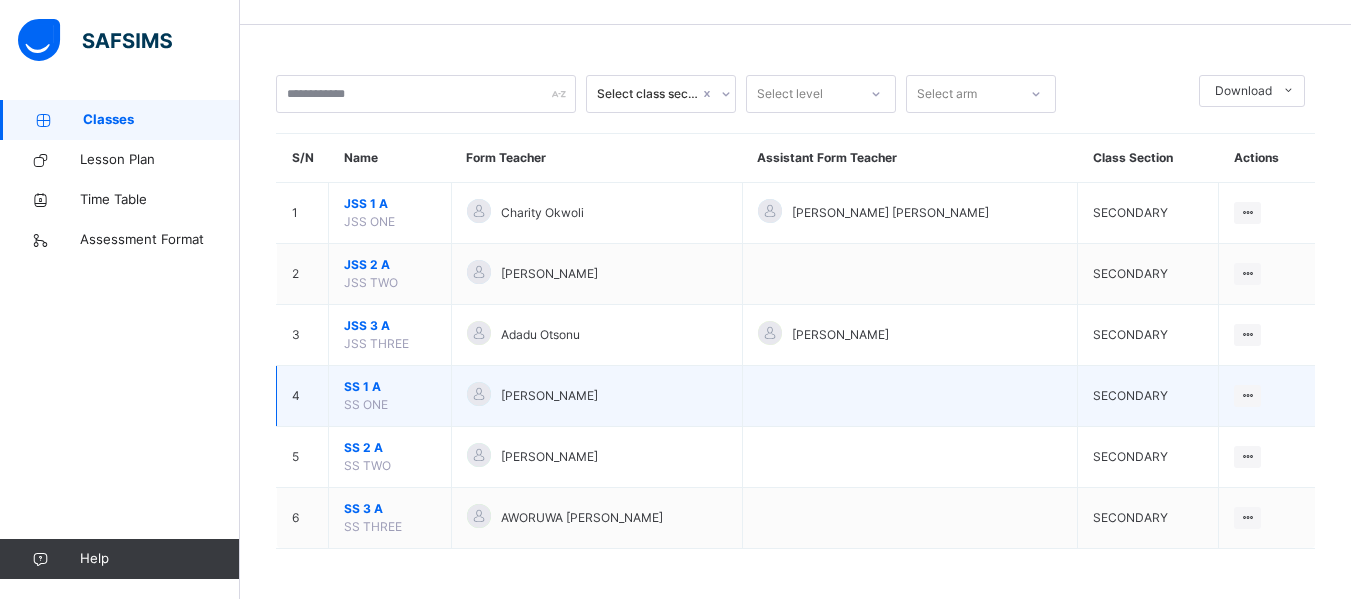 click on "SS 1   A" at bounding box center [390, 387] 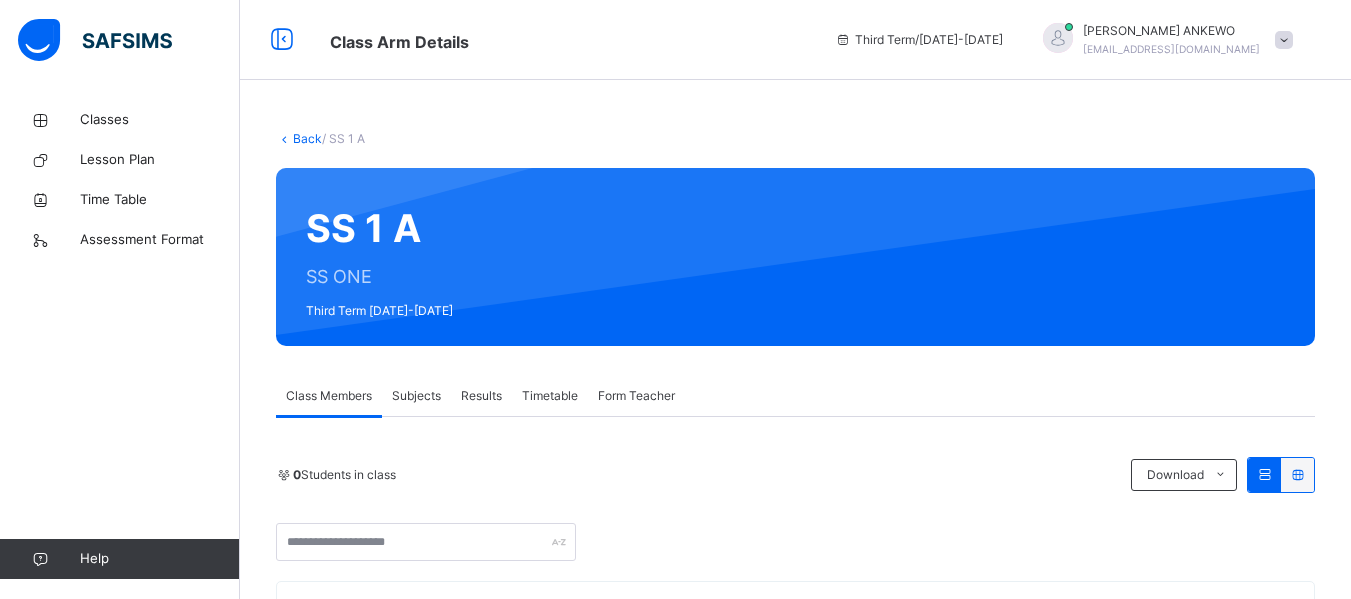 click on "Subjects" at bounding box center (416, 396) 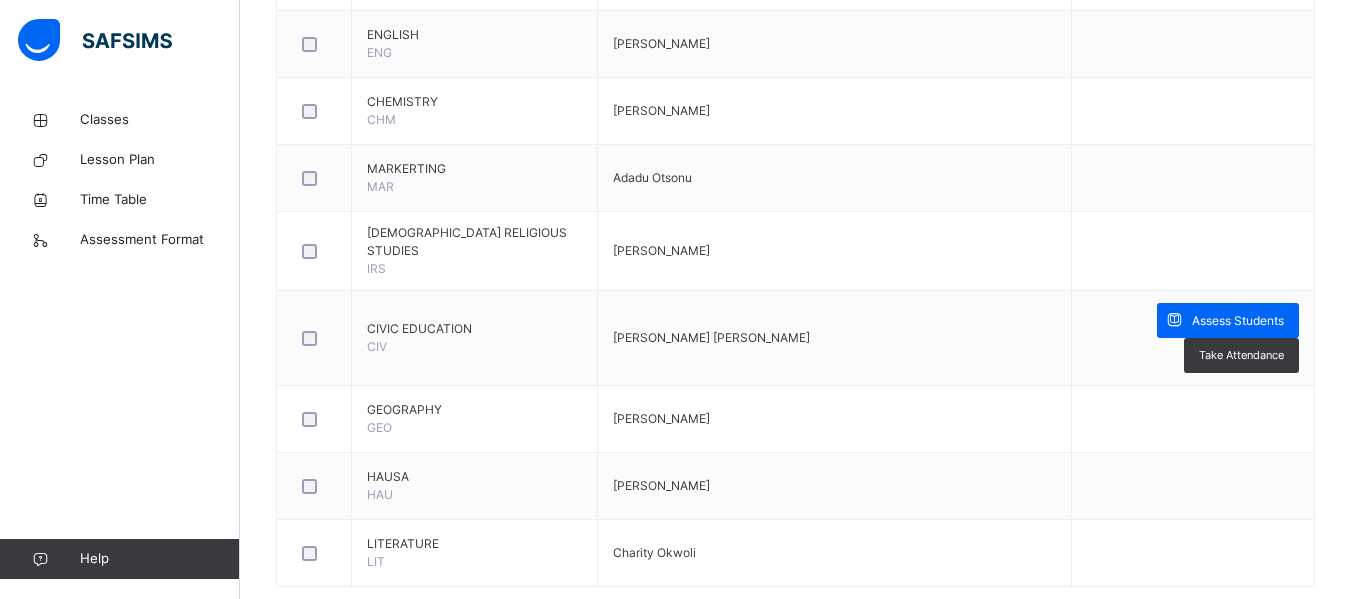 scroll, scrollTop: 1203, scrollLeft: 0, axis: vertical 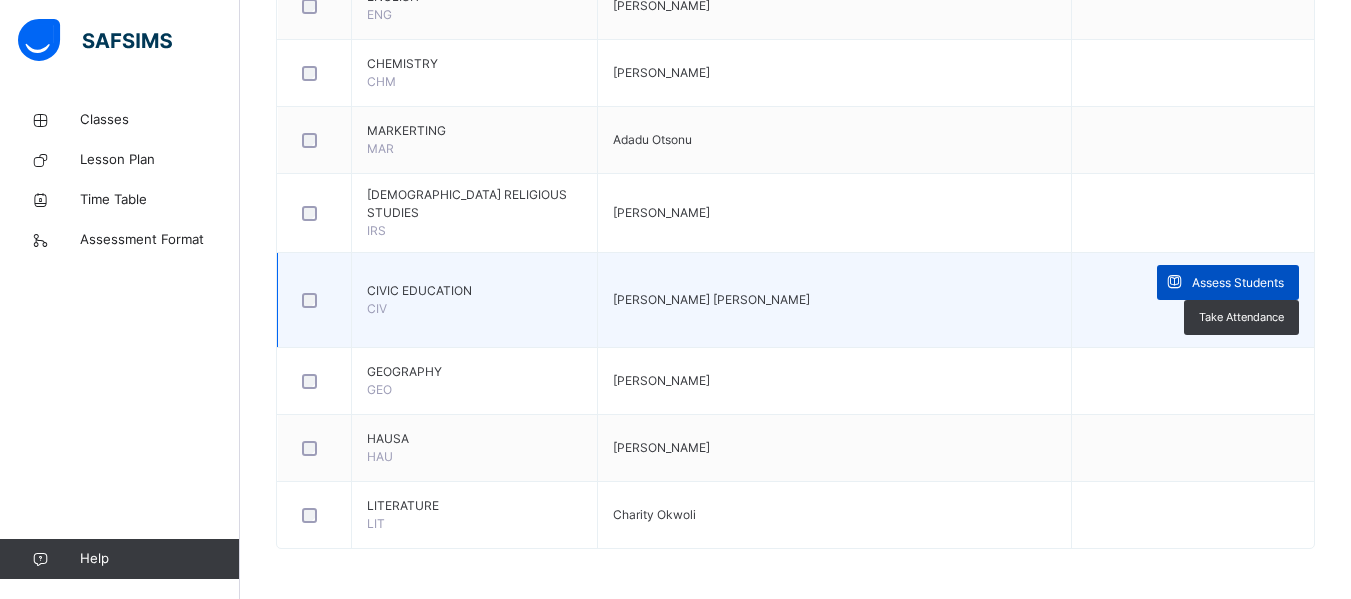 click on "Assess Students" at bounding box center [1228, 282] 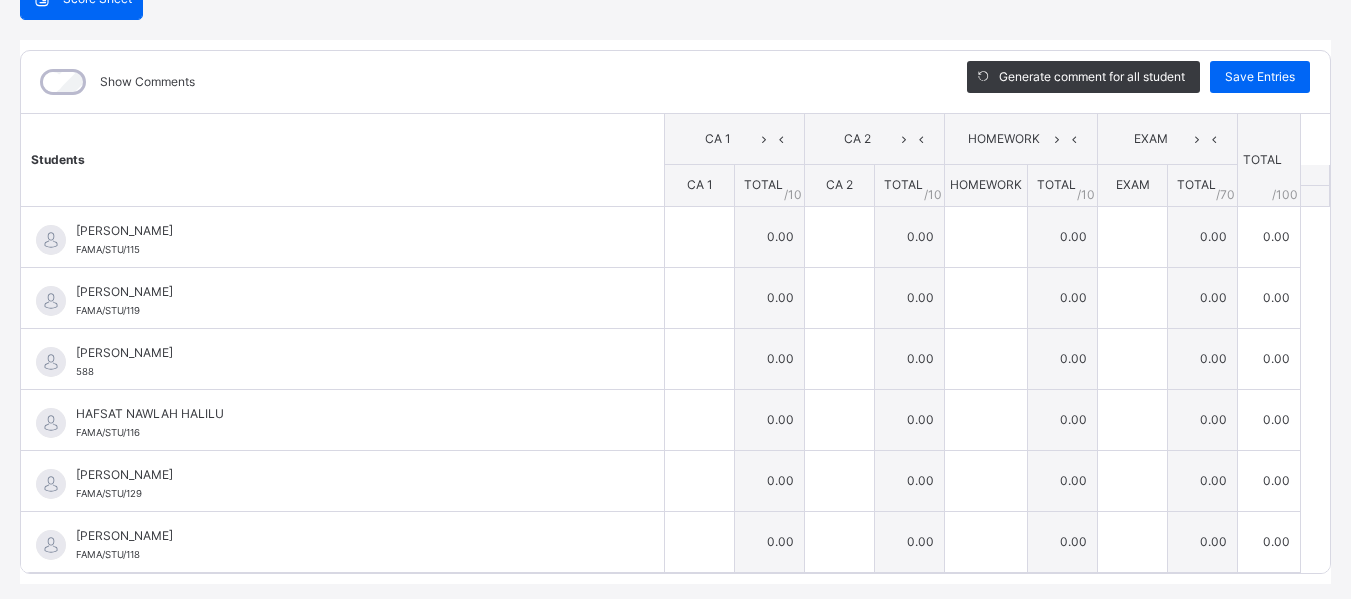 scroll, scrollTop: 225, scrollLeft: 0, axis: vertical 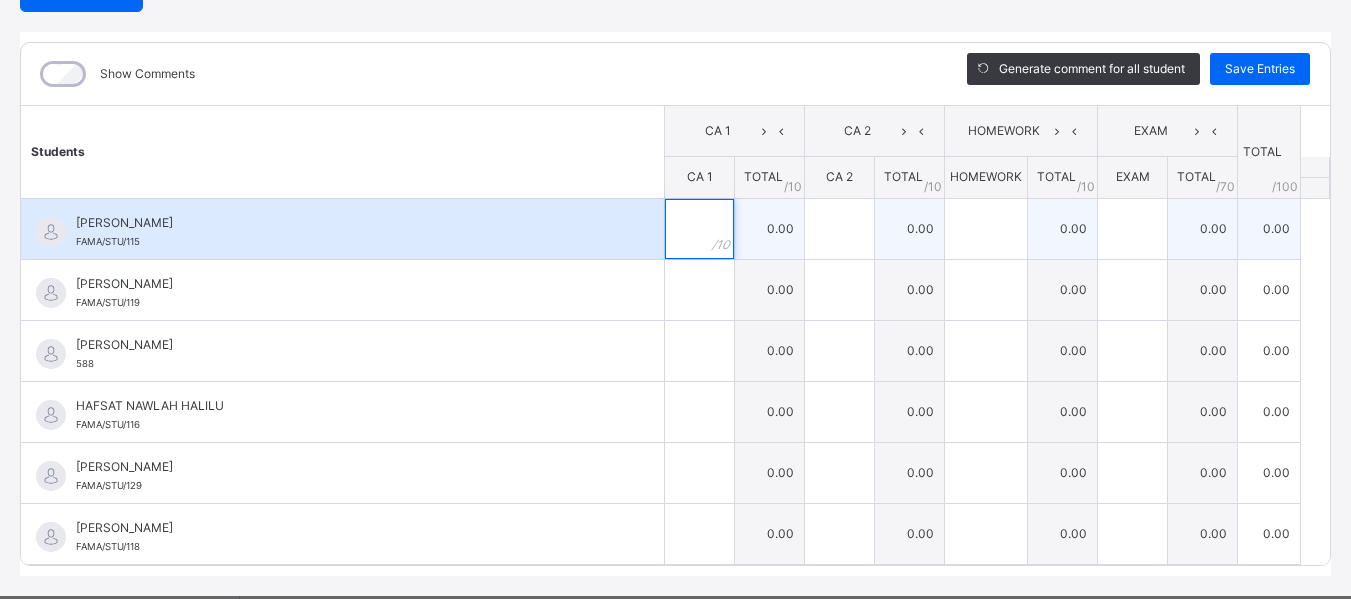 click at bounding box center (699, 229) 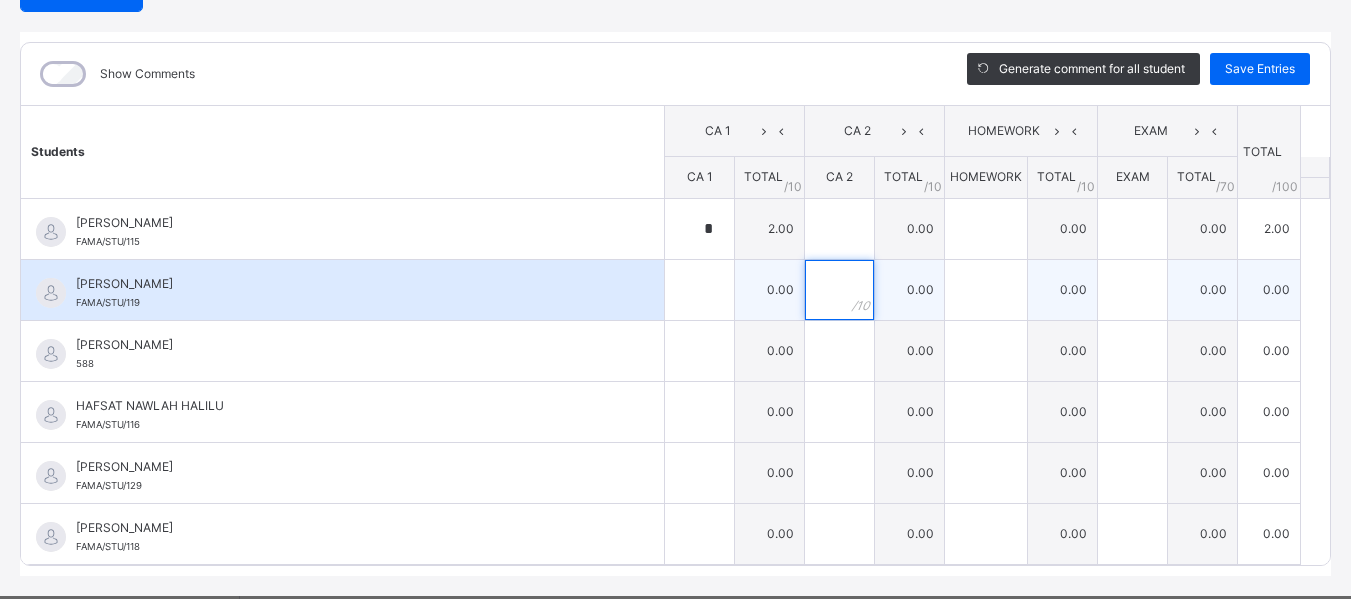 click at bounding box center (839, 290) 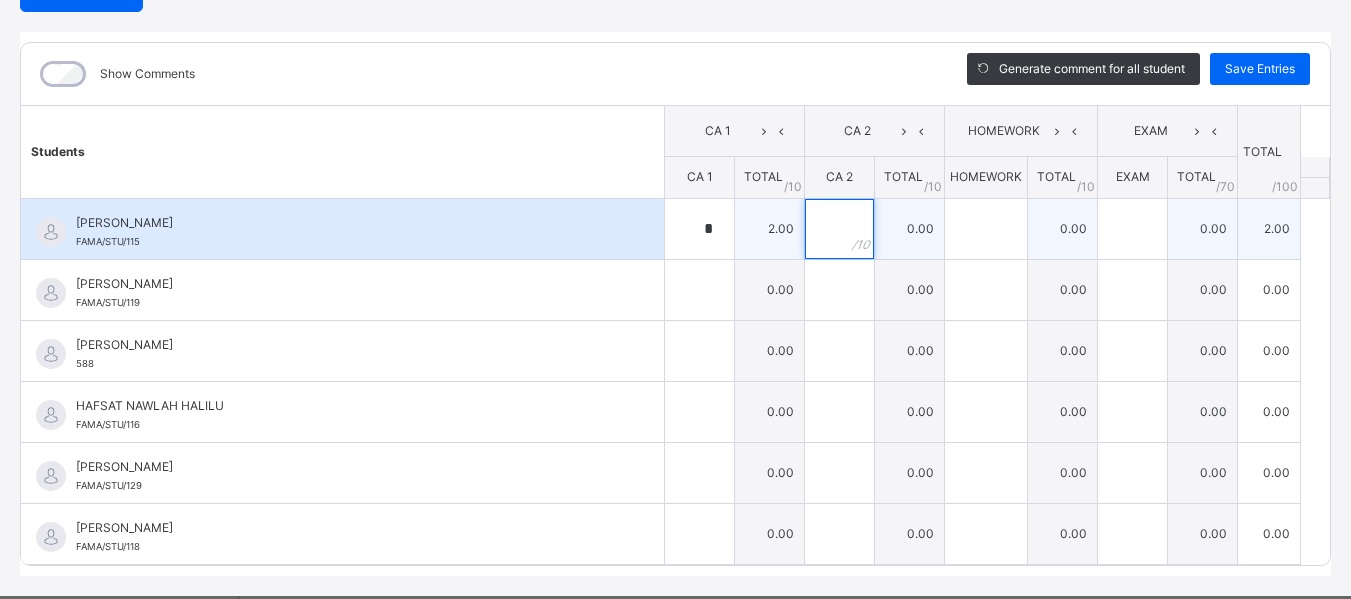 click at bounding box center (839, 229) 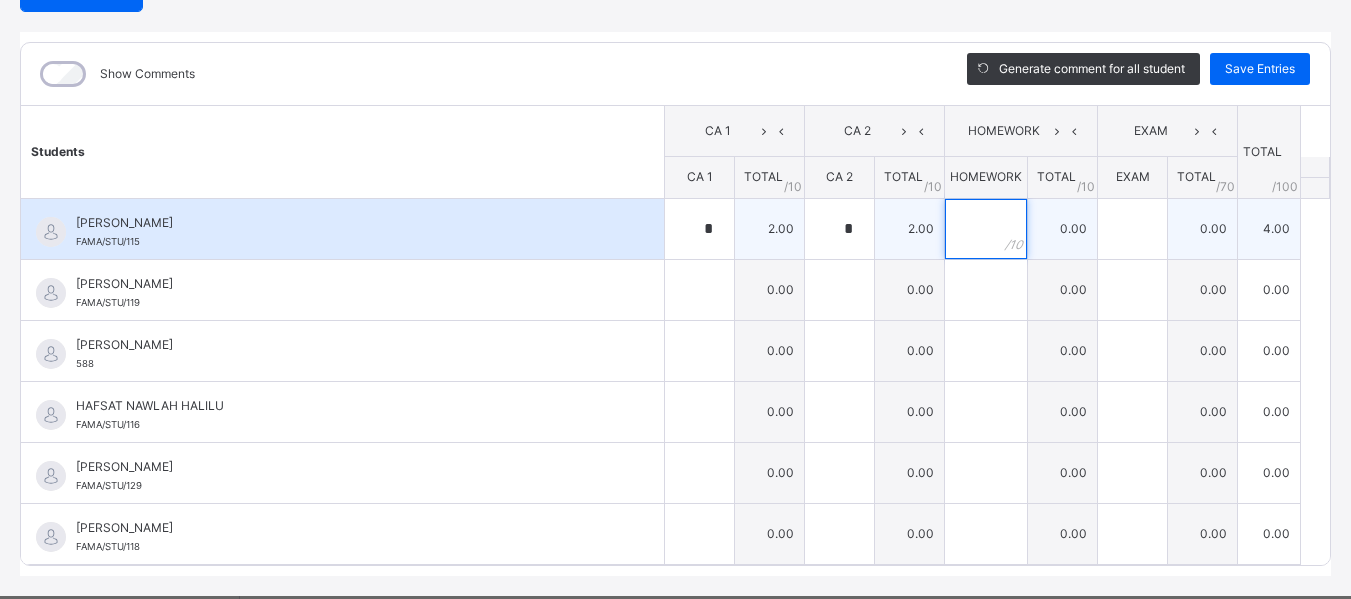click at bounding box center [986, 229] 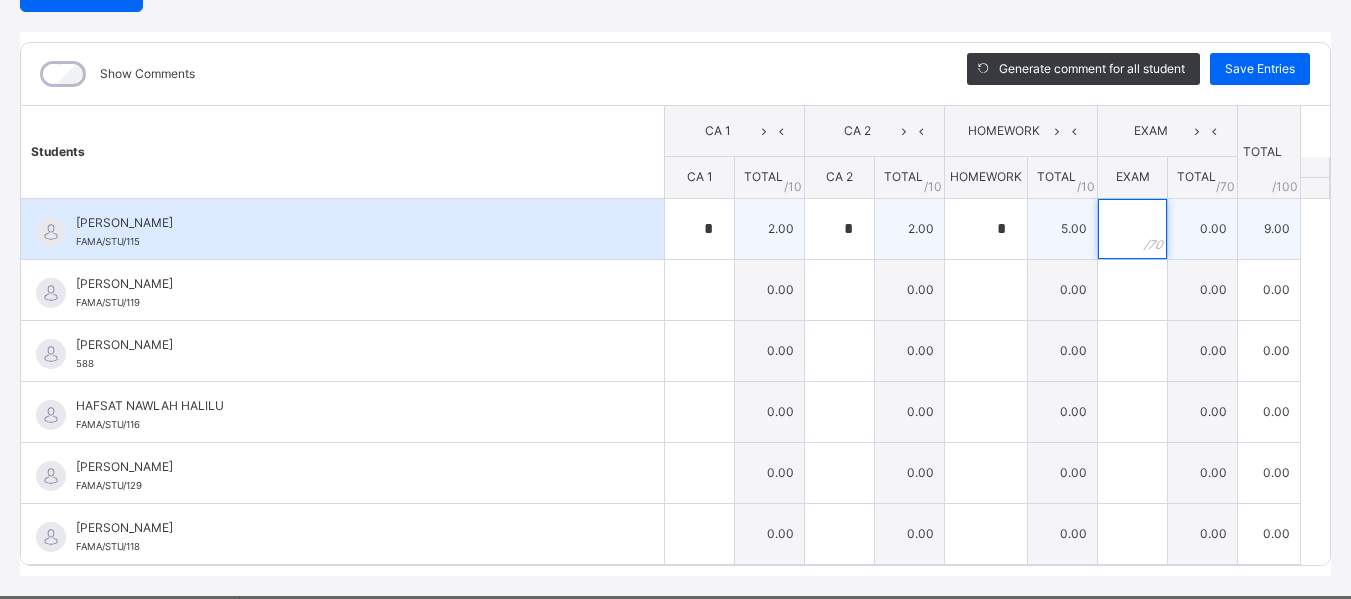 click at bounding box center [1132, 229] 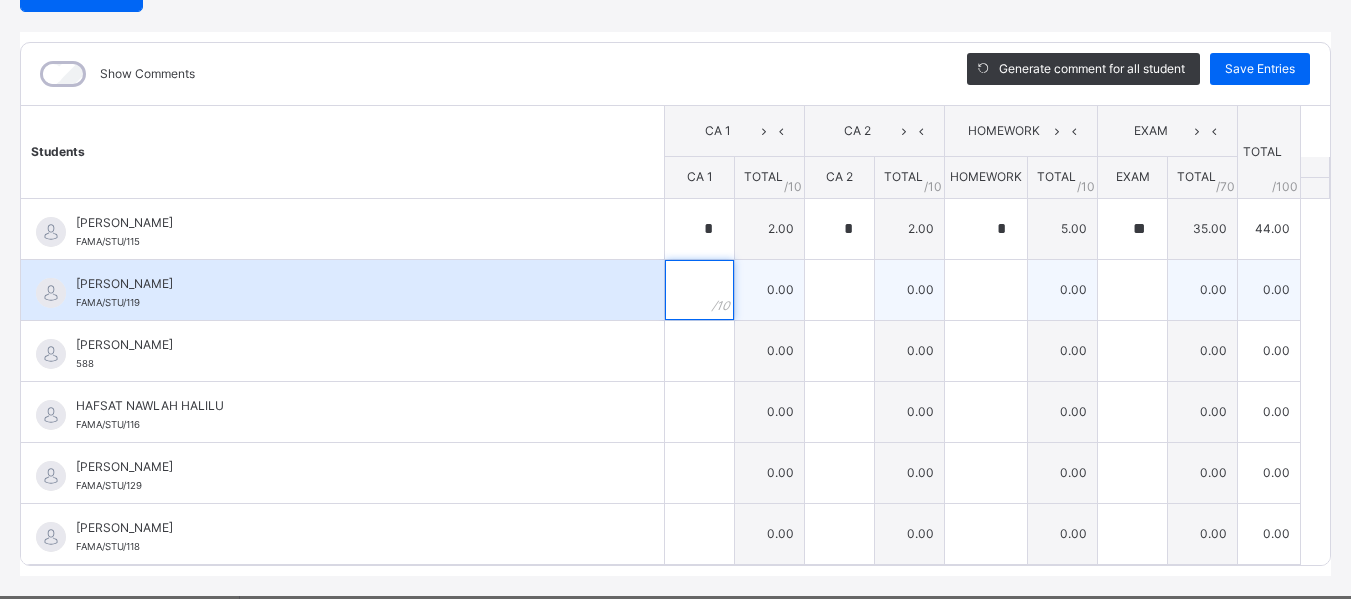 click at bounding box center (699, 290) 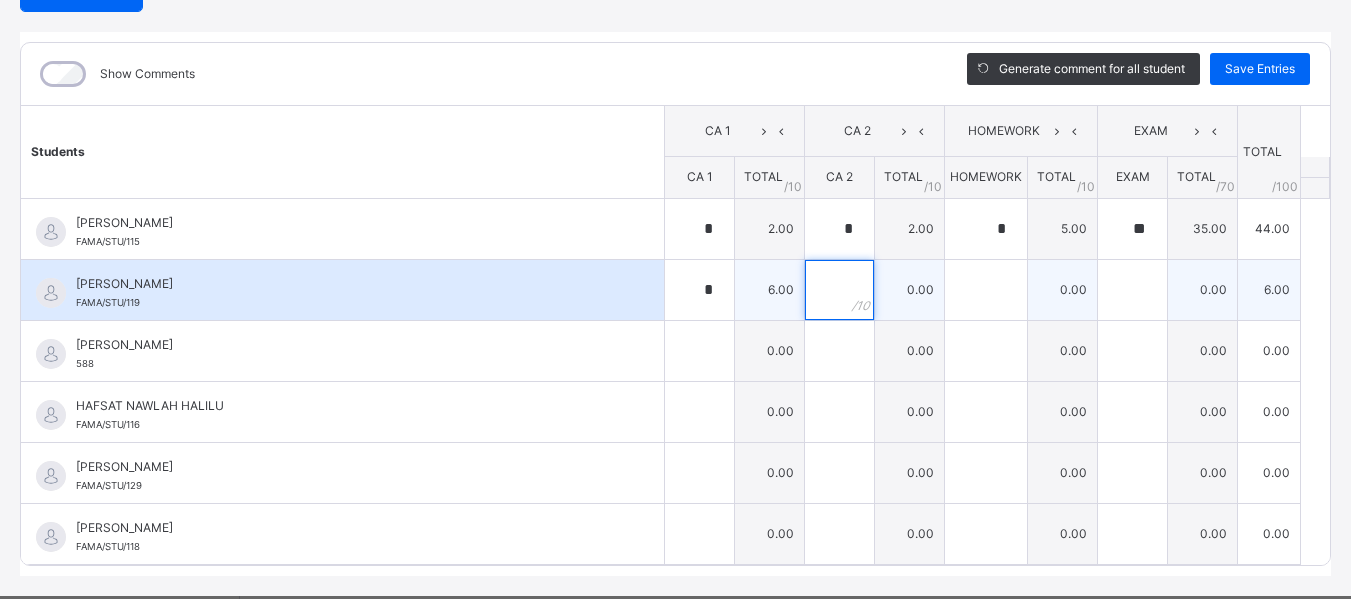 click at bounding box center [839, 290] 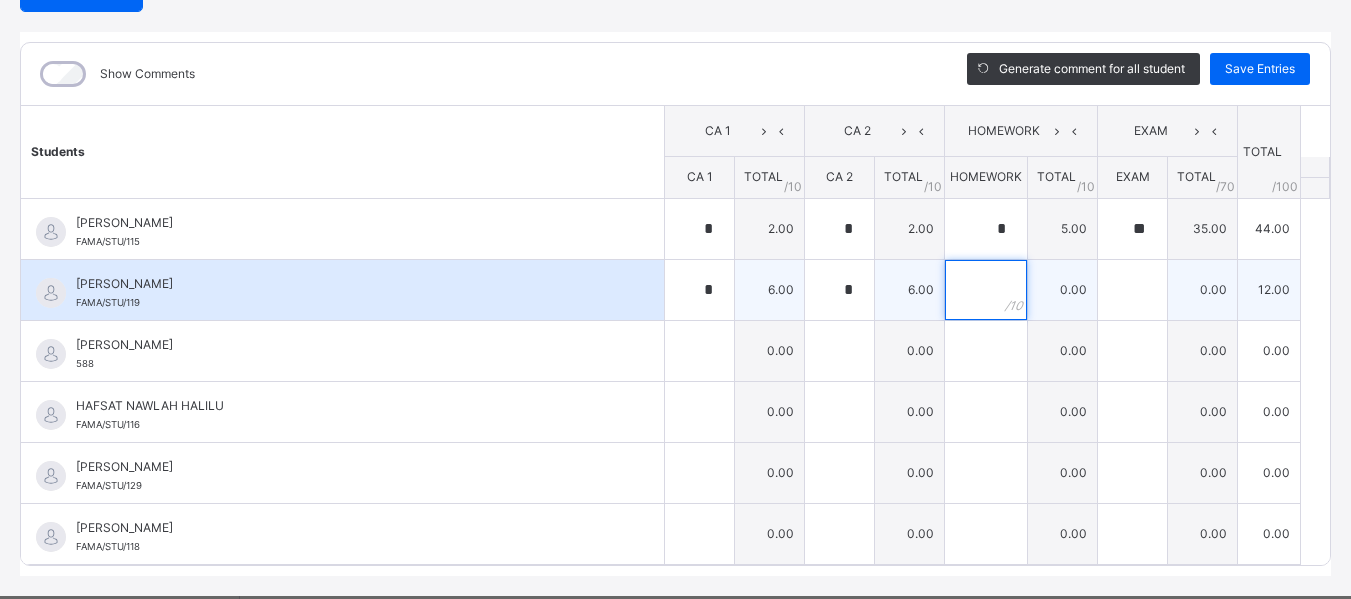 click at bounding box center [986, 290] 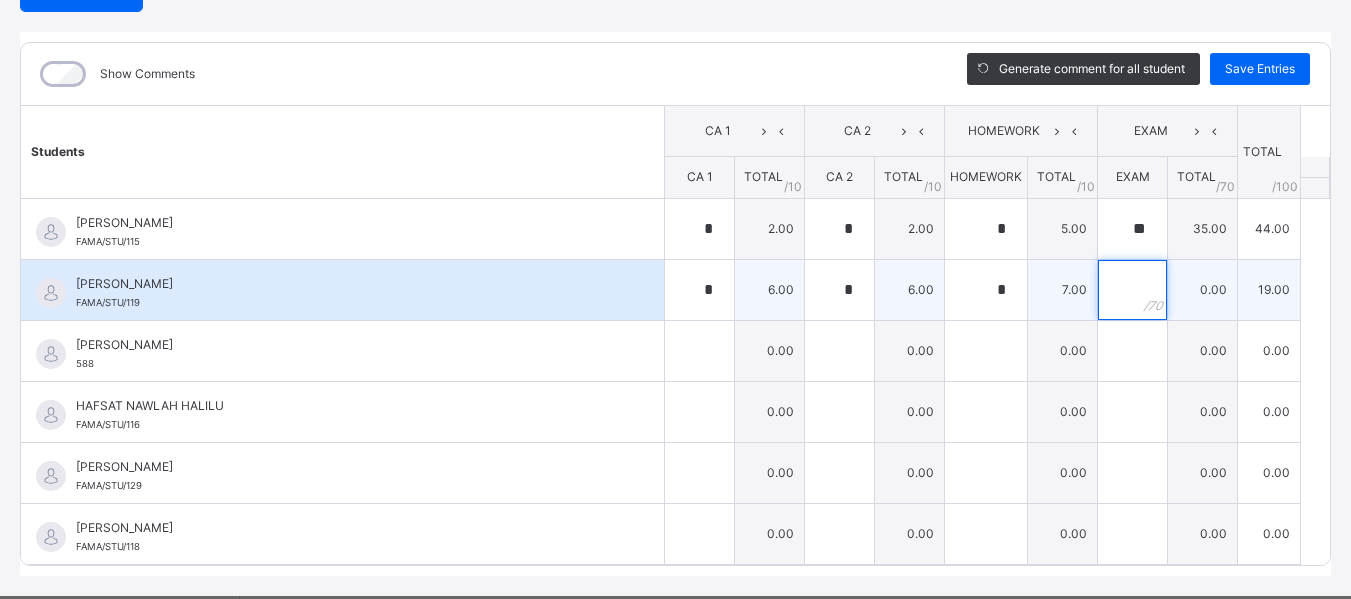 click at bounding box center (1132, 290) 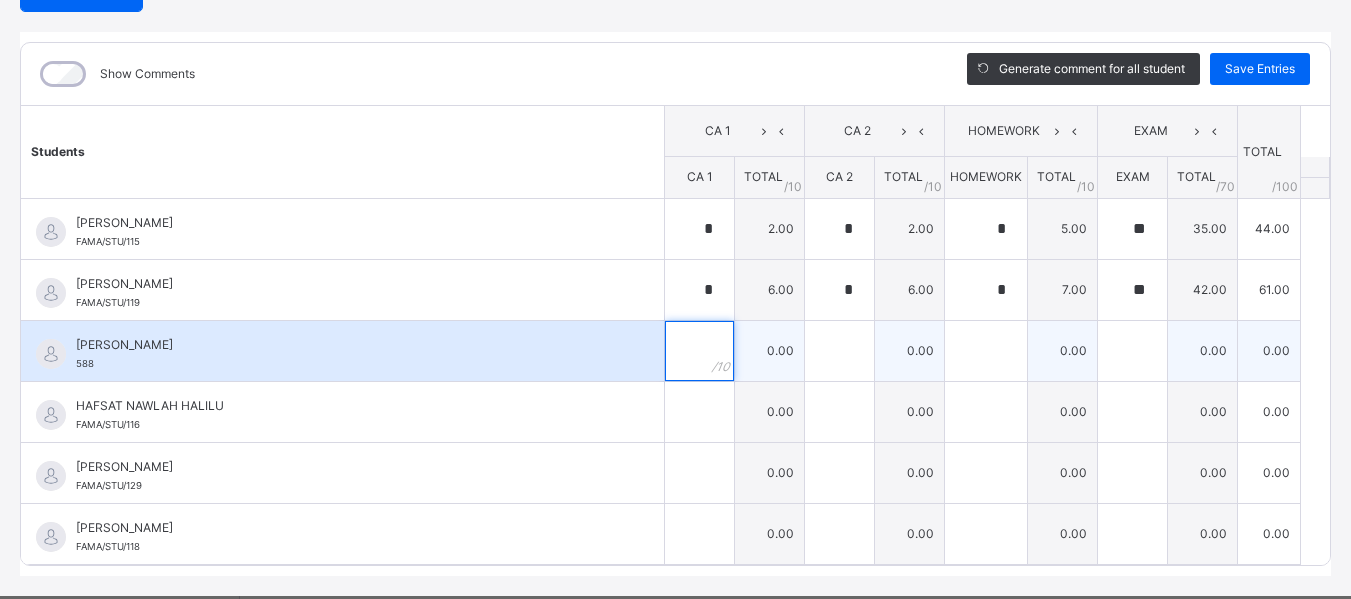 click at bounding box center (699, 351) 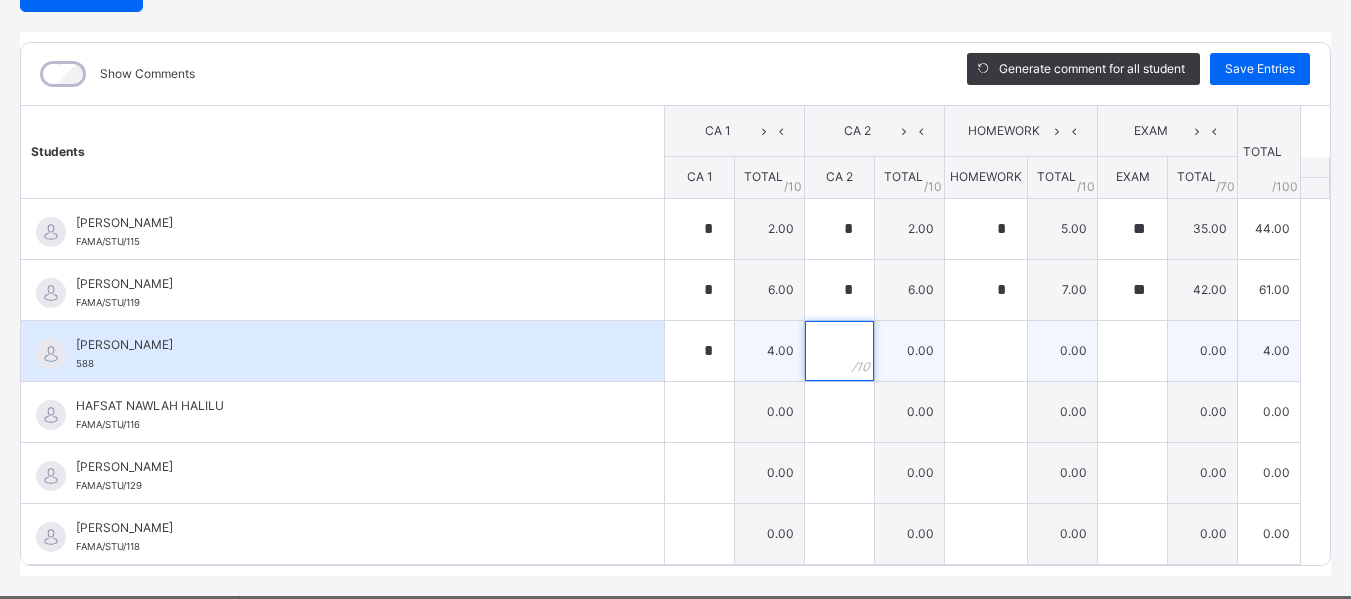 click at bounding box center (839, 351) 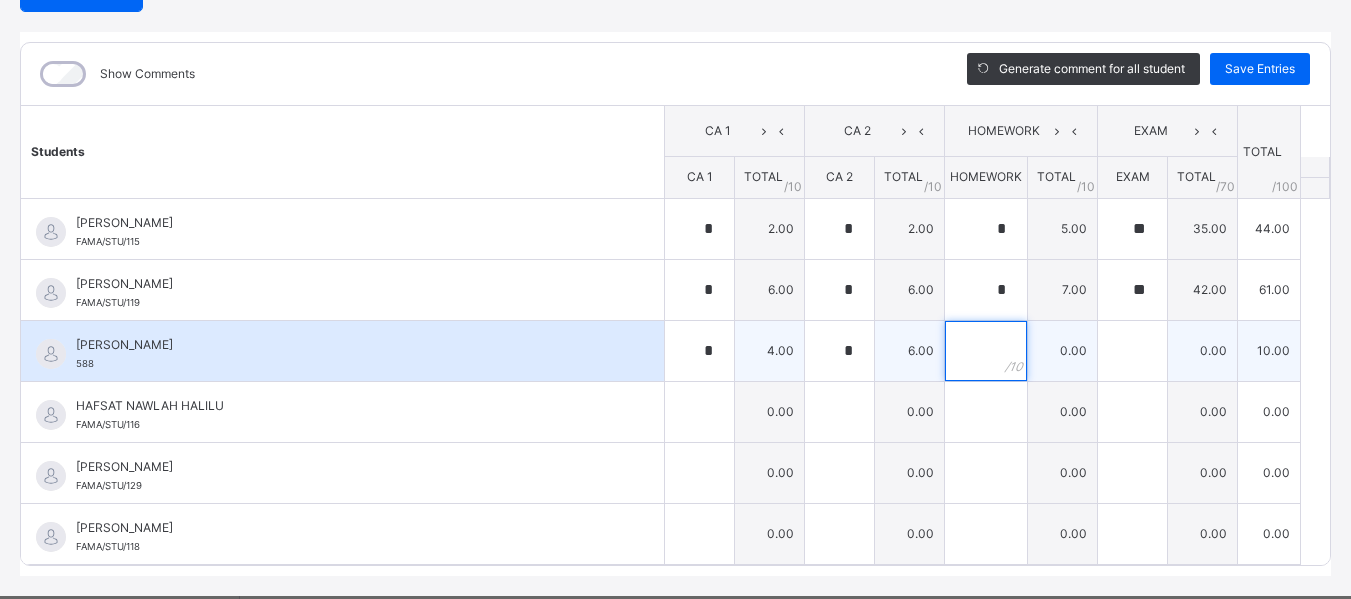 click at bounding box center [986, 351] 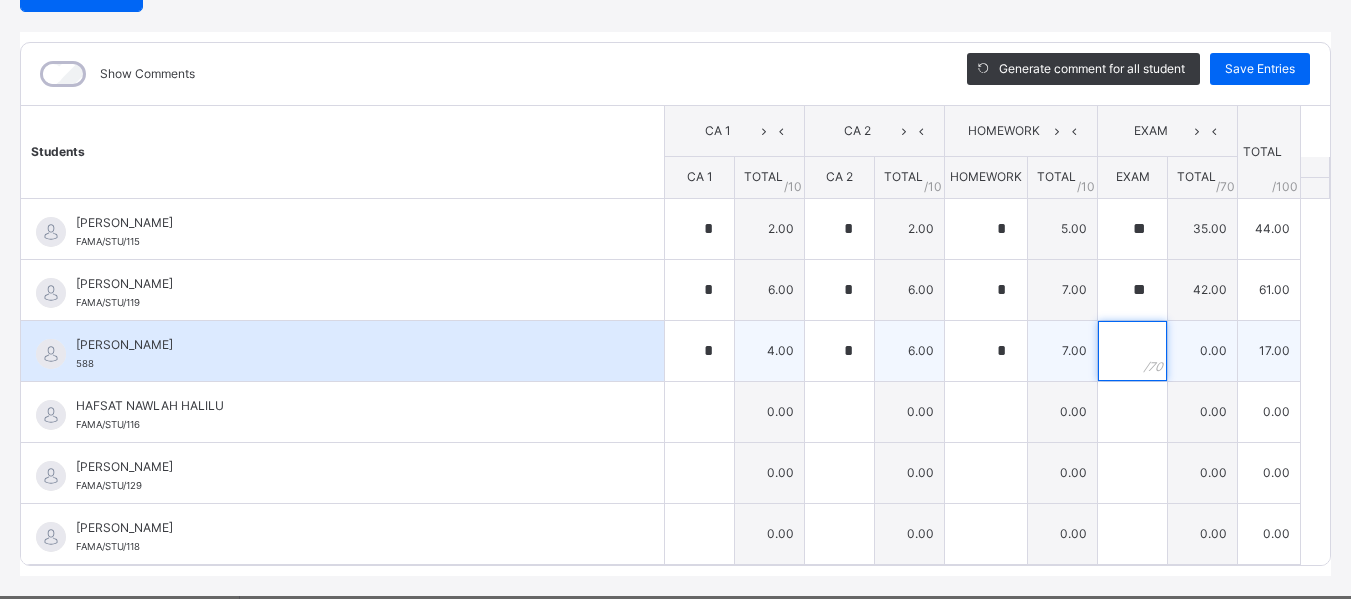 click at bounding box center (1132, 351) 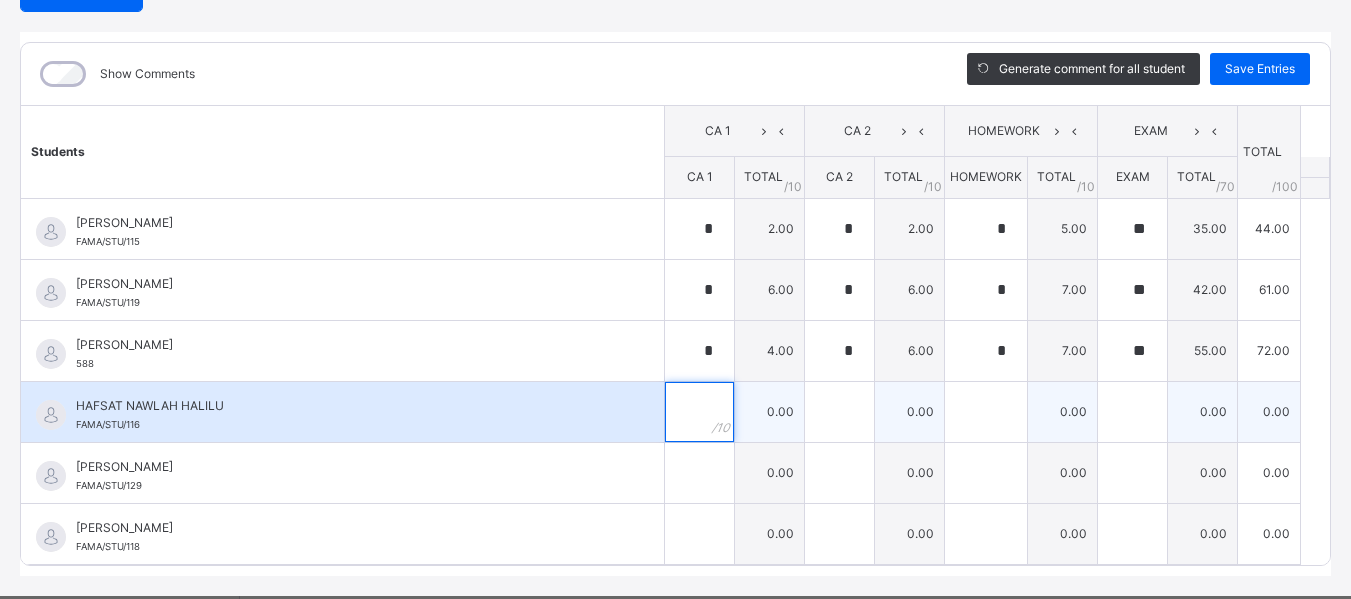 click at bounding box center [699, 412] 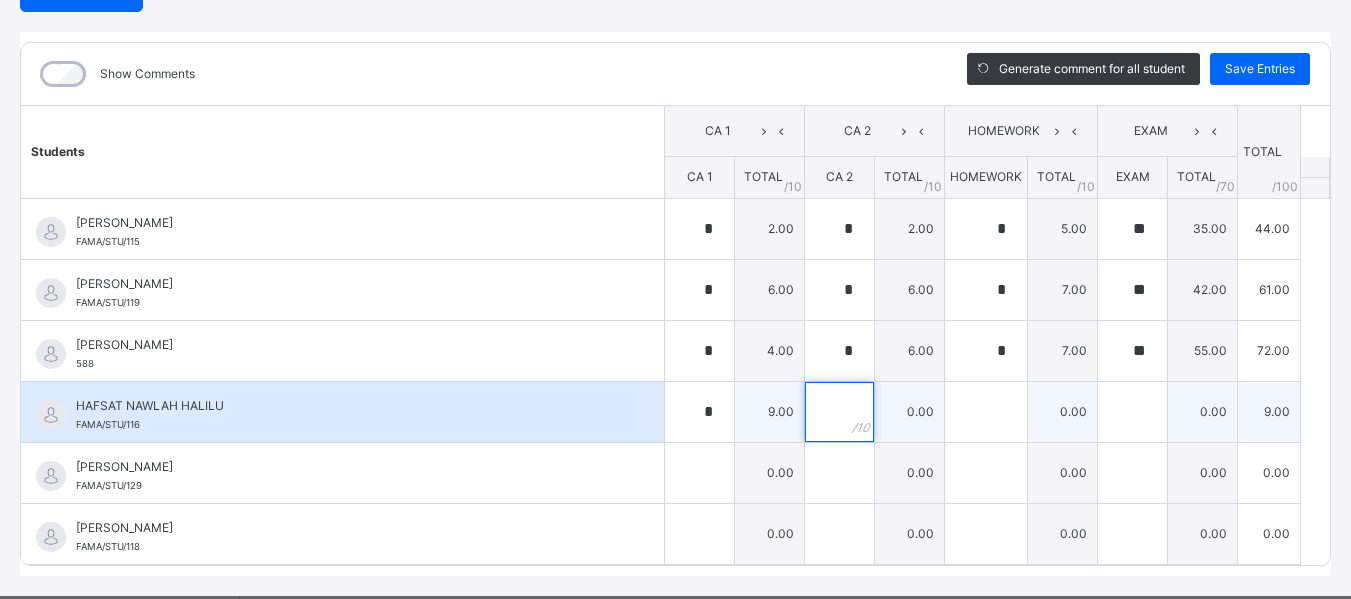 click at bounding box center (839, 412) 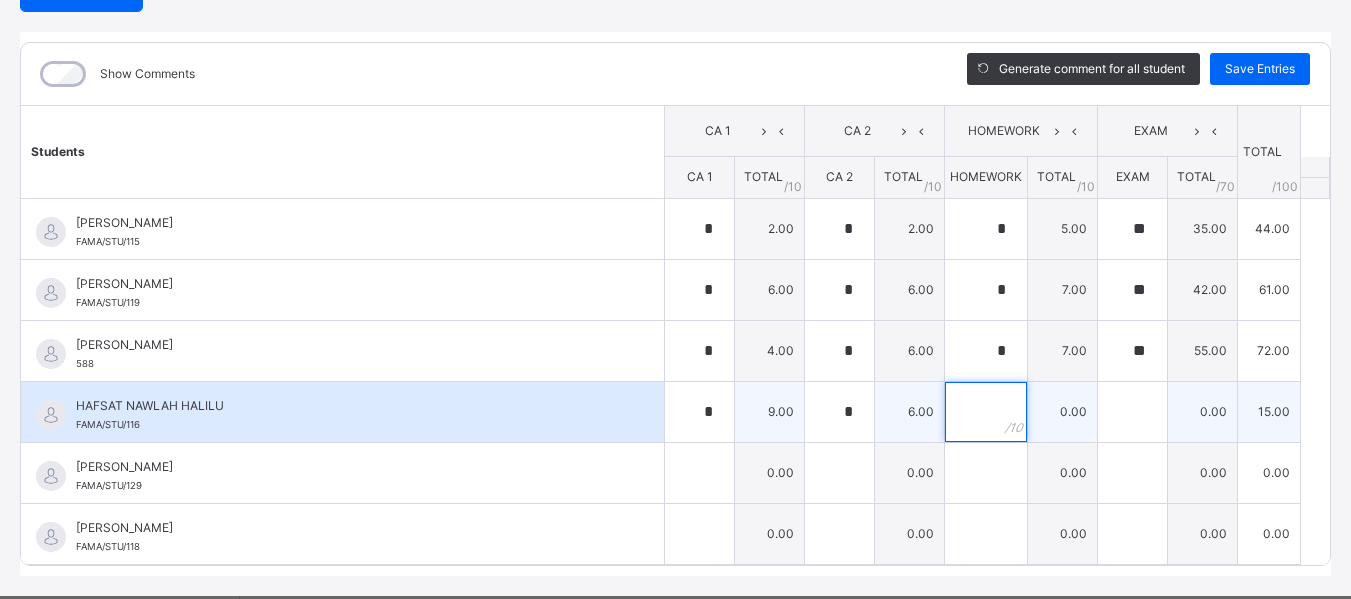 click at bounding box center (986, 412) 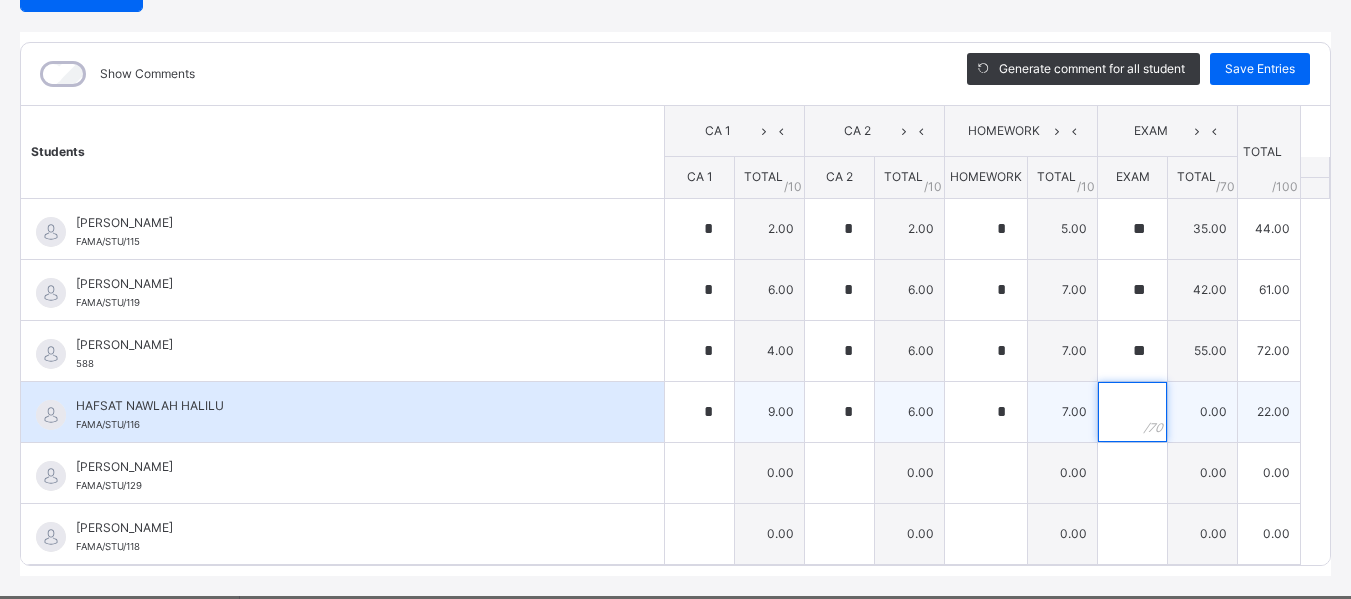 click at bounding box center (1132, 412) 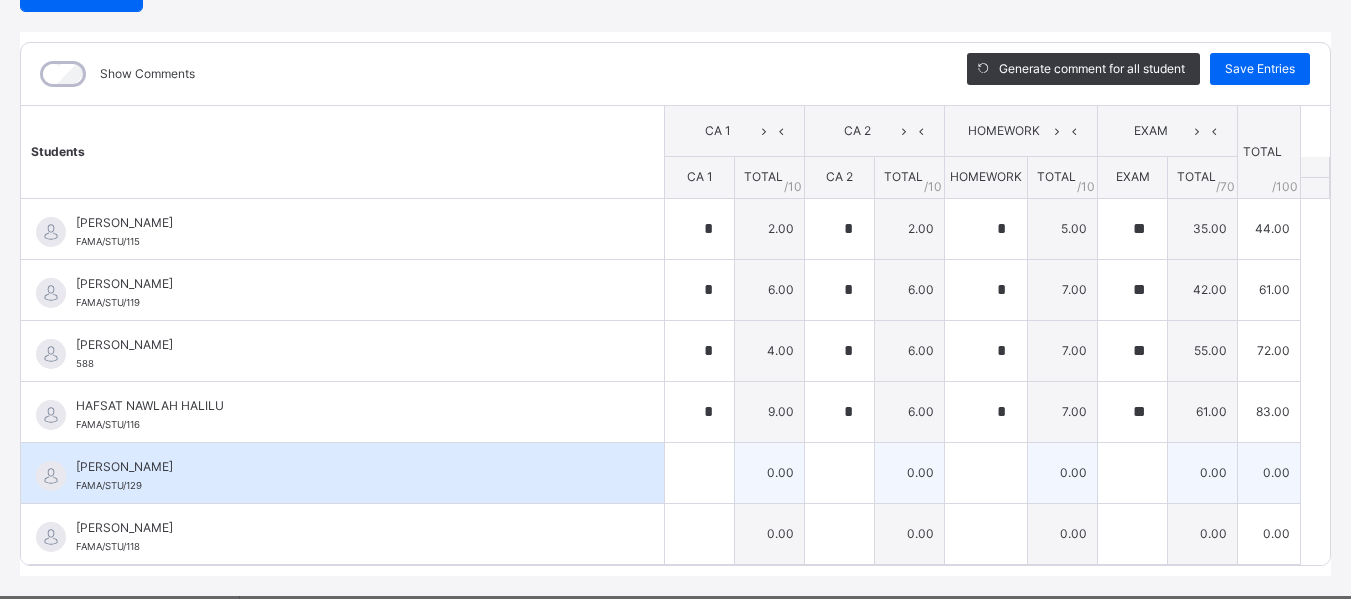 drag, startPoint x: 654, startPoint y: 457, endPoint x: 664, endPoint y: 467, distance: 14.142136 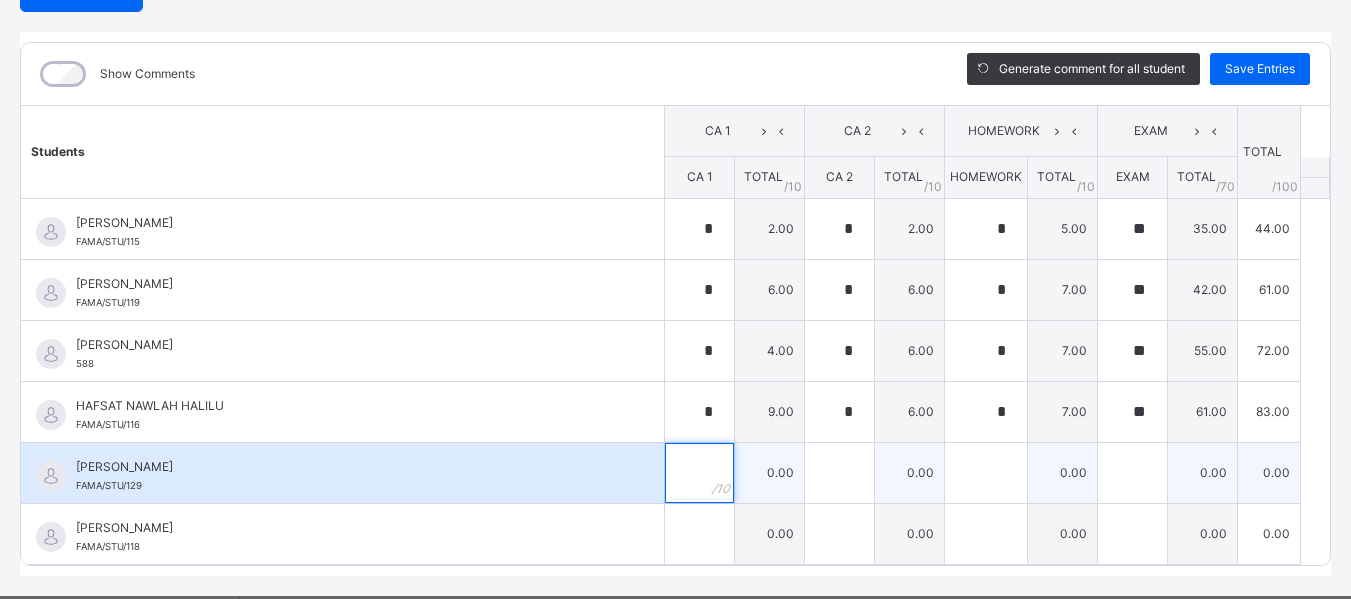 click at bounding box center (699, 473) 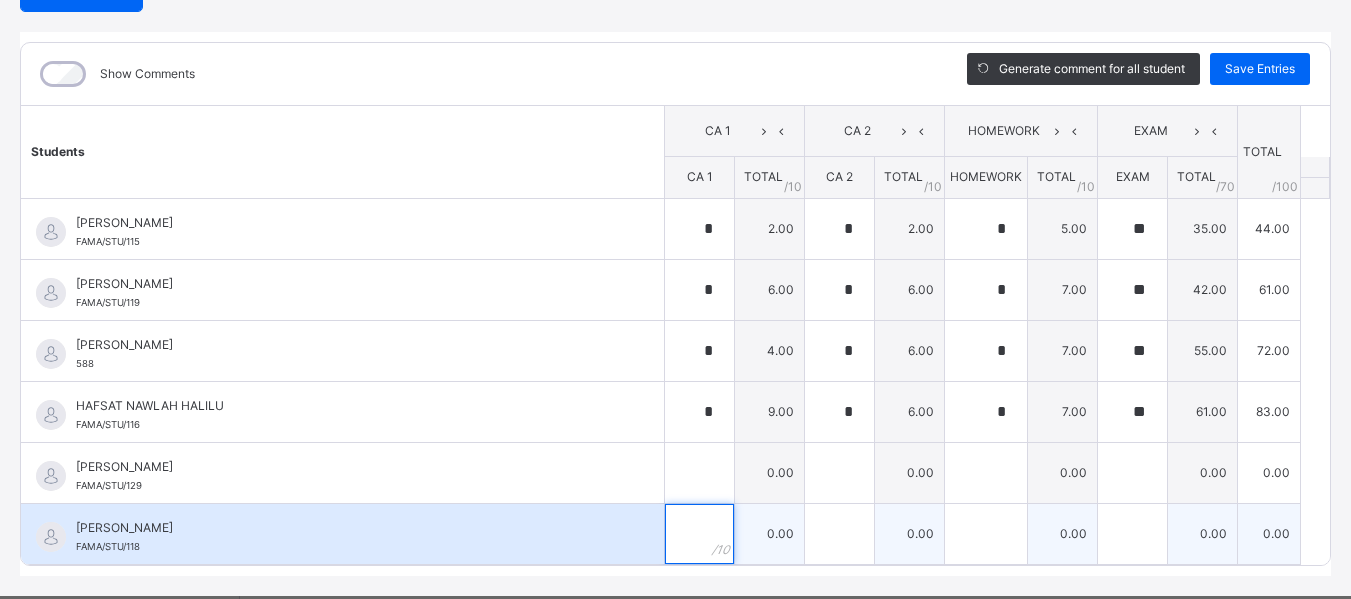 click at bounding box center (699, 534) 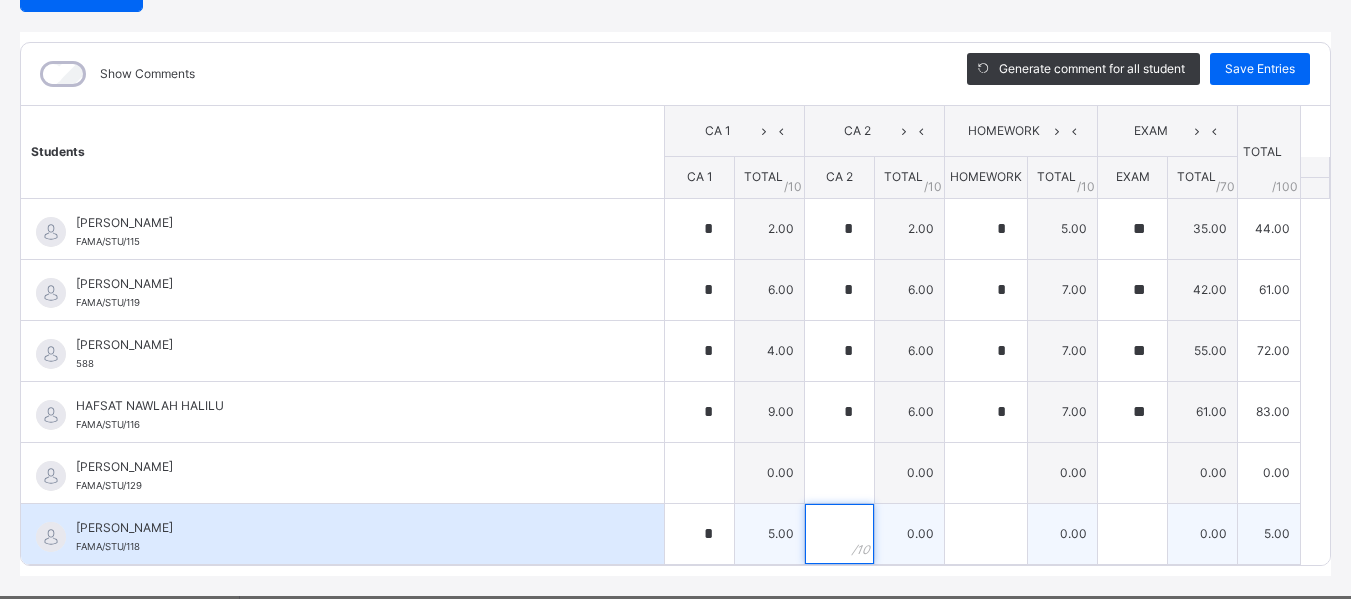 click at bounding box center [839, 534] 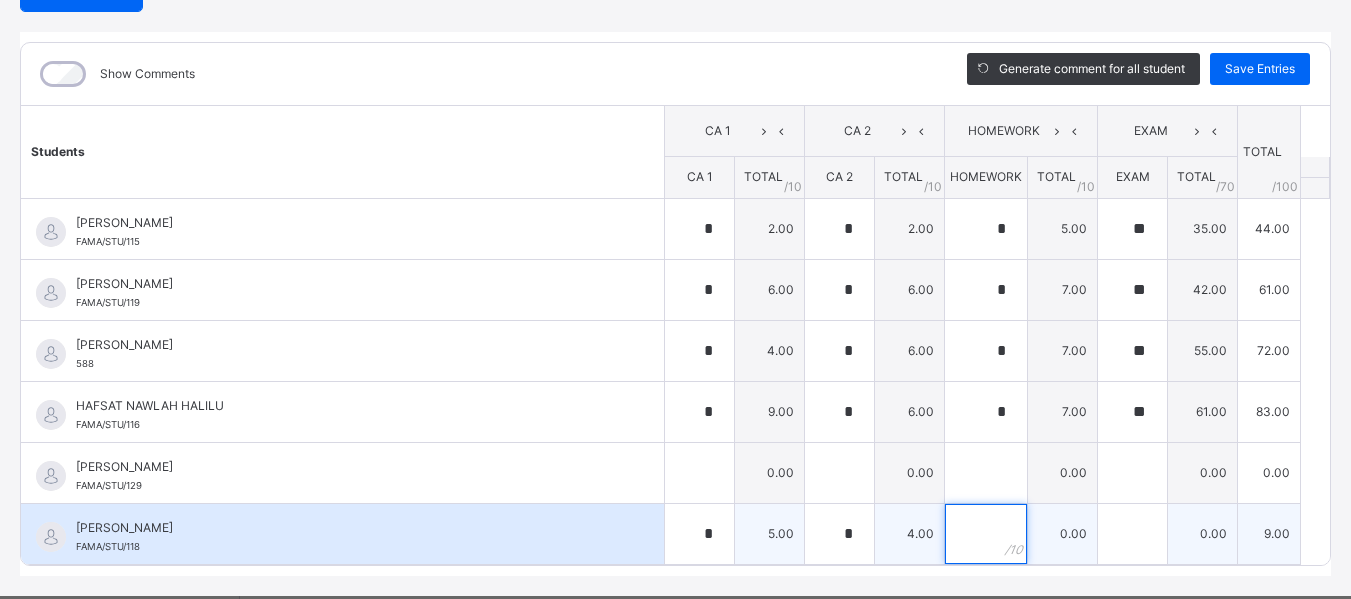 click at bounding box center [986, 534] 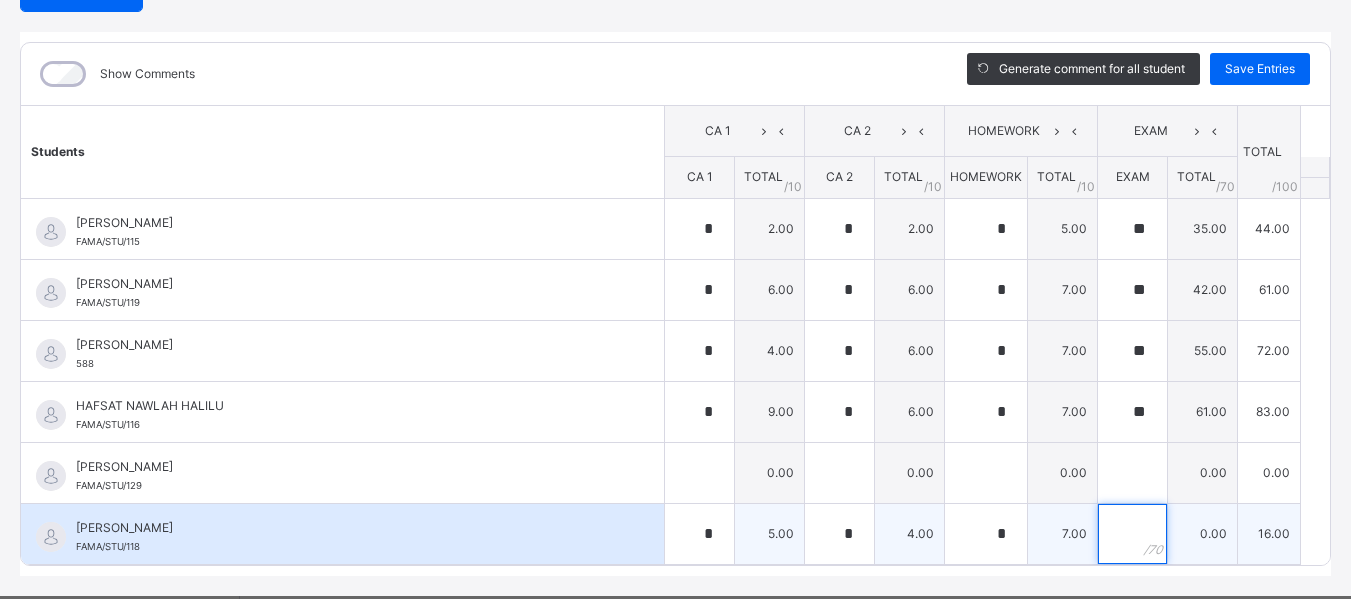 click at bounding box center [1132, 534] 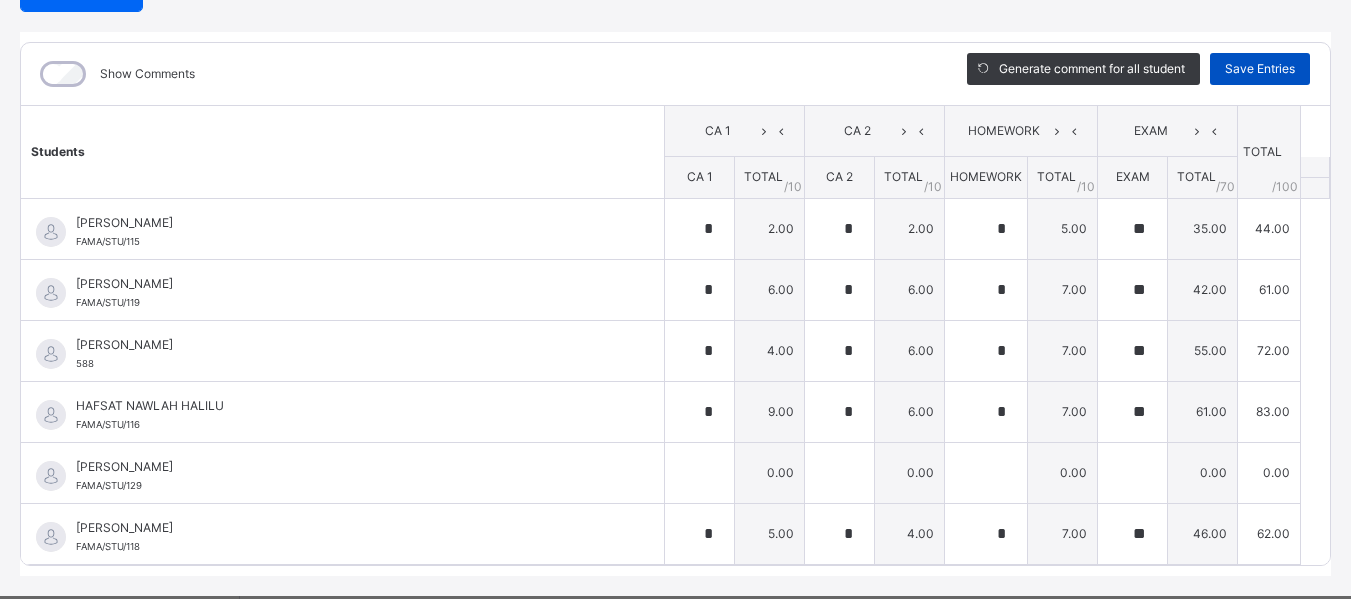click on "Save Entries" at bounding box center [1260, 69] 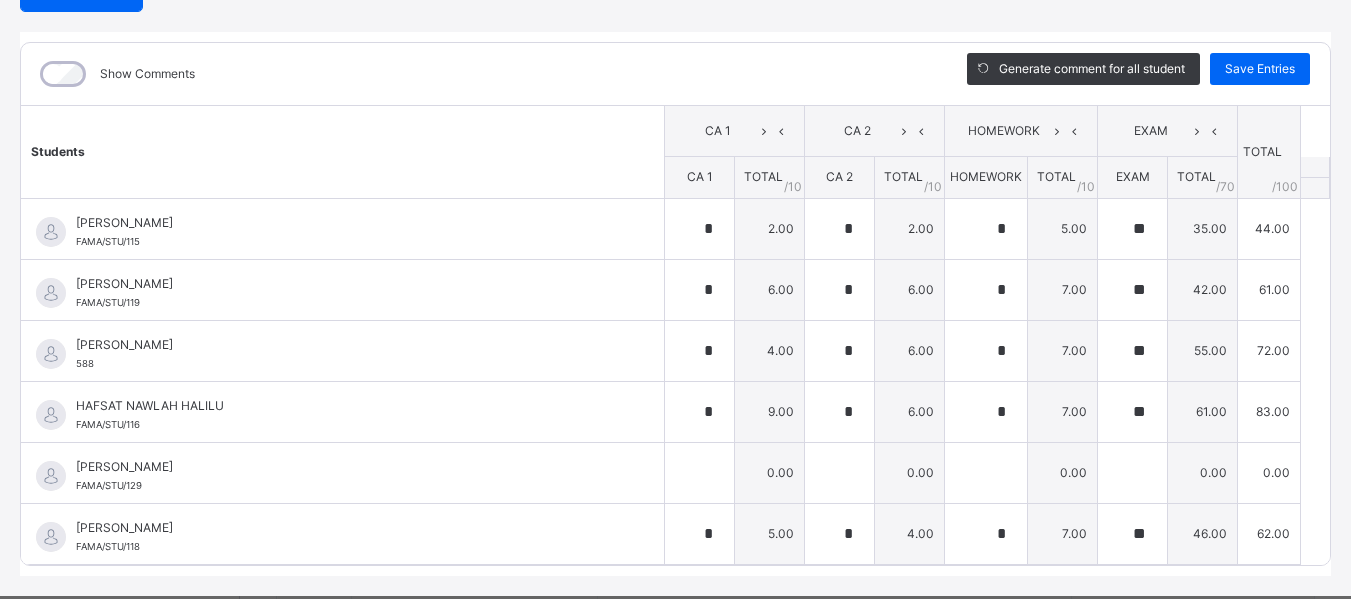 scroll, scrollTop: 0, scrollLeft: 0, axis: both 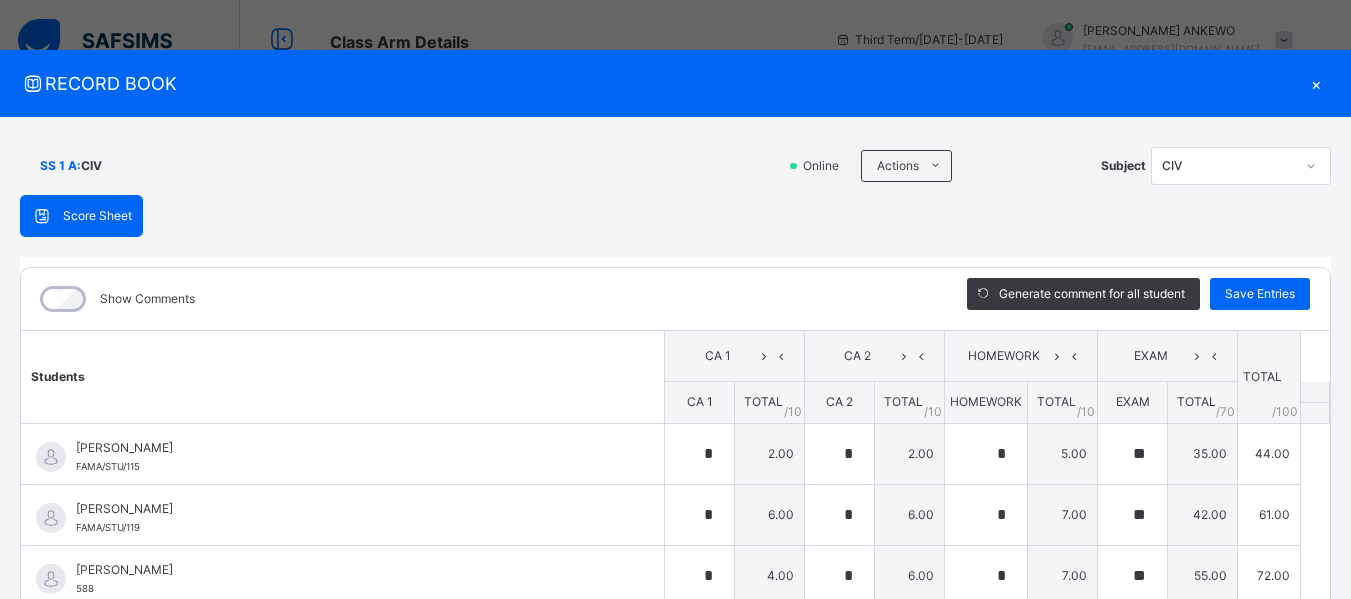 click on "×" at bounding box center (1316, 83) 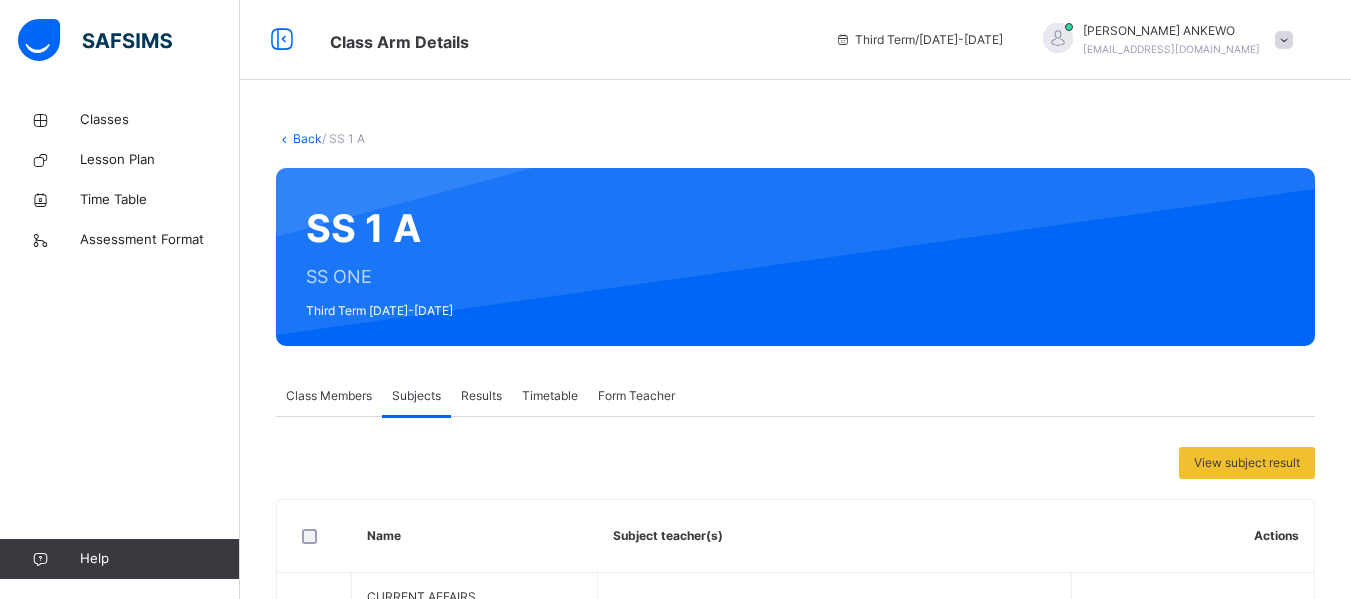 click at bounding box center (1284, 40) 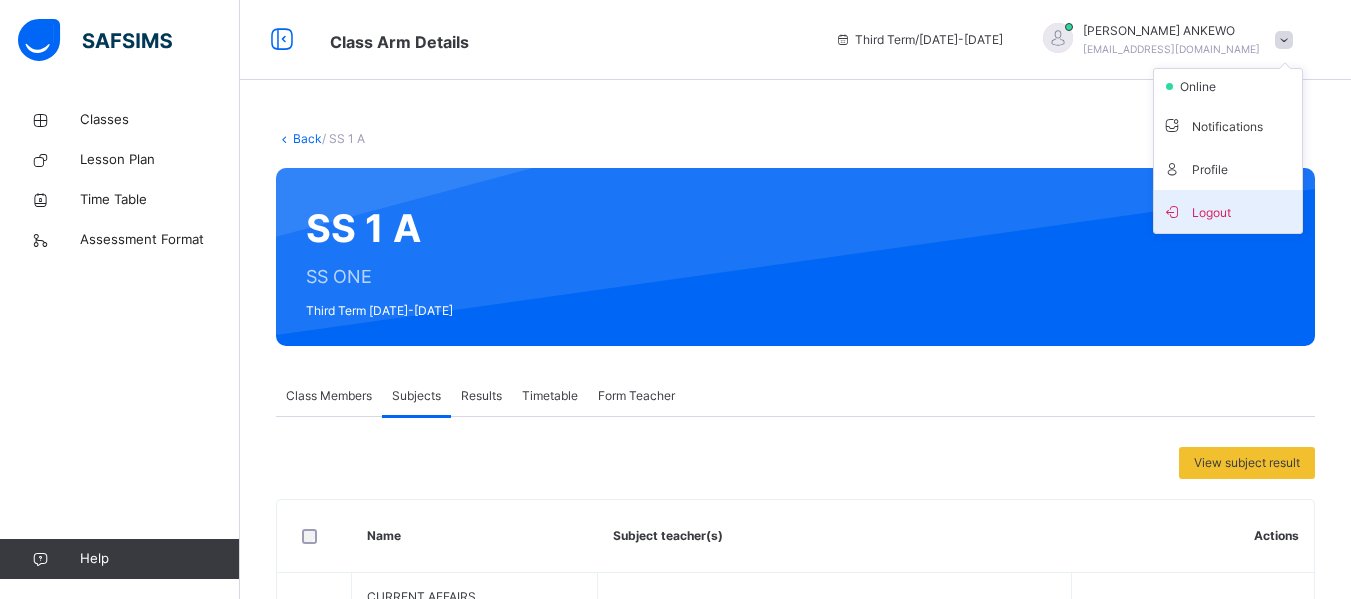click on "Logout" at bounding box center (1228, 211) 